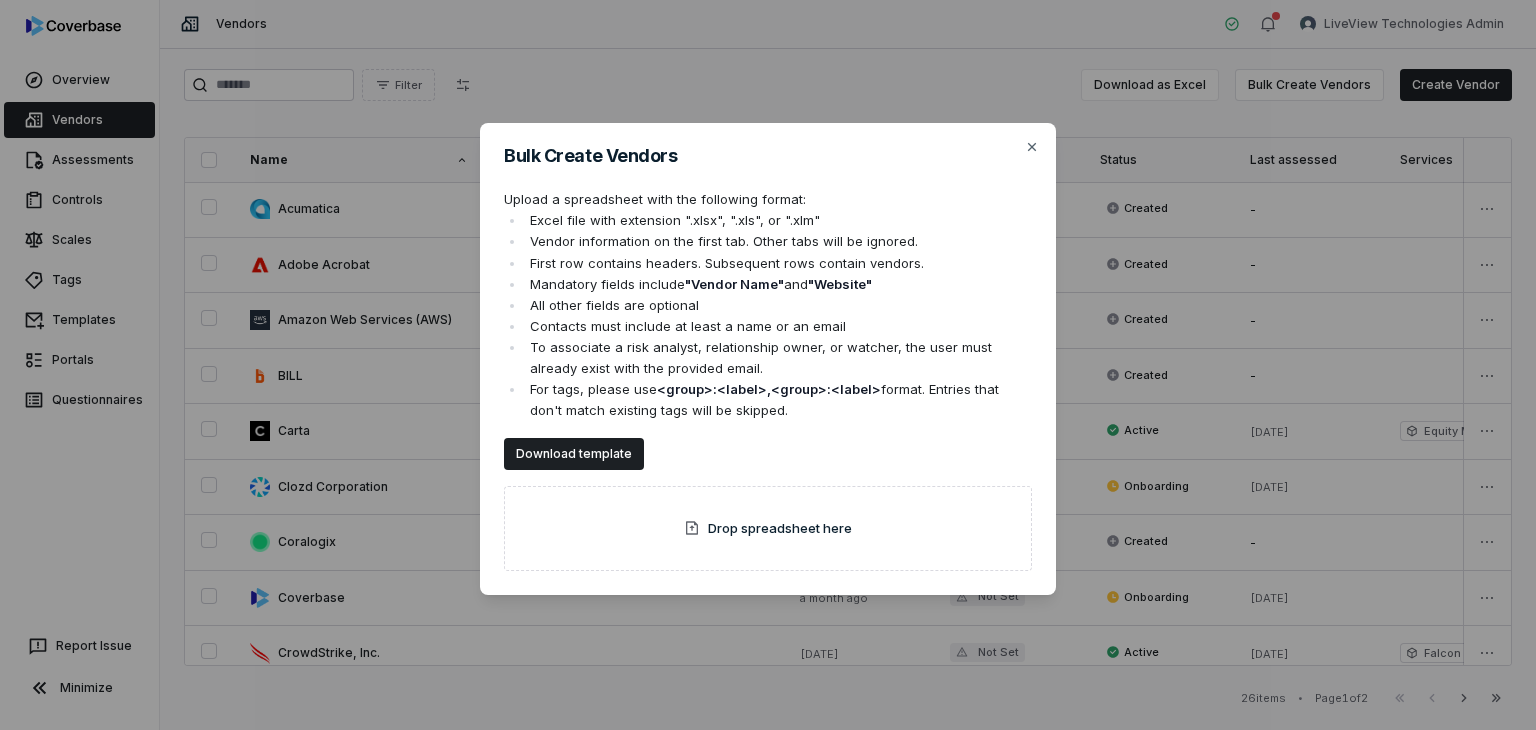 scroll, scrollTop: 0, scrollLeft: 0, axis: both 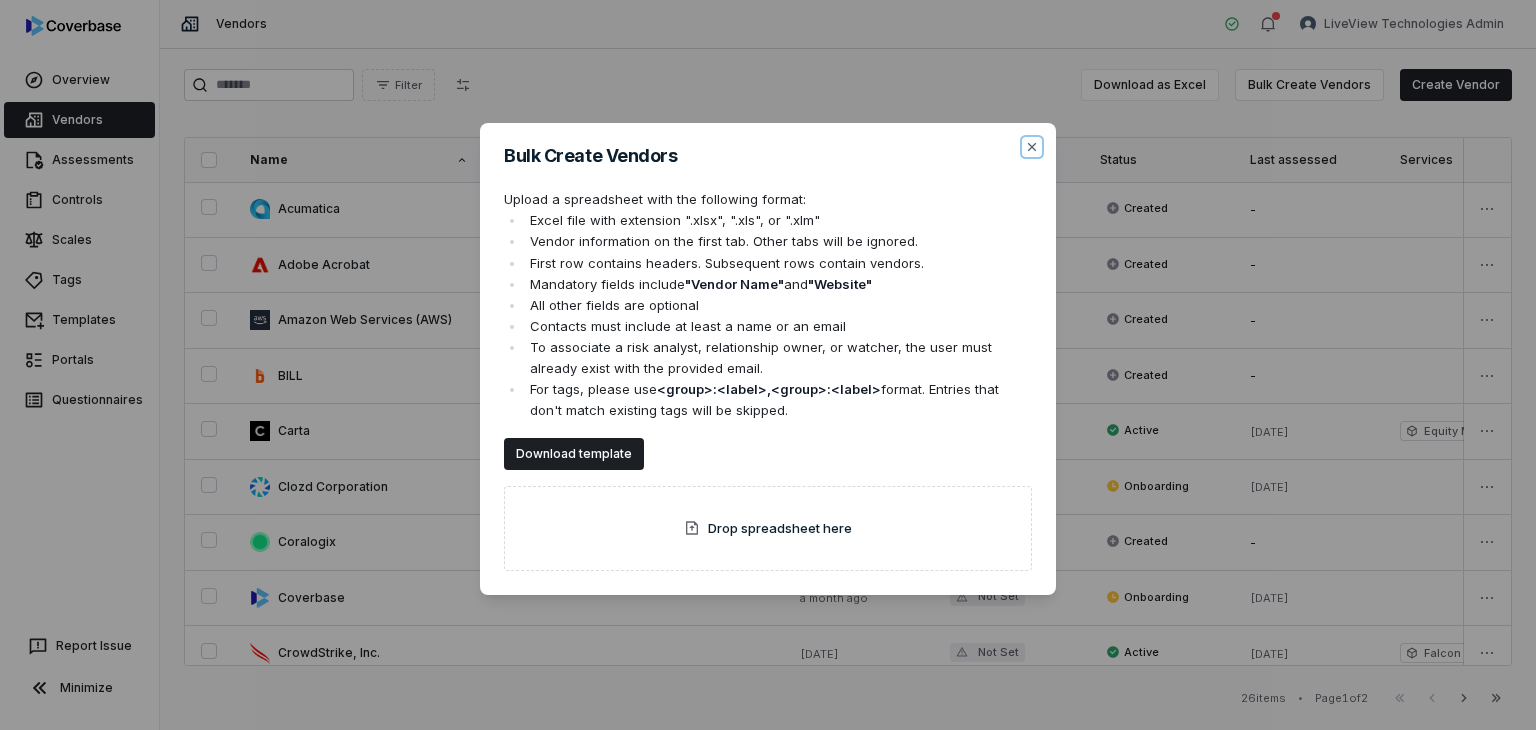 click 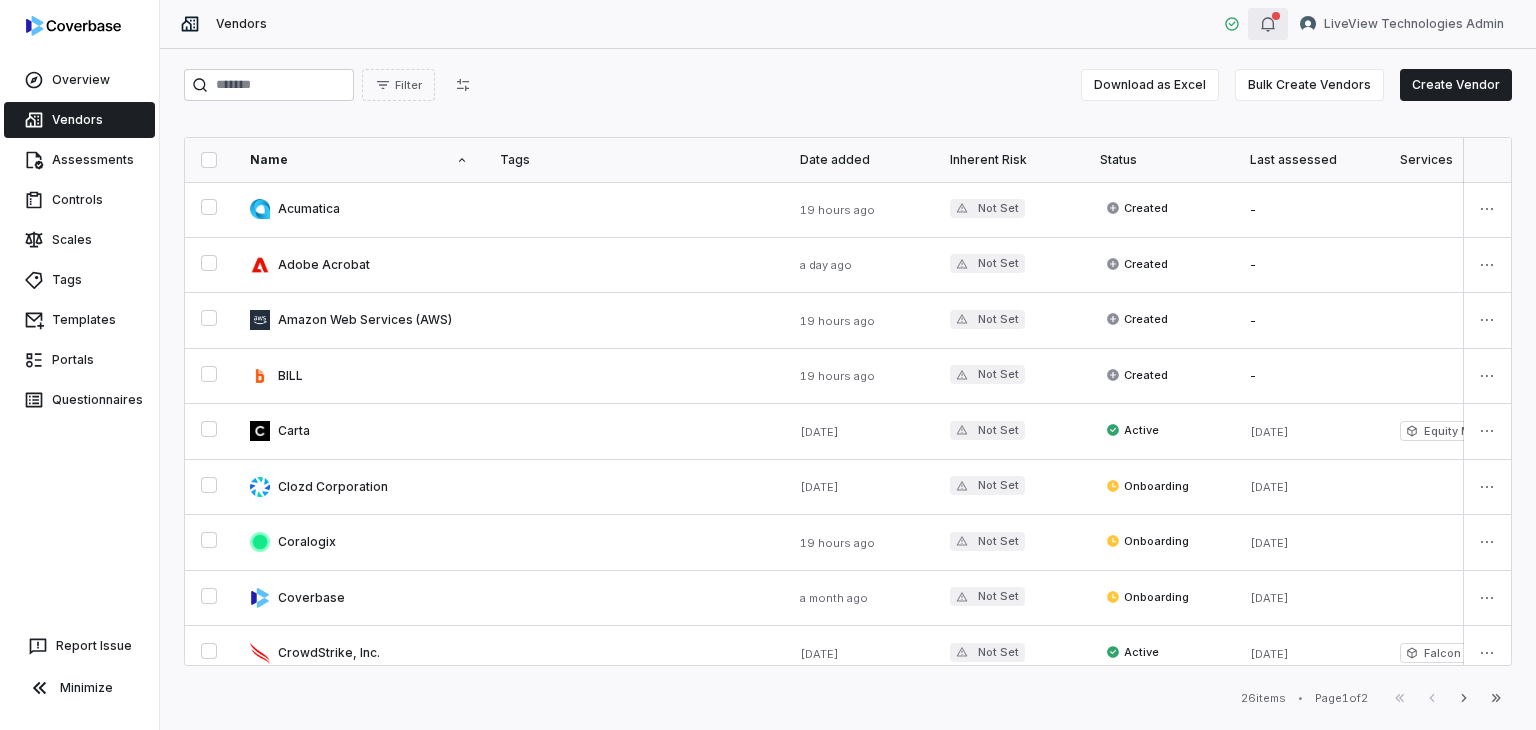 click 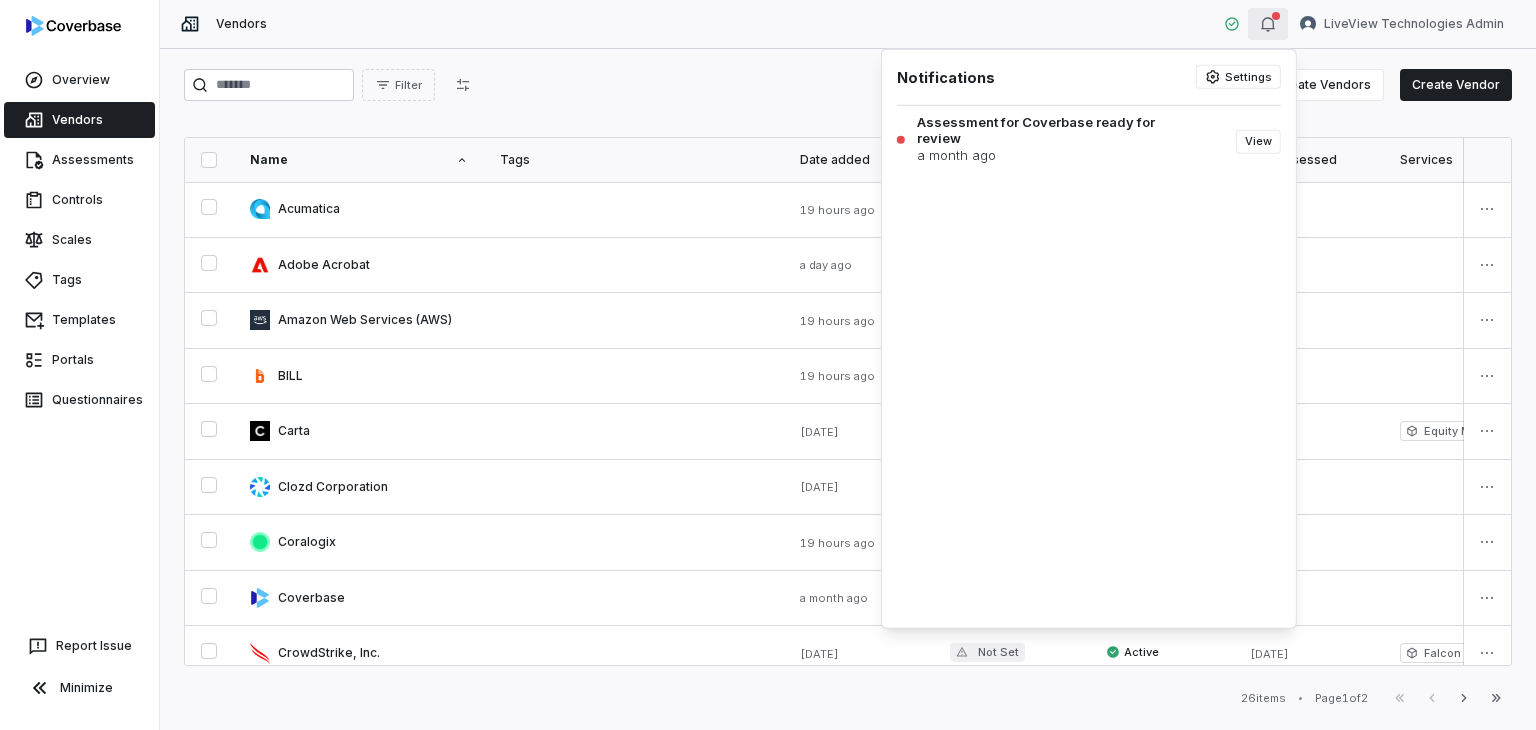 click 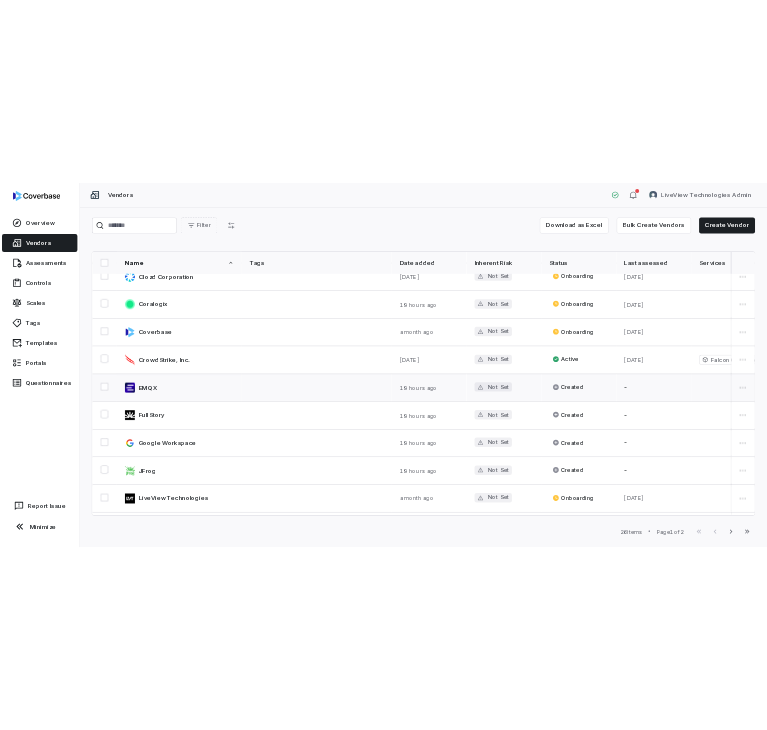 scroll, scrollTop: 0, scrollLeft: 0, axis: both 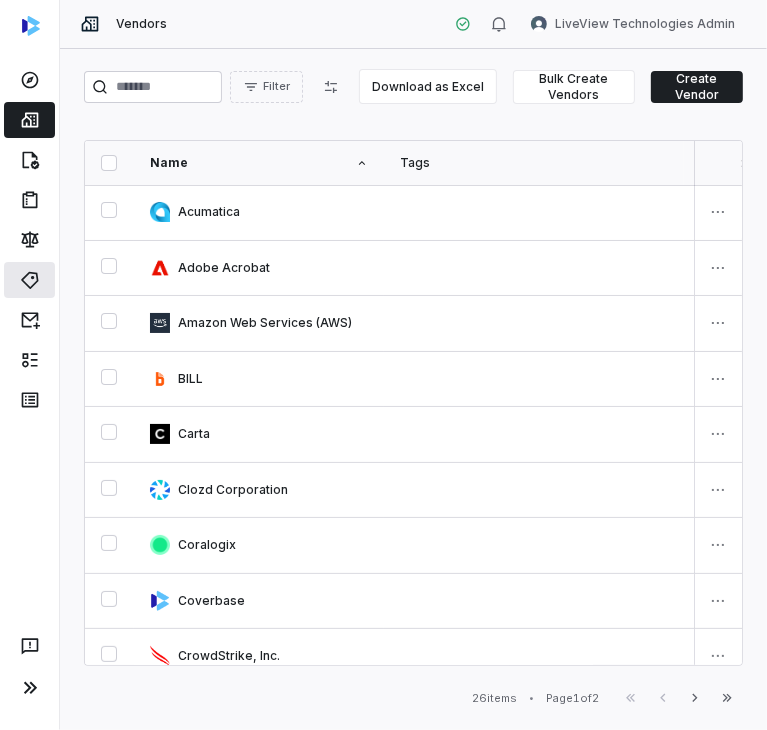 click at bounding box center [29, 280] 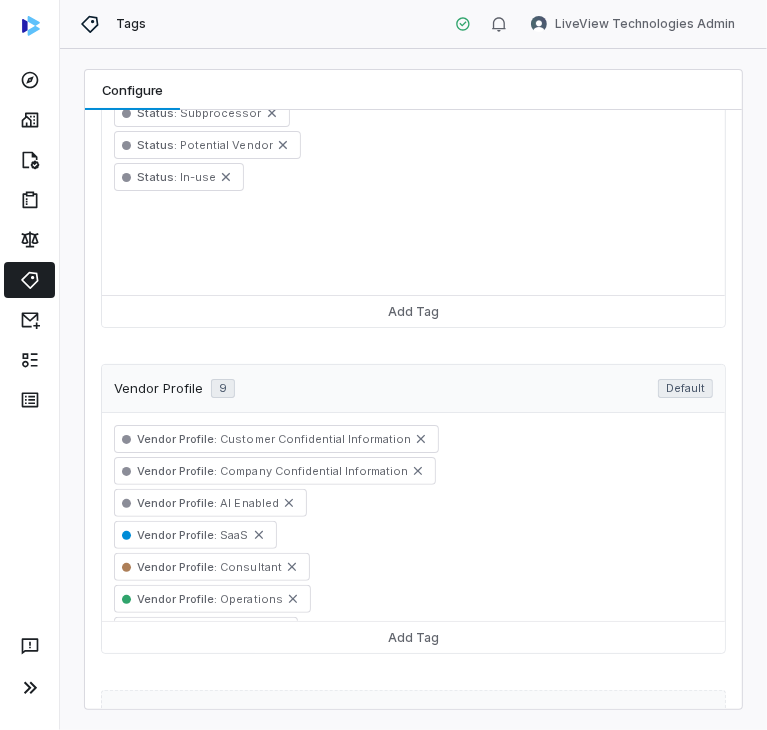 scroll, scrollTop: 800, scrollLeft: 0, axis: vertical 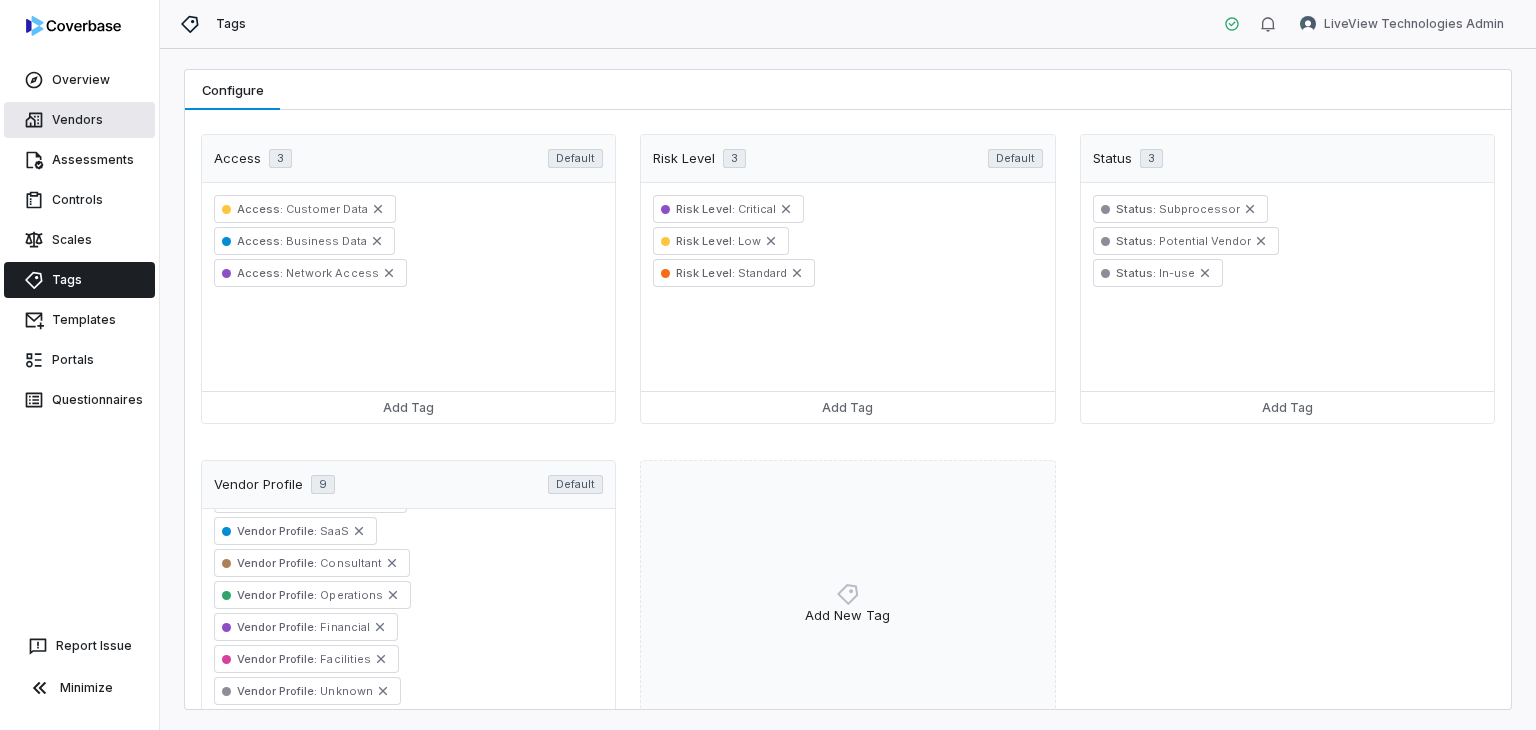 click on "Vendors" at bounding box center (79, 120) 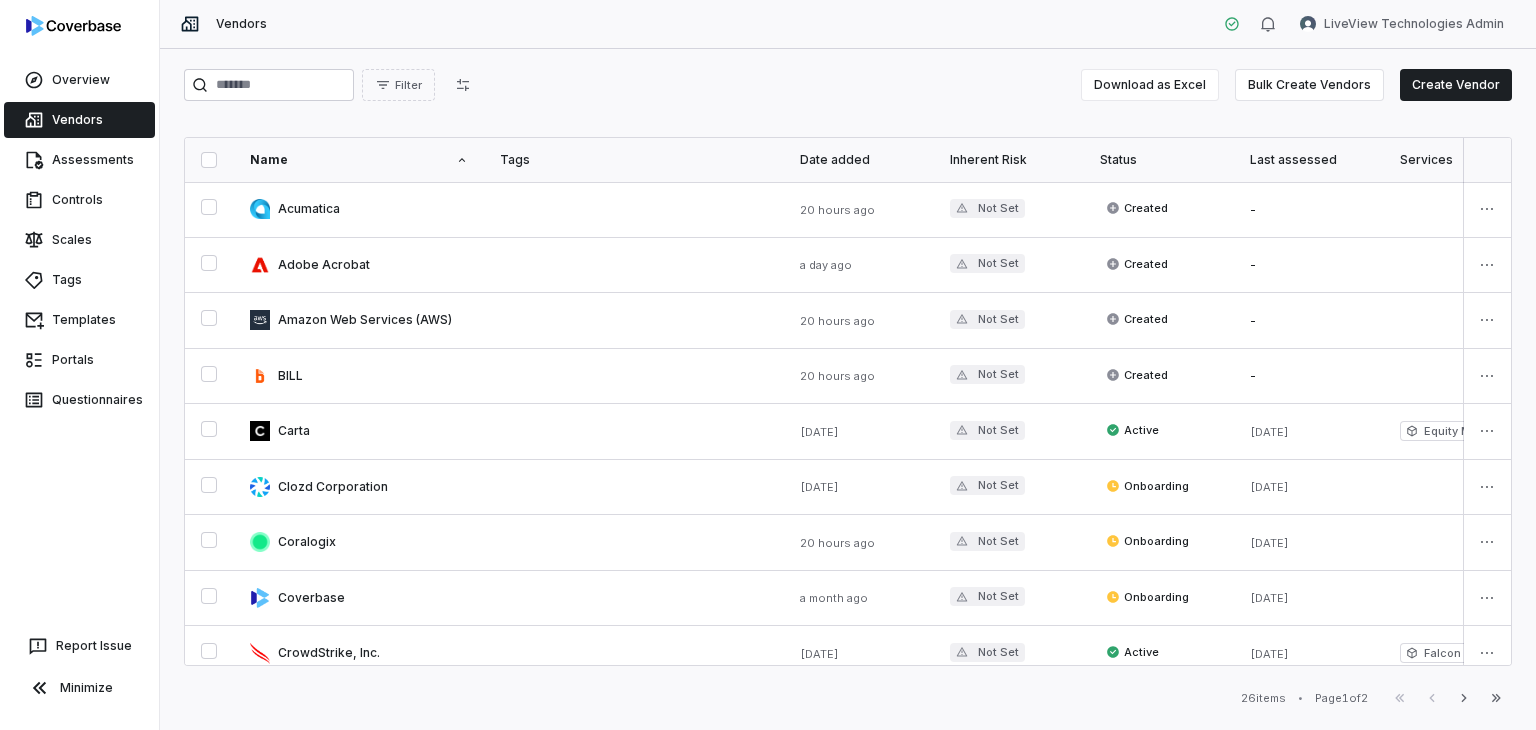 click on "Bulk Create Vendors" at bounding box center (1309, 85) 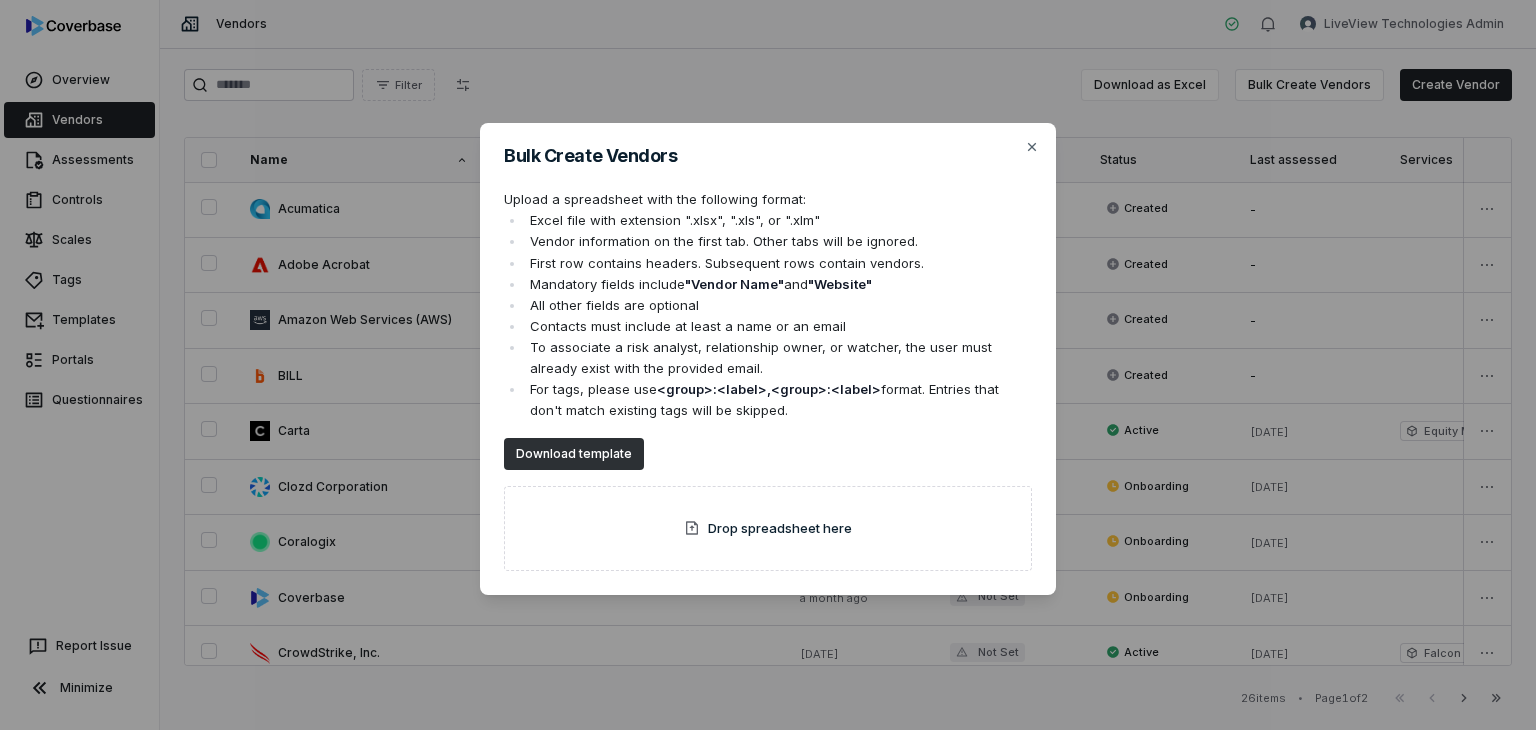 click on "Download template" at bounding box center [574, 454] 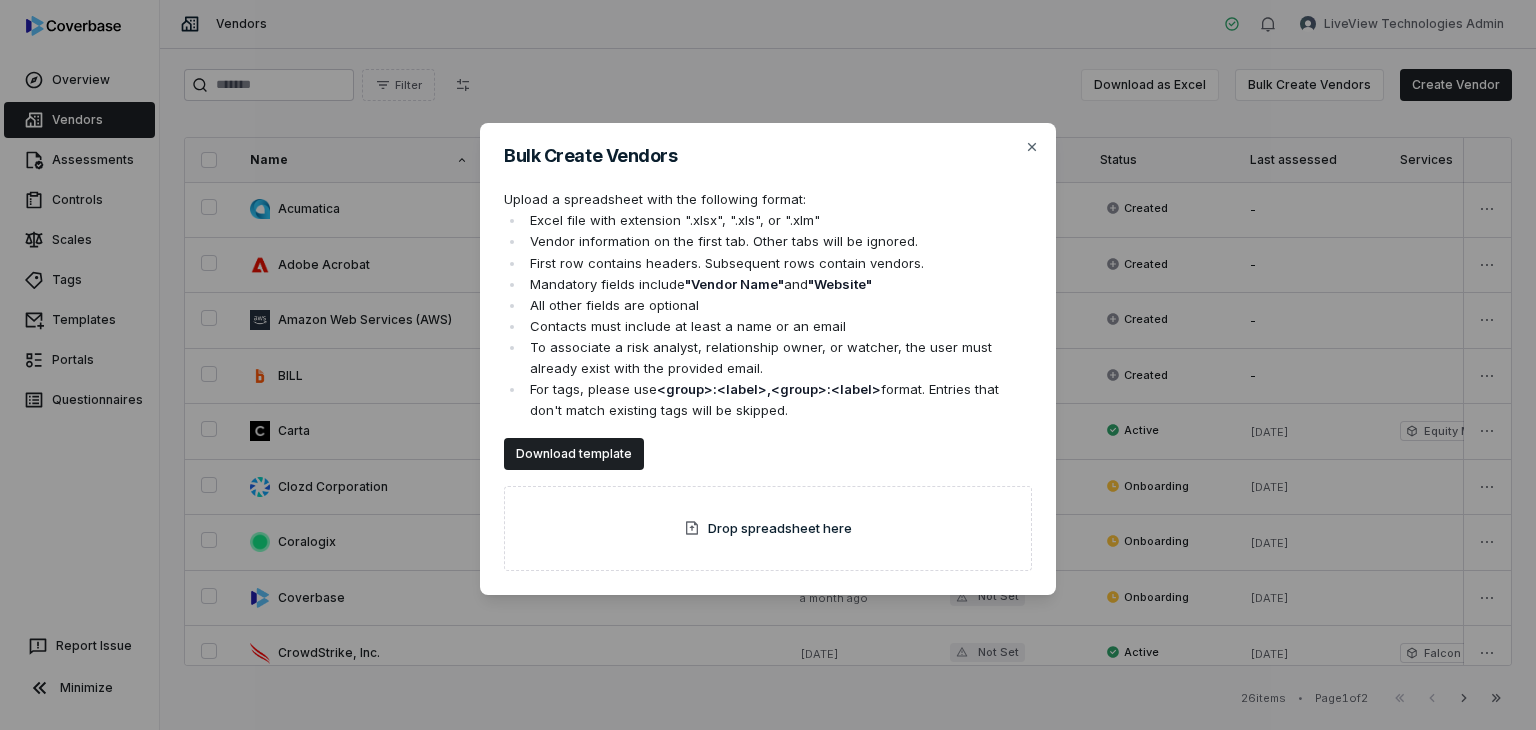 click on "Drop spreadsheet here" at bounding box center (780, 529) 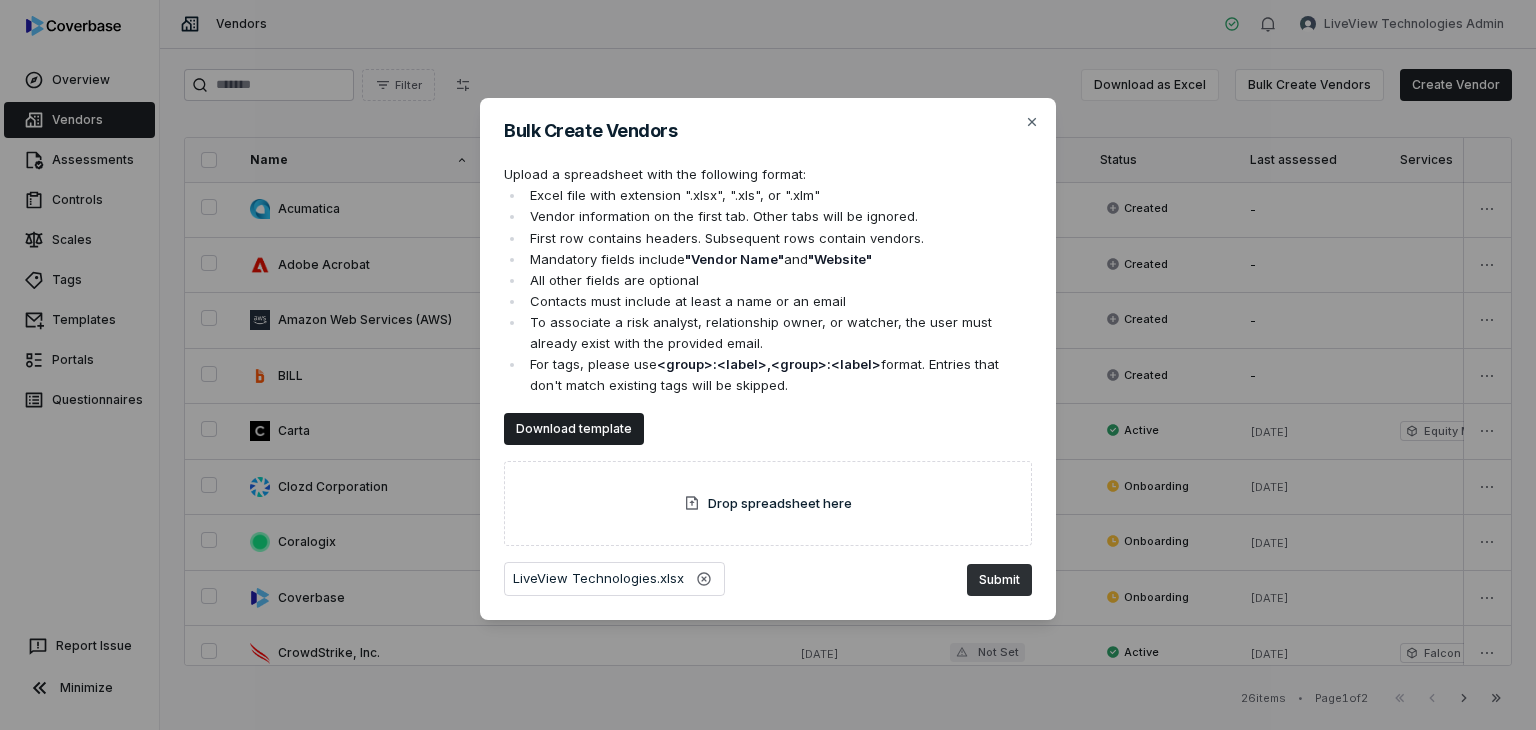 click on "Submit" at bounding box center (999, 580) 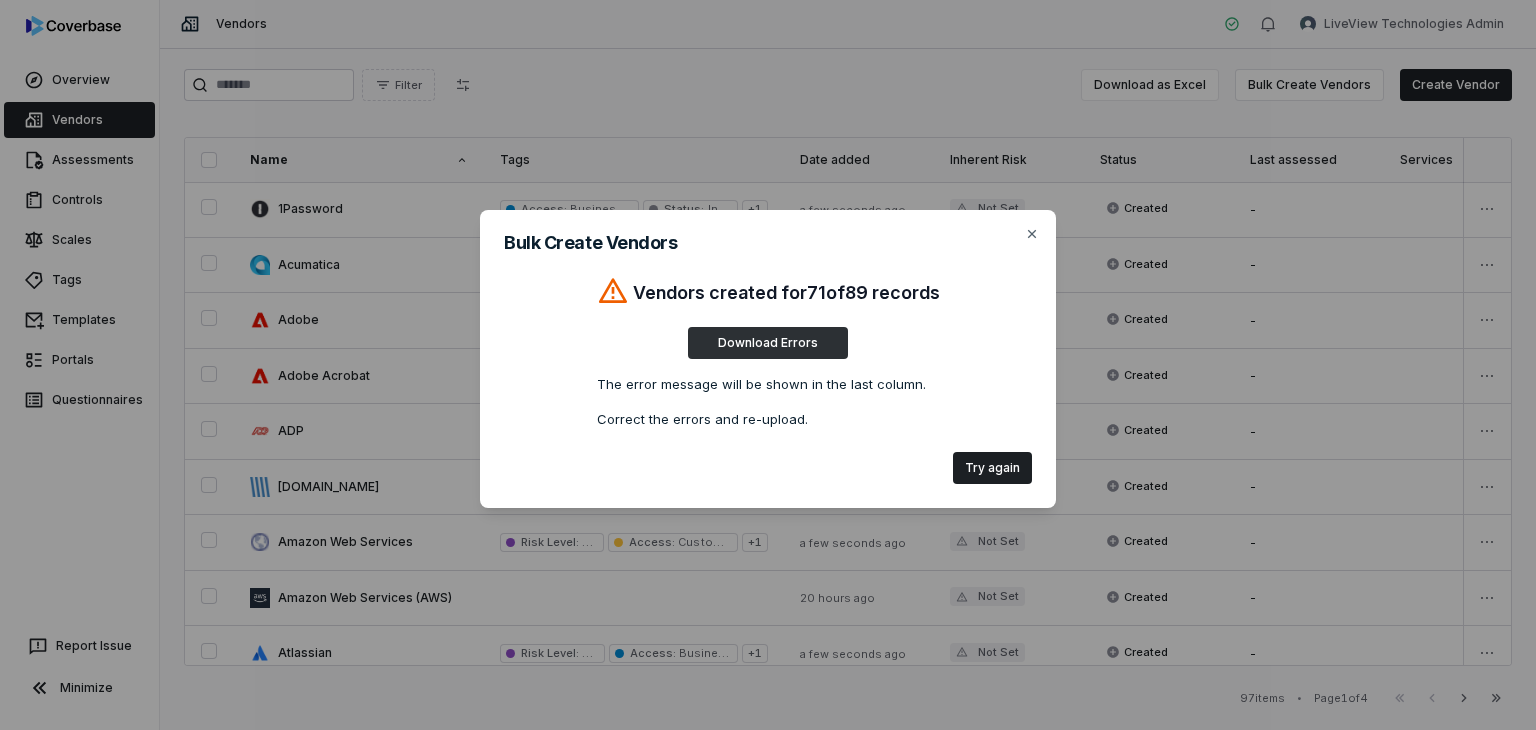 click on "Download Errors" at bounding box center (768, 343) 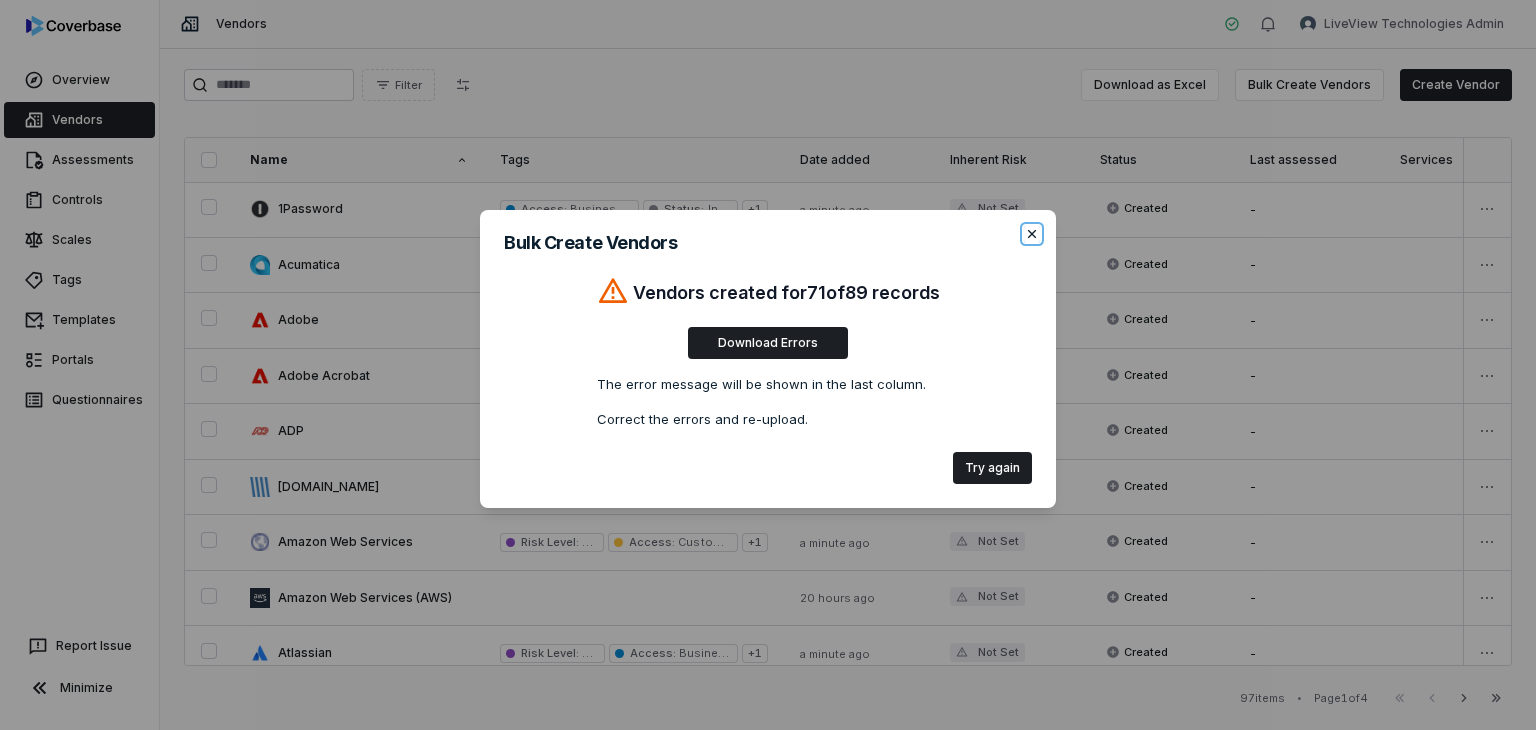 click 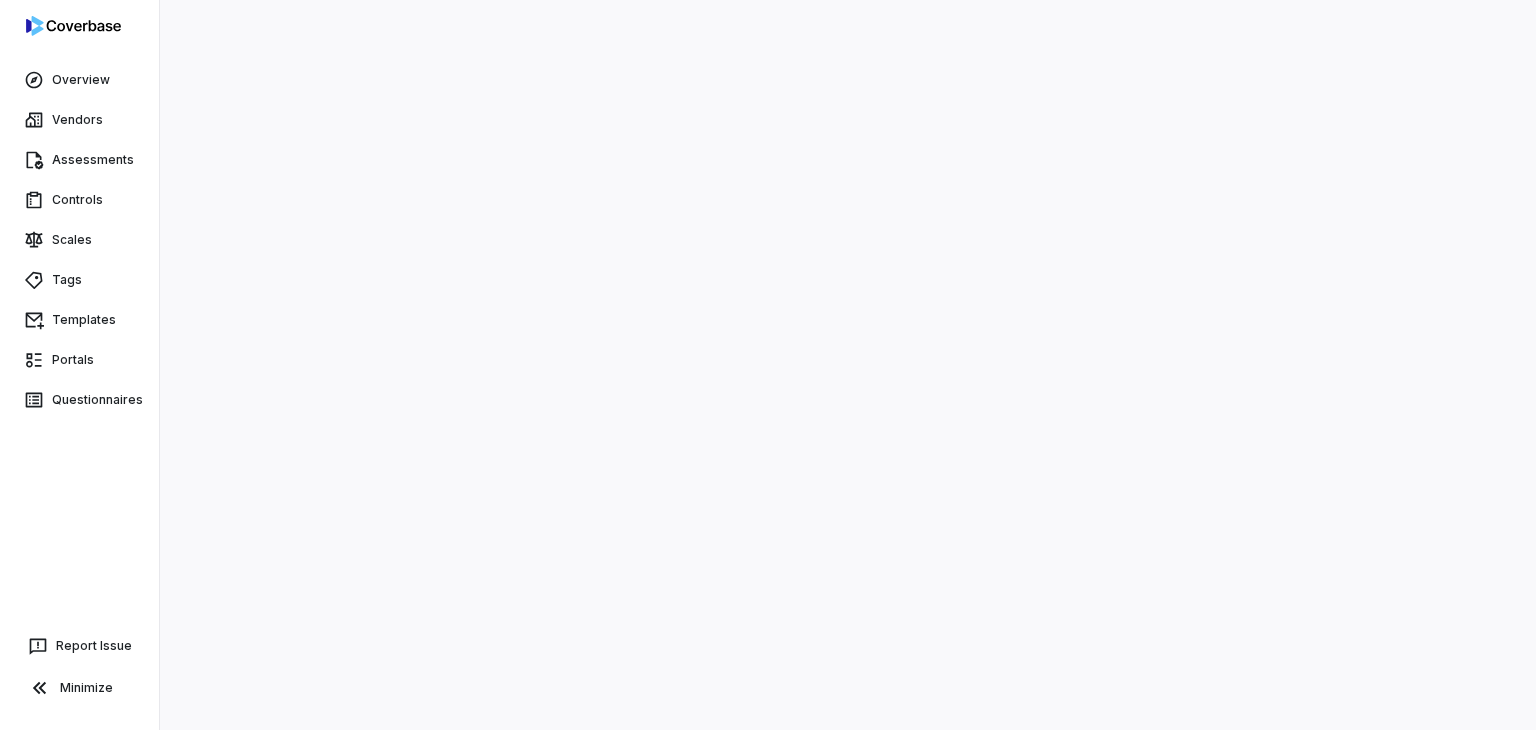 scroll, scrollTop: 0, scrollLeft: 0, axis: both 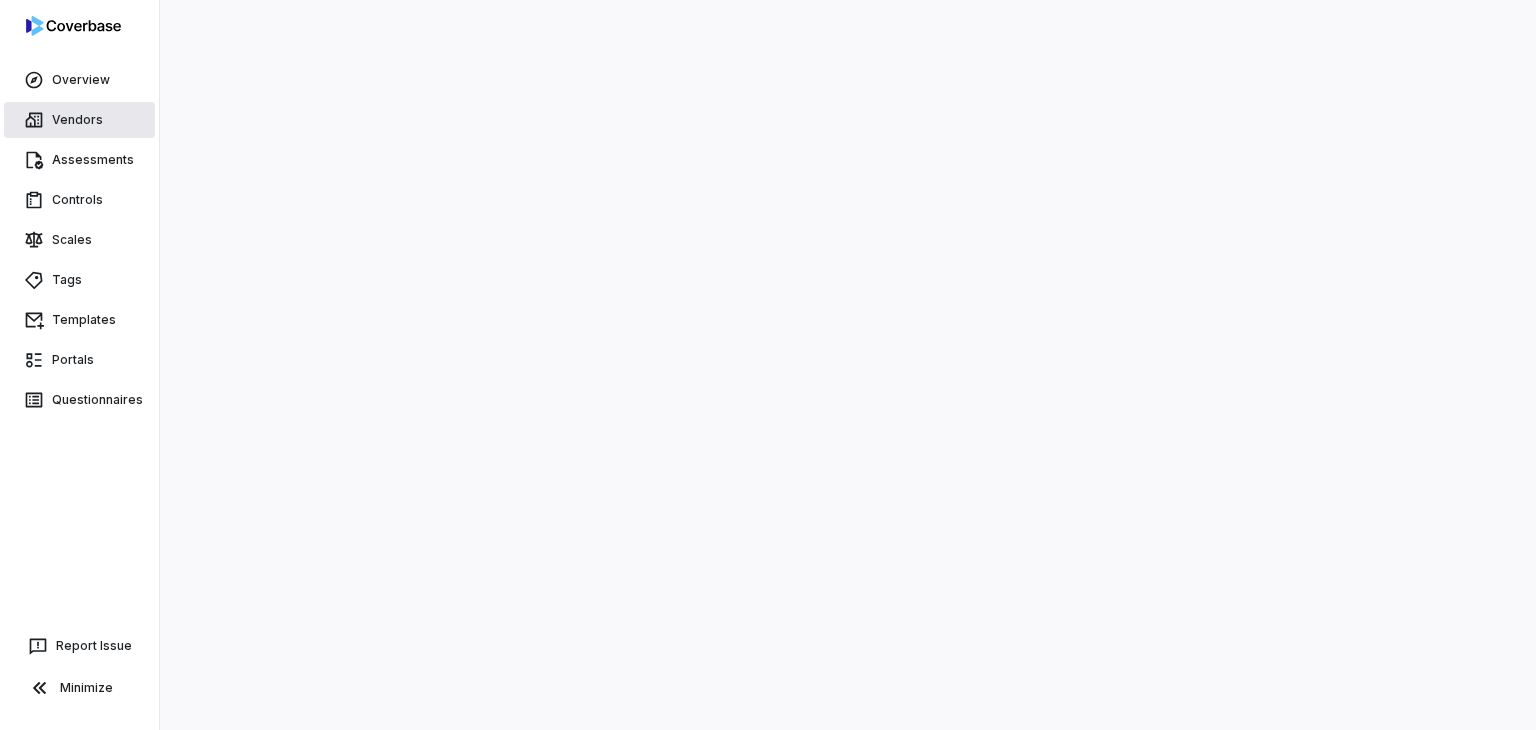 click on "Vendors" at bounding box center (79, 120) 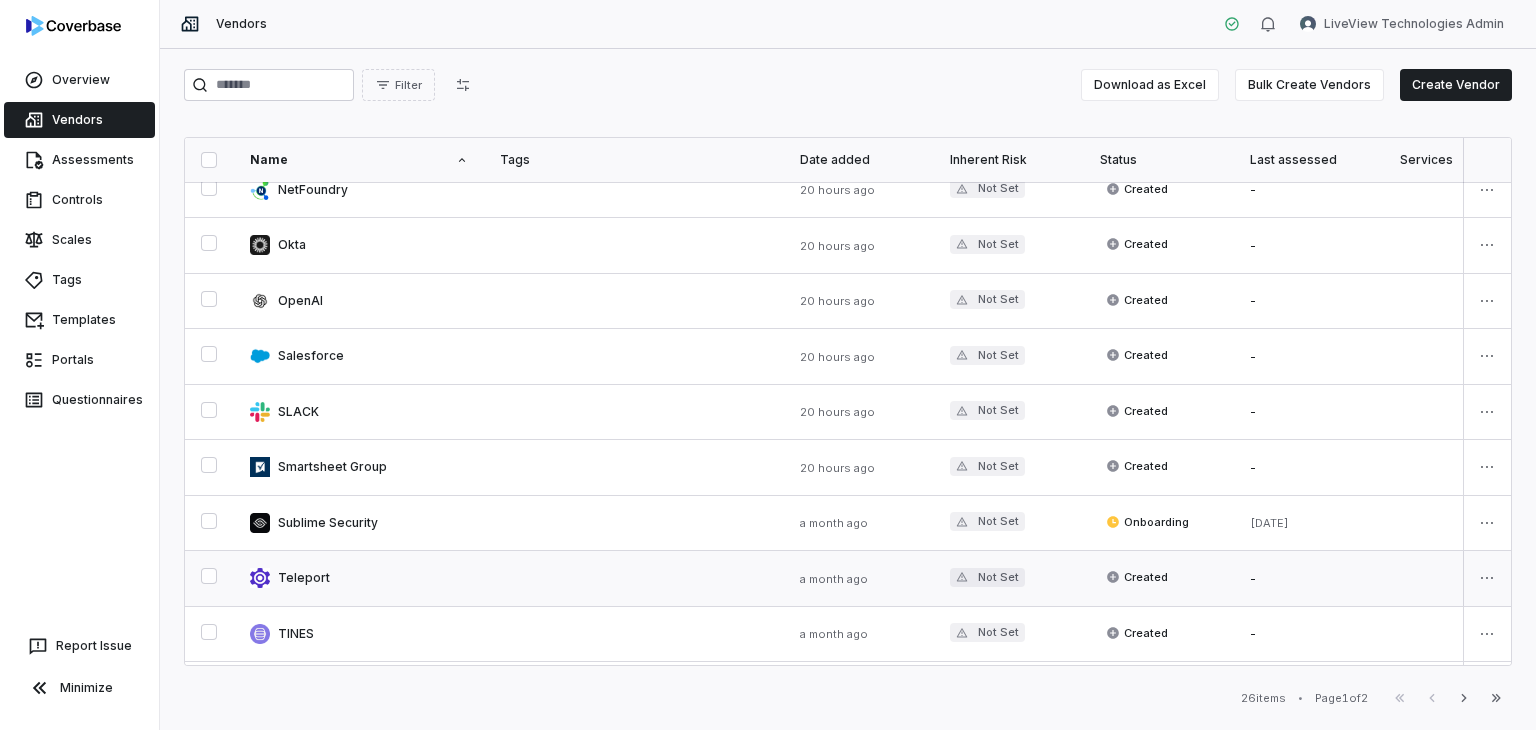 scroll, scrollTop: 899, scrollLeft: 0, axis: vertical 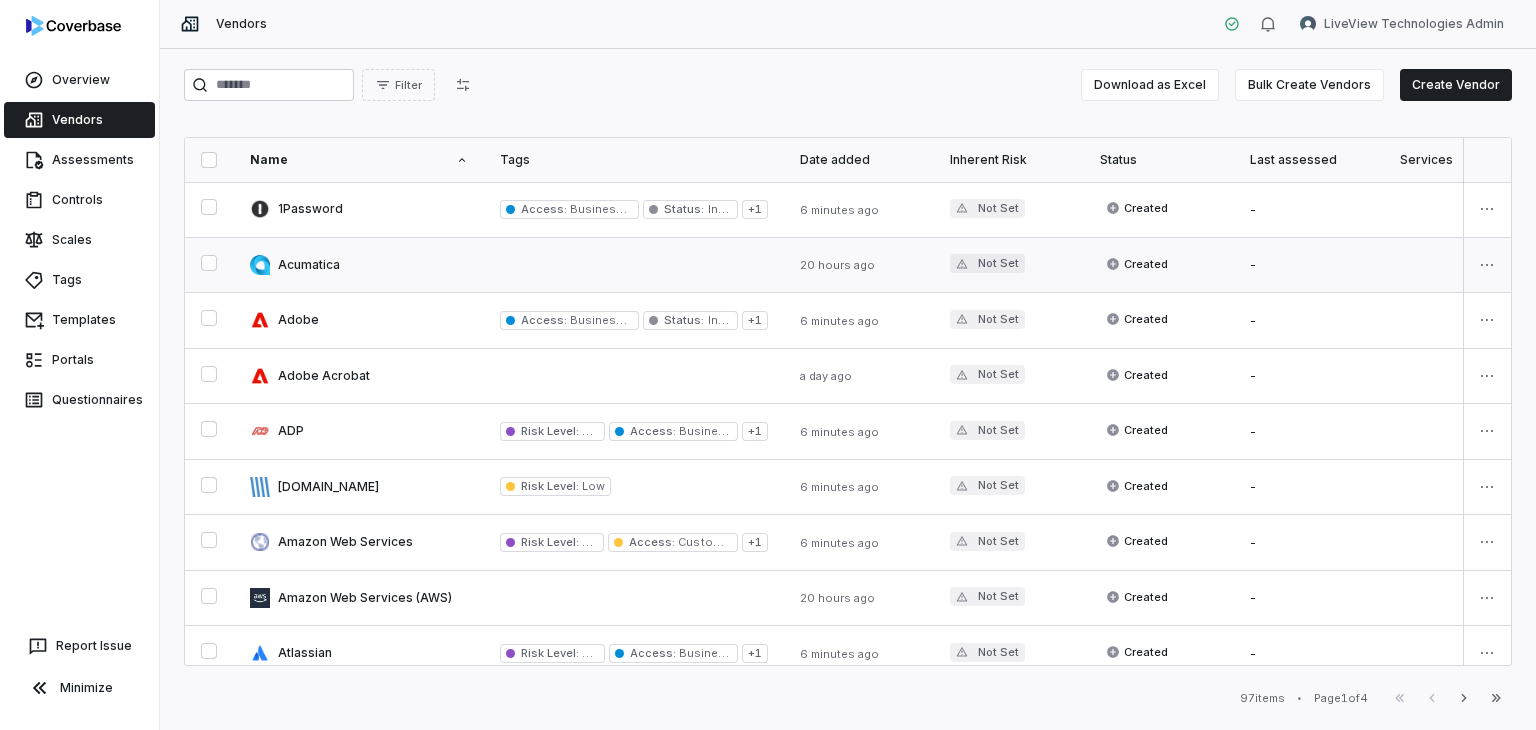 click at bounding box center [634, 265] 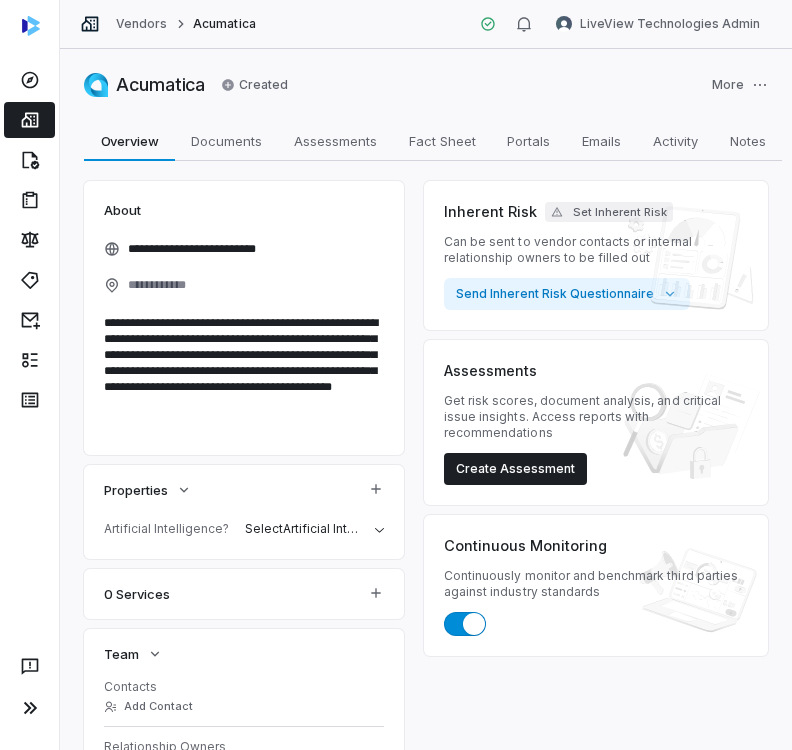 type on "*" 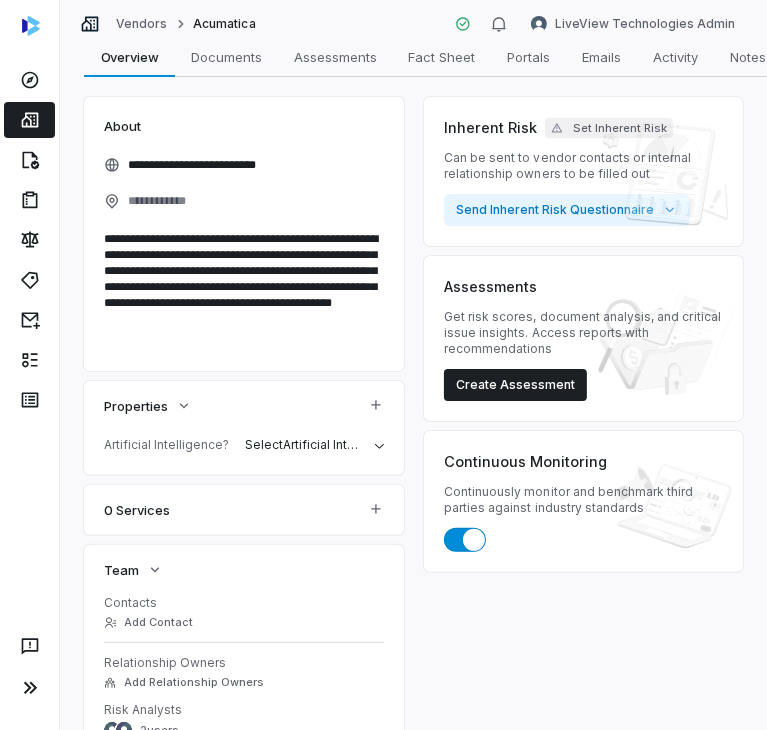 scroll, scrollTop: 0, scrollLeft: 0, axis: both 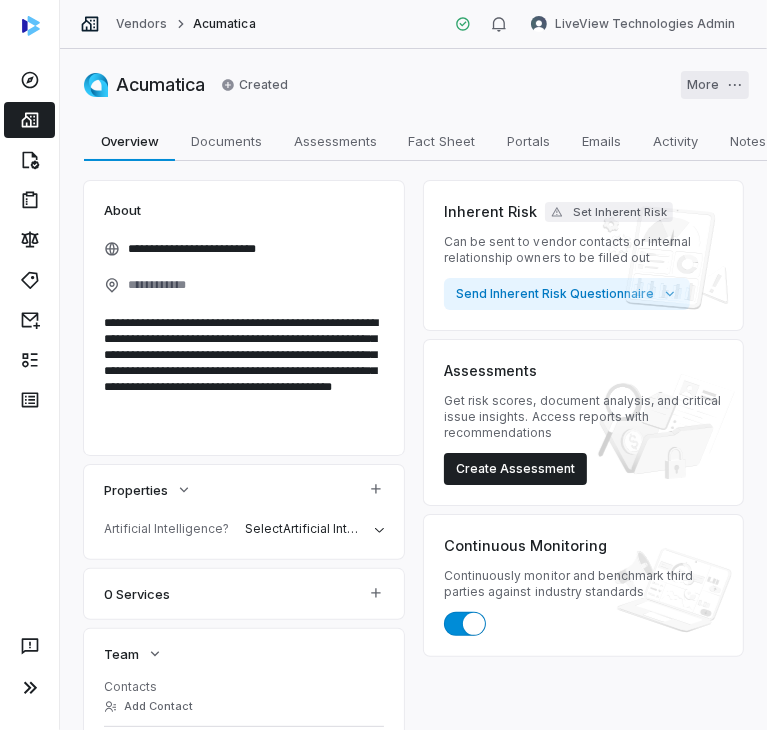 click on "**********" at bounding box center (383, 365) 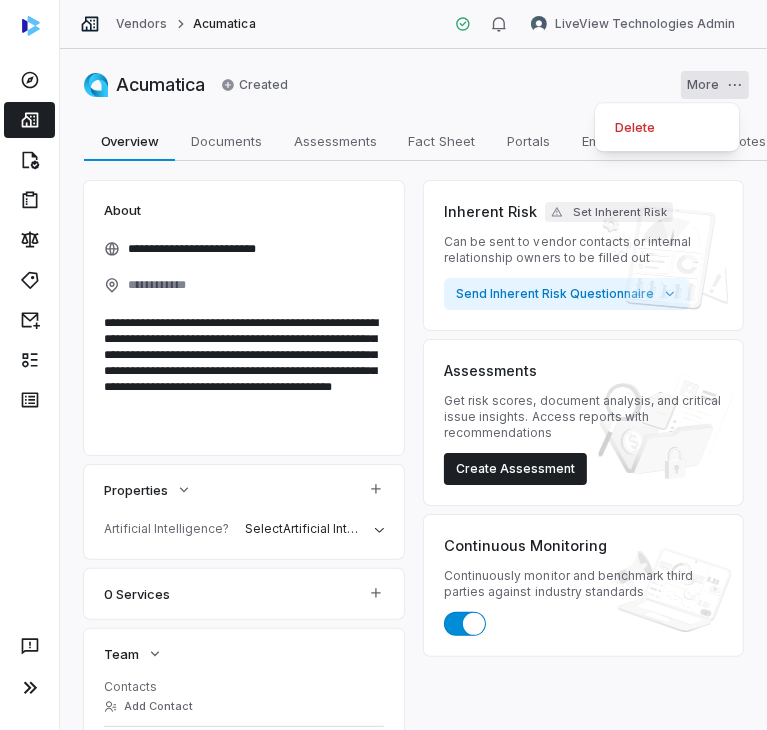 click on "**********" at bounding box center (383, 365) 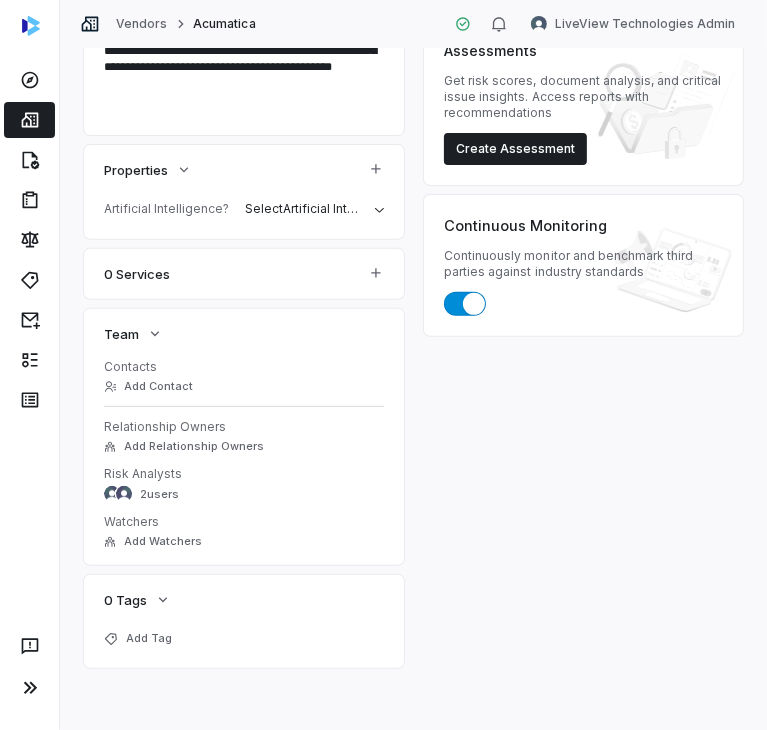 scroll, scrollTop: 332, scrollLeft: 0, axis: vertical 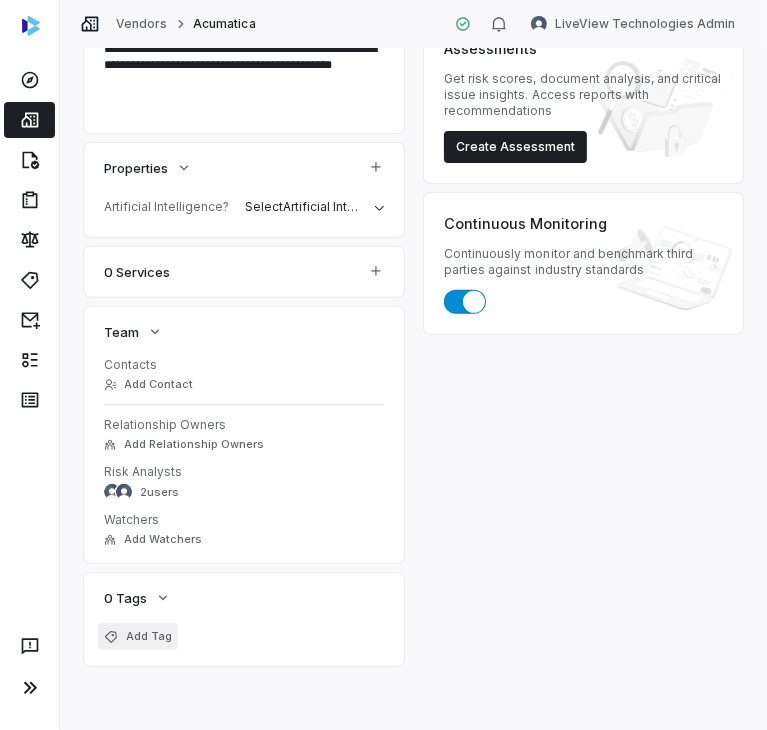 click on "Add Tag" at bounding box center [138, 636] 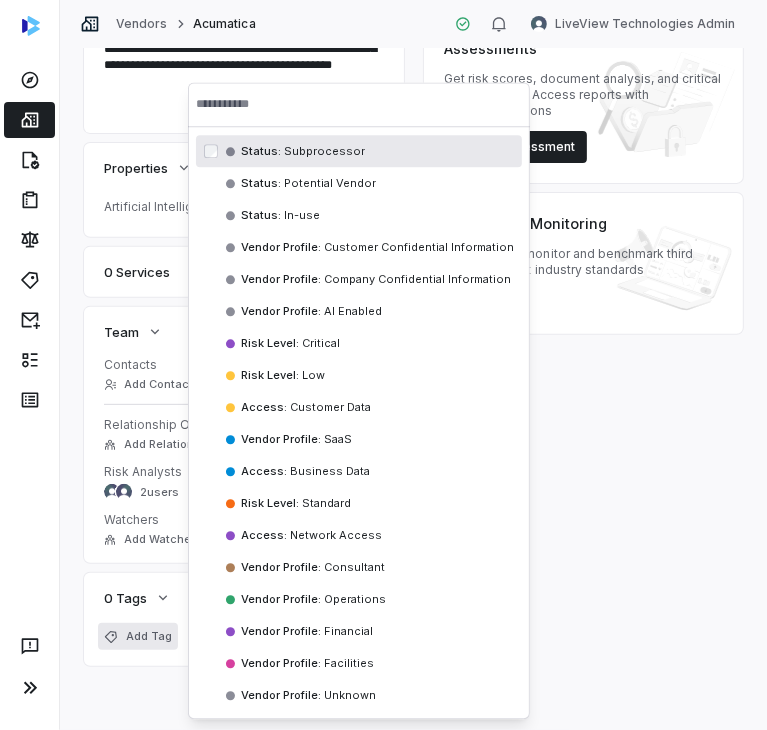 click at bounding box center (359, 104) 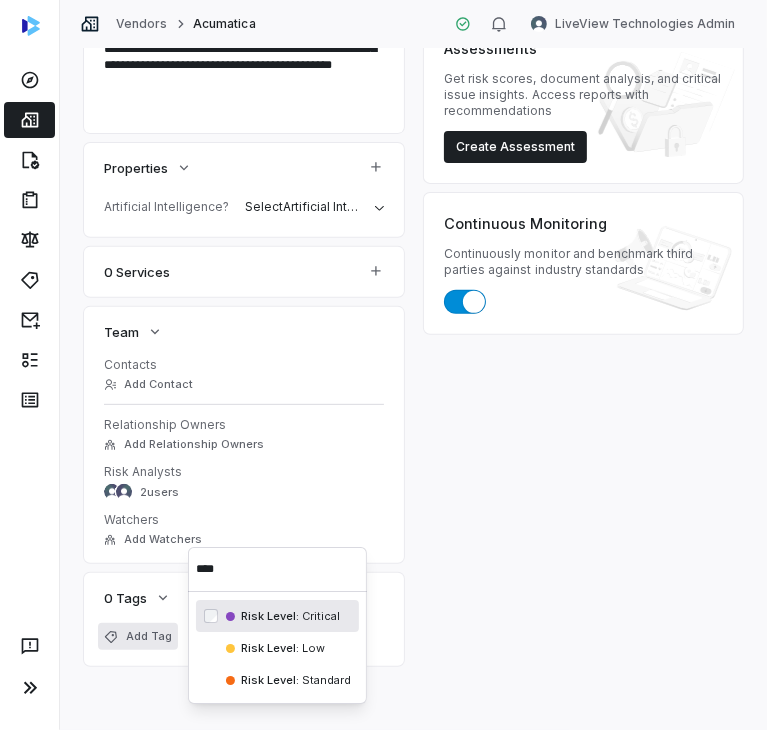 type on "****" 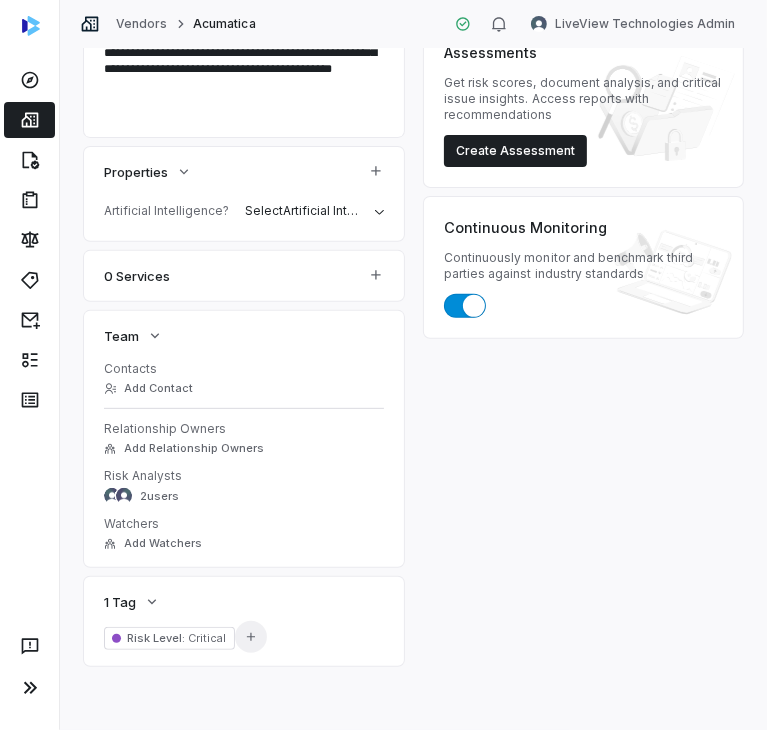 click 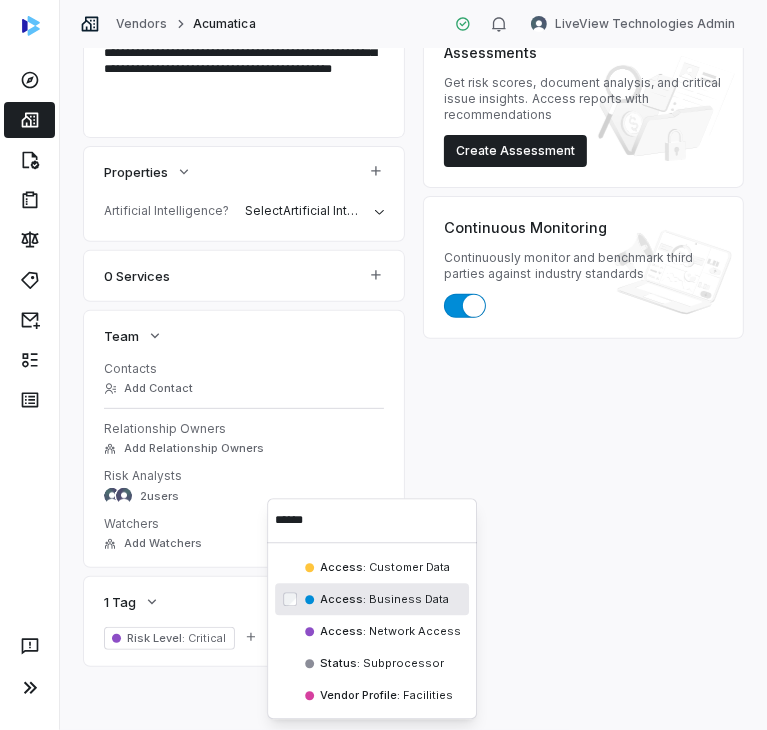 type on "******" 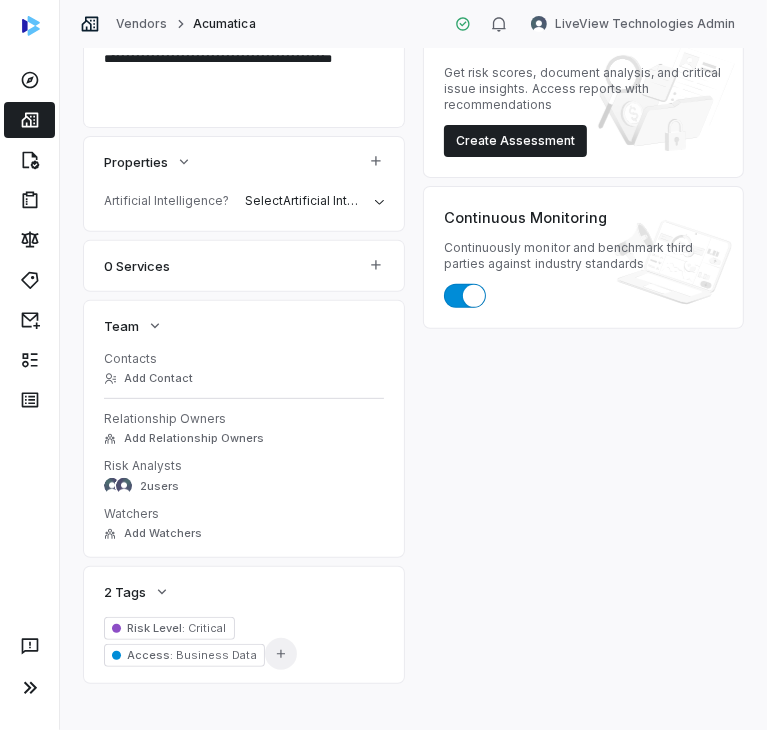 click on "Add Tag" at bounding box center (281, 654) 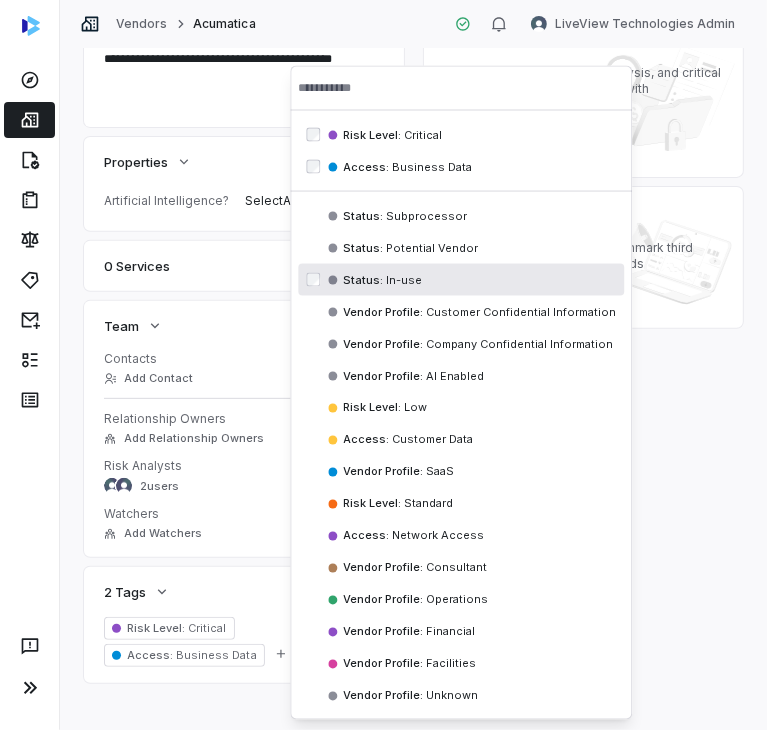 click on "Status :   In-use" at bounding box center [461, 280] 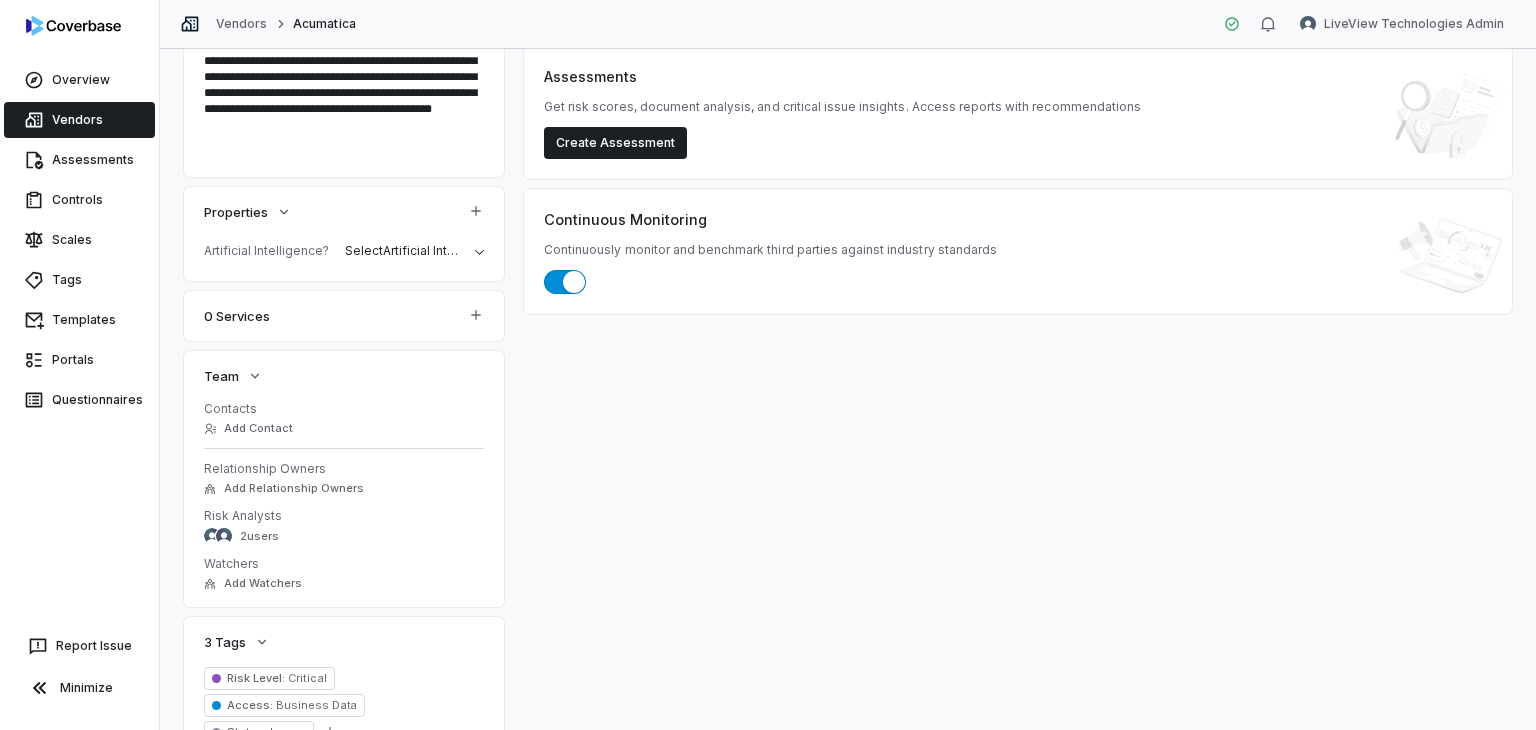 scroll, scrollTop: 372, scrollLeft: 0, axis: vertical 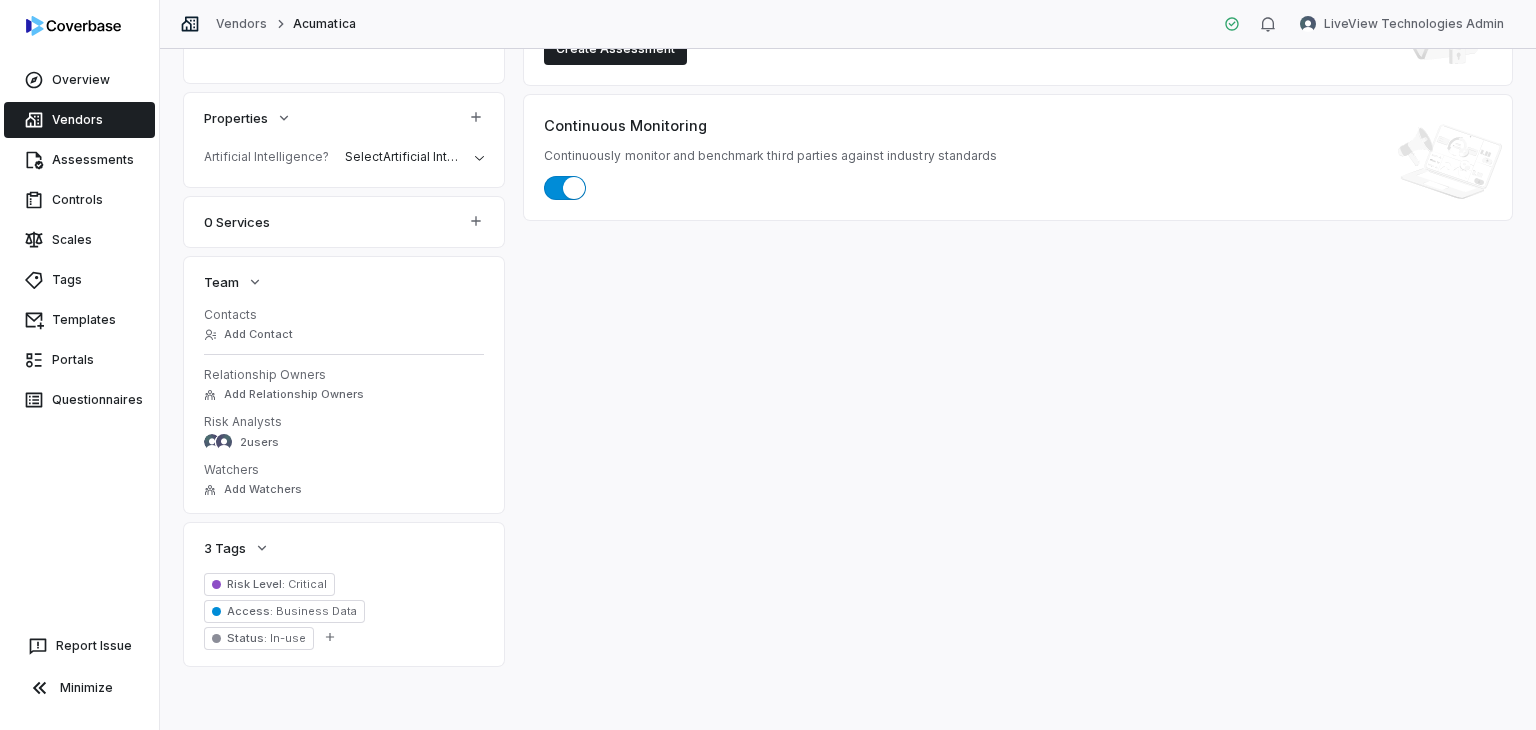 click on "Inherent Risk Set Inherent Risk Can be sent to vendor contacts or internal relationship owners to be filled out Send Inherent Risk Questionnaire Assessments Get risk scores, document analysis, and critical issue insights. Access reports with recommendations Create Assessment Assessments No next assessment date Create Assessment View all  assessments Continuous Monitoring Continuously monitor and benchmark third parties against industry standards" at bounding box center [1018, 237] 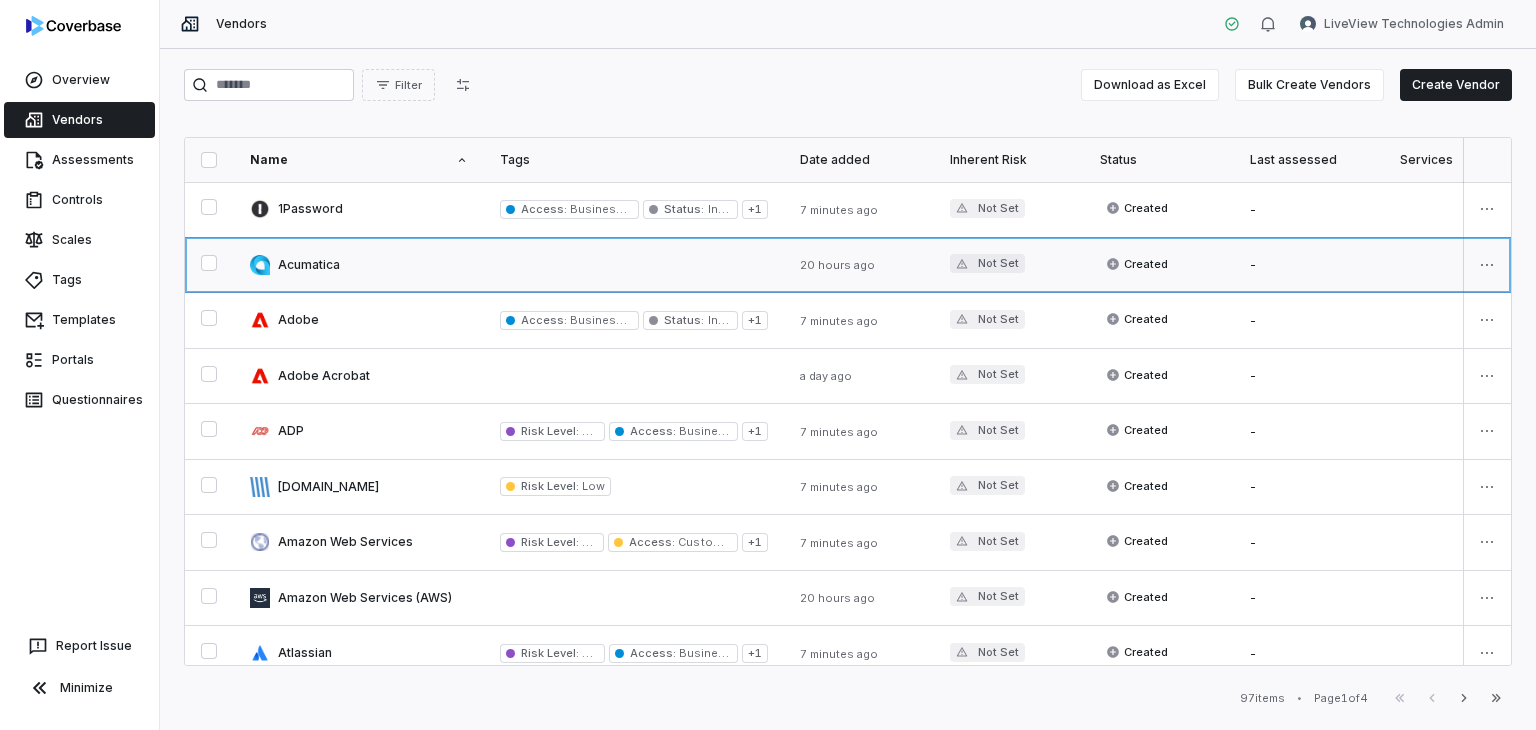 click at bounding box center [634, 265] 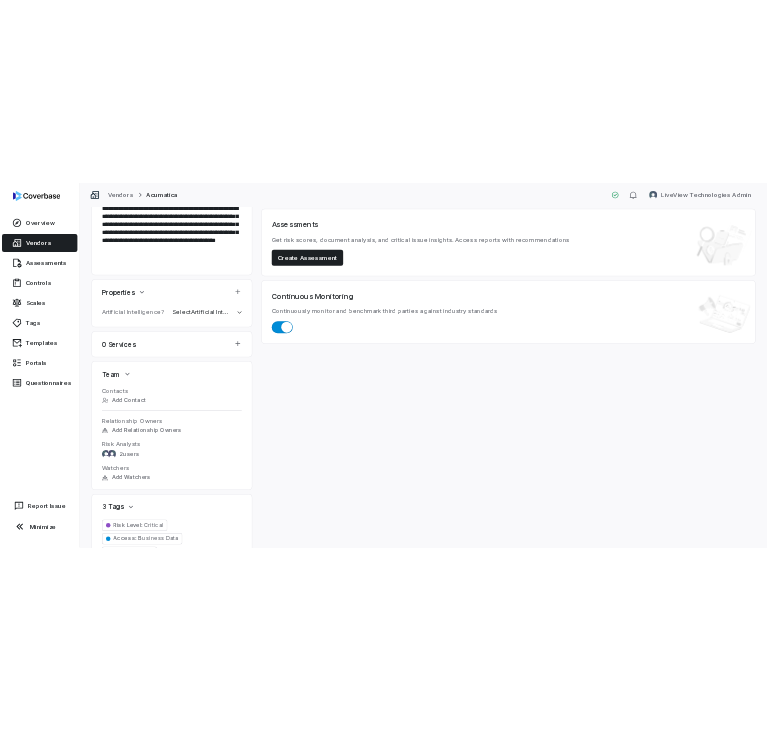 scroll, scrollTop: 0, scrollLeft: 0, axis: both 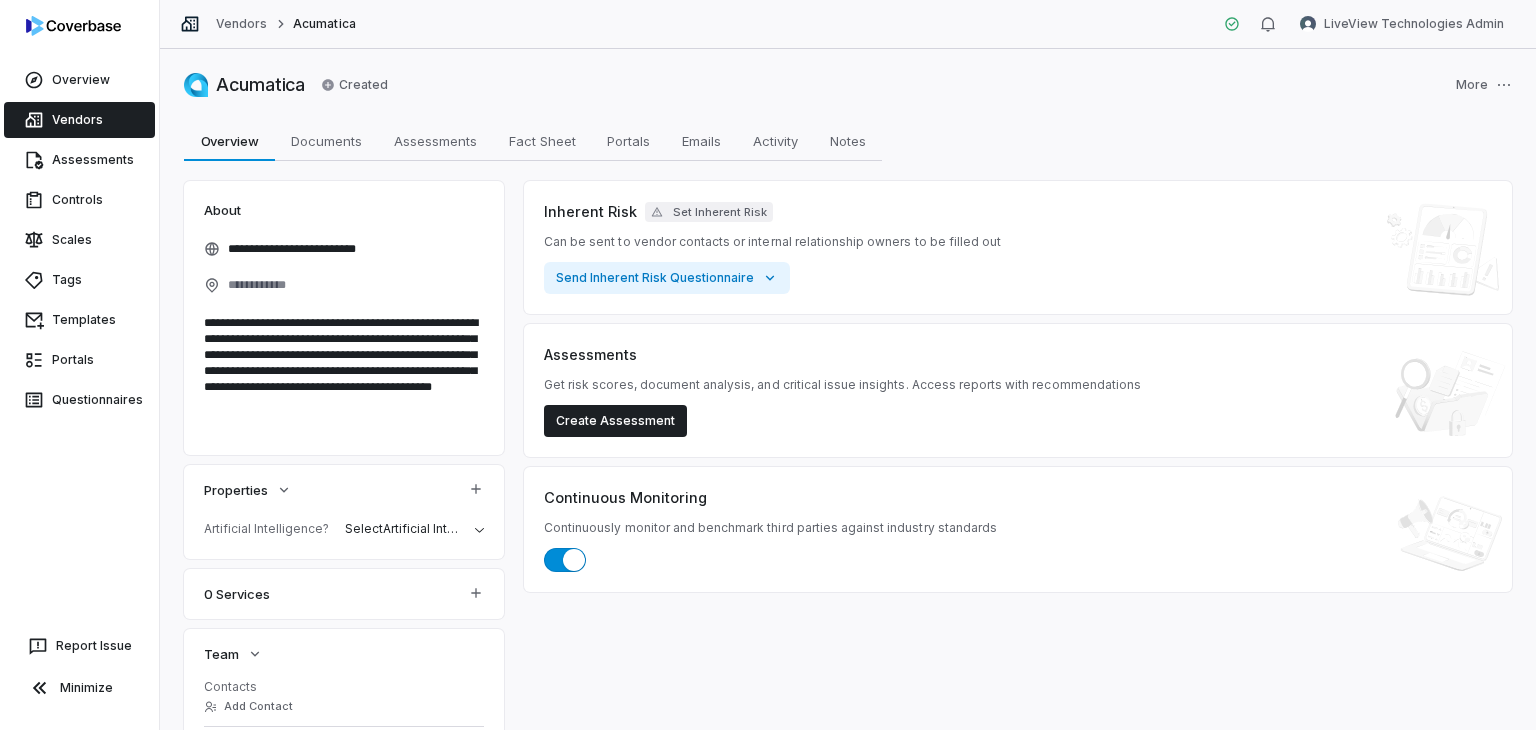 click on "Properties" at bounding box center (344, 490) 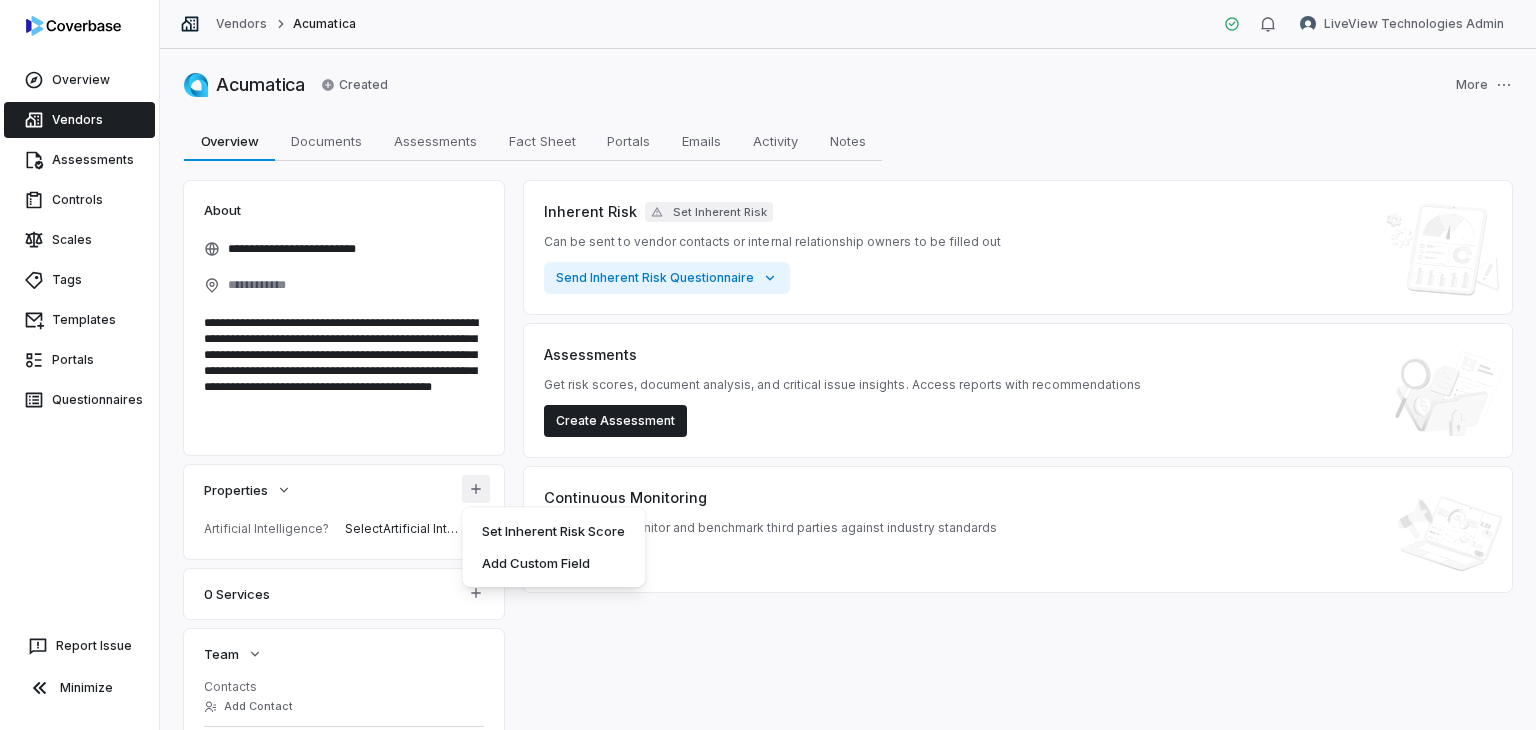 click on "**********" at bounding box center [768, 365] 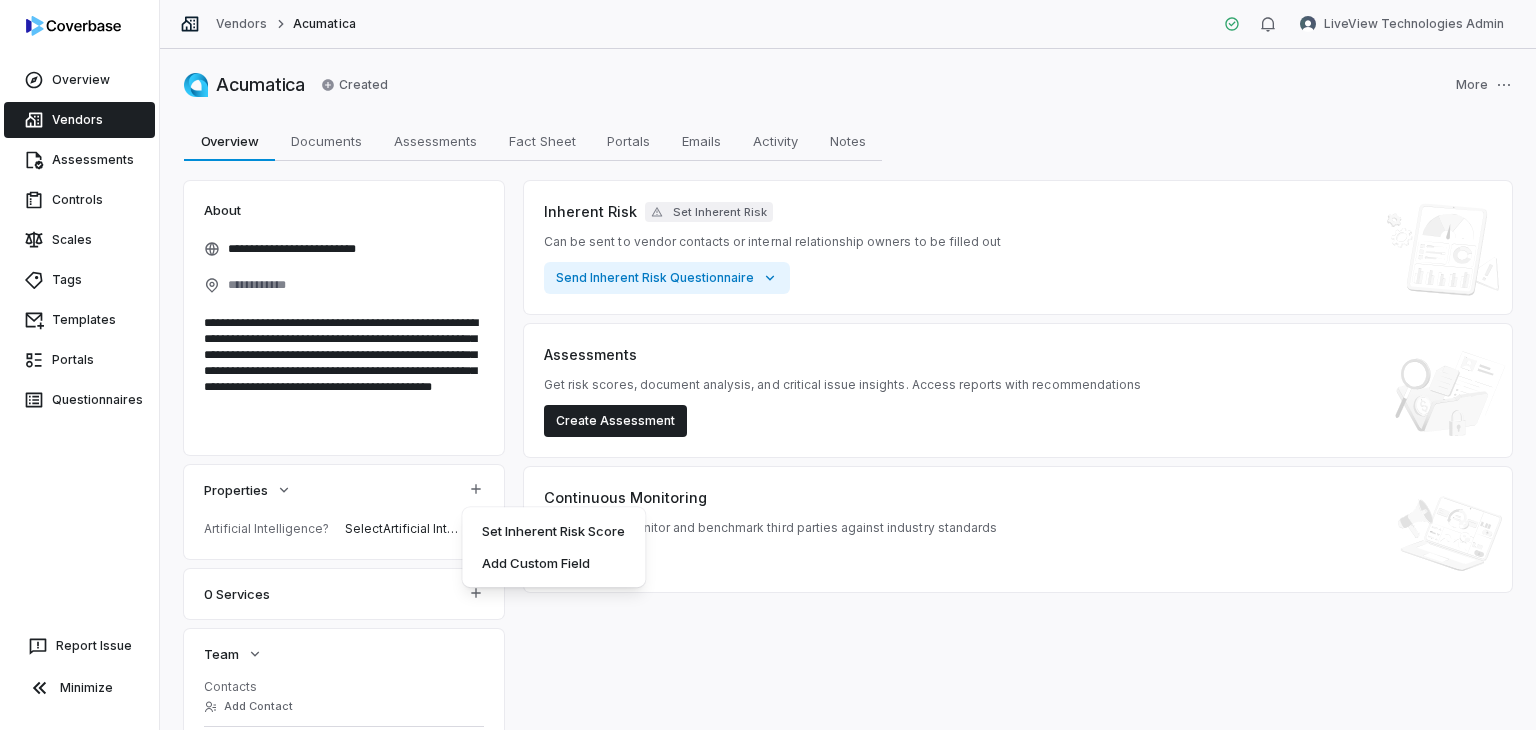click on "**********" at bounding box center (768, 365) 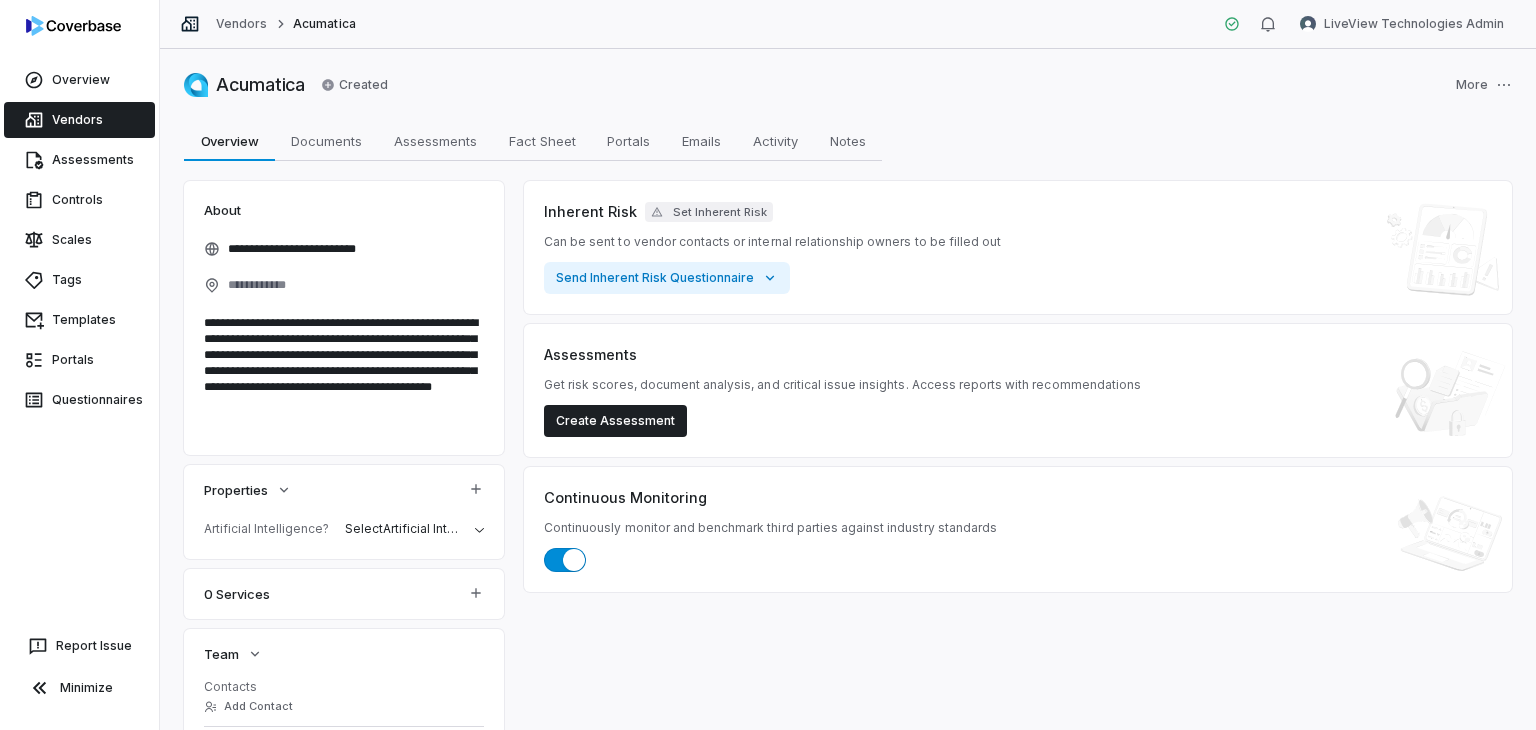 click on "Properties" at bounding box center (344, 490) 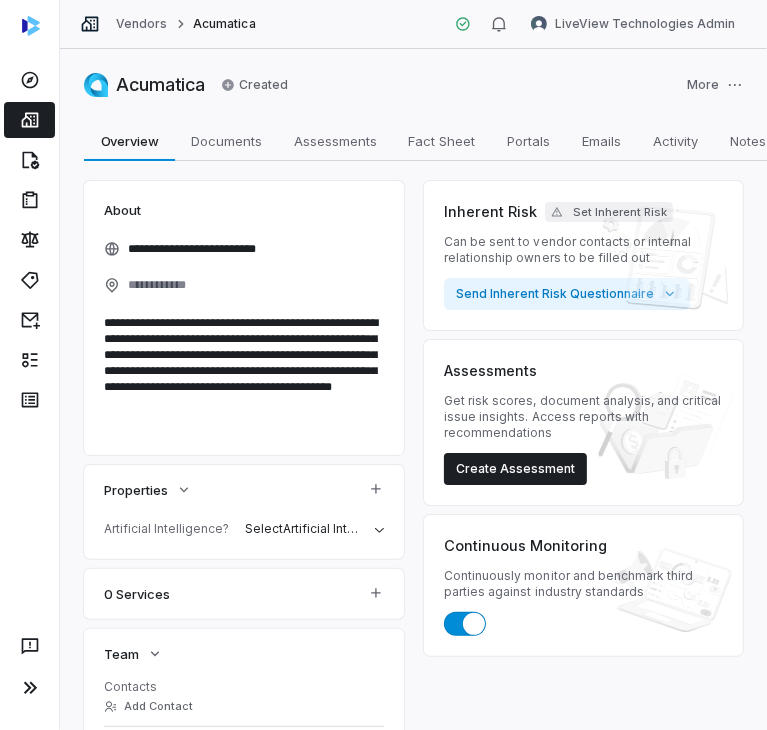 click on "Vendors" at bounding box center (141, 24) 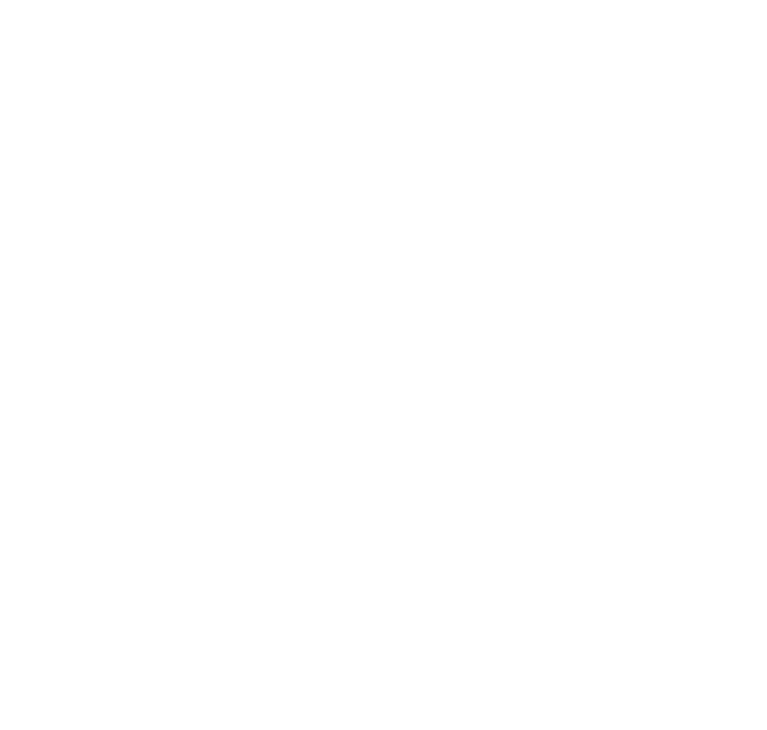 scroll, scrollTop: 0, scrollLeft: 0, axis: both 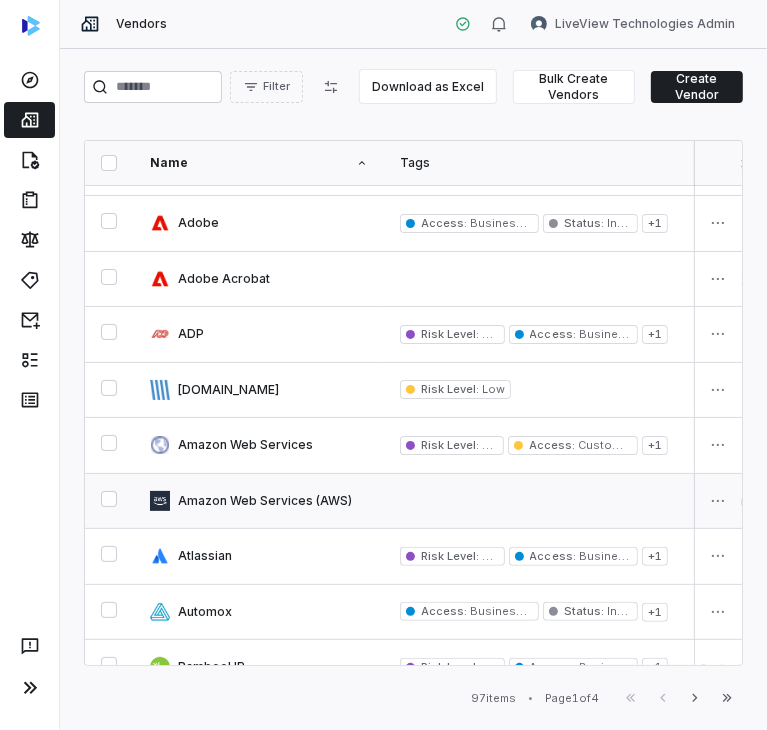 click at bounding box center [534, 501] 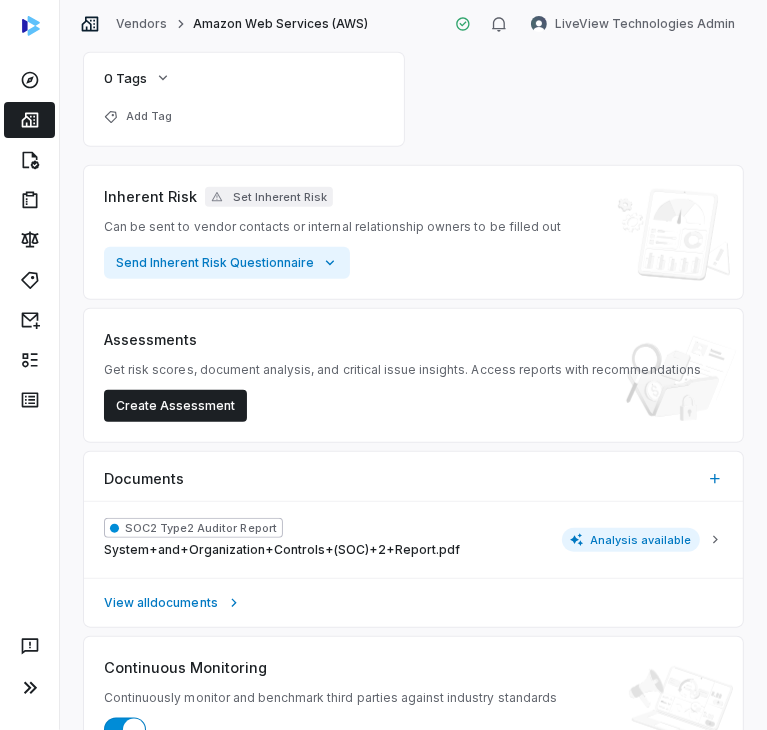 scroll, scrollTop: 748, scrollLeft: 0, axis: vertical 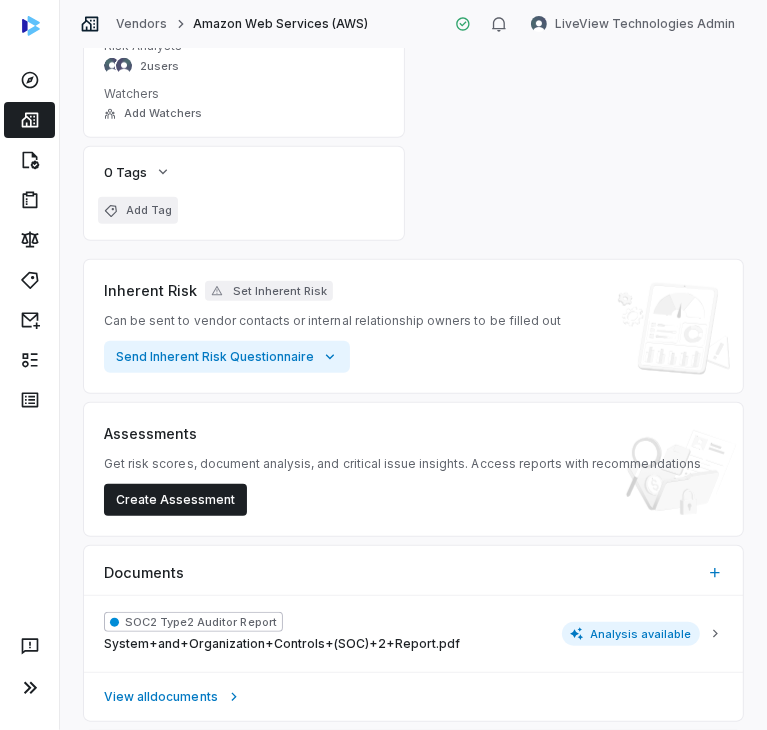 click on "Add Tag" at bounding box center [149, 210] 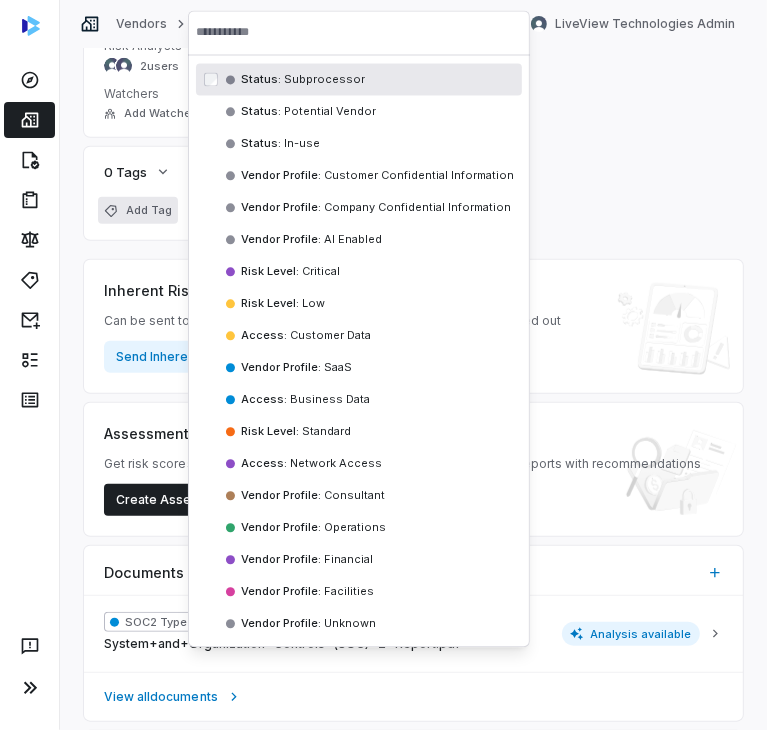 click at bounding box center [359, 32] 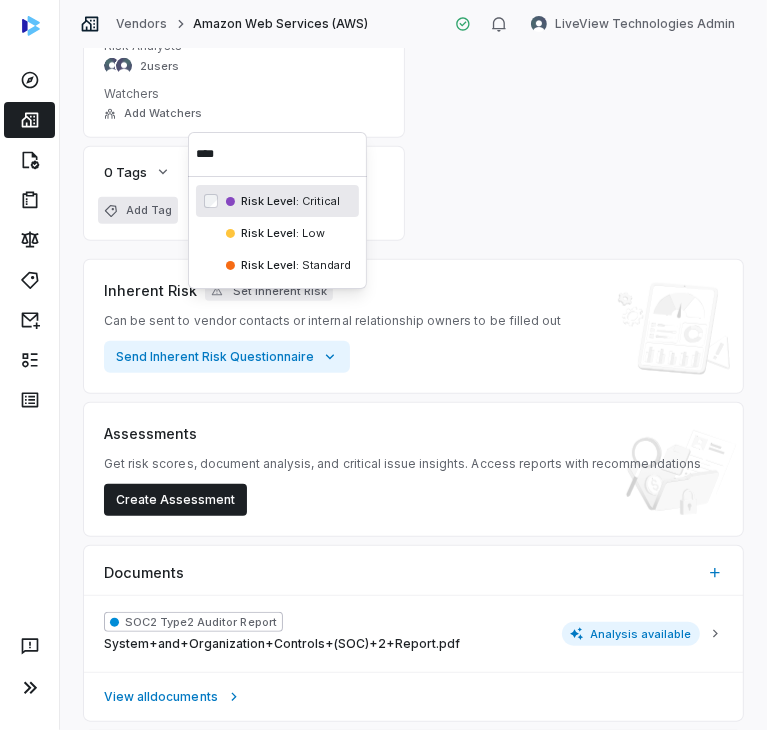 type on "****" 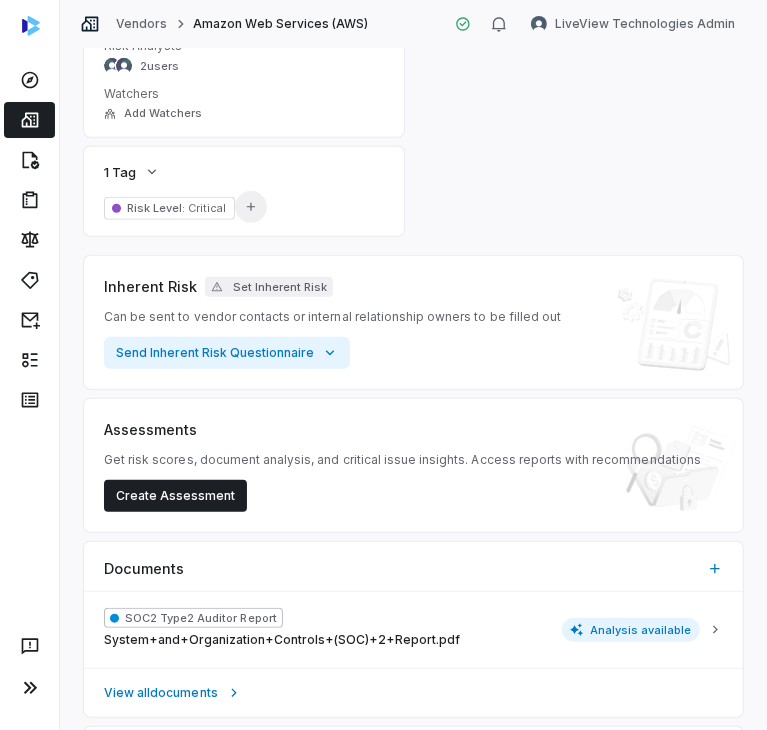 click 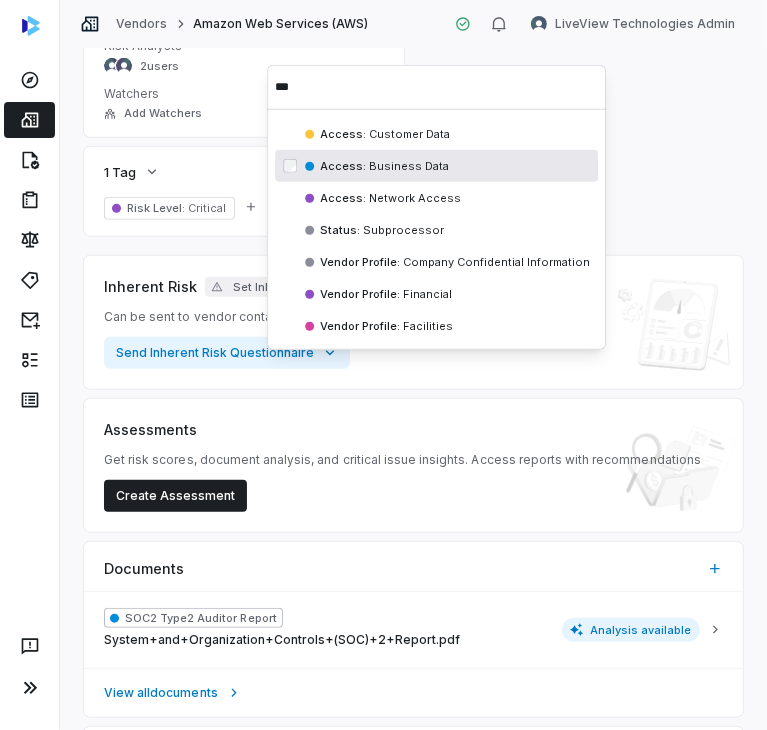 type on "***" 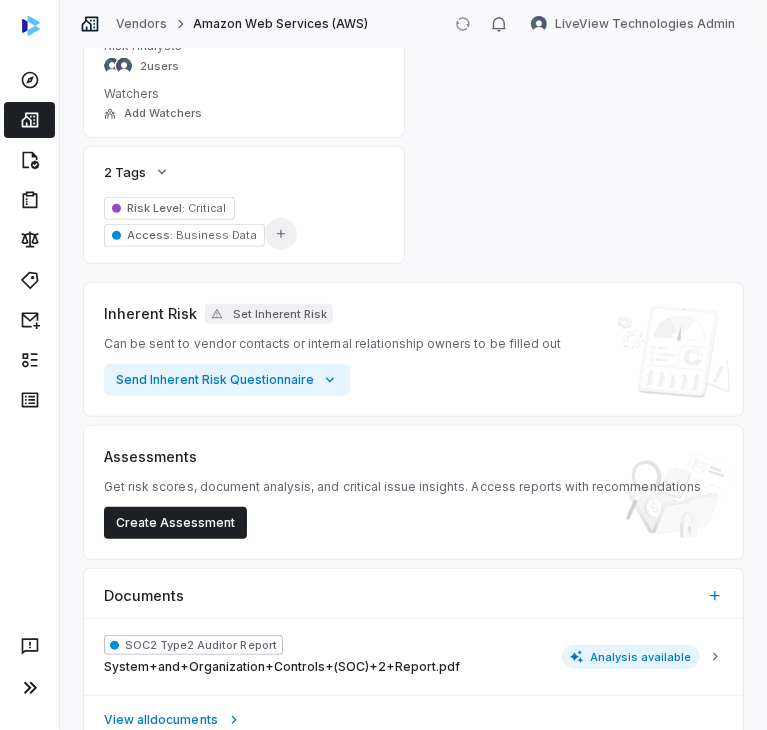 click on "Add Tag" at bounding box center [281, 234] 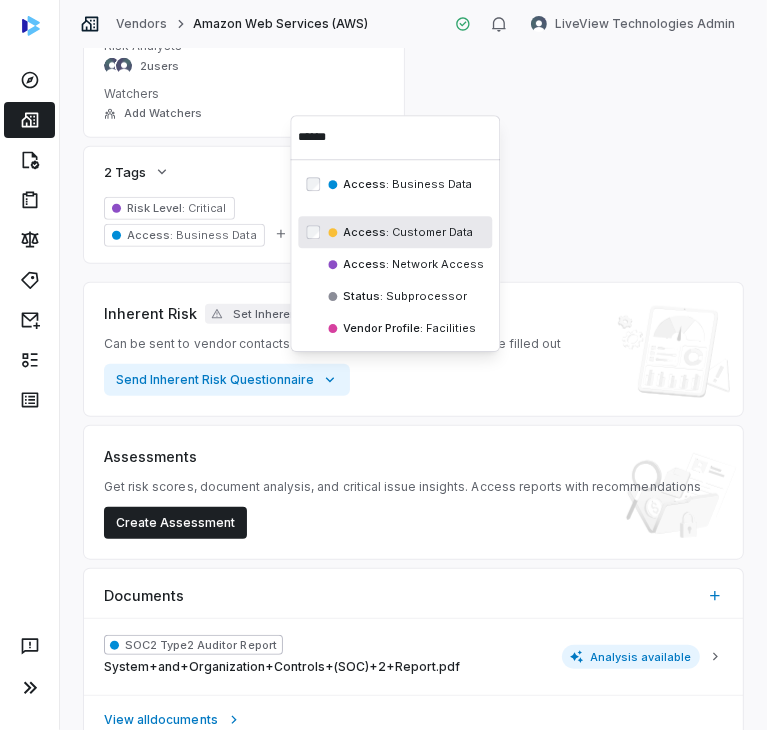 type on "******" 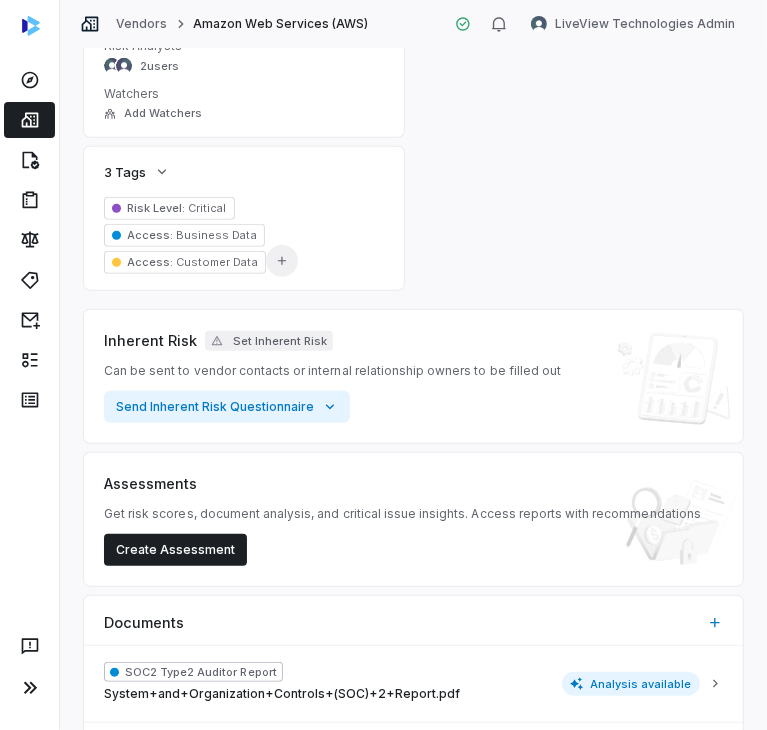 click 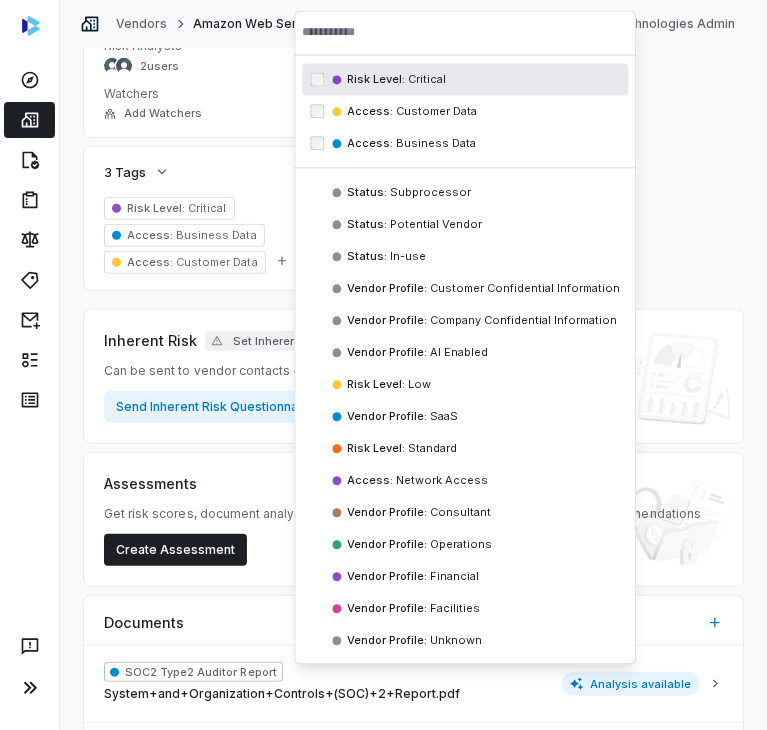 click at bounding box center [465, 32] 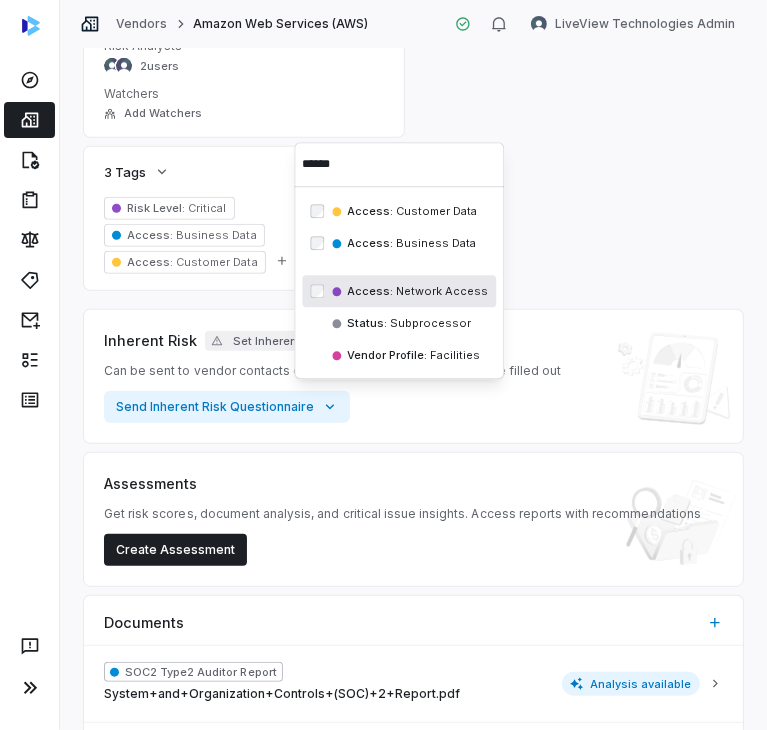 type on "******" 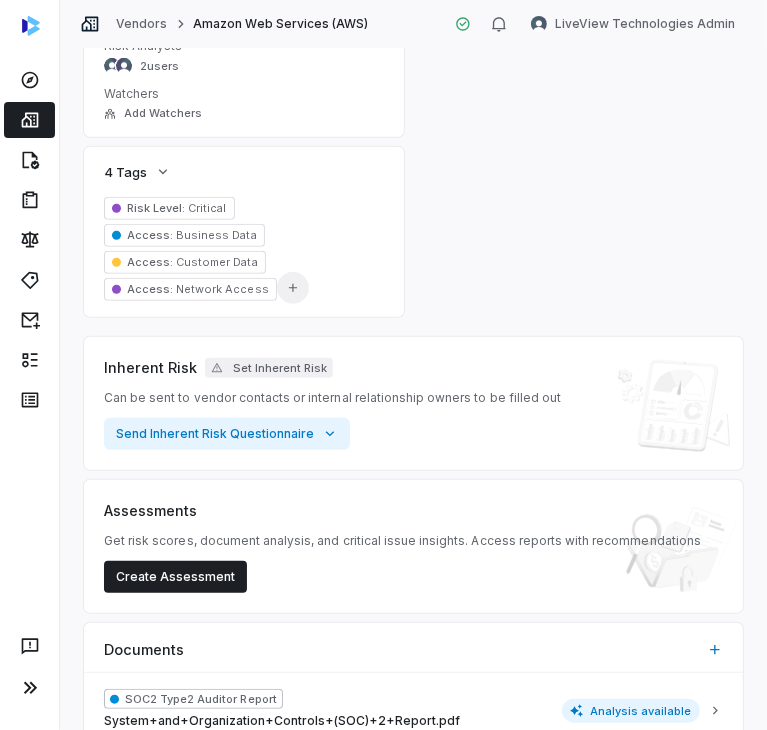 click 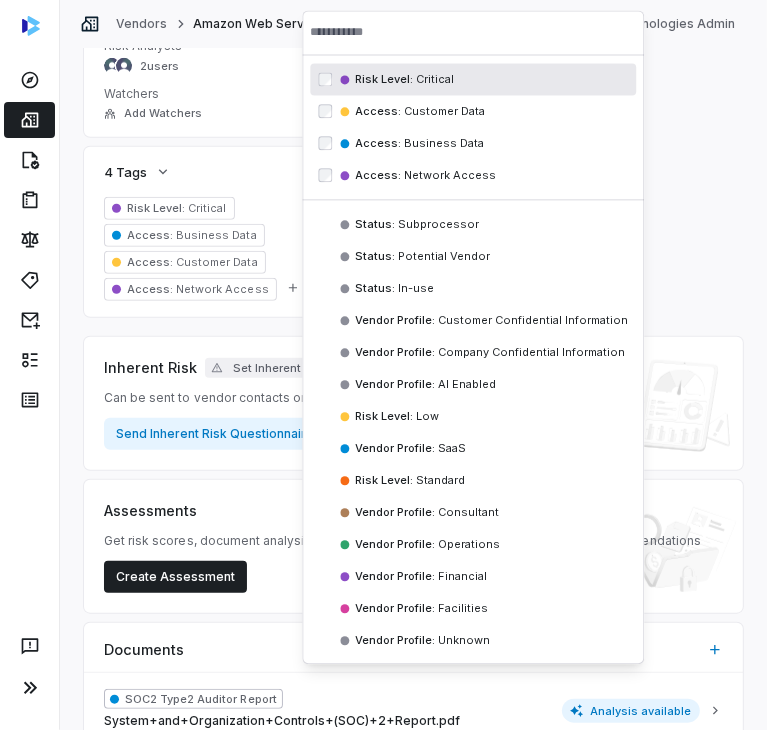 click at bounding box center [473, 32] 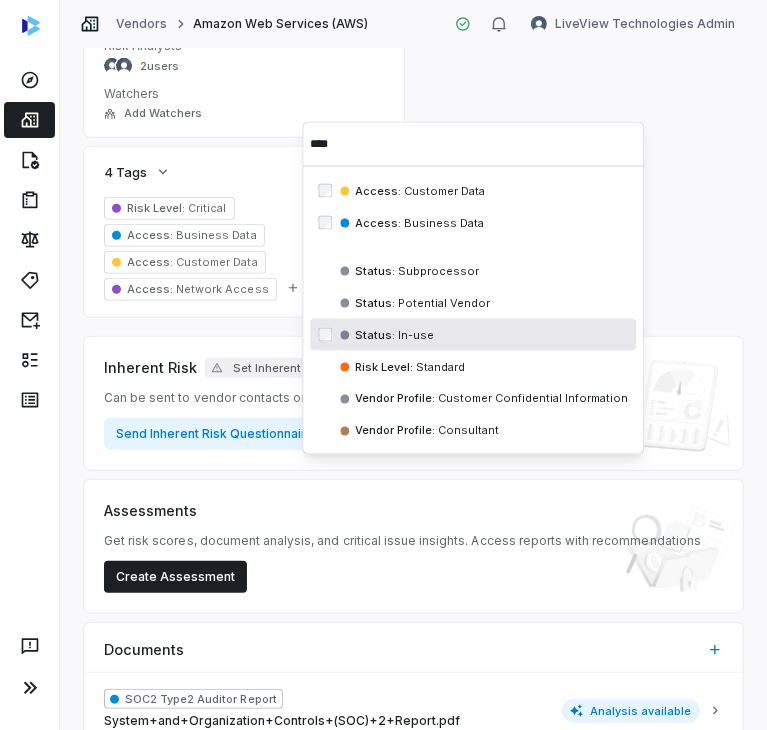 type on "****" 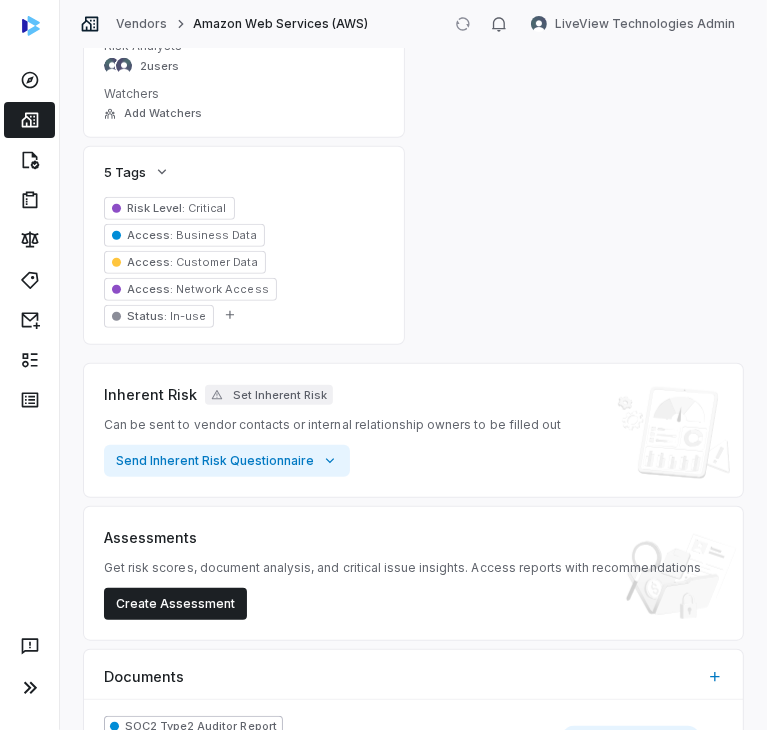 click on "**********" at bounding box center [413, 196] 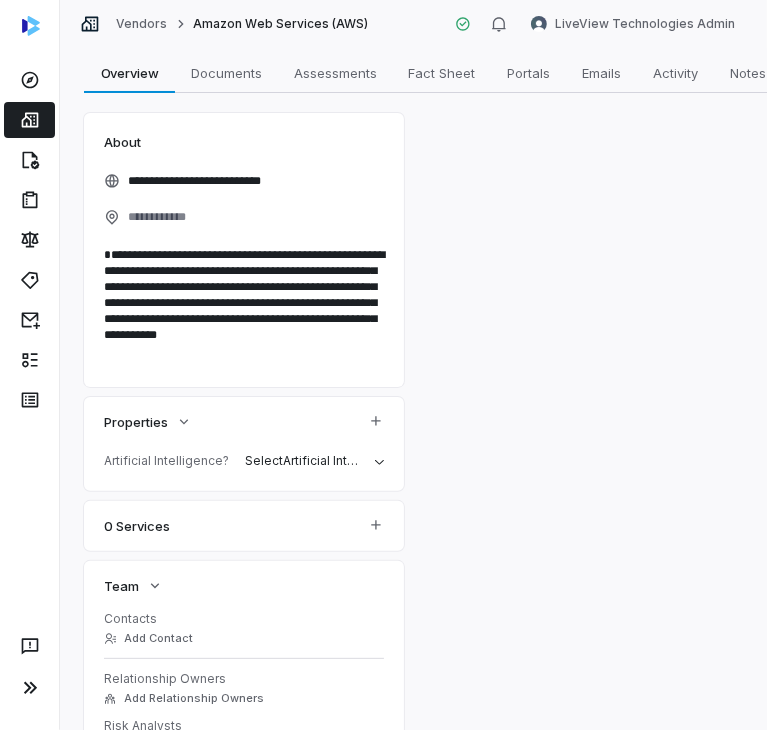 scroll, scrollTop: 0, scrollLeft: 0, axis: both 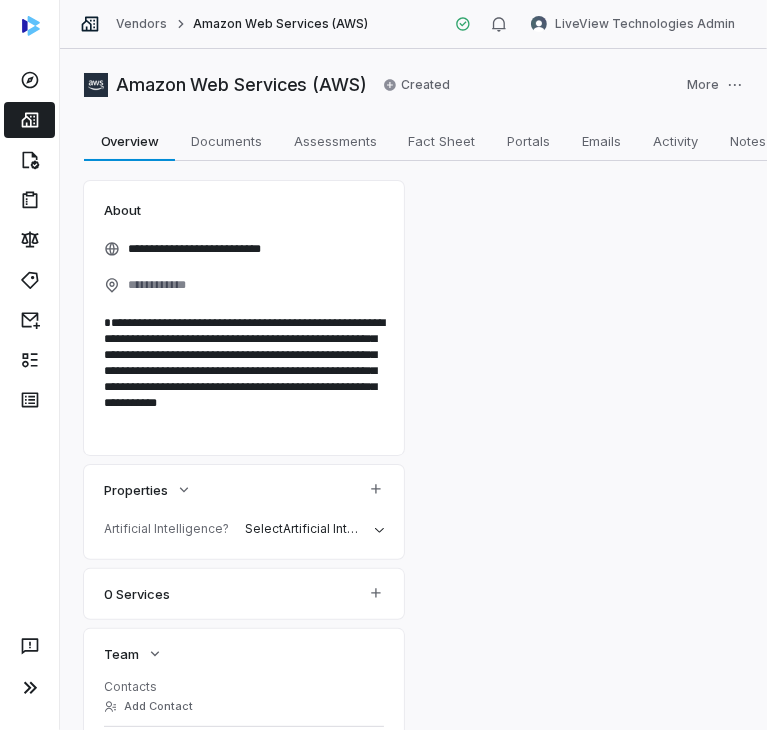 click on "Vendors Amazon Web Services (AWS)" at bounding box center (224, 24) 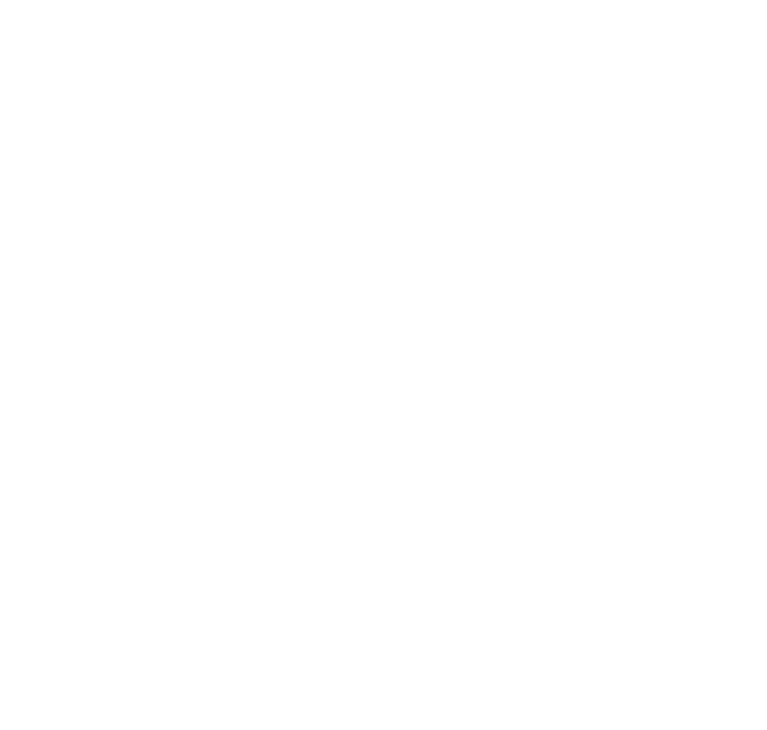 scroll, scrollTop: 0, scrollLeft: 0, axis: both 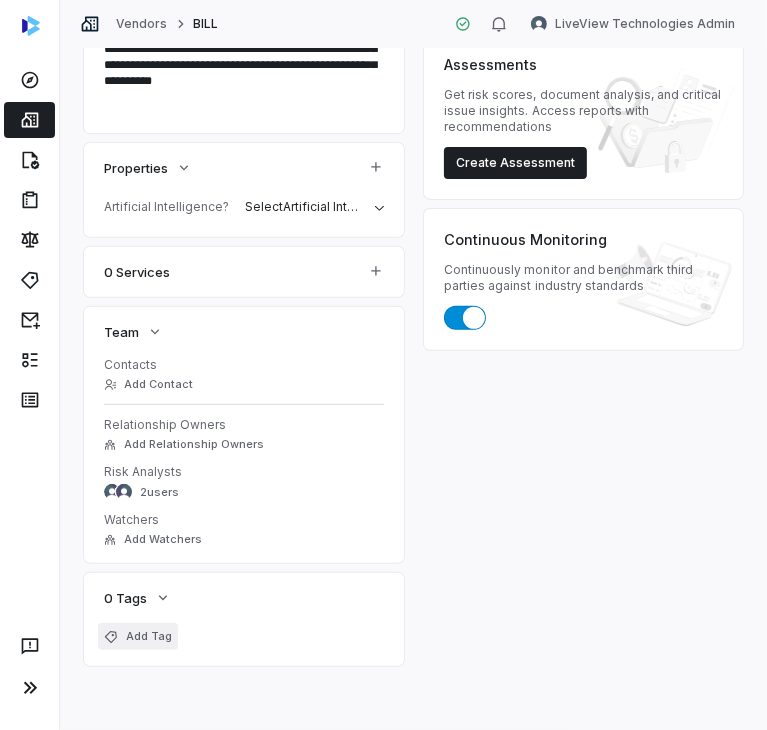 click on "Add Tag" at bounding box center (149, 636) 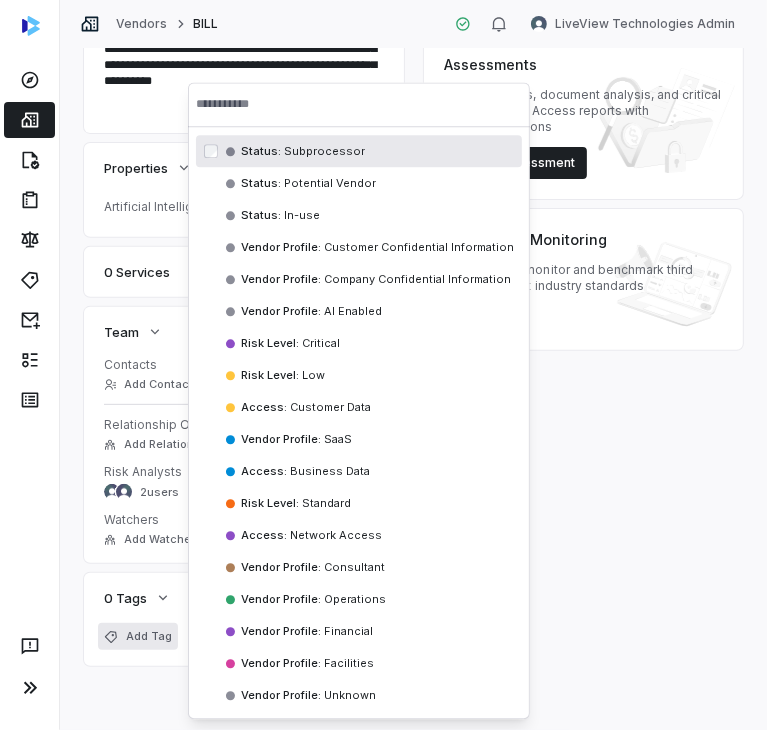 click at bounding box center [359, 104] 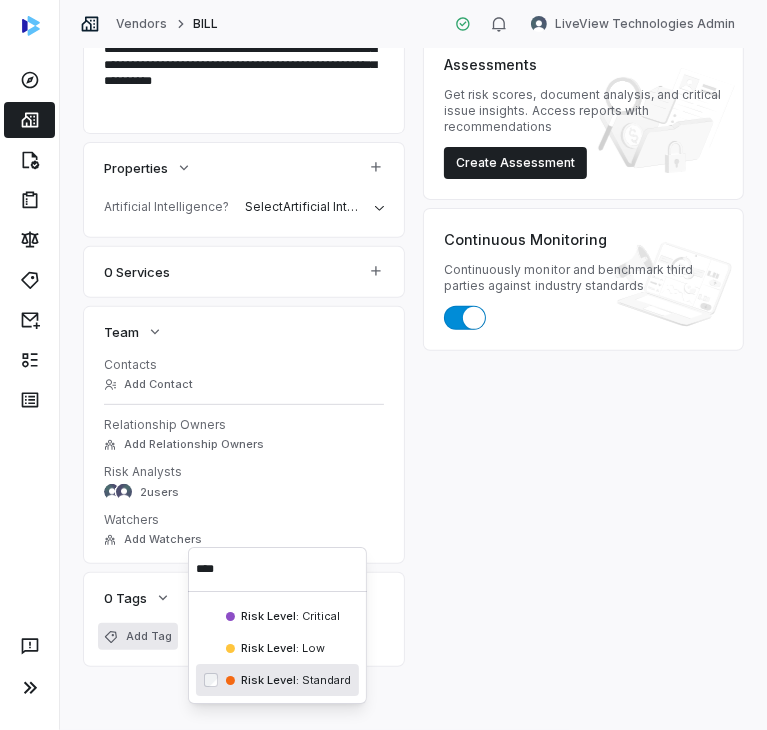 type on "****" 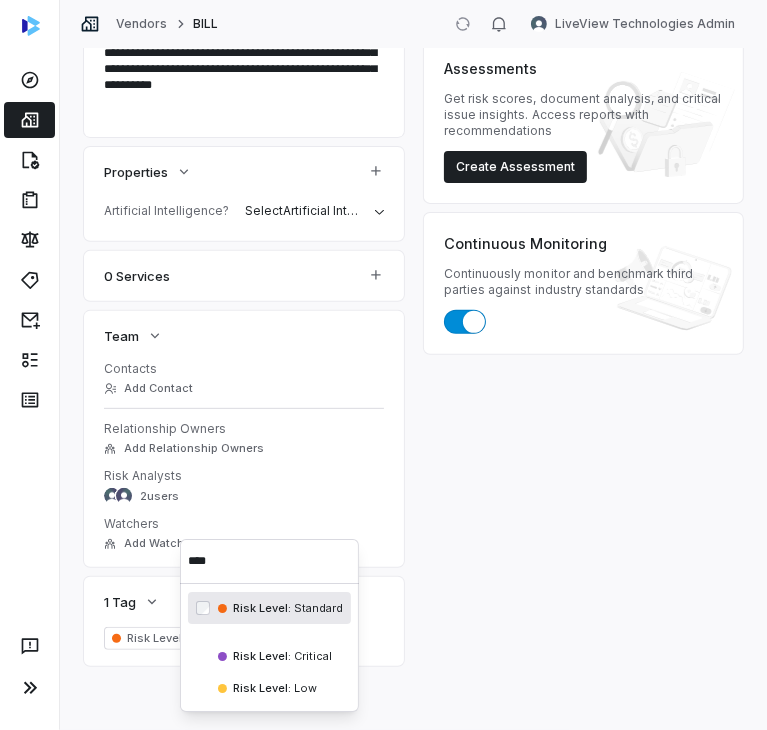 scroll, scrollTop: 312, scrollLeft: 0, axis: vertical 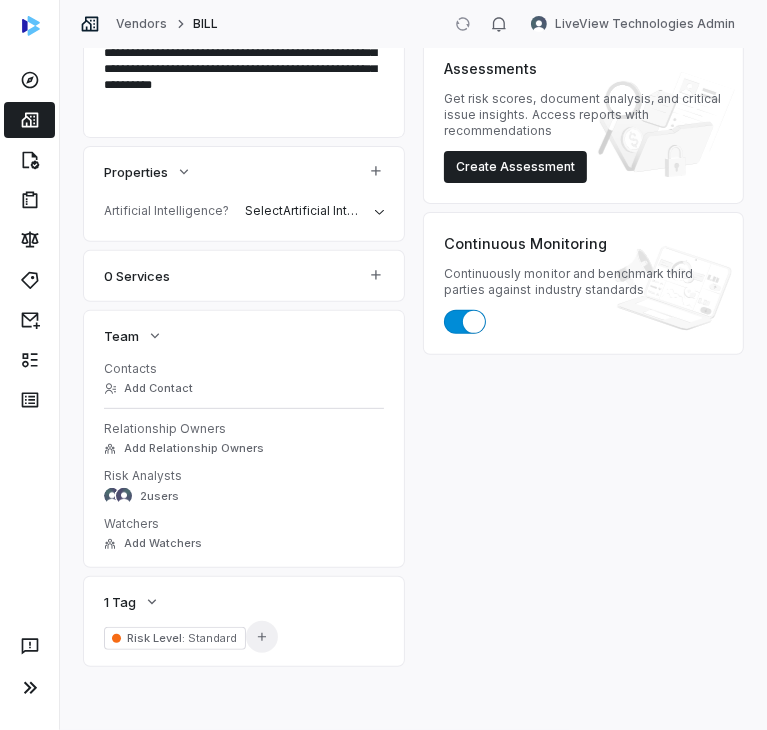click on "Add Tag" at bounding box center [262, 637] 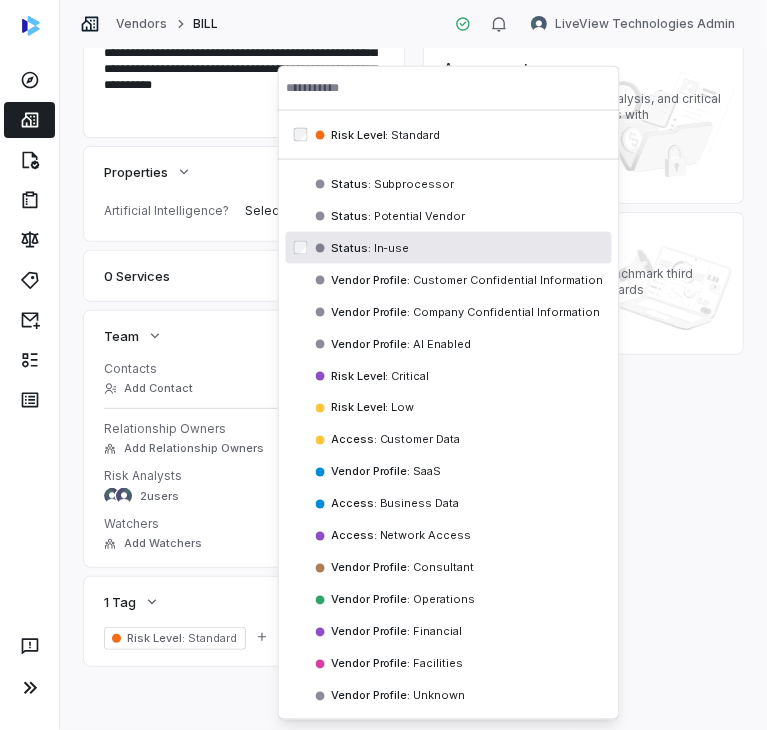 click on "Status :   In-use" at bounding box center (449, 248) 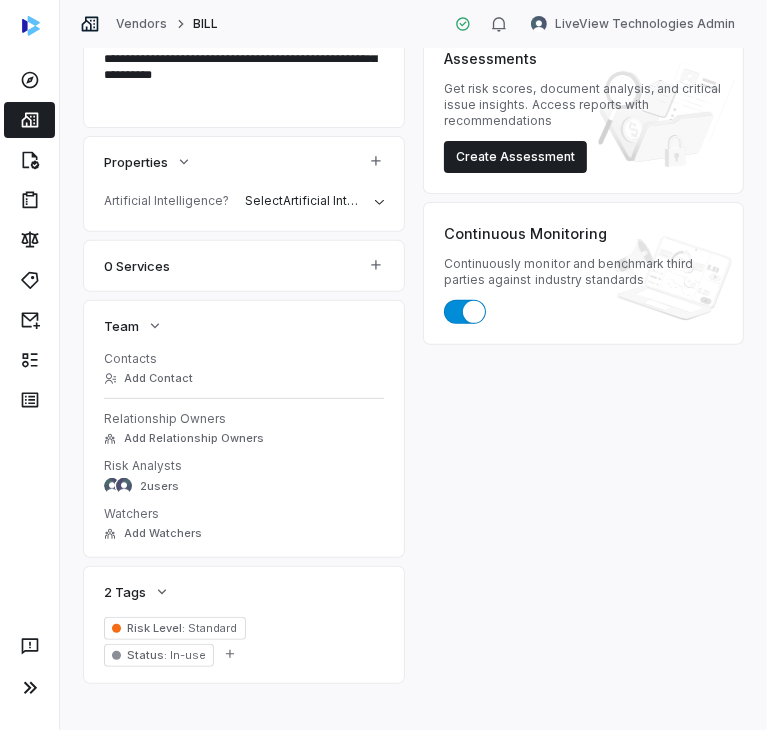 click on "Inherent Risk Set Inherent Risk Can be sent to vendor contacts or internal relationship owners to be filled out Send Inherent Risk Questionnaire Assessments Get risk scores, document analysis, and critical issue insights. Access reports with recommendations Create Assessment Assessments No next assessment date Create Assessment View all  assessments Continuous Monitoring Continuously monitor and benchmark third parties against industry standards" at bounding box center (583, 276) 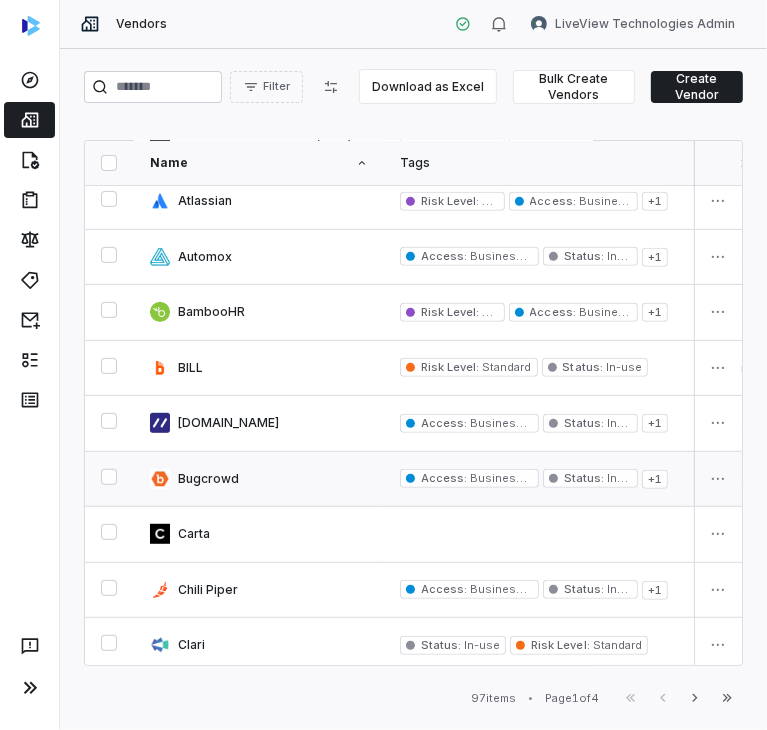 scroll, scrollTop: 500, scrollLeft: 0, axis: vertical 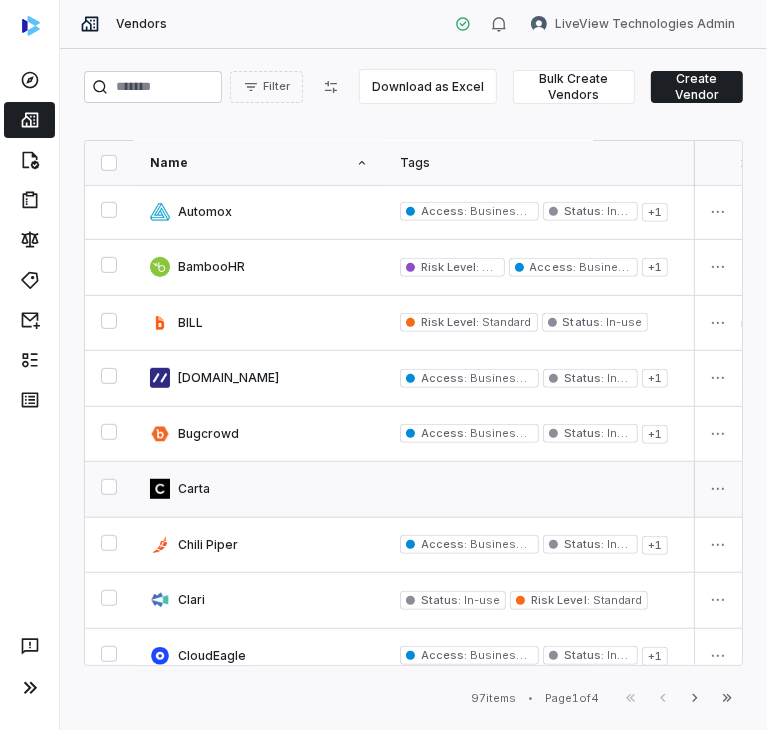 click at bounding box center [259, 489] 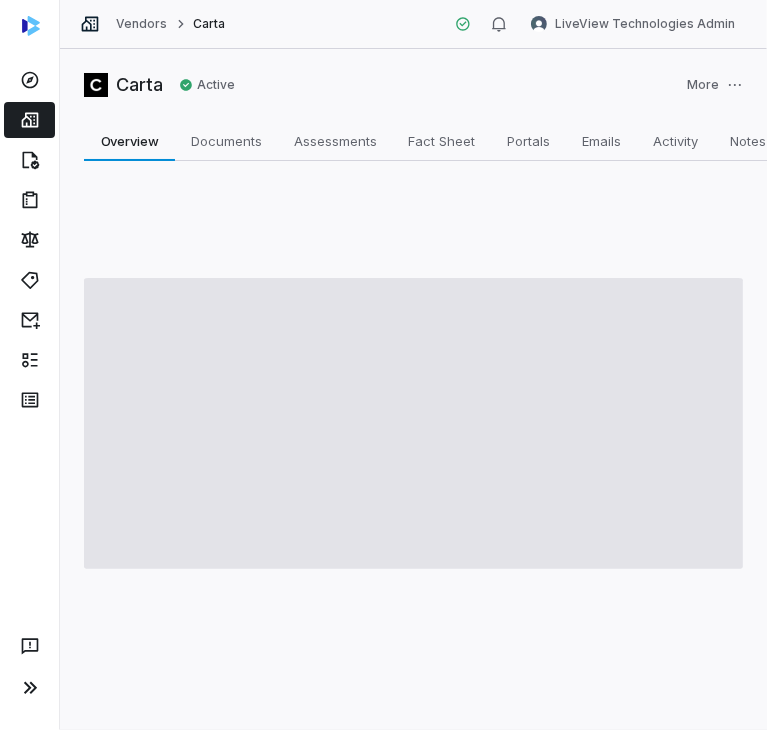 type on "*" 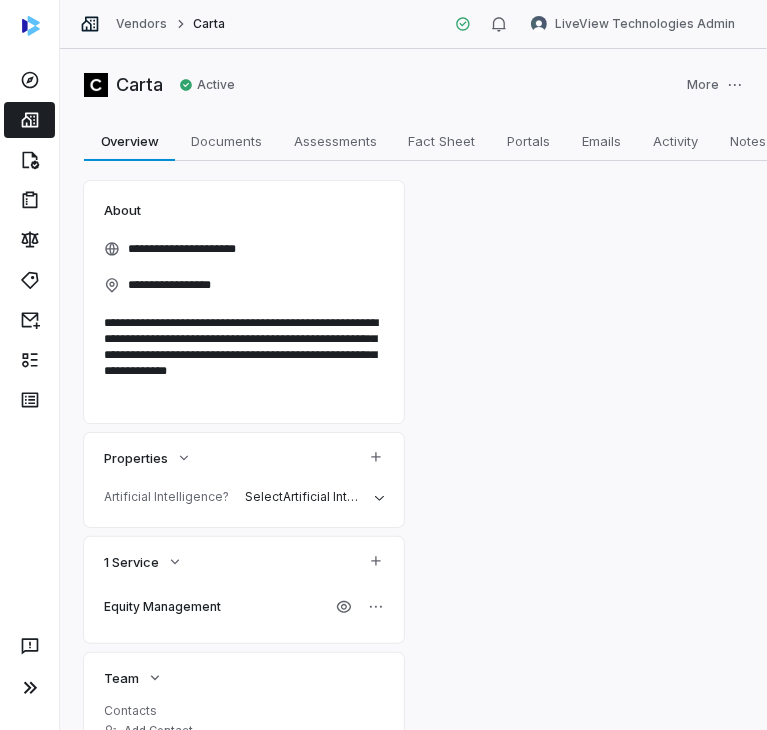 scroll, scrollTop: 500, scrollLeft: 0, axis: vertical 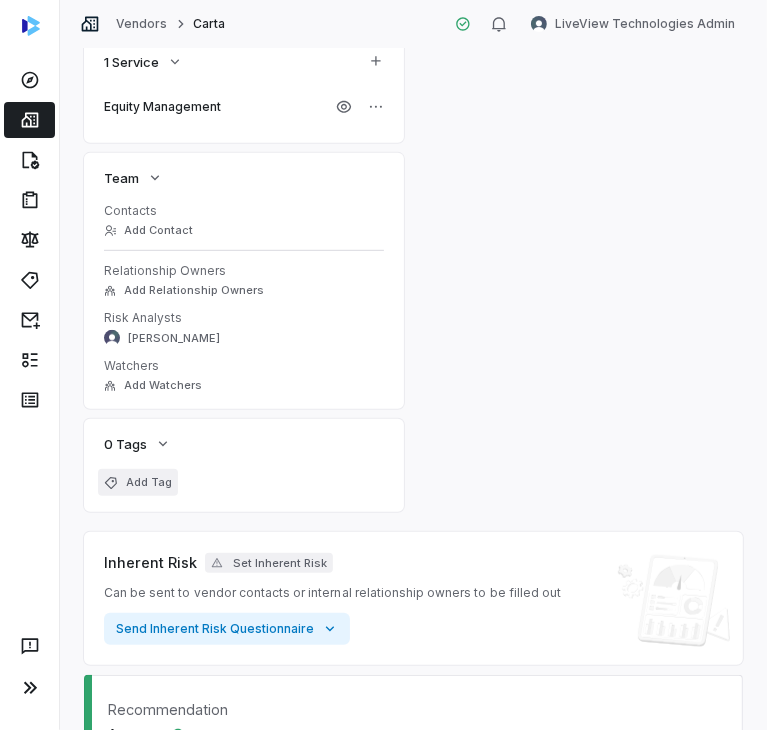 click on "Add Tag" at bounding box center (149, 482) 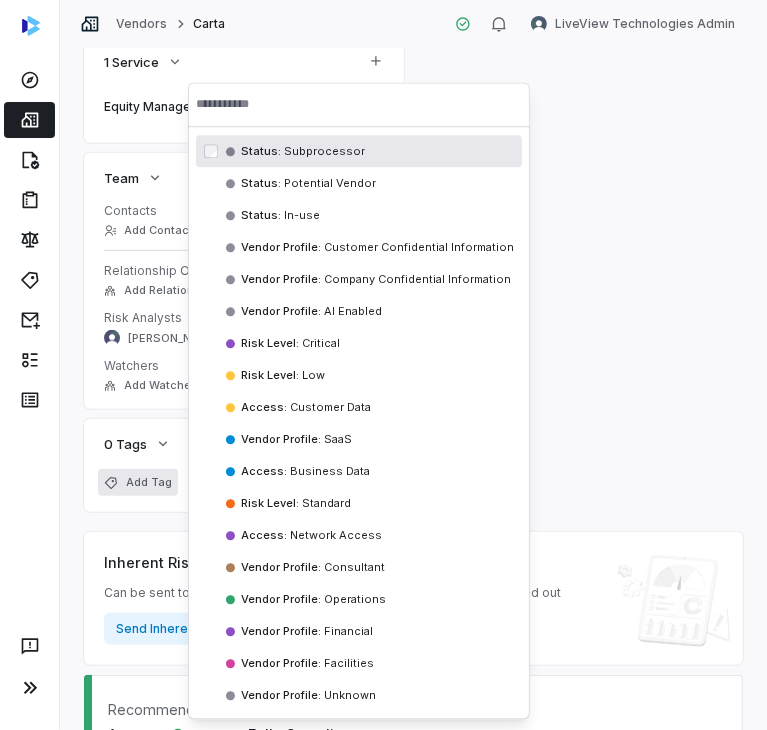 click at bounding box center (359, 104) 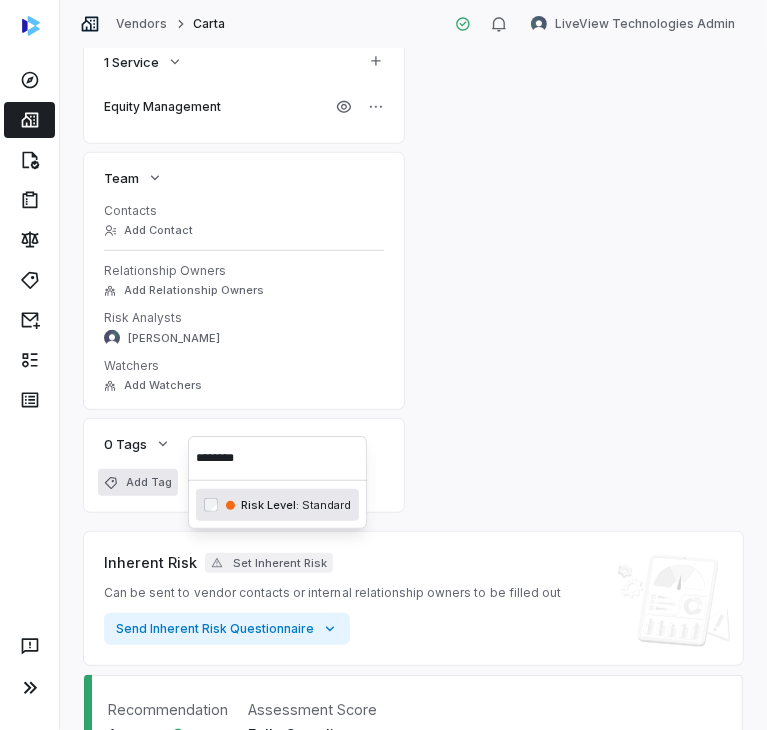 type on "********" 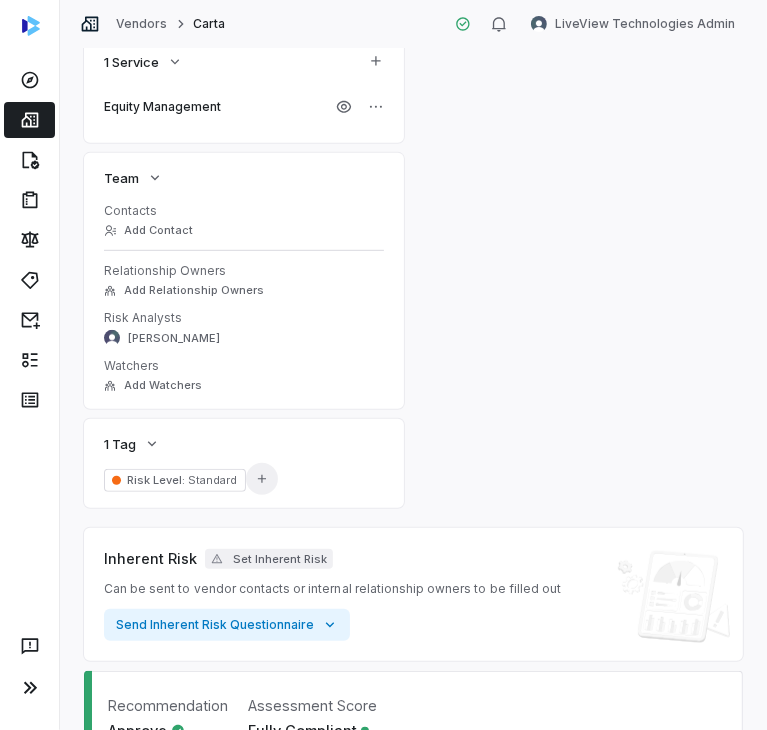 click 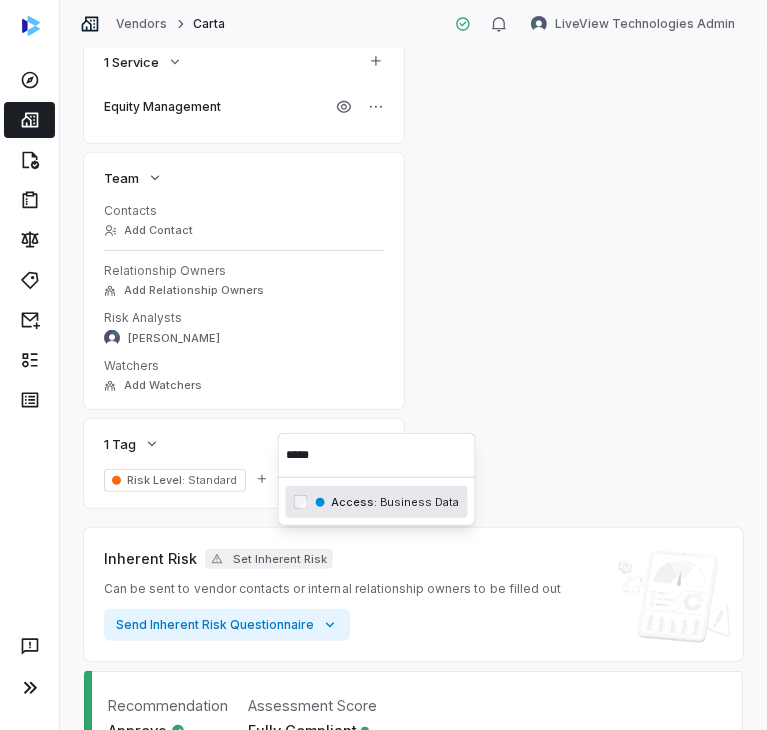 type on "*****" 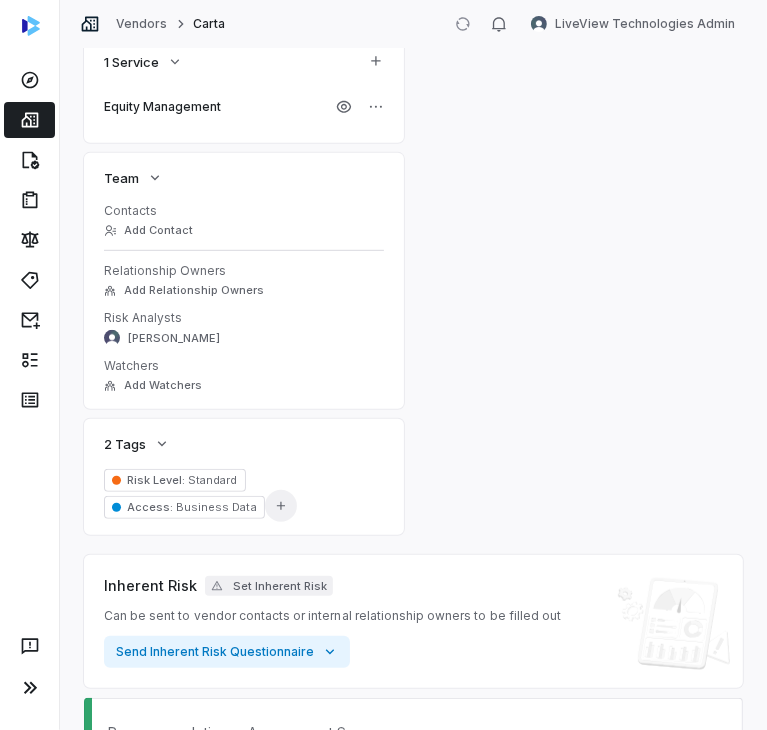 click on "Add Tag" at bounding box center [281, 506] 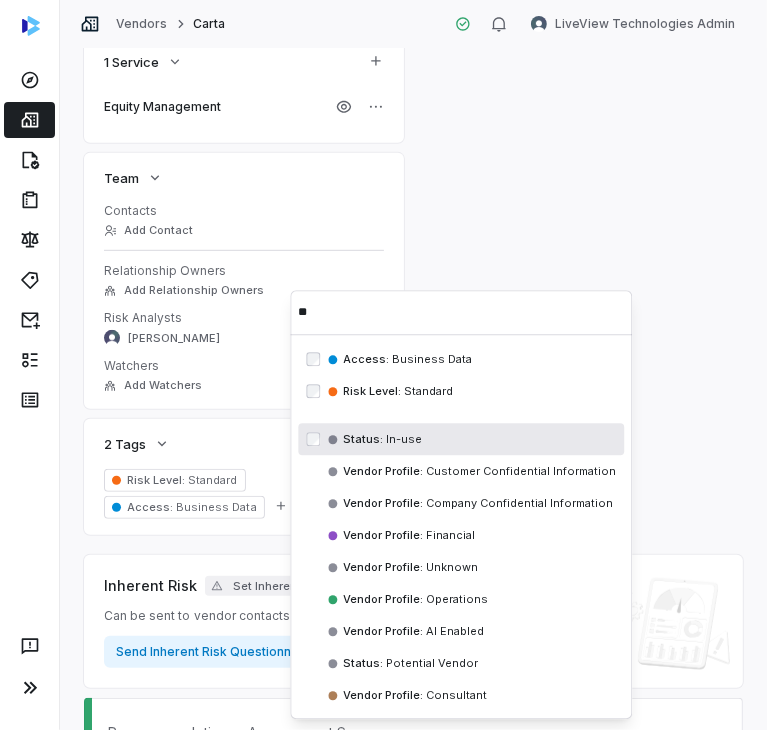 type on "**" 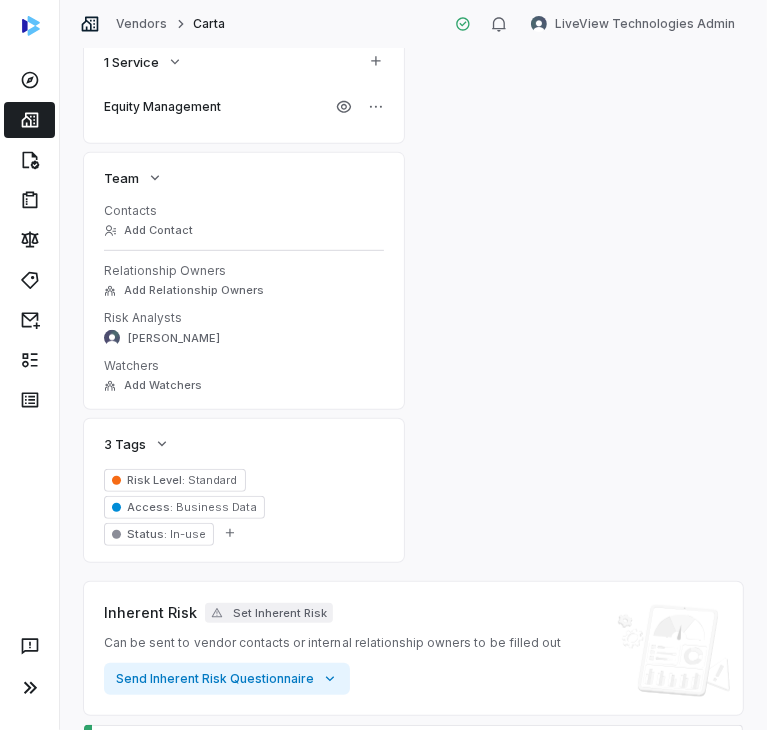 click on "**********" at bounding box center [413, 733] 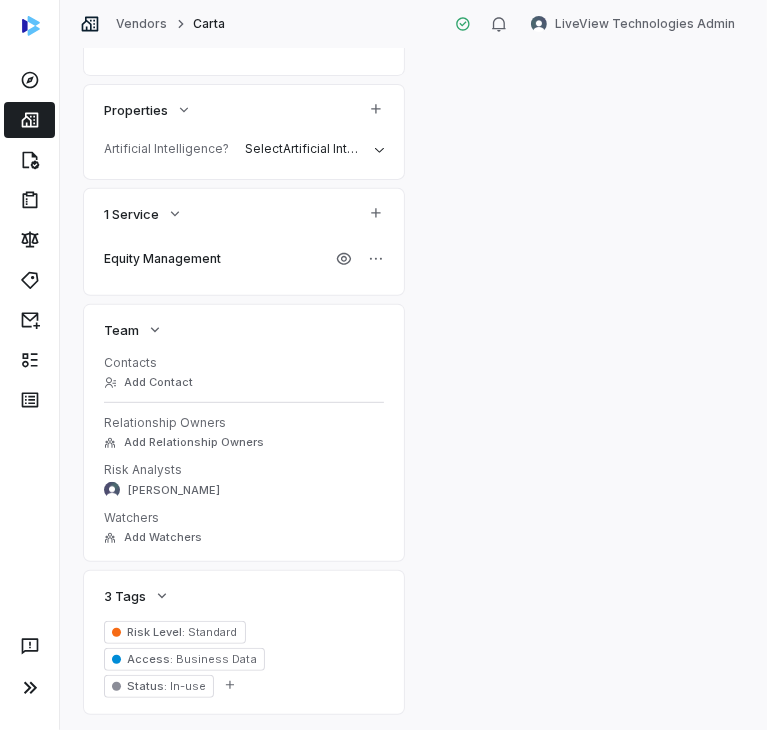 scroll, scrollTop: 0, scrollLeft: 0, axis: both 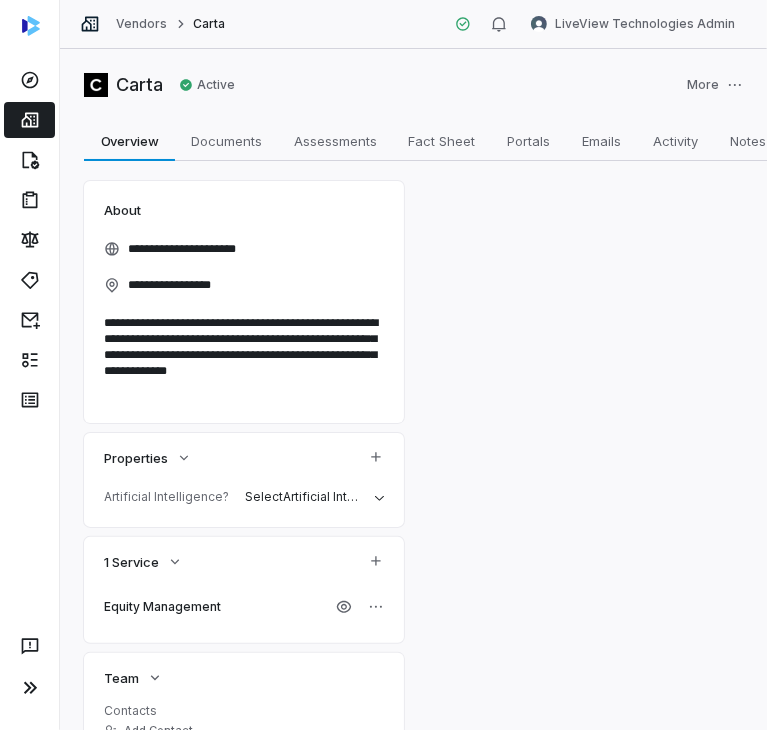 click on "Vendors Carta" at bounding box center [152, 24] 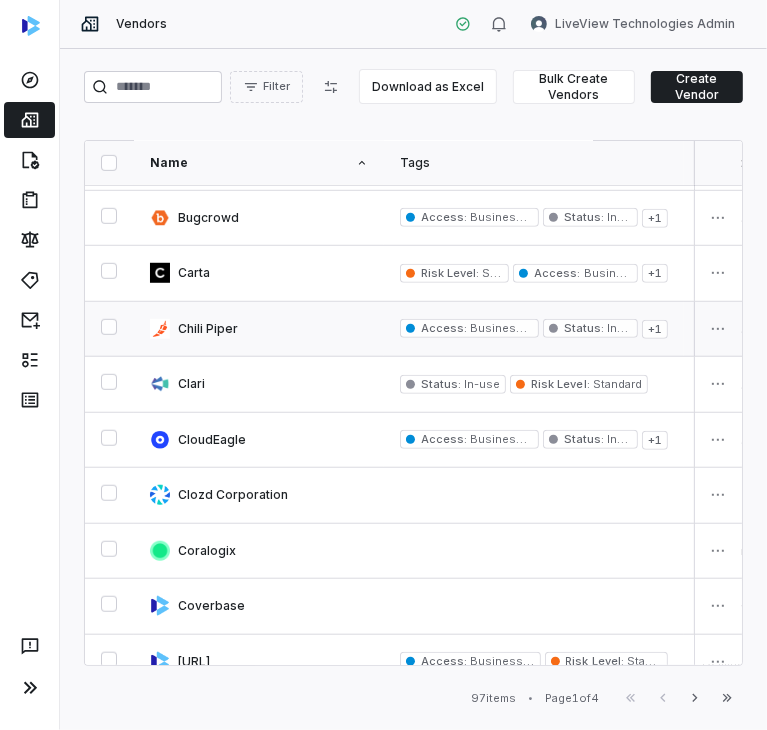 scroll, scrollTop: 800, scrollLeft: 0, axis: vertical 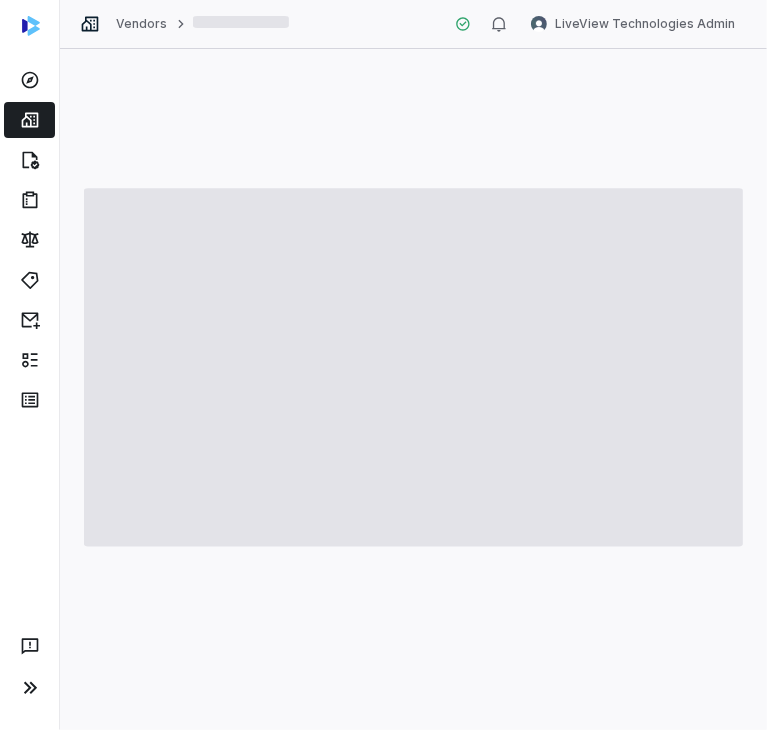 click on "Vendors" at bounding box center (202, 24) 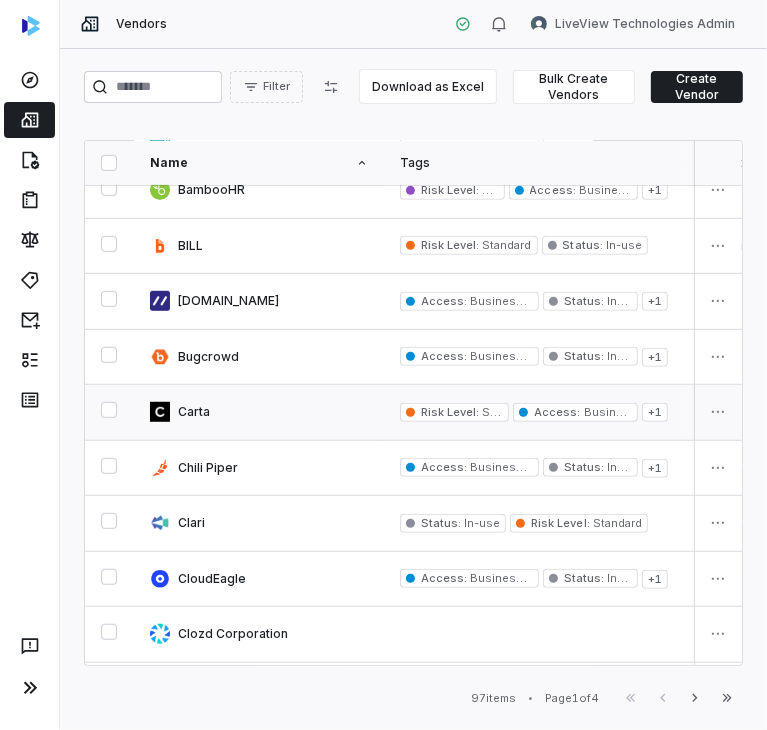 scroll, scrollTop: 800, scrollLeft: 0, axis: vertical 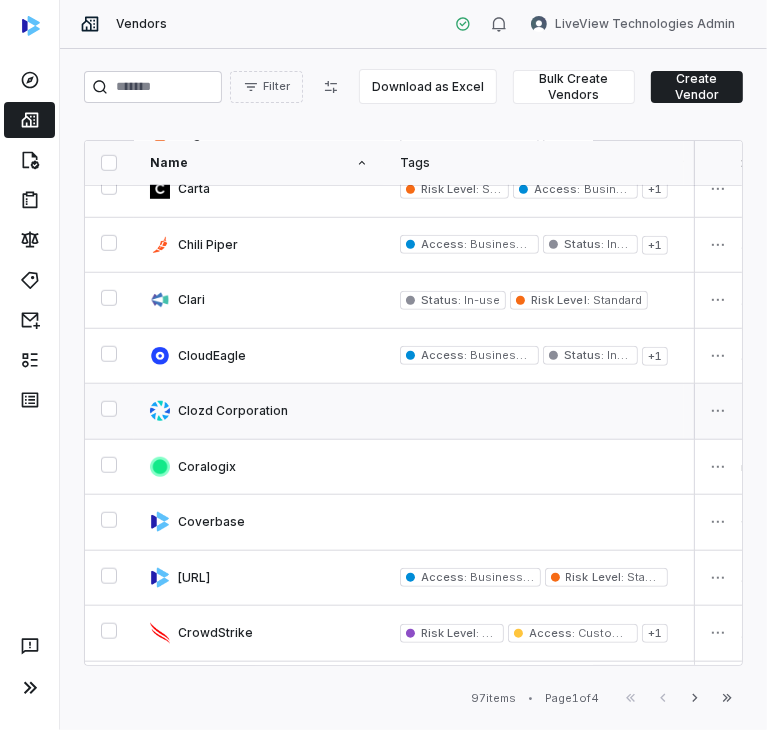 click at bounding box center (259, 411) 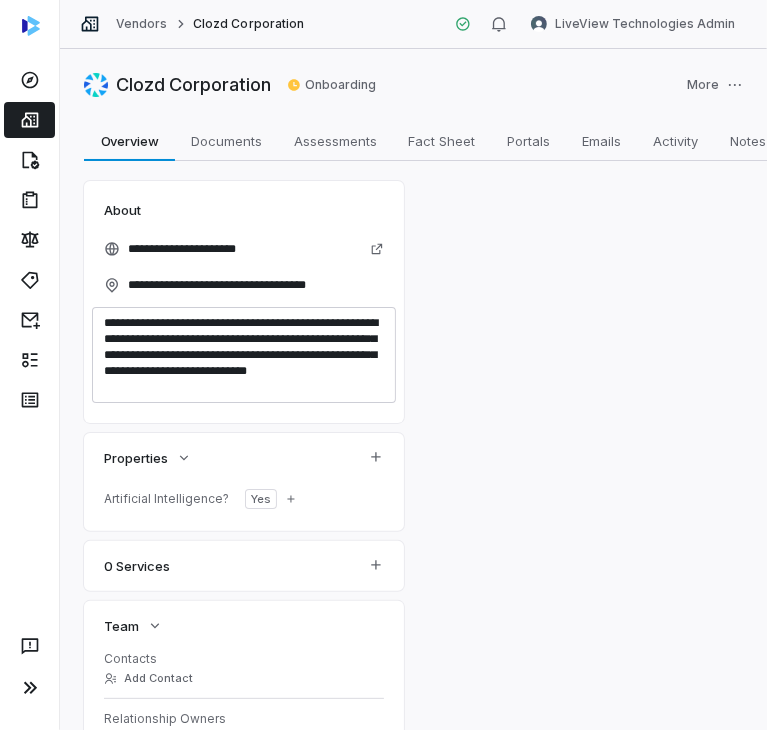 scroll, scrollTop: 400, scrollLeft: 0, axis: vertical 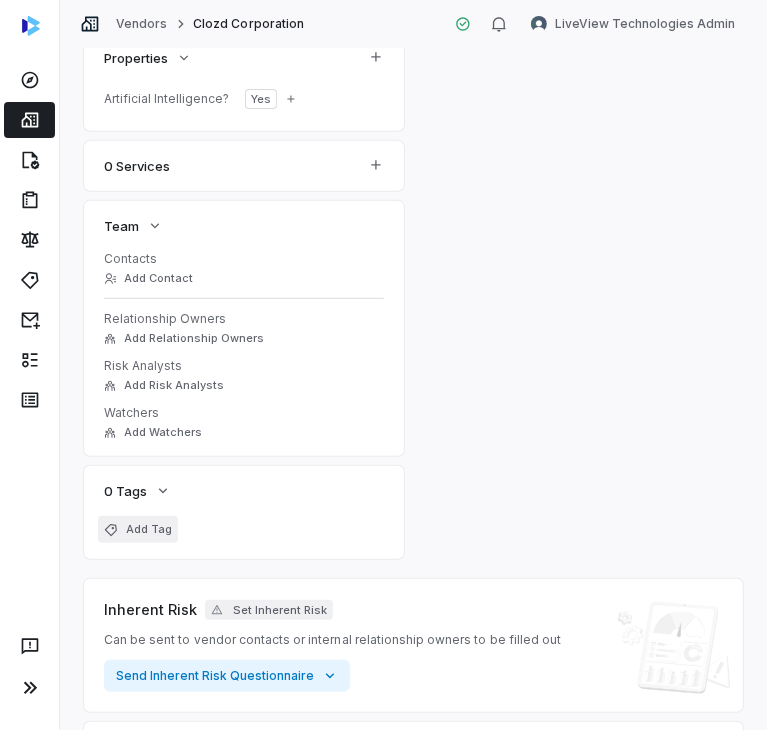 click on "Add Tag" at bounding box center [149, 529] 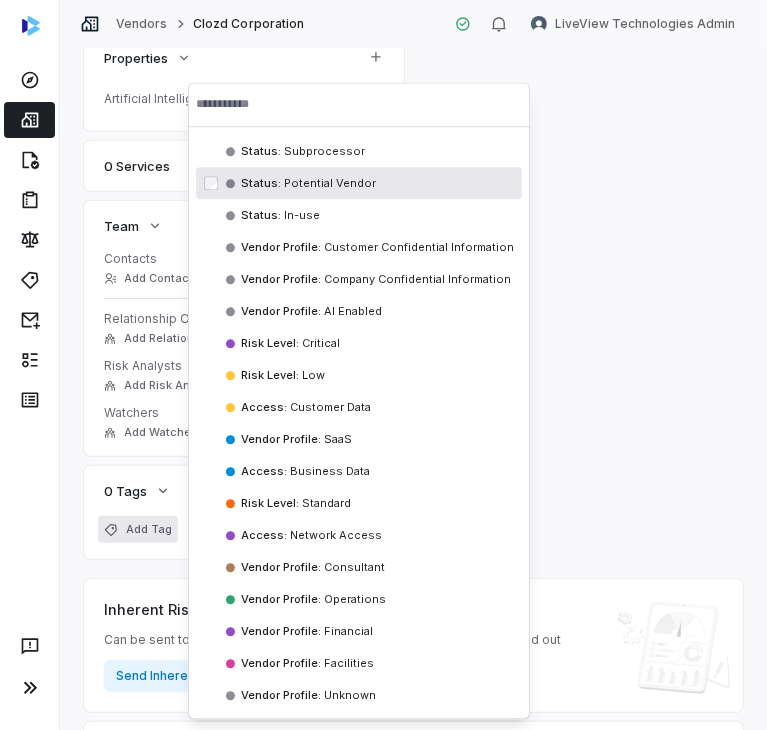 click at bounding box center [359, 104] 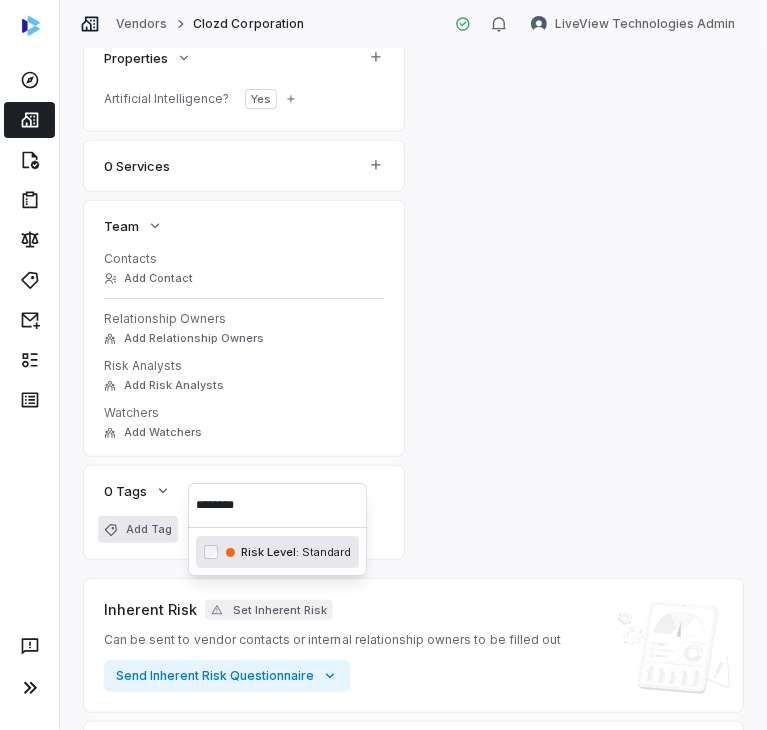 type on "********" 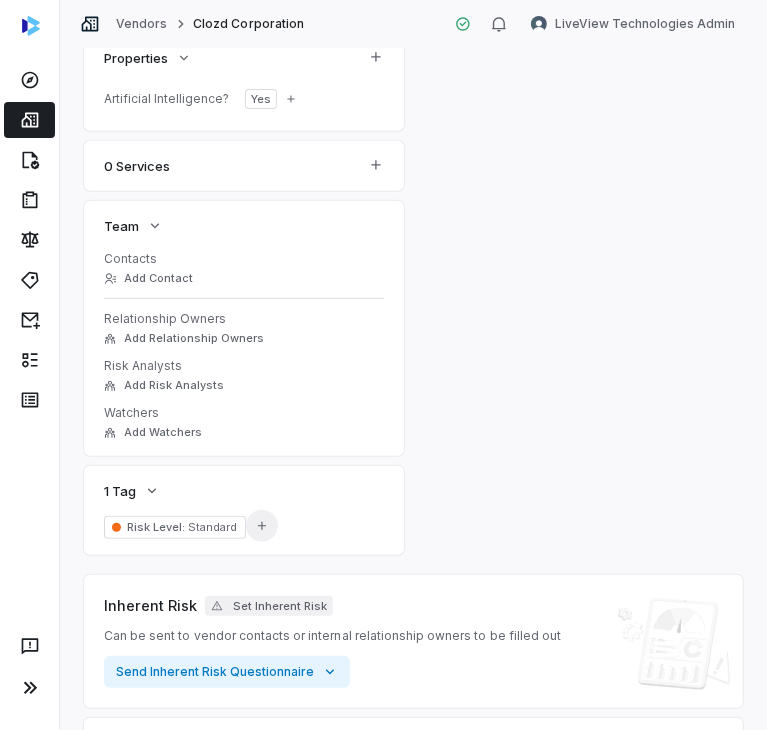 click on "Add Tag" at bounding box center [262, 526] 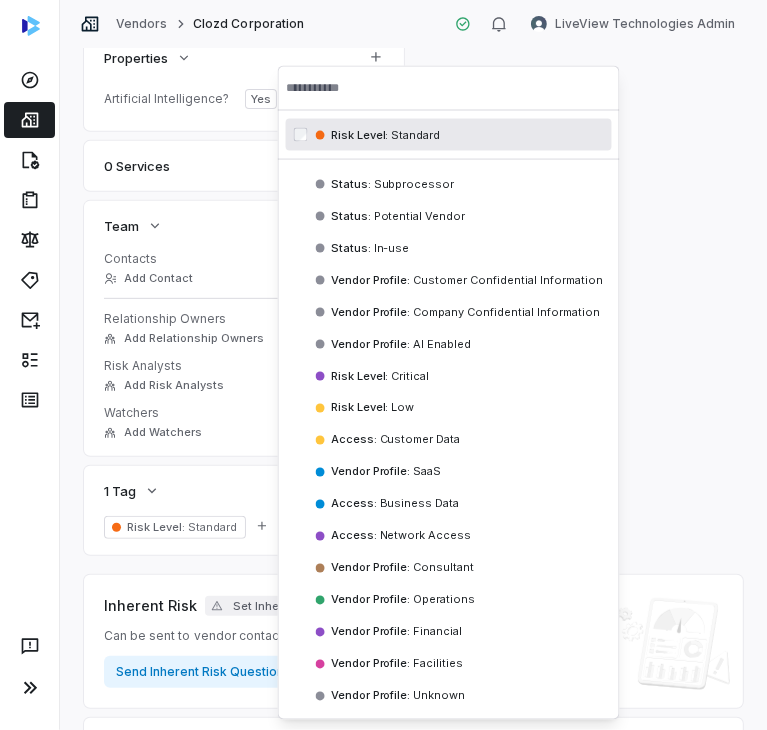 click at bounding box center [449, 88] 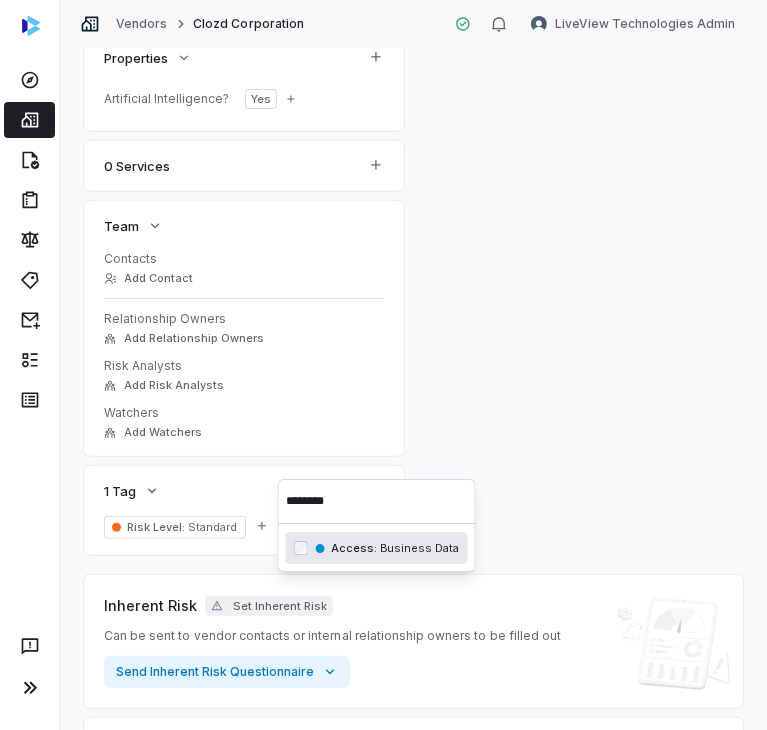 type on "********" 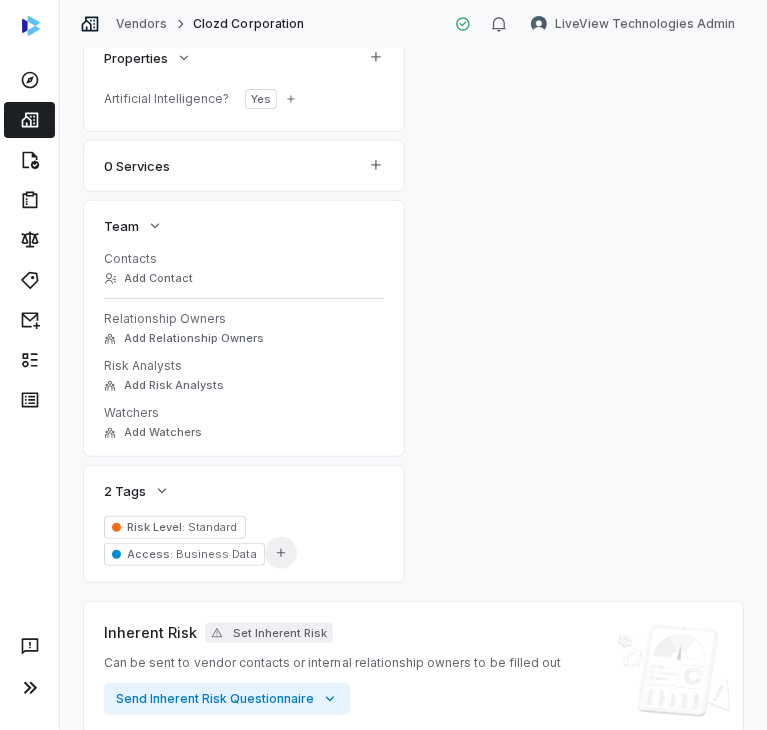 click 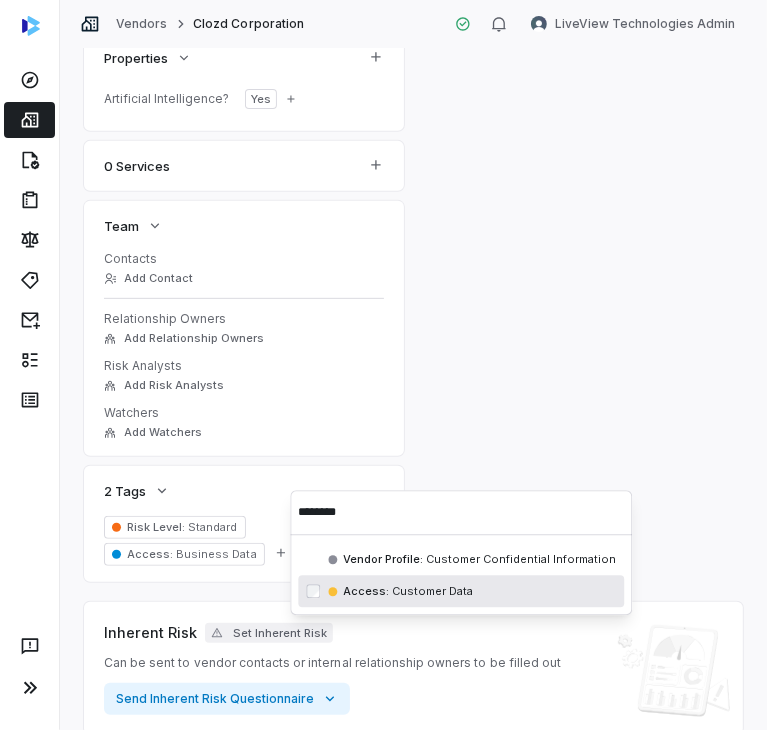 type on "********" 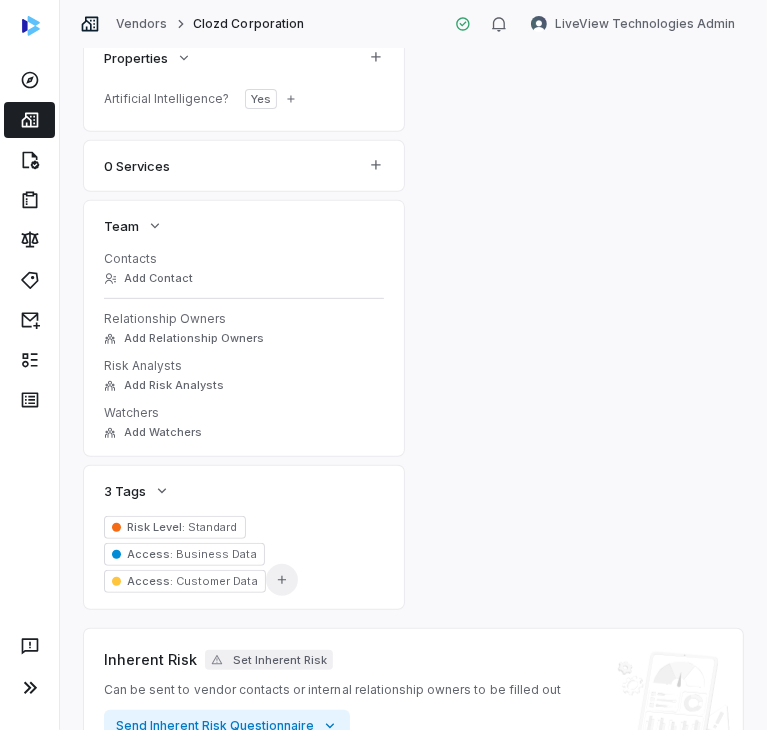click on "Add Tag" at bounding box center (282, 580) 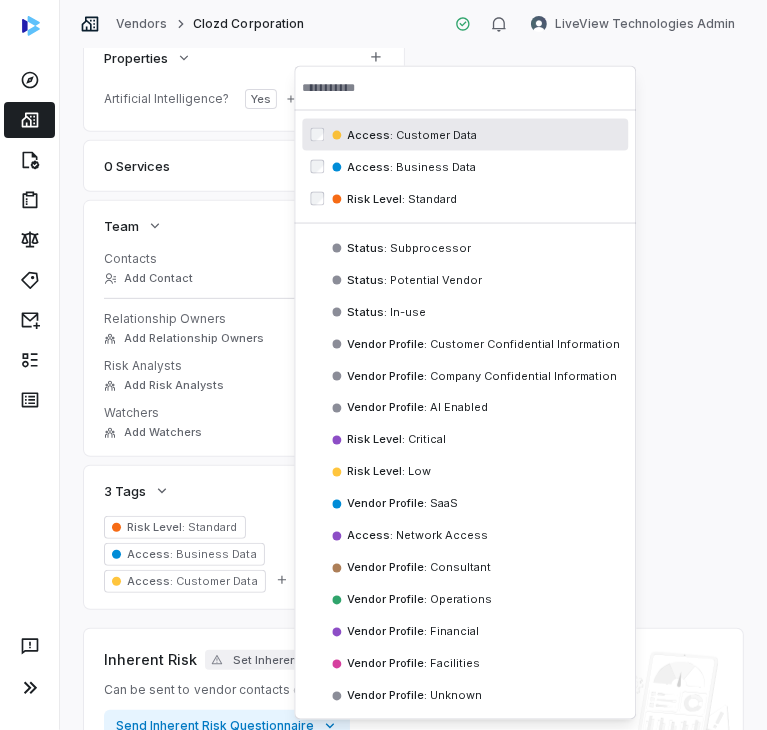 click at bounding box center (465, 88) 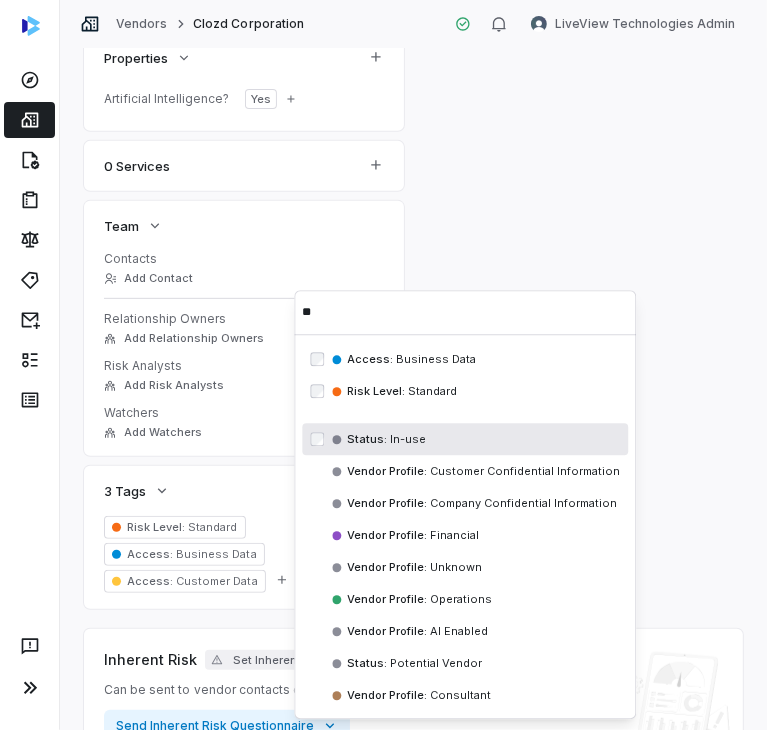type on "**" 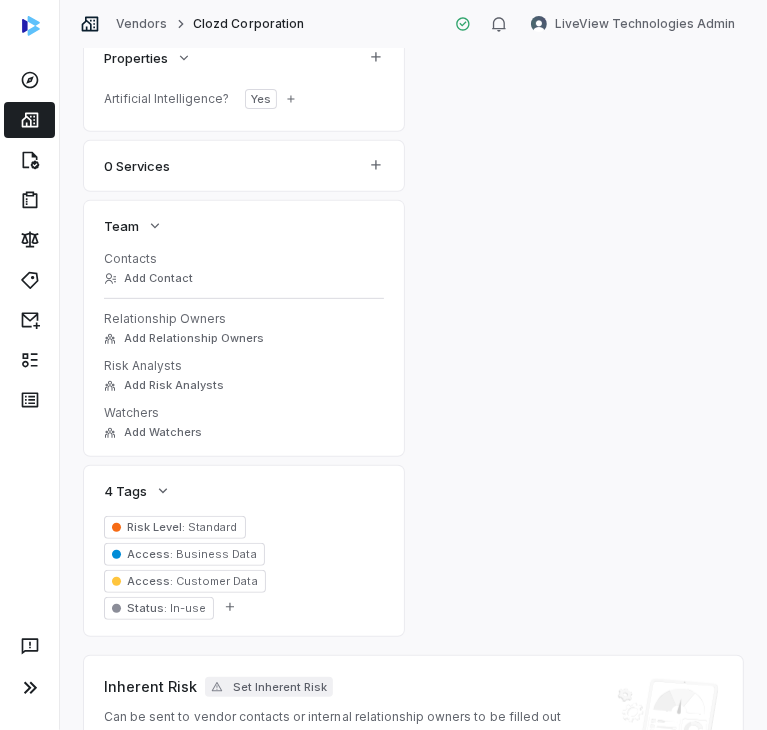 click on "Vendors" at bounding box center [141, 24] 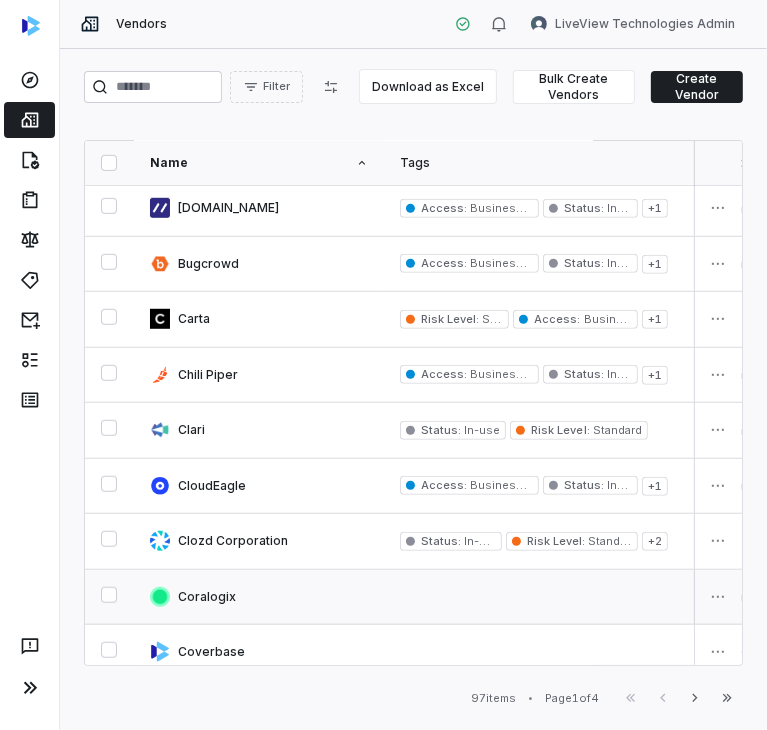 scroll, scrollTop: 700, scrollLeft: 0, axis: vertical 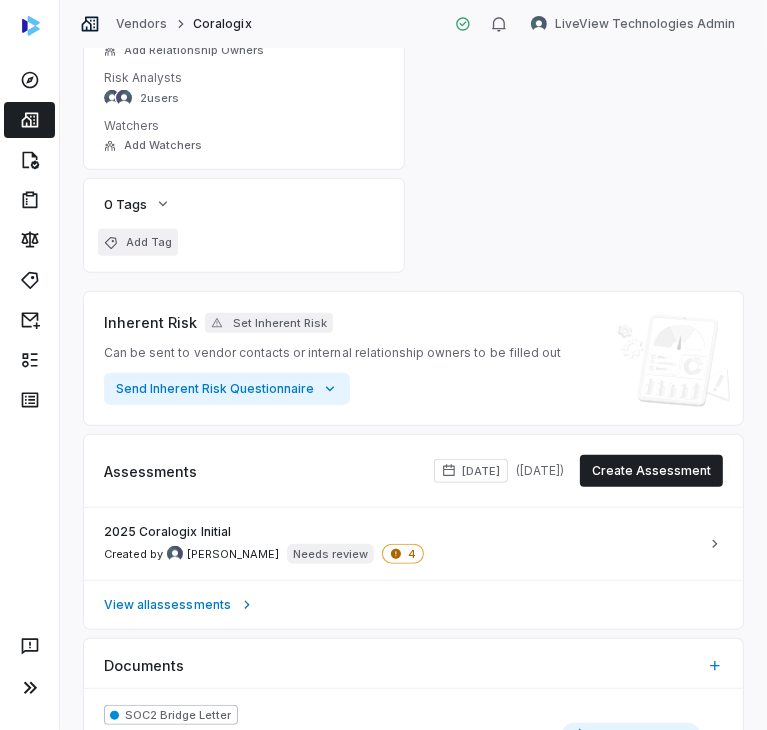 click on "Add Tag" at bounding box center (149, 242) 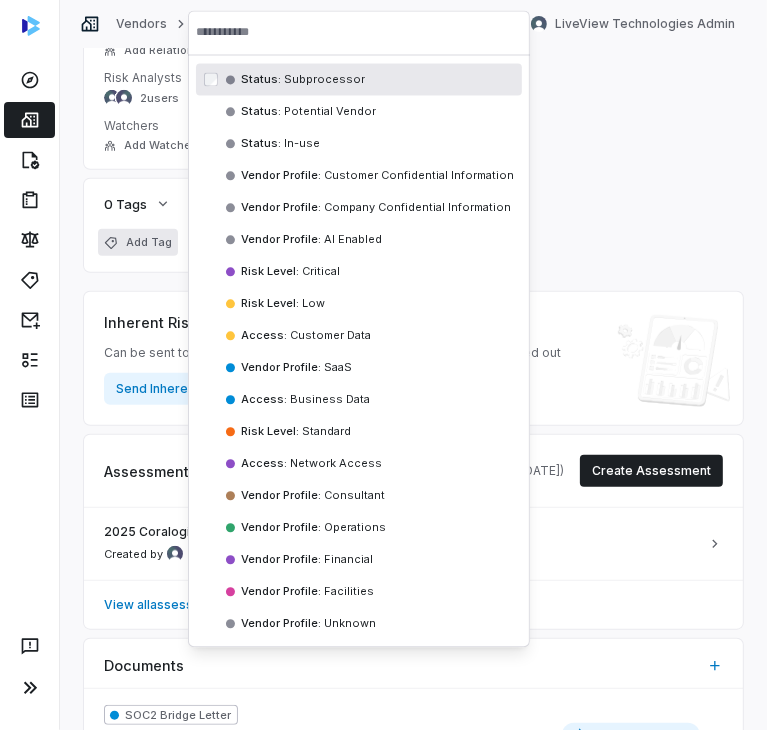 click at bounding box center [359, 32] 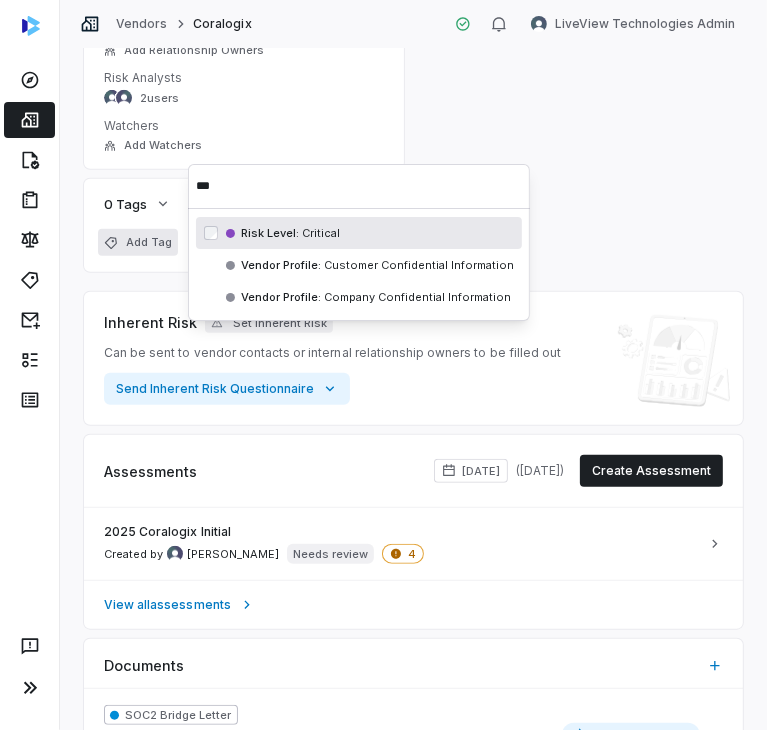 type on "***" 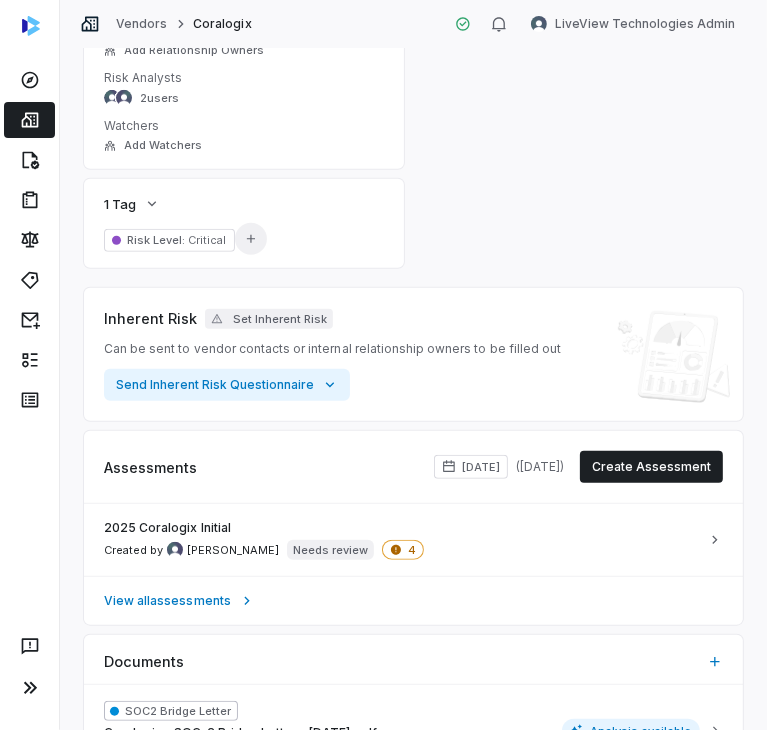 click on "Add Tag" at bounding box center (251, 239) 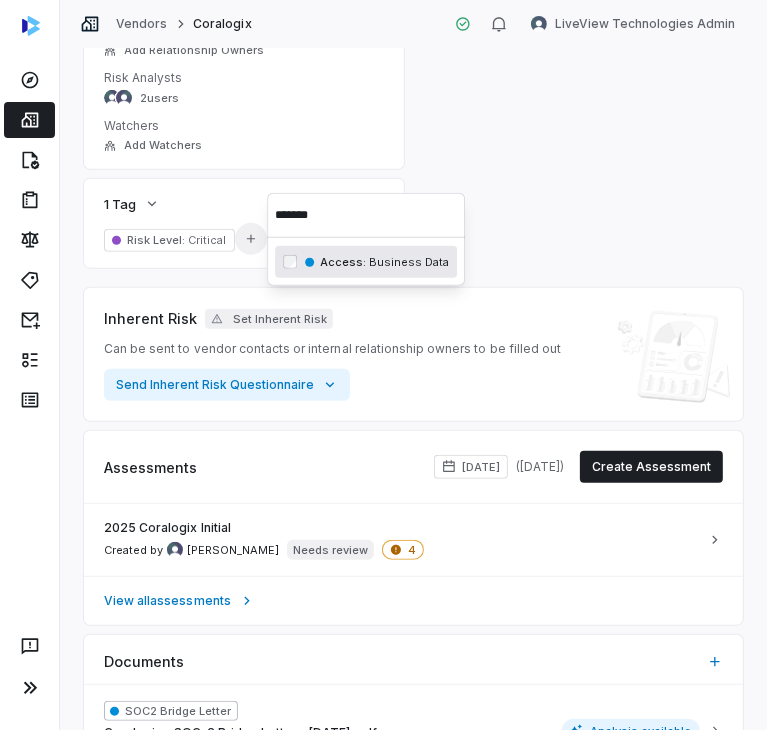 type on "********" 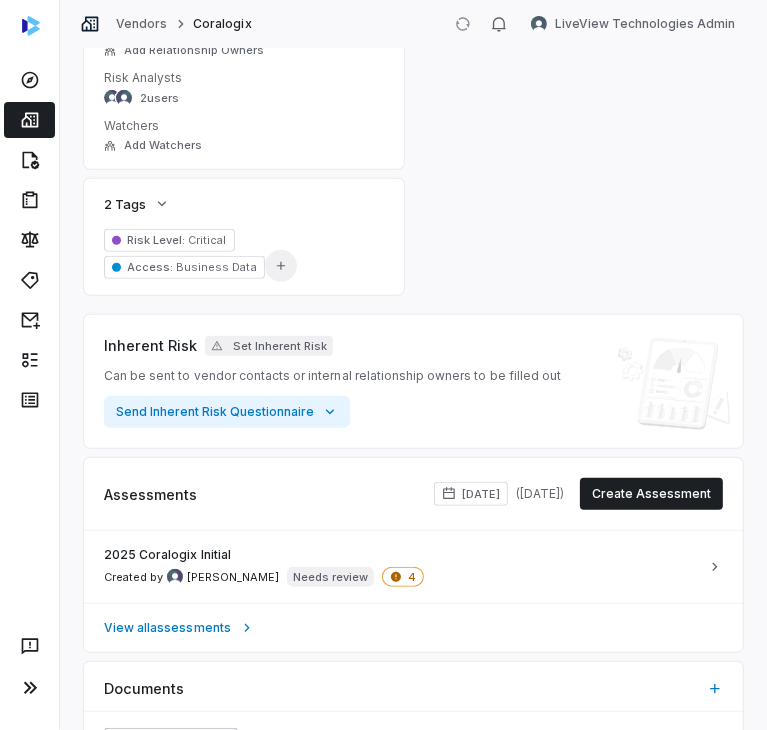 click 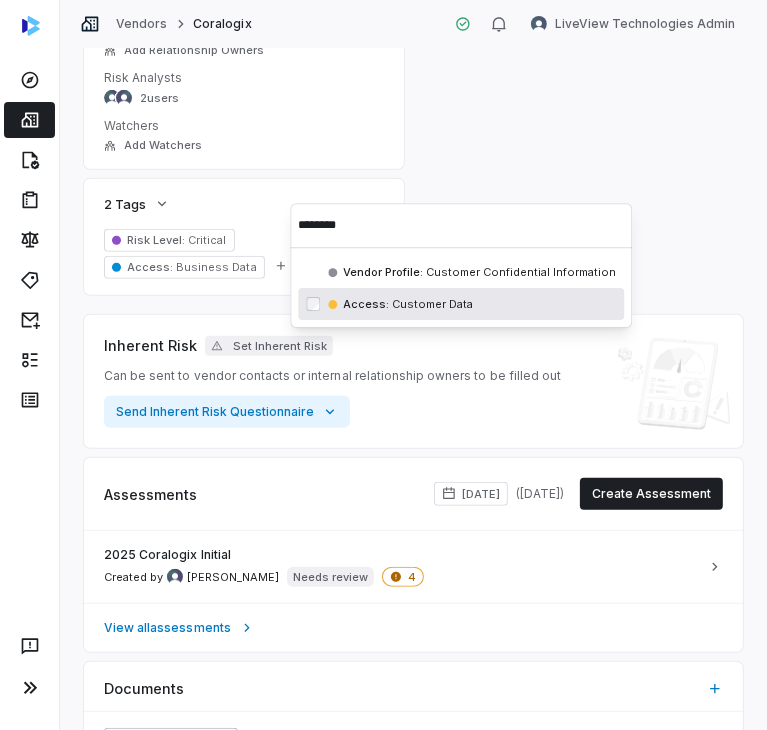 type on "********" 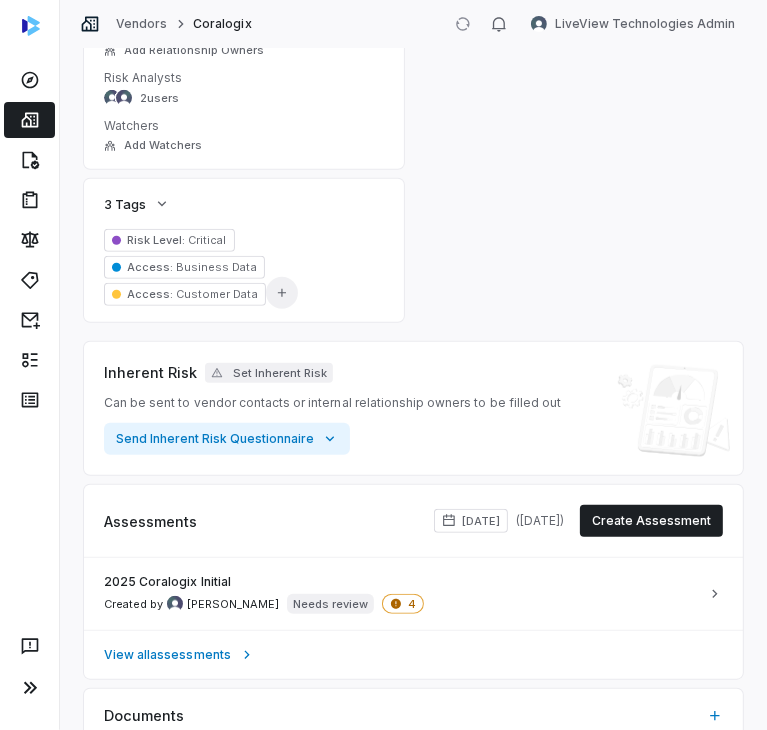 click on "Add Tag" at bounding box center (282, 293) 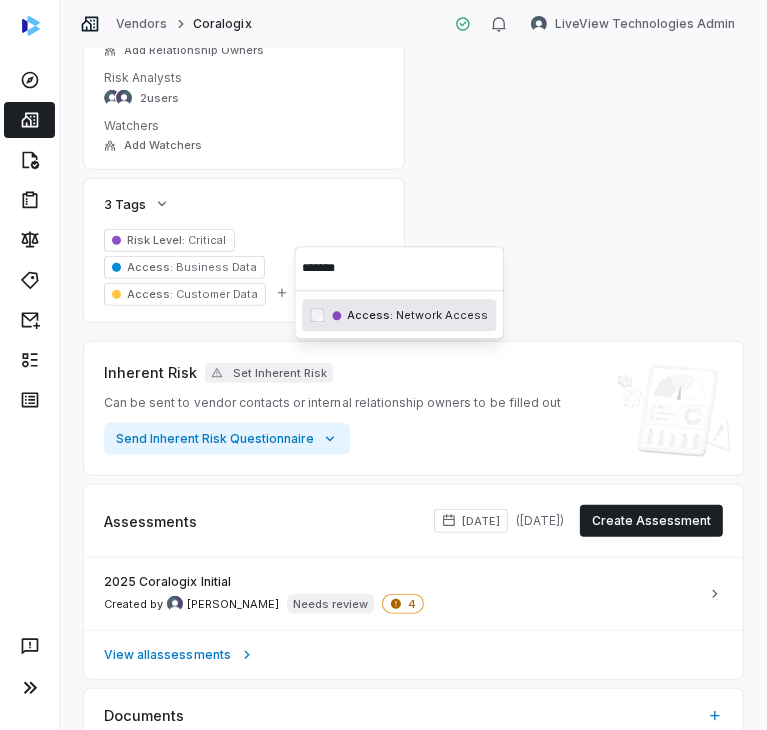 type on "*******" 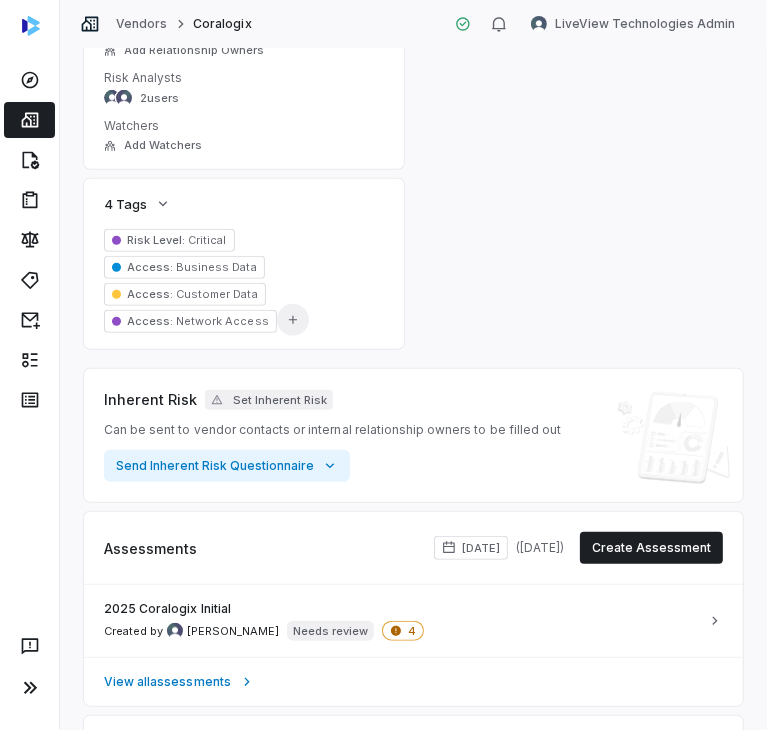 click 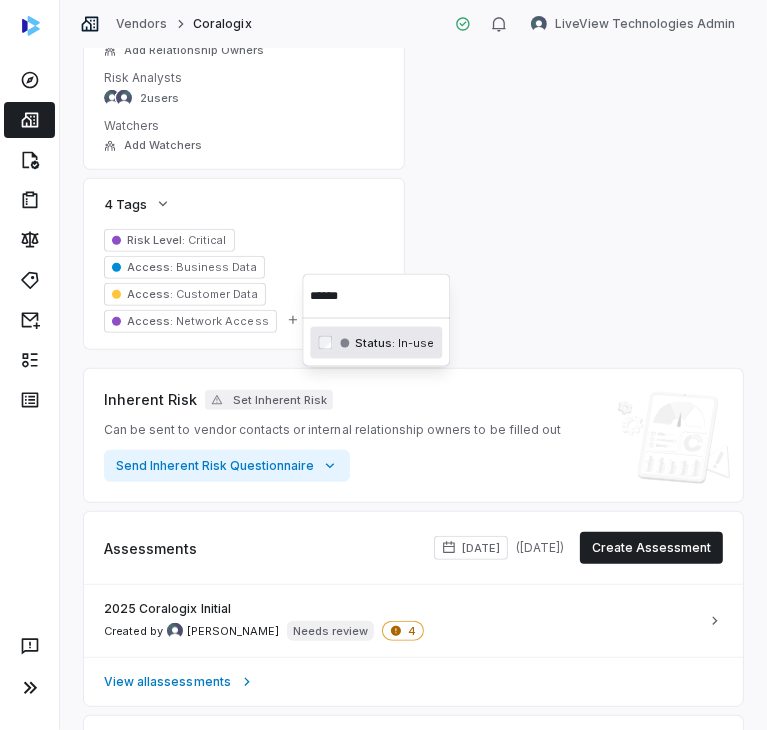 type on "******" 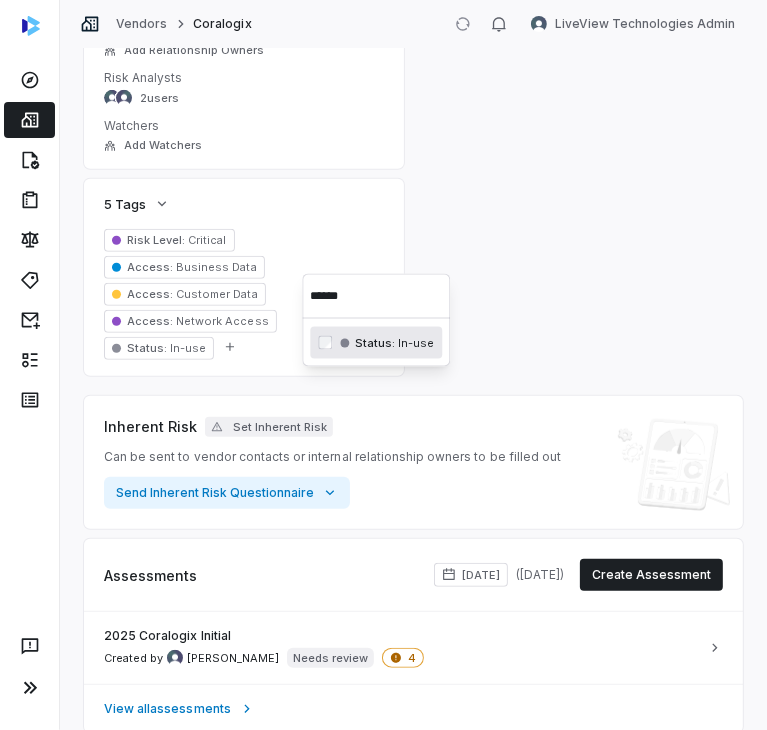 click on "**********" at bounding box center [413, 458] 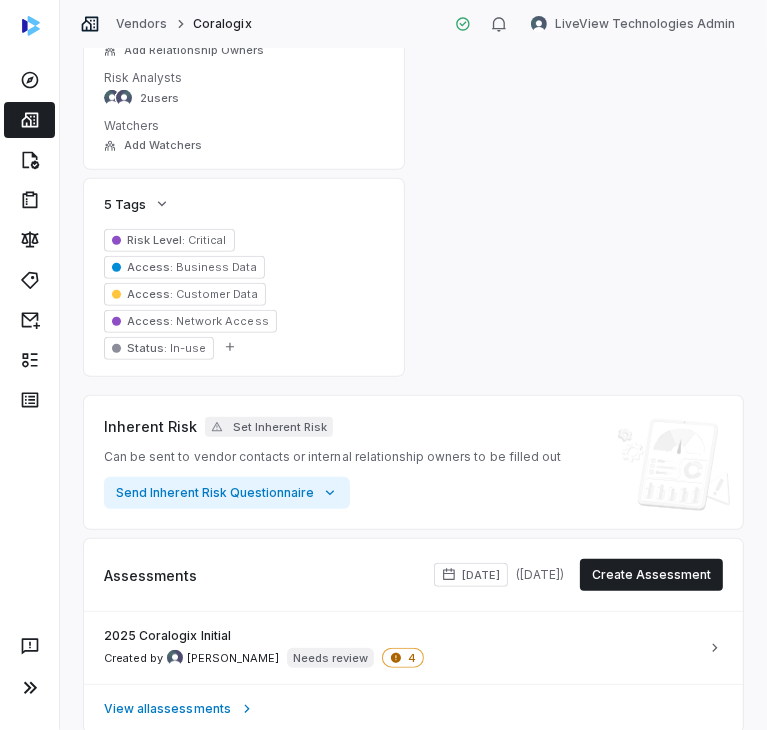 click on "Vendors" at bounding box center [141, 24] 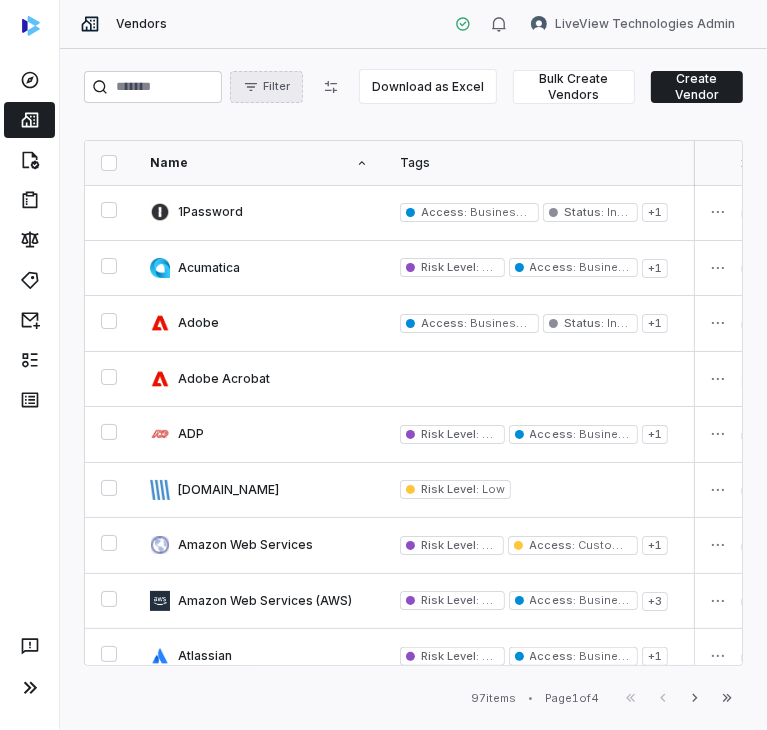click on "Filter" at bounding box center (266, 87) 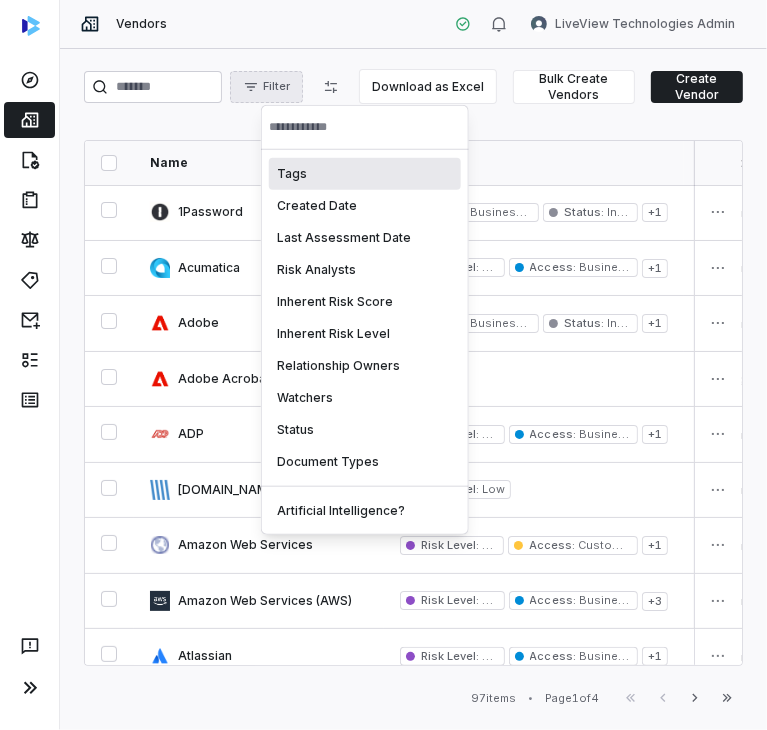 click on "Tags" at bounding box center (365, 174) 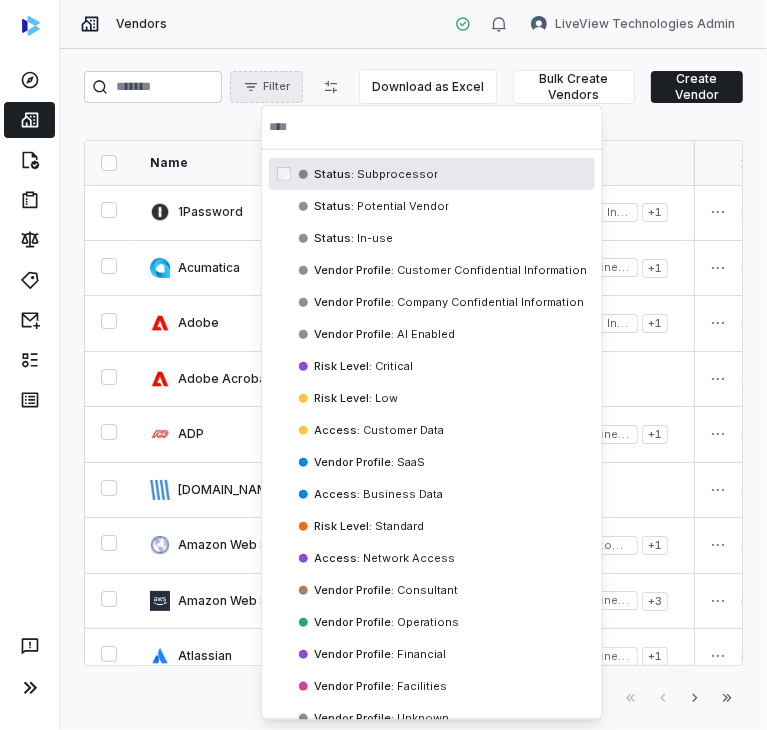 click at bounding box center (432, 127) 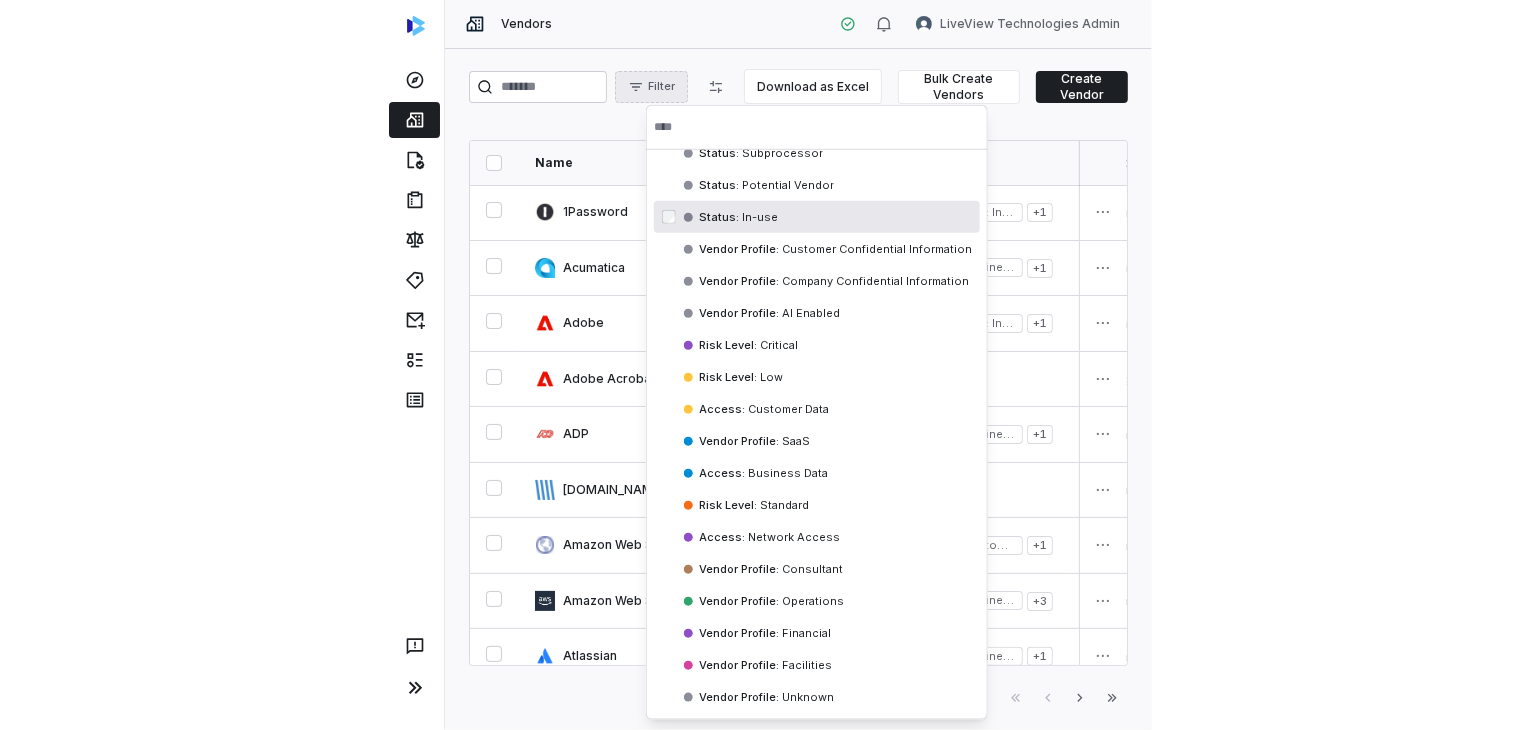 scroll, scrollTop: 0, scrollLeft: 0, axis: both 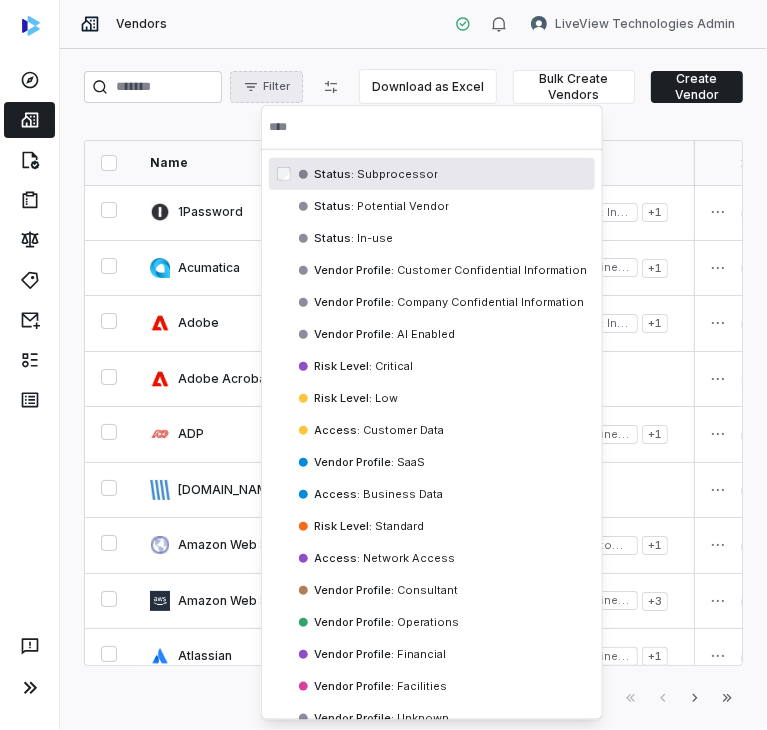 click on "Vendors LiveView Technologies Admin Filter Download as Excel Bulk Create Vendors Create Vendor Name Tags Date added Inherent Risk Status Last assessed Services Risk Analysts Relationship Owners Watchers Artificial Intelligence?  1Password Access :   Business Data Status :   In-use + 1 12 minutes ago Not Set Created - None None None -   Acumatica Risk Level :   Critical Access :   Business Data + 1 20 hours ago Not Set Created - 2  users None None -   Adobe Access :   Business Data Status :   In-use + 1 12 minutes ago Not Set Created - None None None -   Adobe Acrobat a day ago Not Set Created - 2  users None None -   ADP Risk Level :   Critical Access :   Business Data + 1 12 minutes ago Not Set Created - None None None -   Align.ly Risk Level :   Low 12 minutes ago Not Set Created - None None None -   Amazon Web Services Risk Level :   Critical Access :   Customer Data + 1 12 minutes ago Not Set Created - None None None -   Amazon Web Services (AWS) Risk Level :   Critical Access :   + 3 - 2" at bounding box center [383, 365] 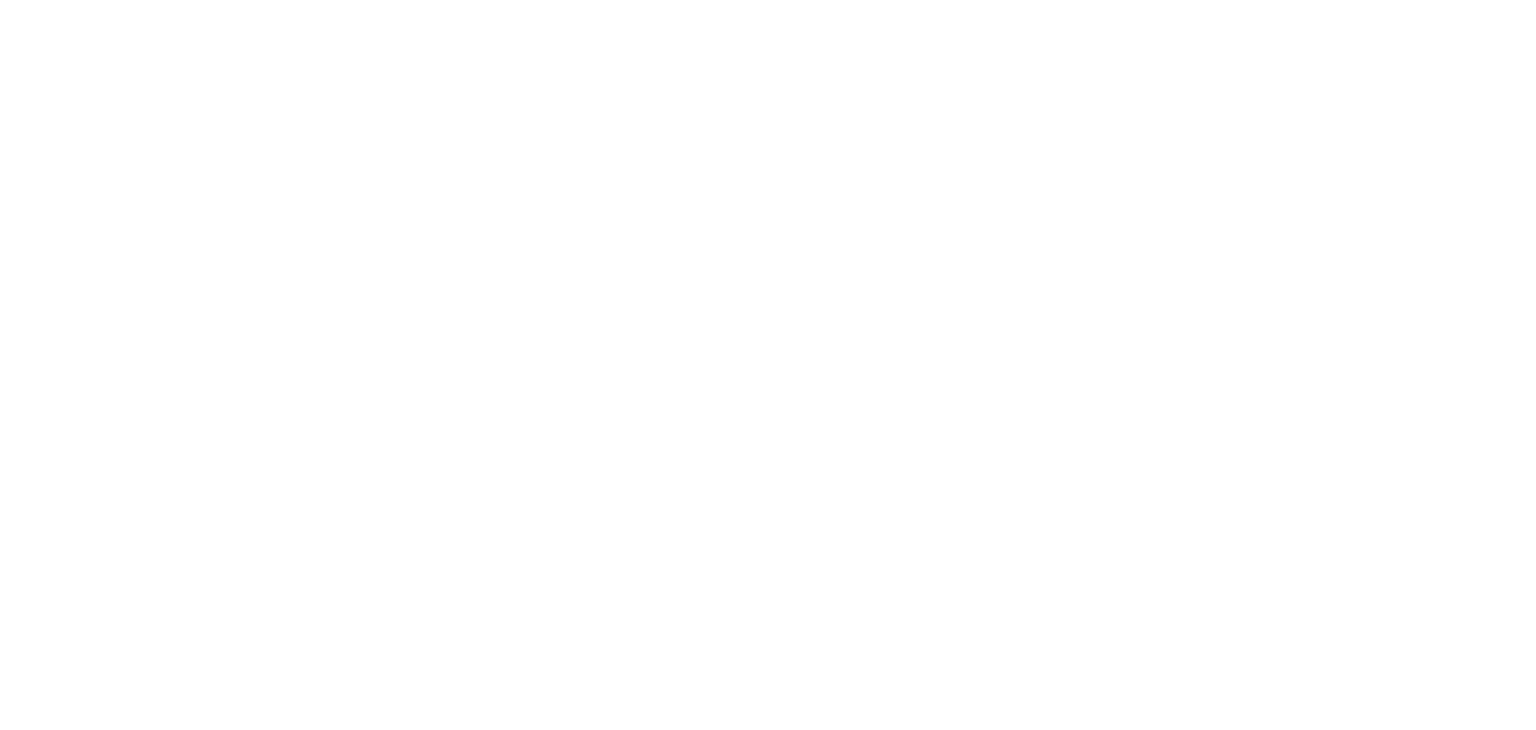 scroll, scrollTop: 0, scrollLeft: 0, axis: both 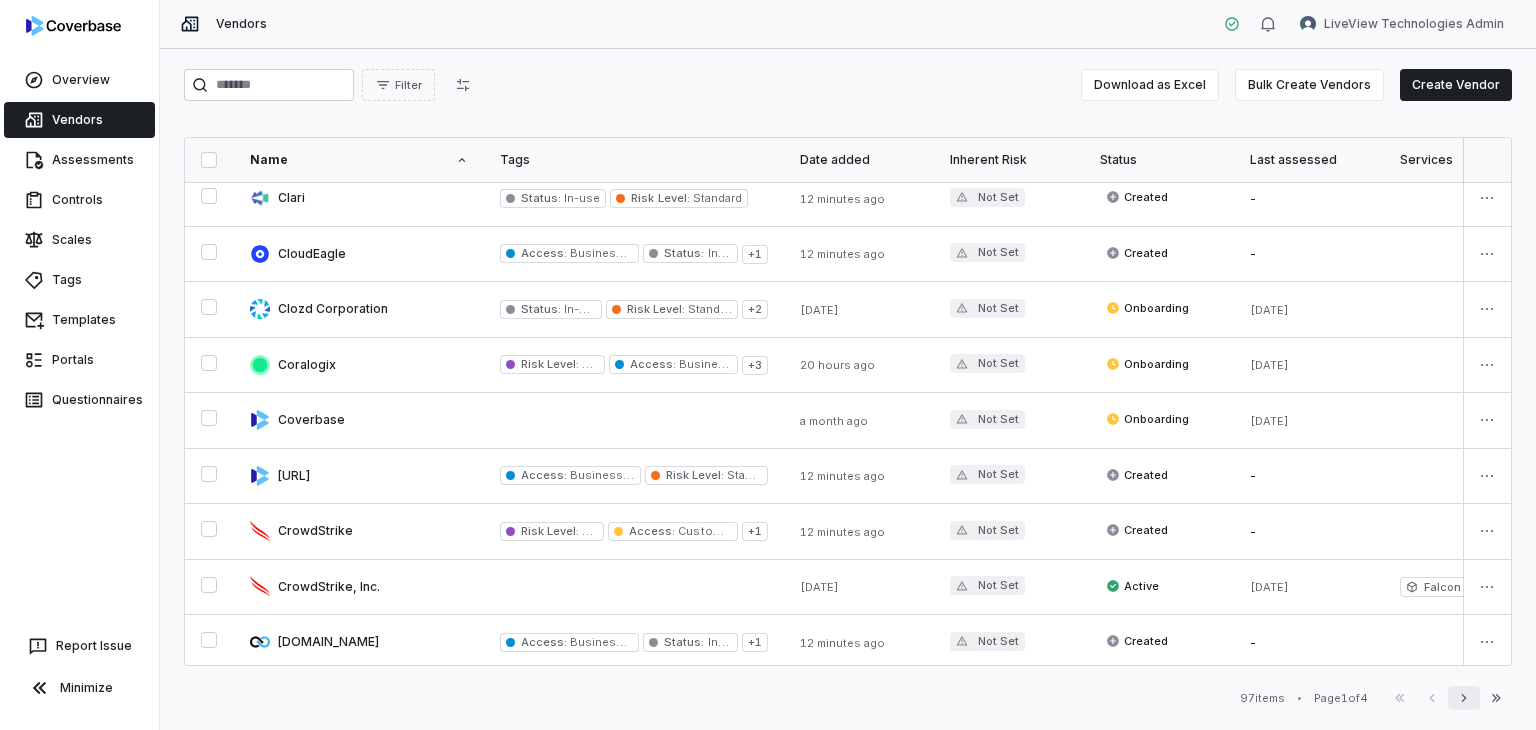 click 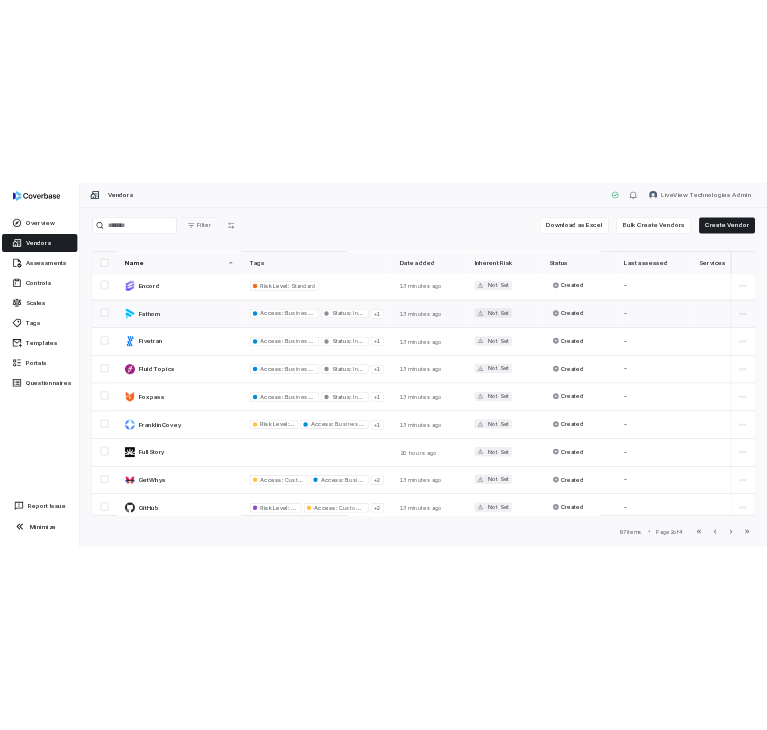scroll, scrollTop: 300, scrollLeft: 0, axis: vertical 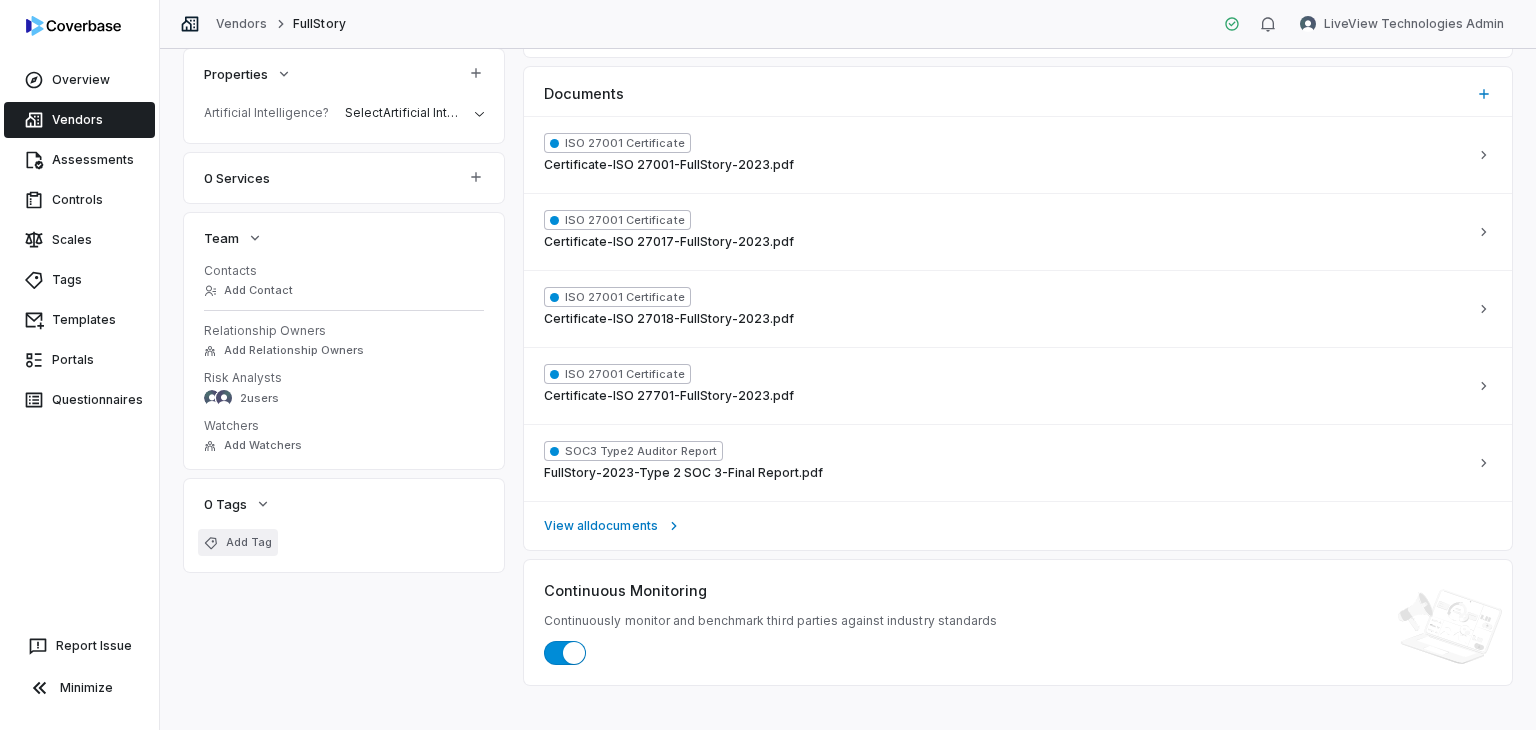click on "Add Tag" at bounding box center (249, 542) 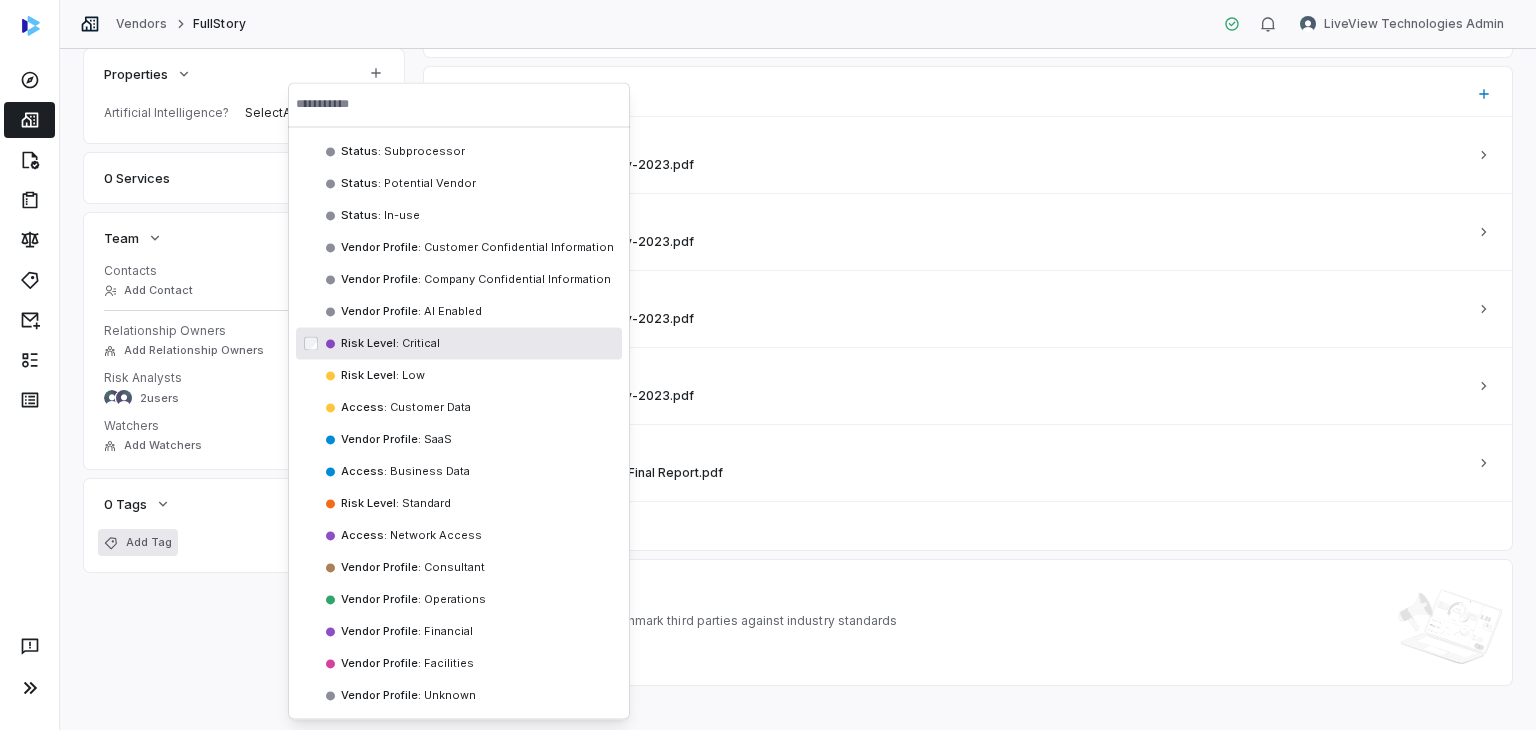 type on "*" 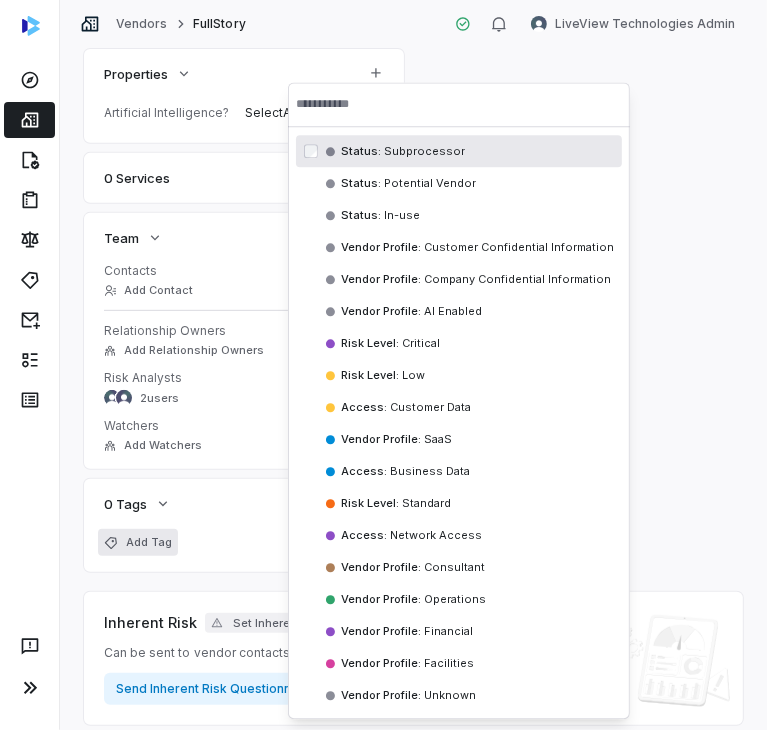 click at bounding box center (459, 104) 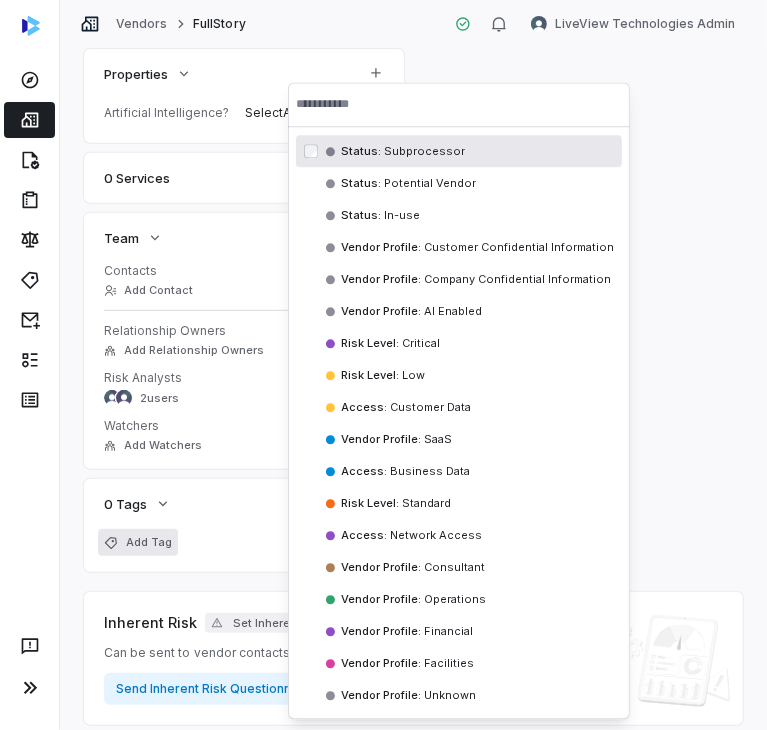 type on "*" 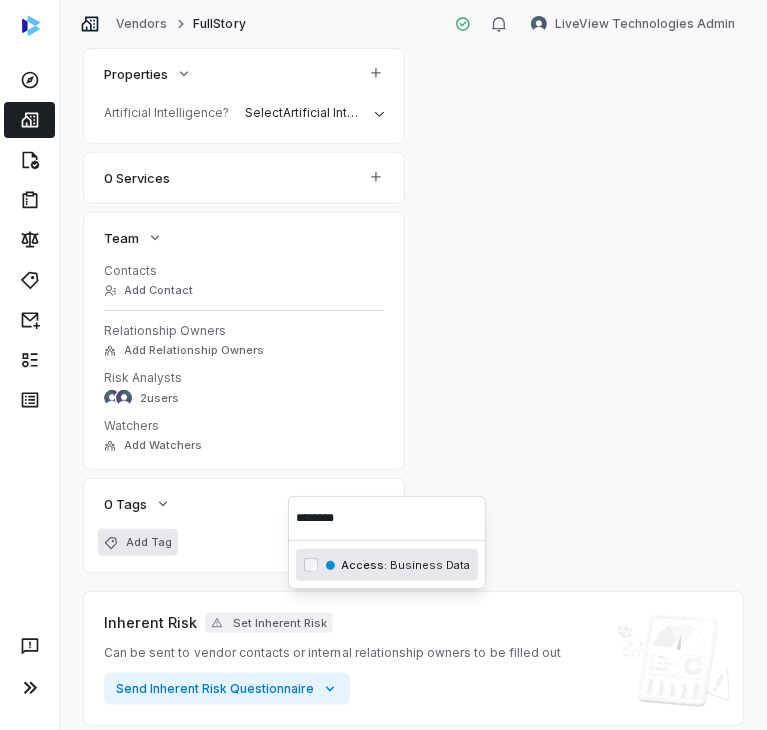 type on "********" 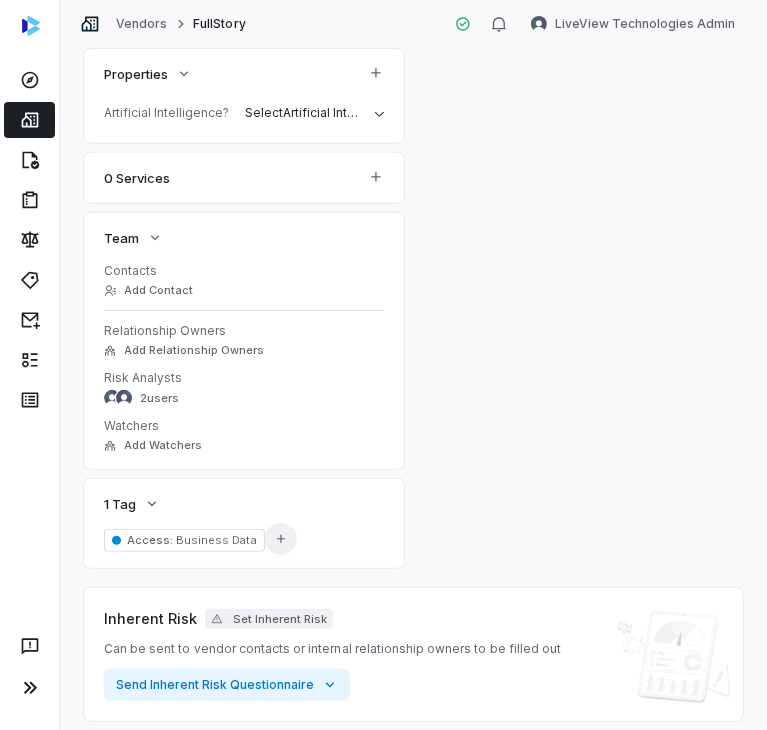 click on "Add Tag" at bounding box center (281, 539) 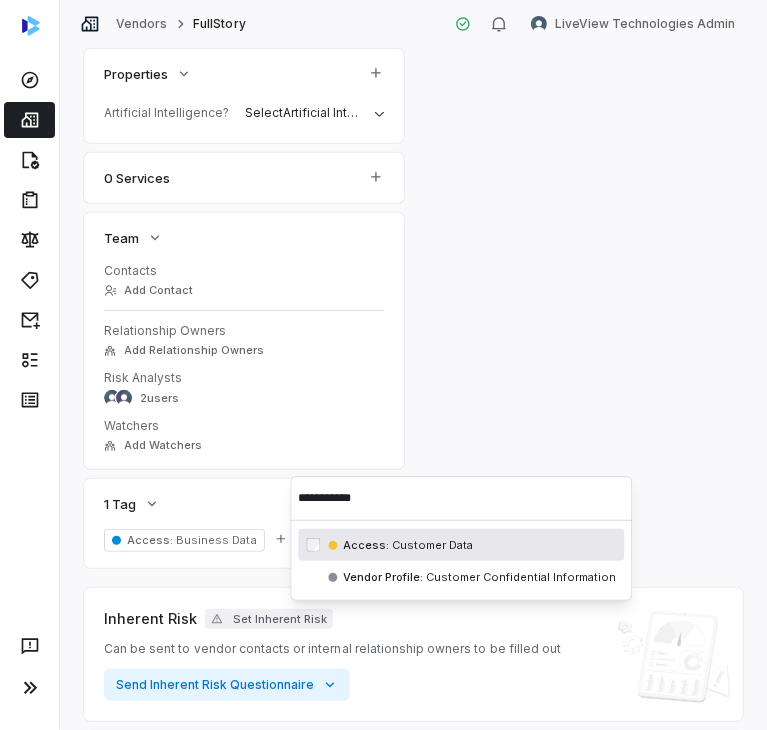 type on "**********" 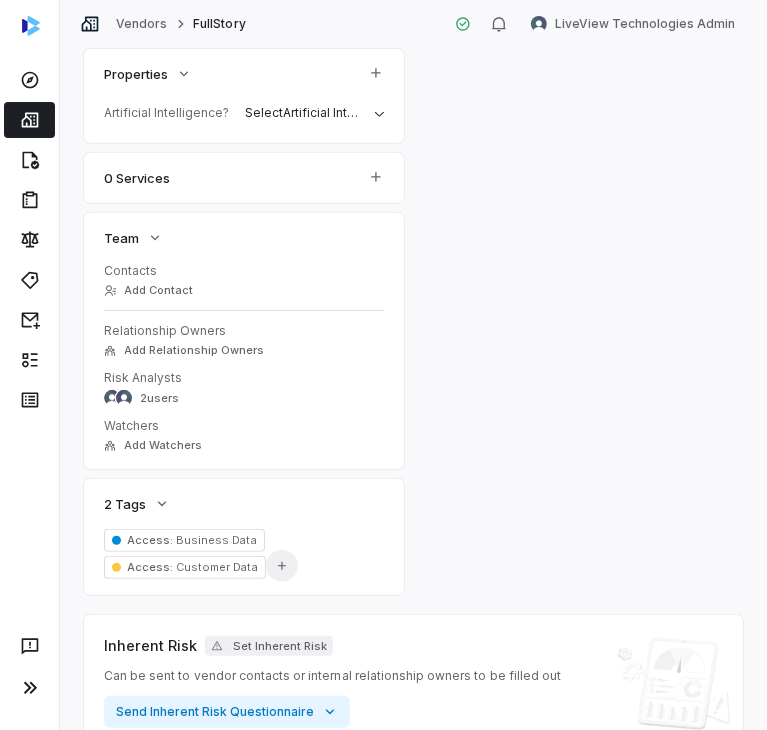 click 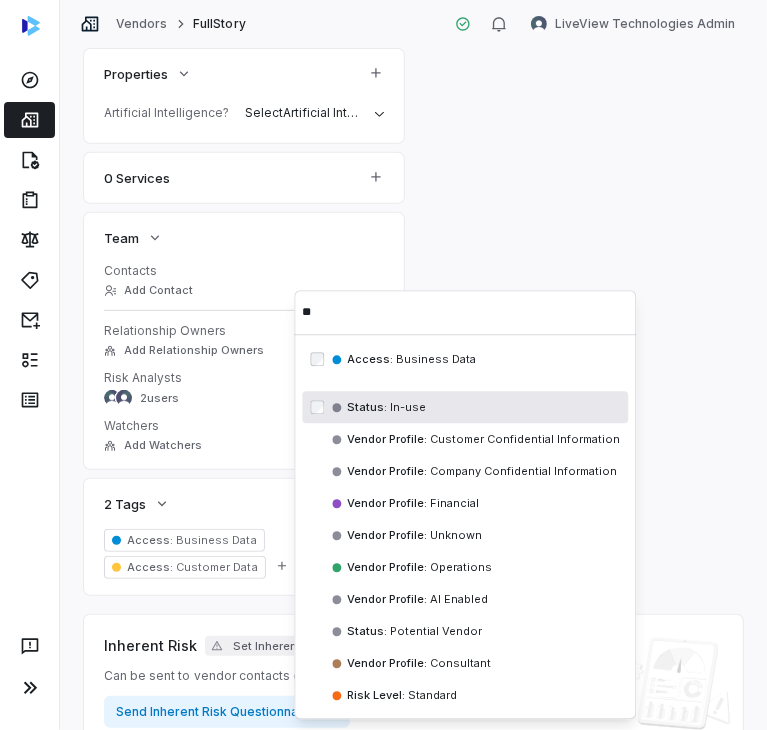 type on "**" 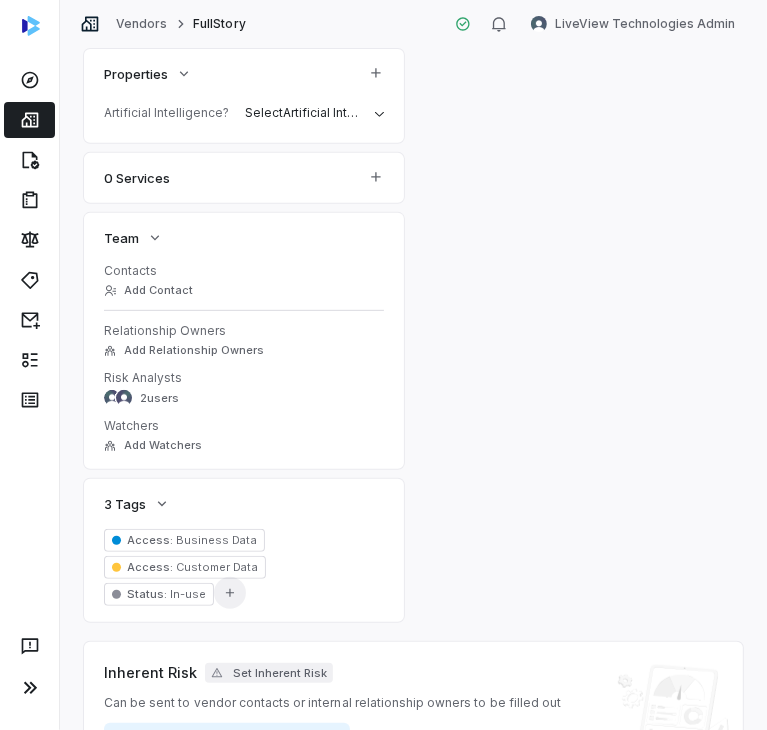 click on "Add Tag" at bounding box center [230, 593] 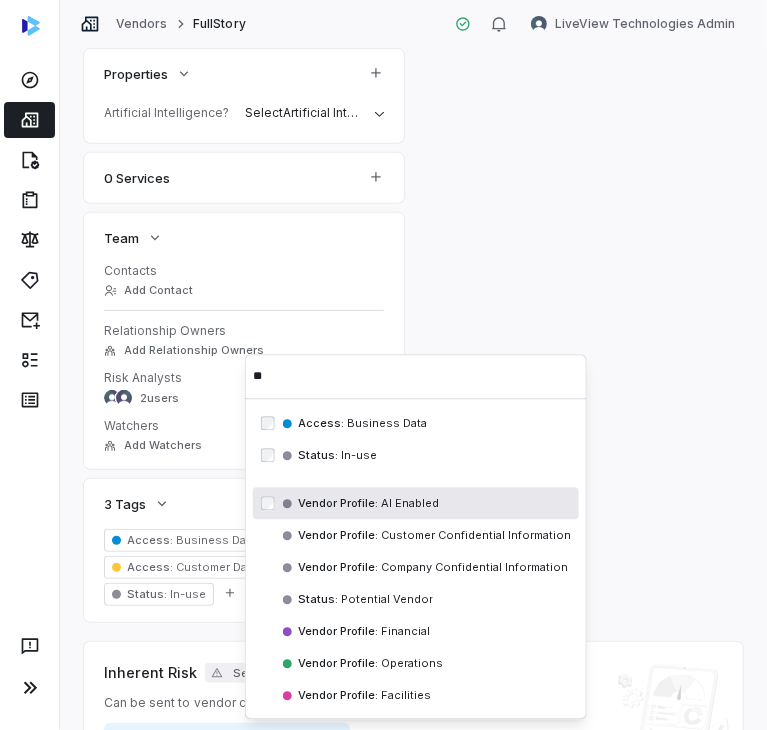 type on "**" 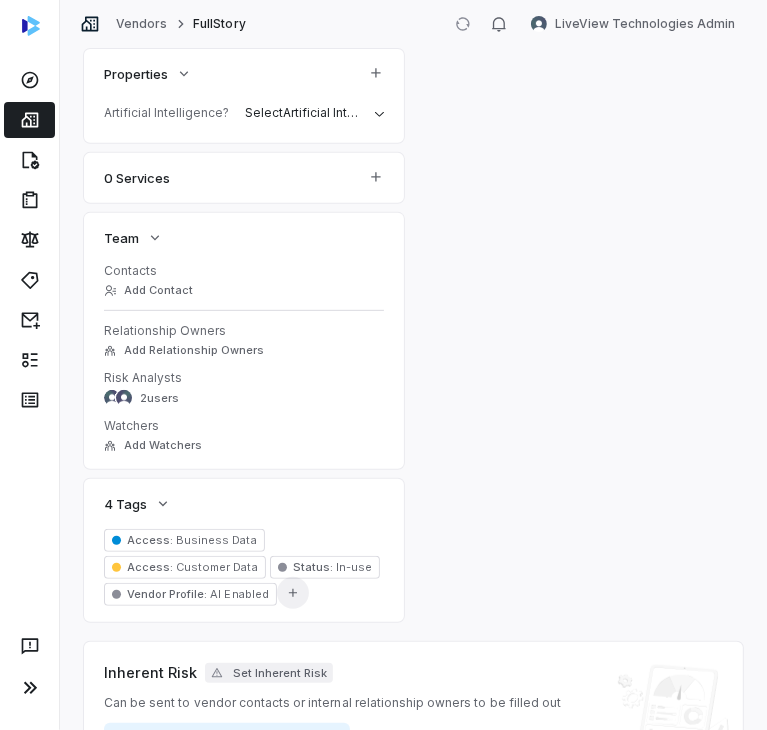 click 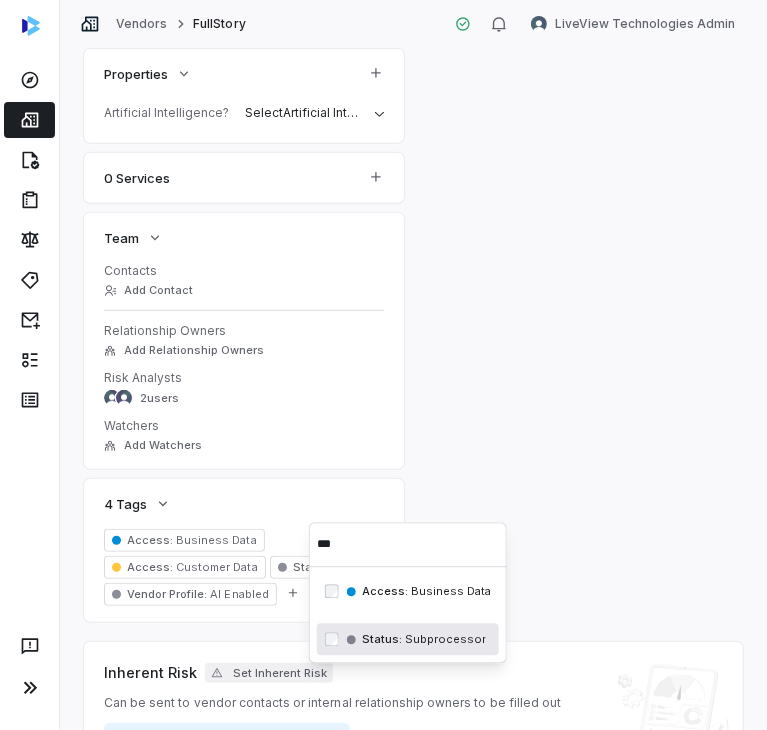 type on "***" 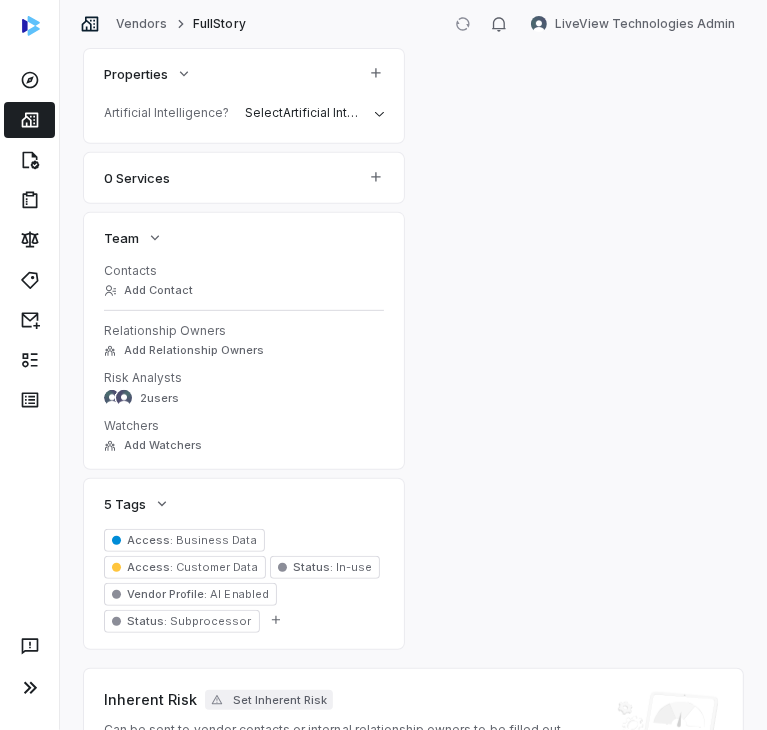 click on "**********" at bounding box center [413, 677] 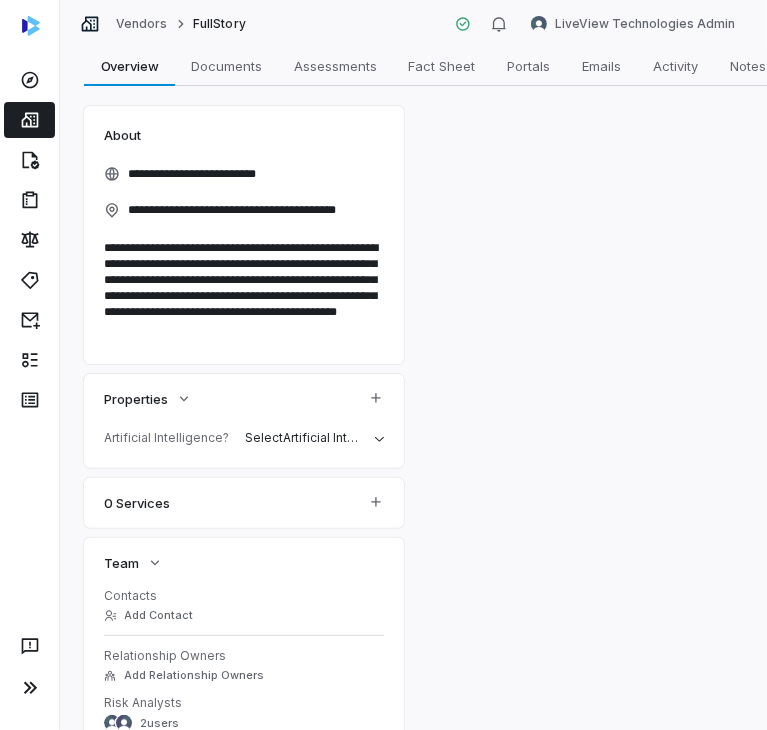 scroll, scrollTop: 0, scrollLeft: 0, axis: both 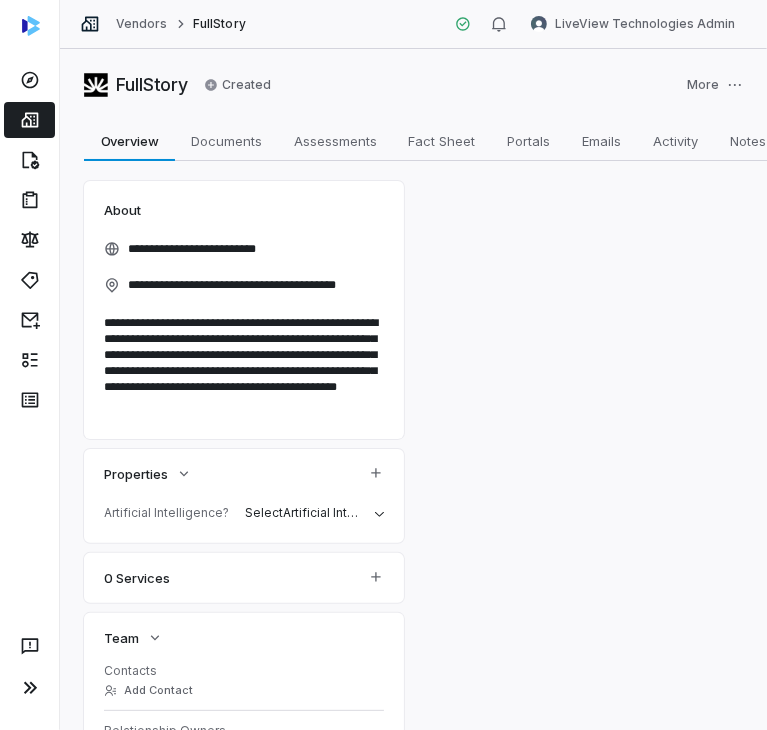 click on "Vendors" at bounding box center [141, 24] 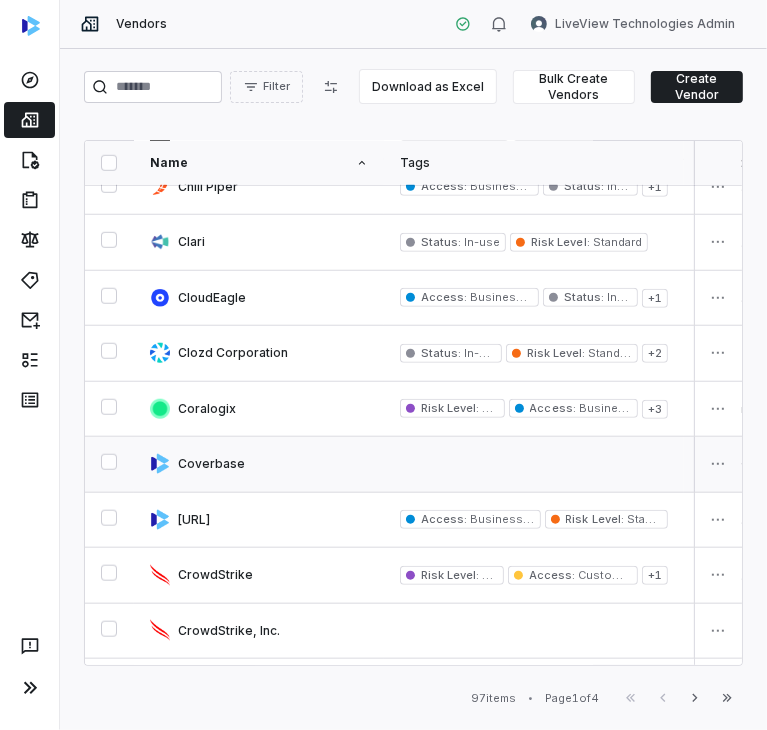 scroll, scrollTop: 902, scrollLeft: 0, axis: vertical 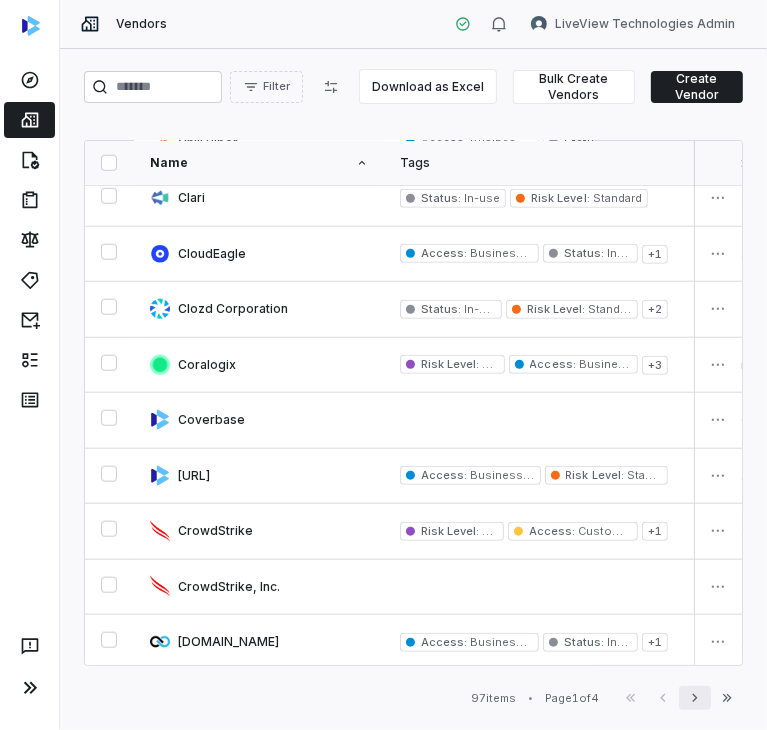 click on "Next" at bounding box center [695, 698] 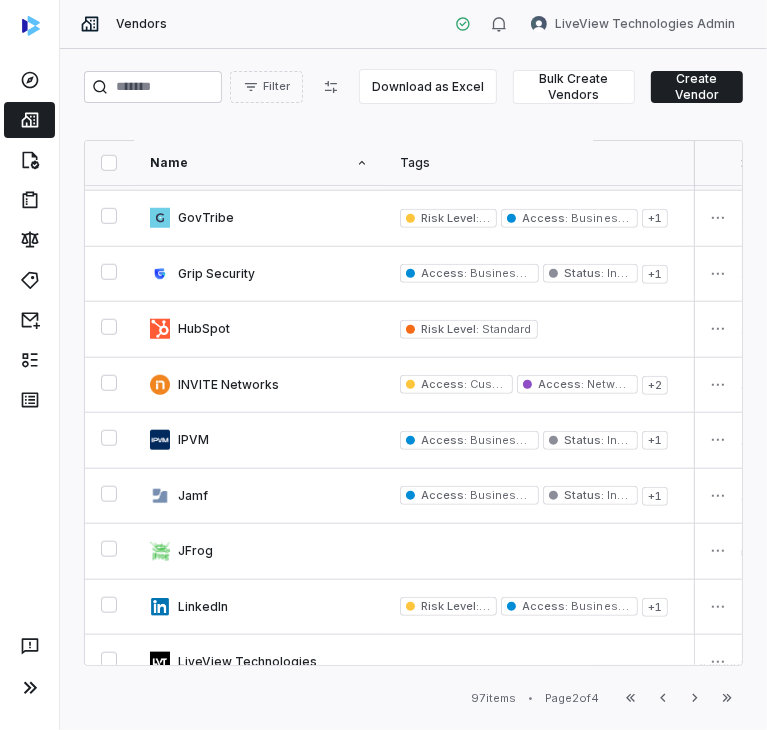 scroll, scrollTop: 900, scrollLeft: 0, axis: vertical 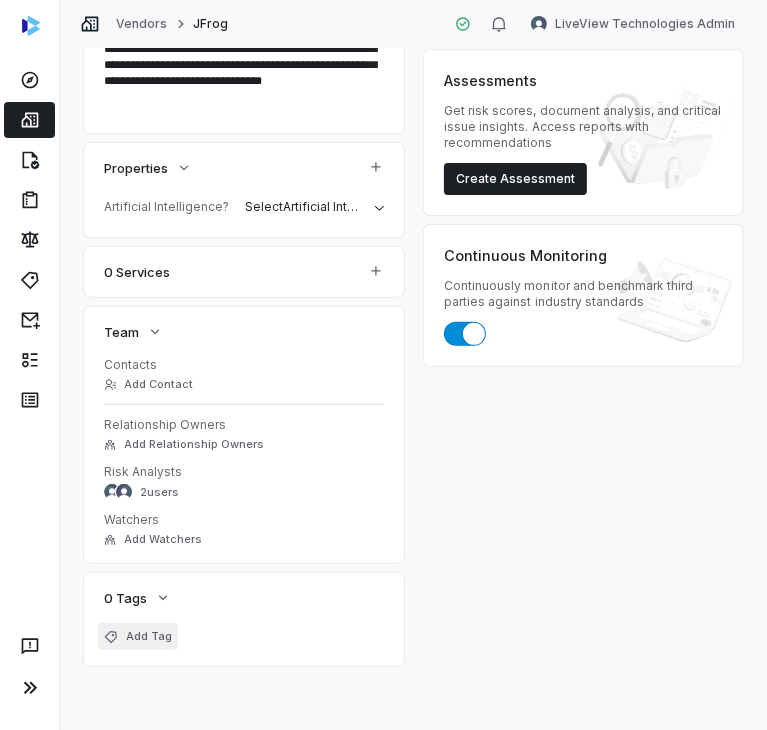 click on "Add Tag" at bounding box center [138, 636] 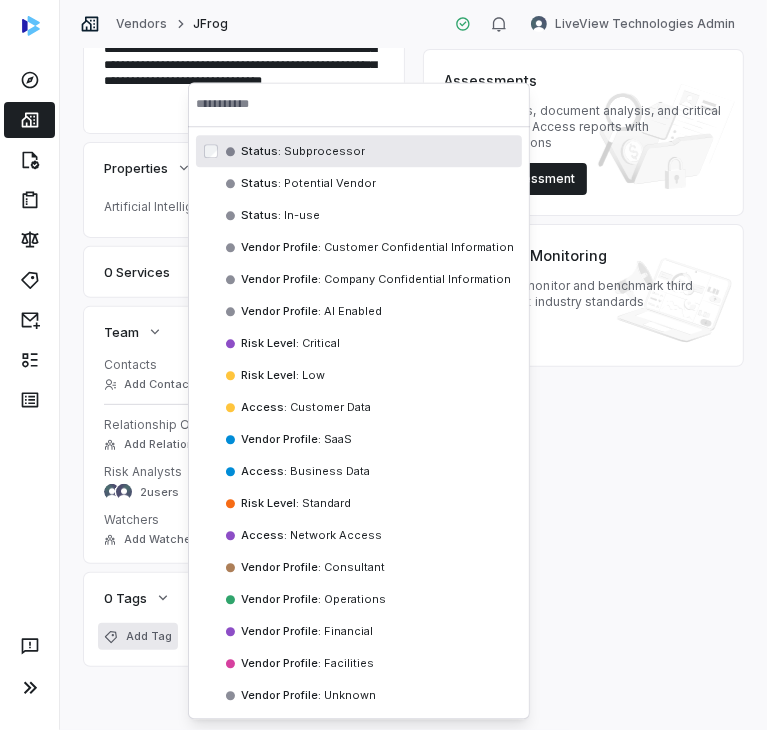 click at bounding box center [359, 104] 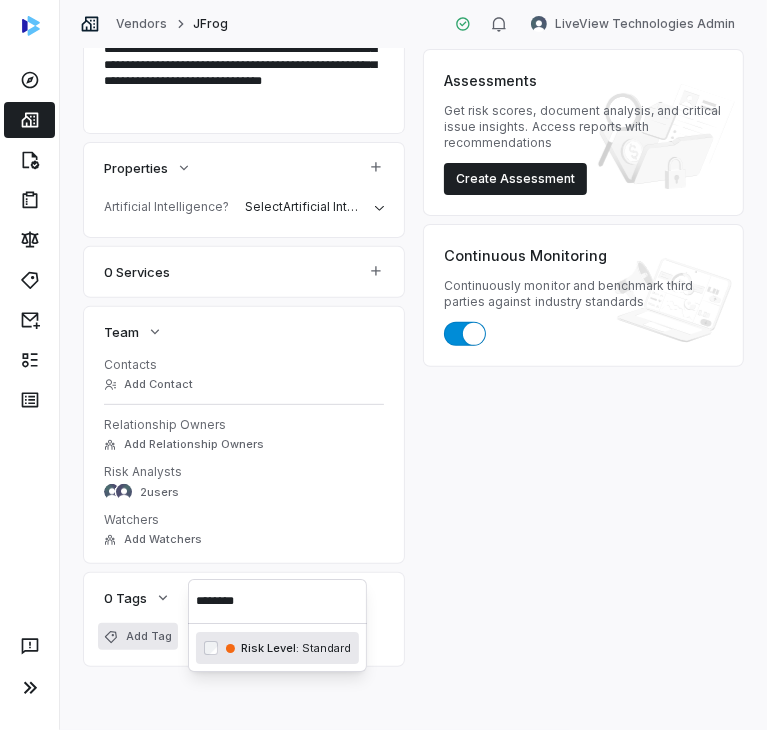 type on "********" 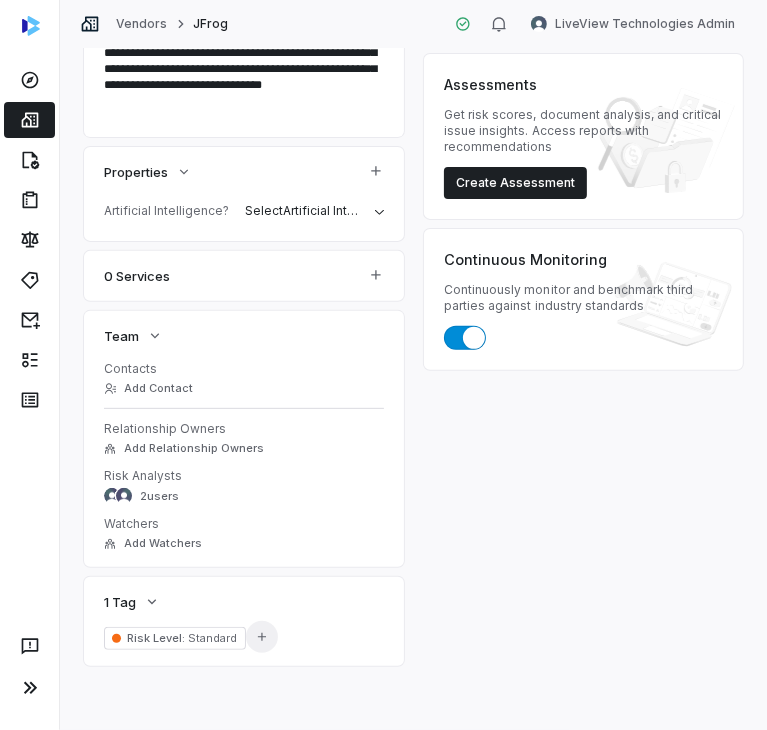 click 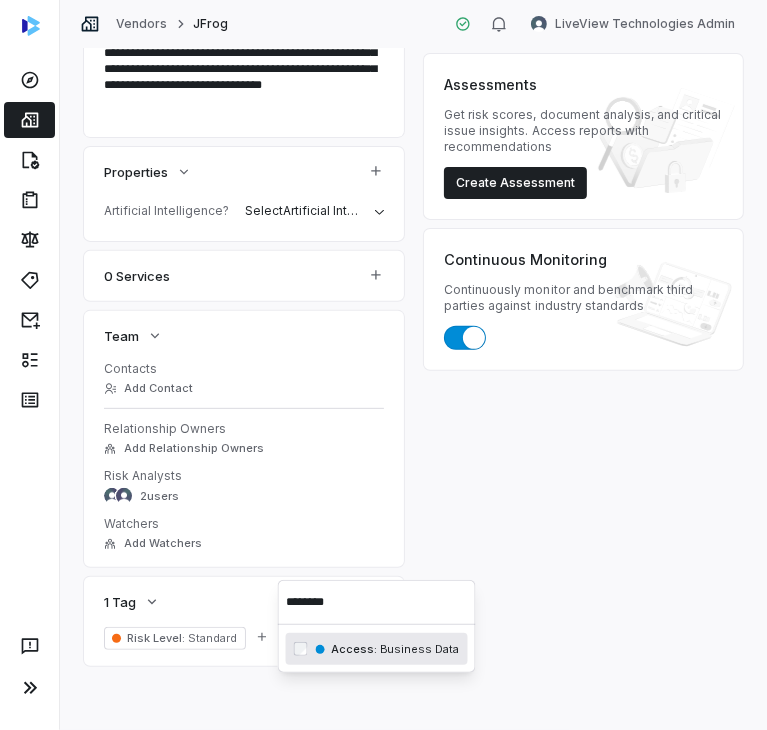 type on "********" 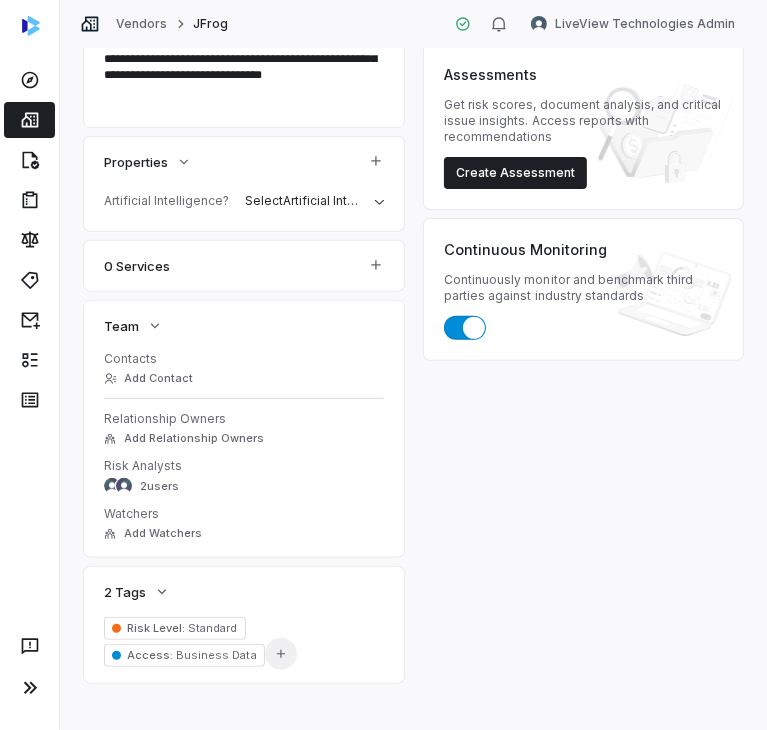 click on "Add Tag" at bounding box center [281, 654] 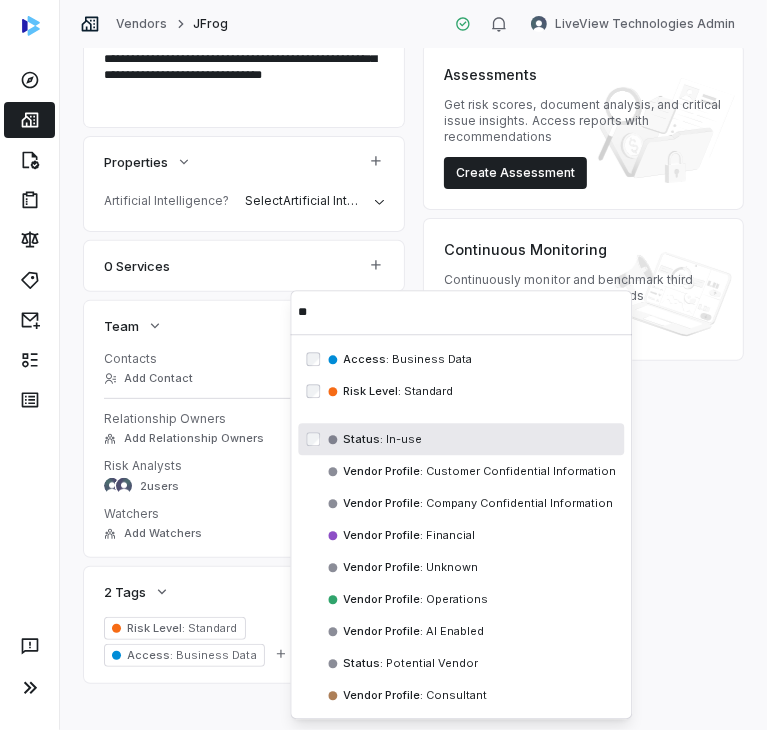 type on "**" 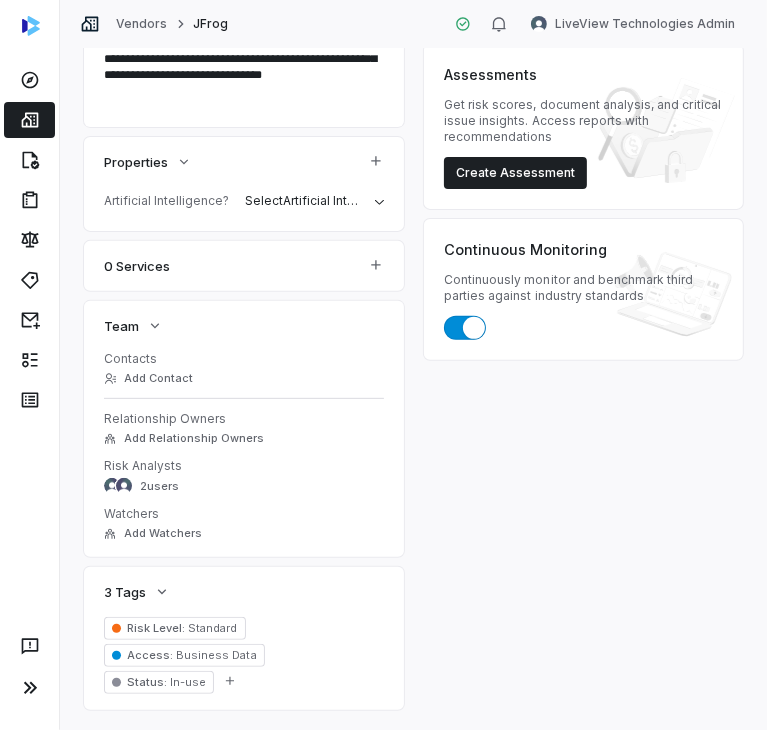 click on "Vendors" at bounding box center [141, 24] 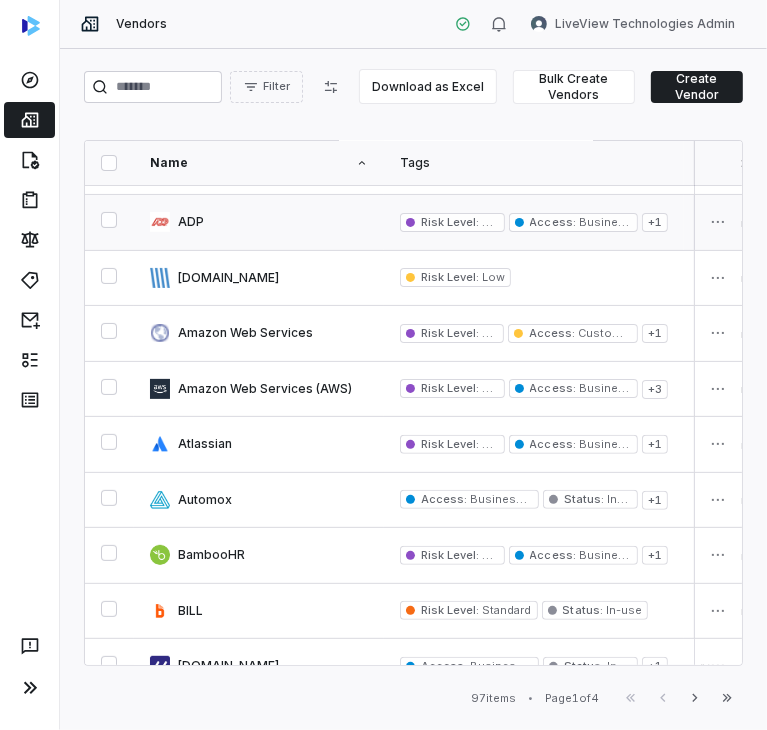 scroll, scrollTop: 500, scrollLeft: 0, axis: vertical 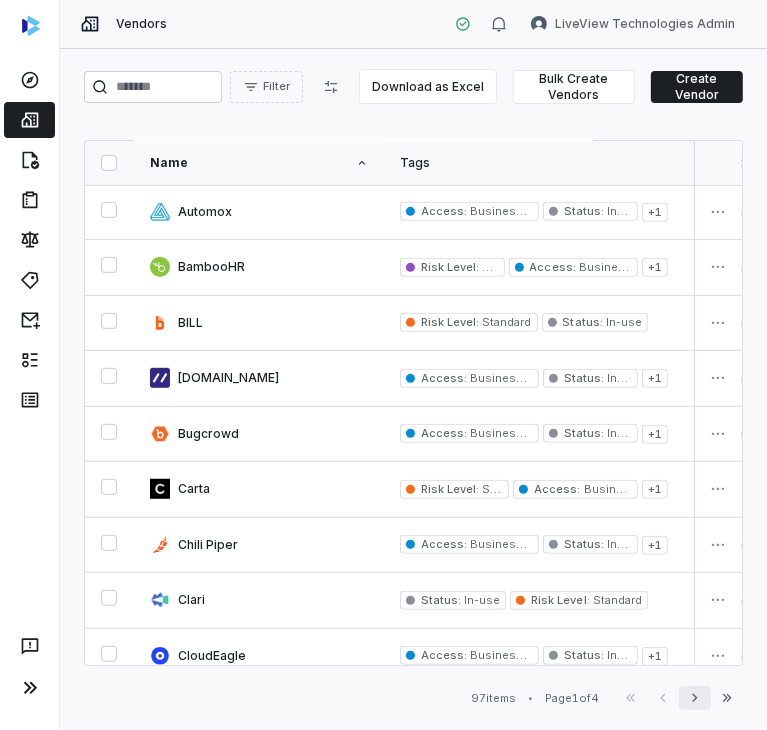 click on "Next" at bounding box center (695, 698) 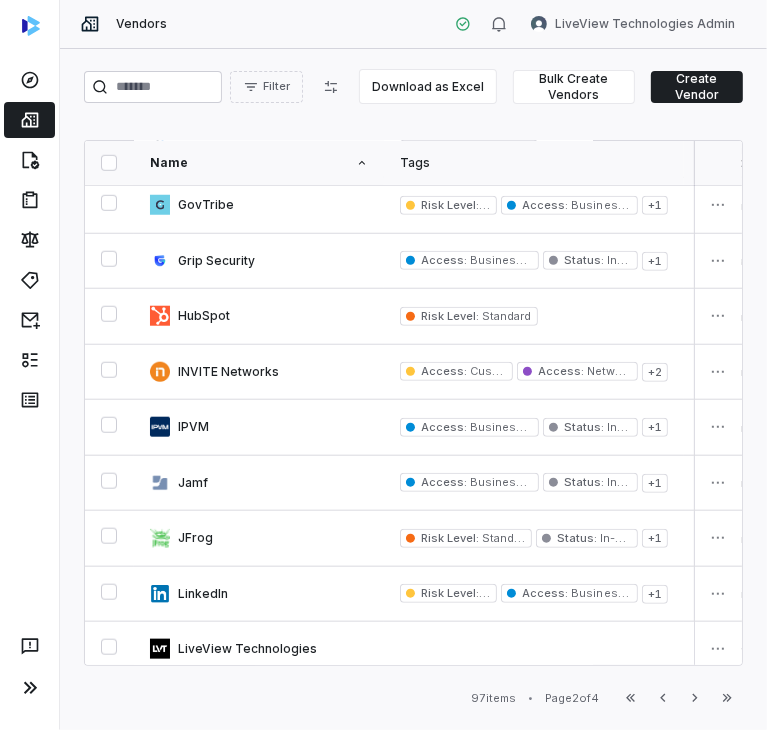 scroll, scrollTop: 902, scrollLeft: 0, axis: vertical 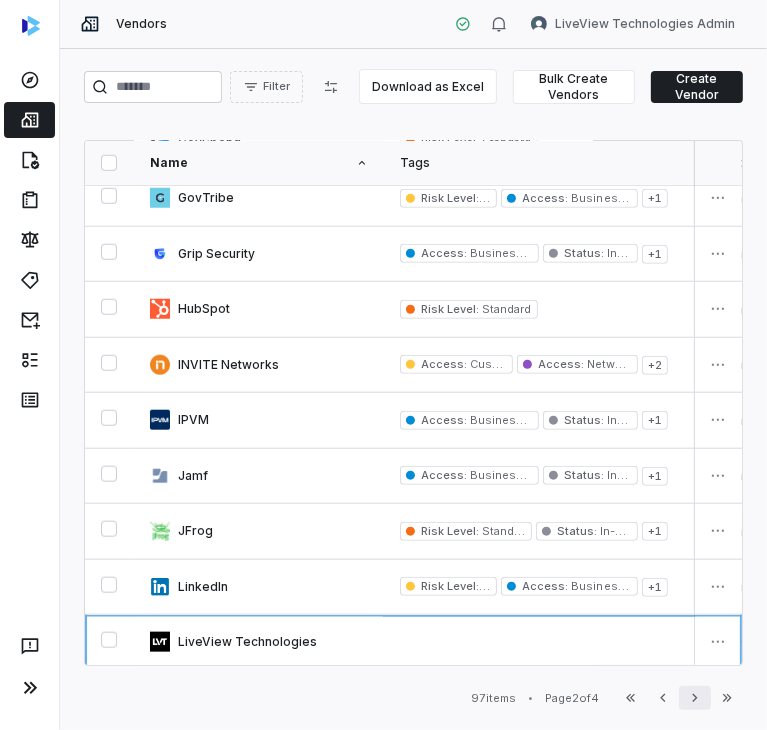 click on "Next" at bounding box center (695, 698) 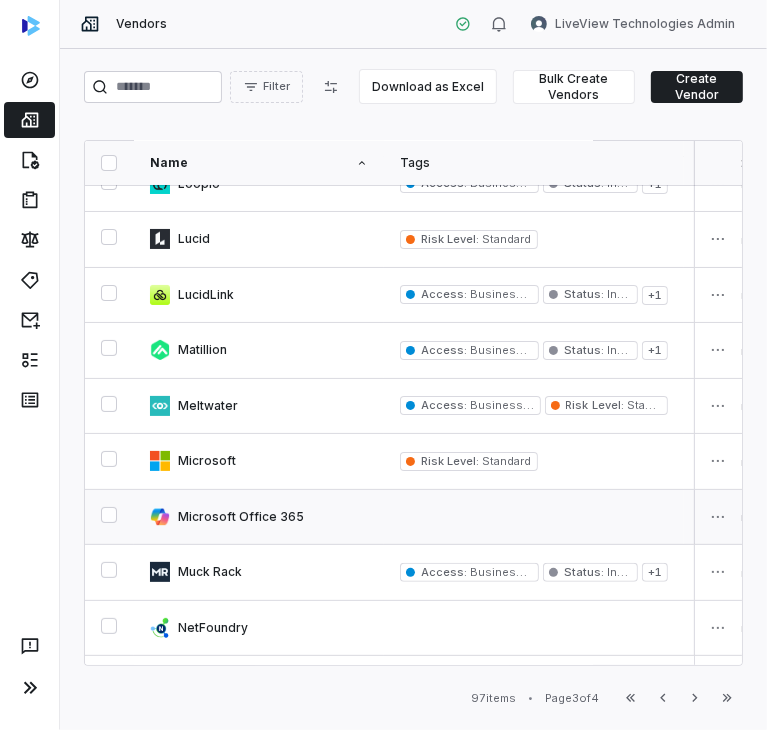 scroll, scrollTop: 200, scrollLeft: 0, axis: vertical 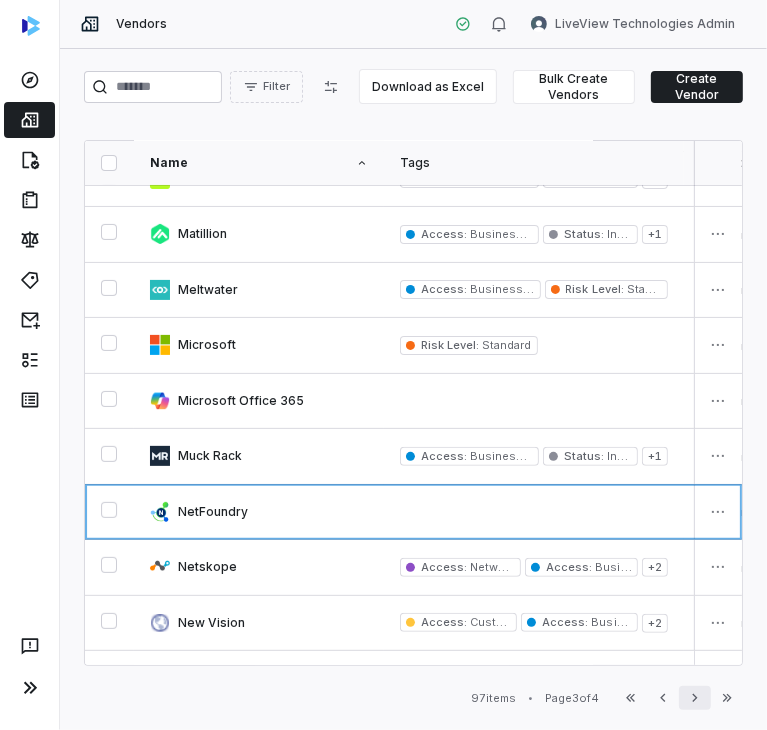 click on "Next" at bounding box center (695, 698) 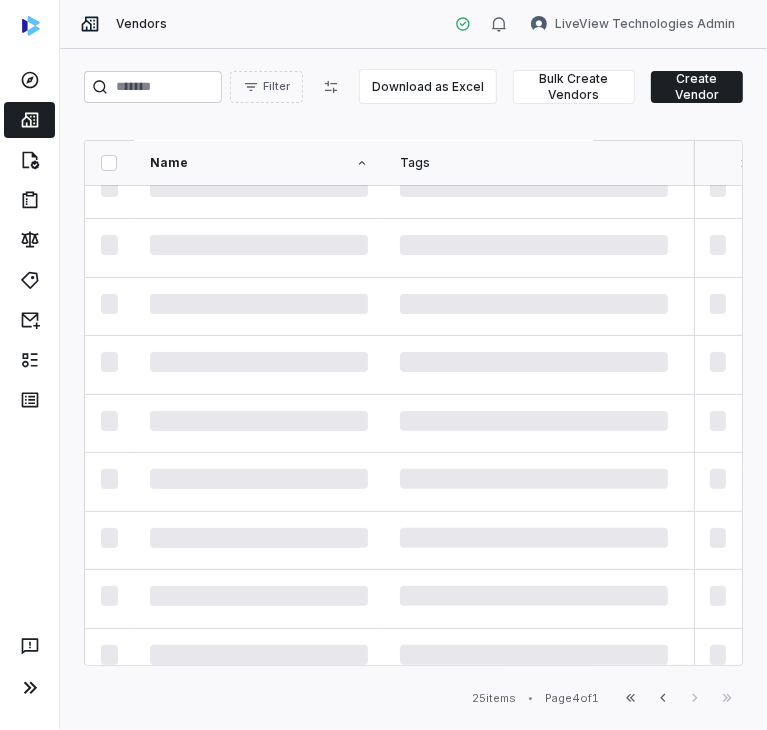 scroll, scrollTop: 0, scrollLeft: 0, axis: both 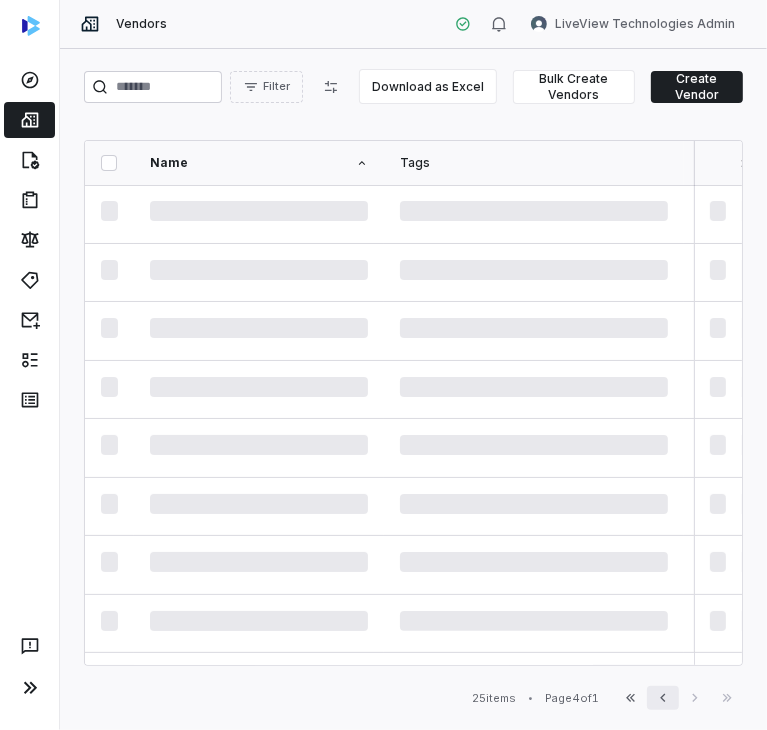 click 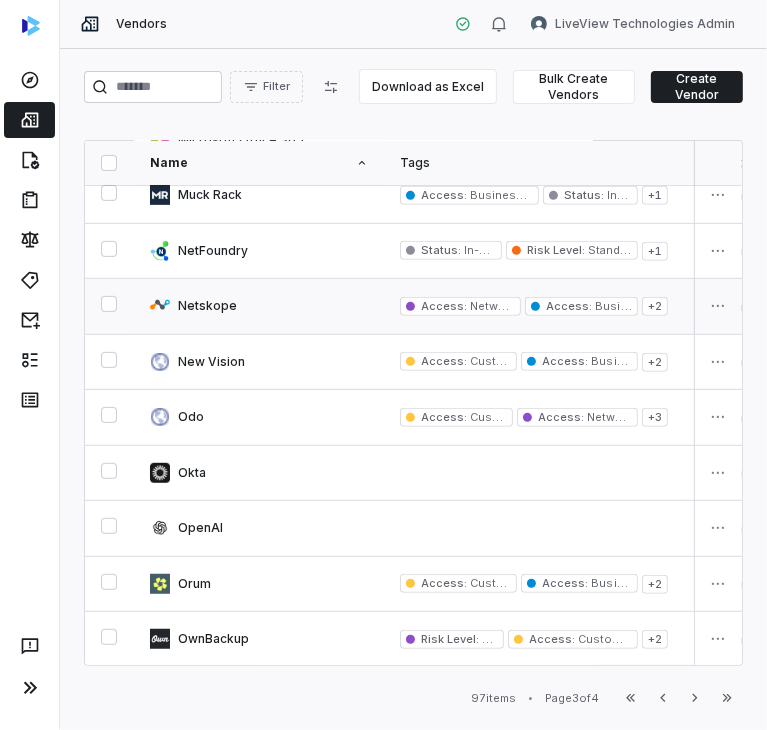scroll, scrollTop: 600, scrollLeft: 0, axis: vertical 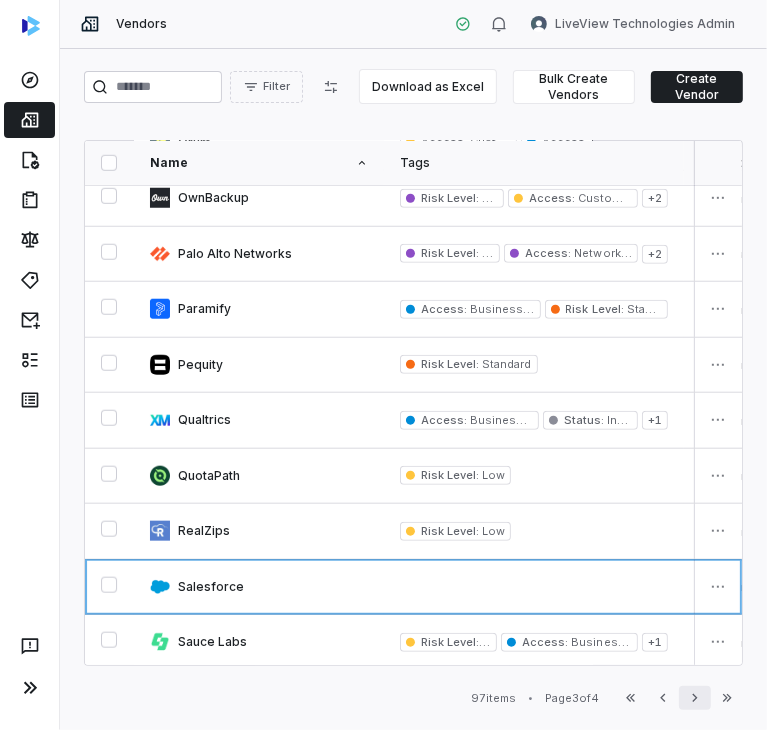 click on "Next" at bounding box center [695, 698] 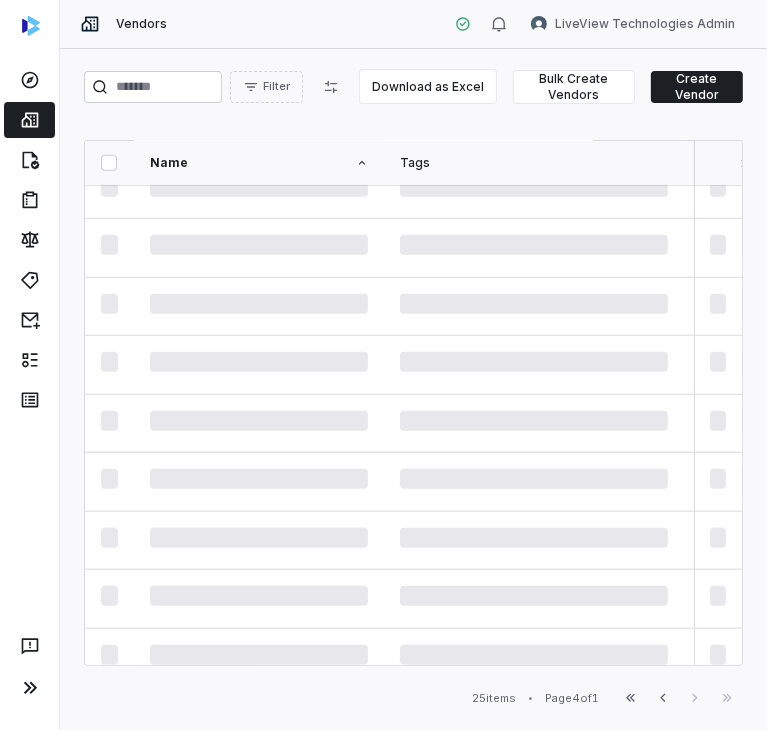 scroll, scrollTop: 0, scrollLeft: 0, axis: both 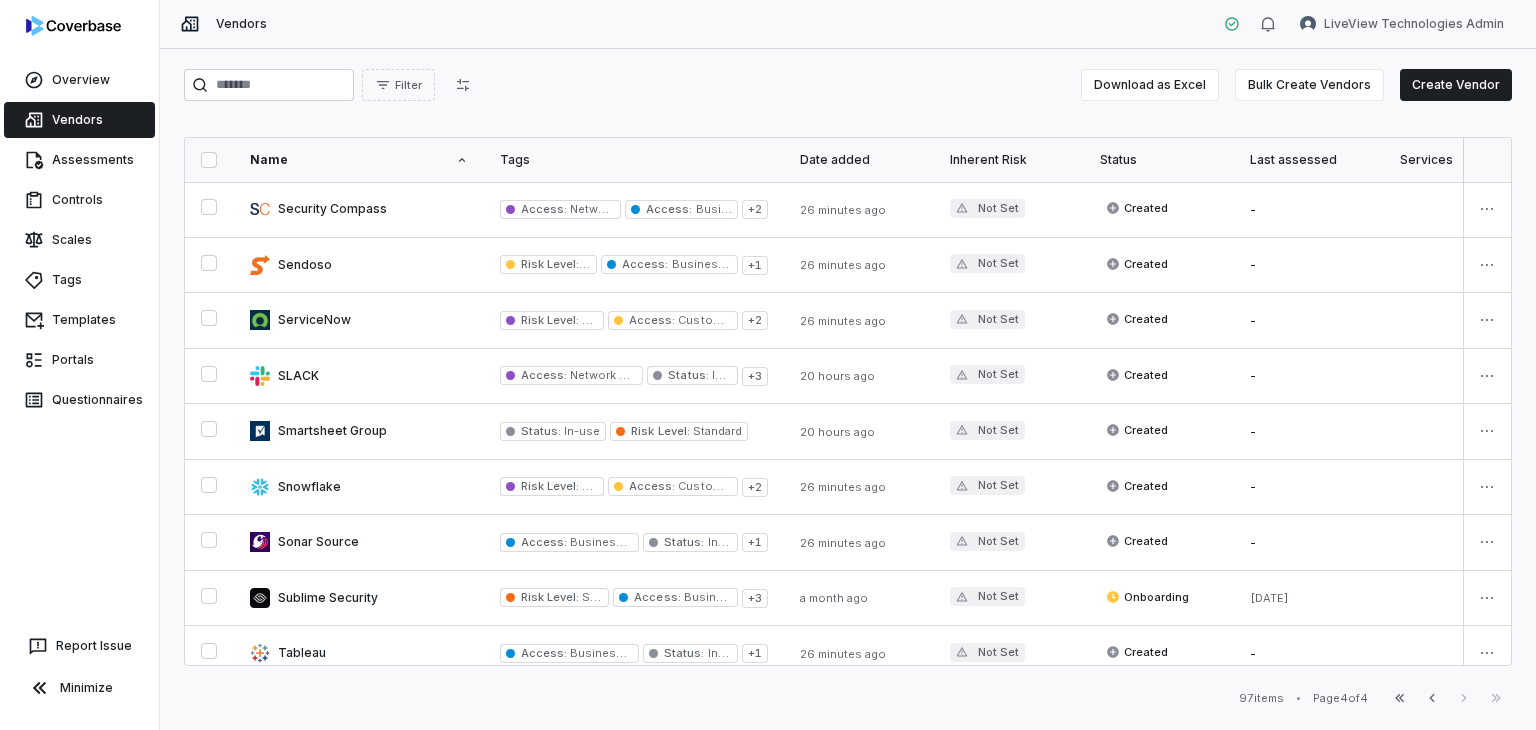 click on "Vendors" at bounding box center (79, 120) 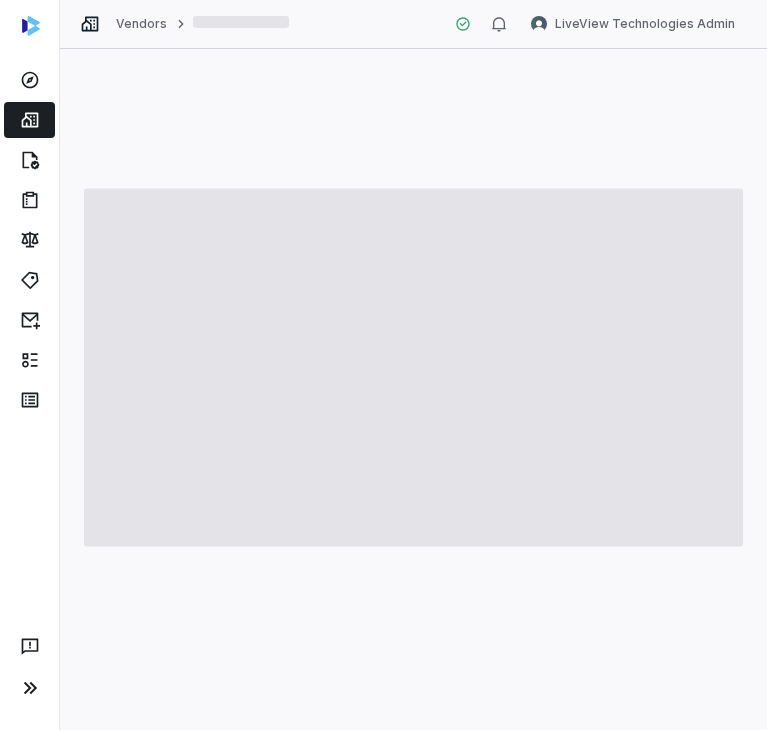 scroll, scrollTop: 0, scrollLeft: 0, axis: both 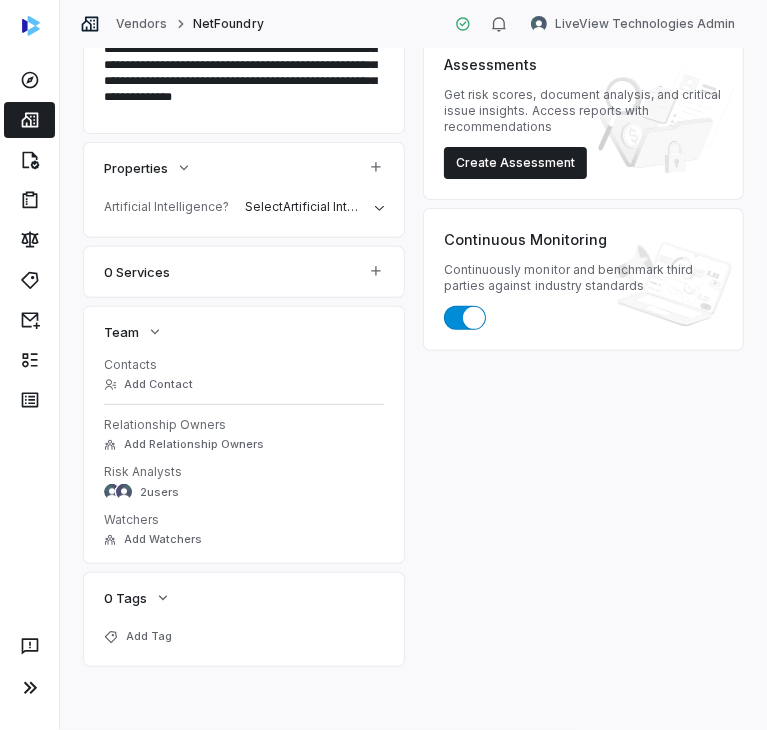 click on "0 Tags" at bounding box center [244, 598] 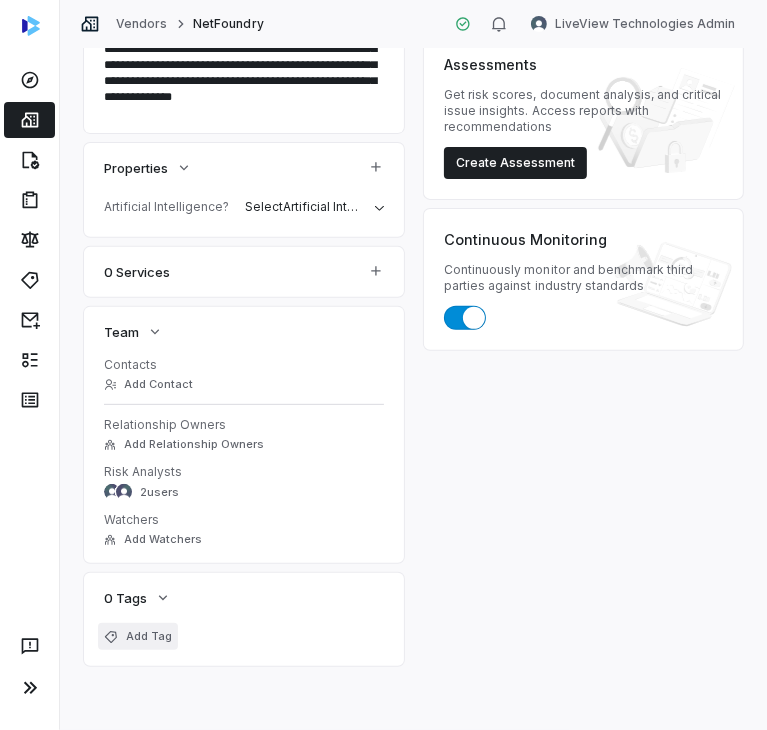 click on "Add Tag" at bounding box center (149, 636) 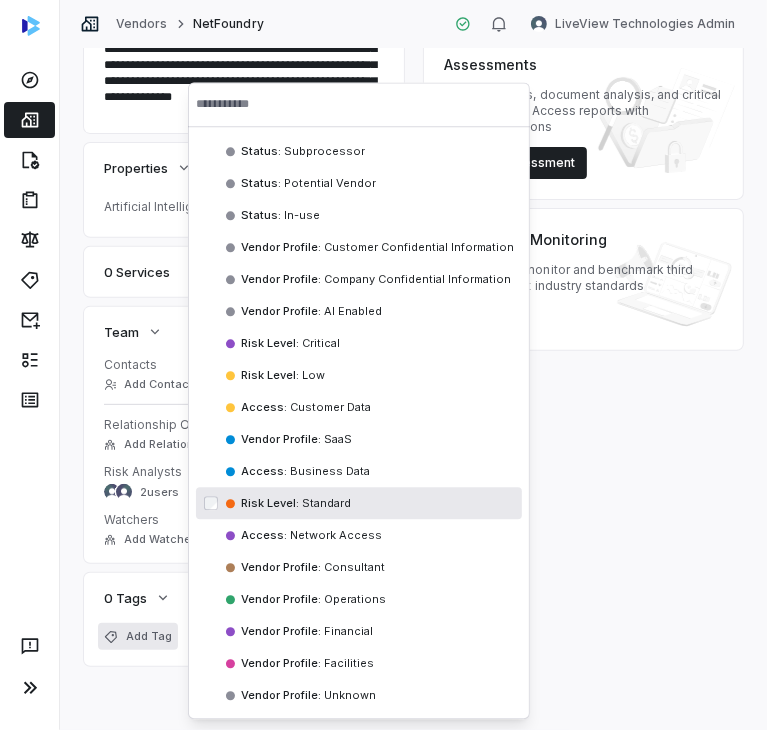 click at bounding box center (359, 104) 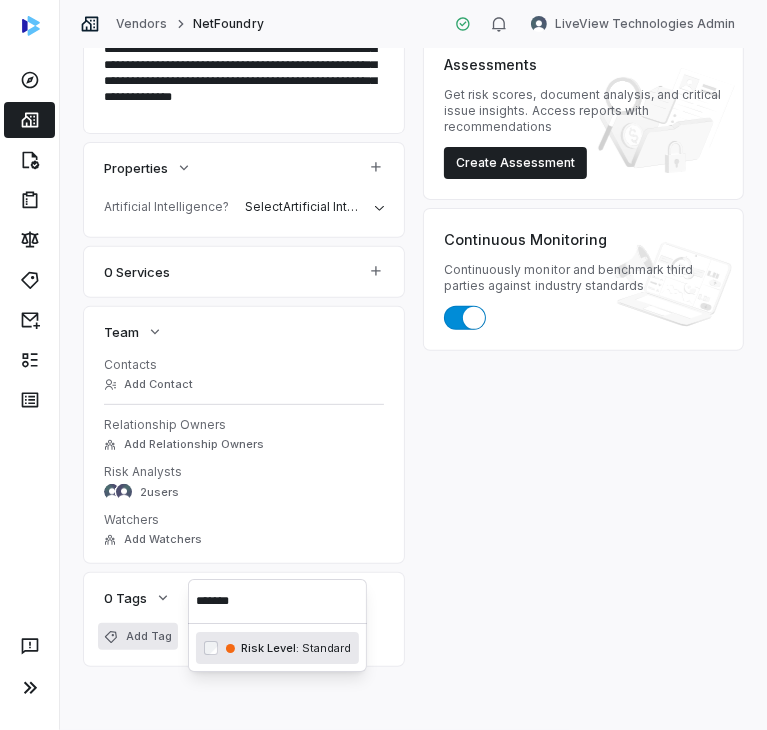 type on "********" 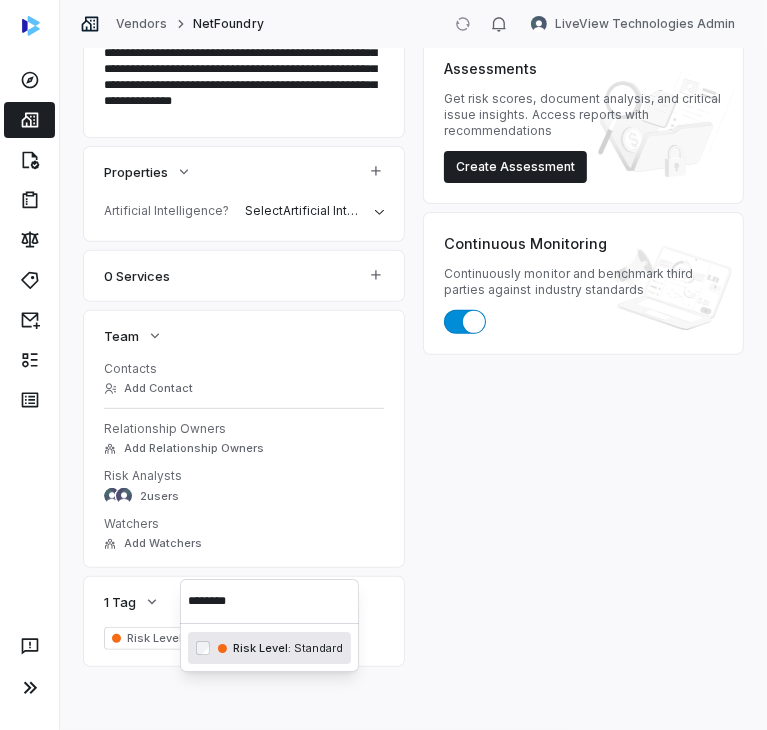 scroll, scrollTop: 312, scrollLeft: 0, axis: vertical 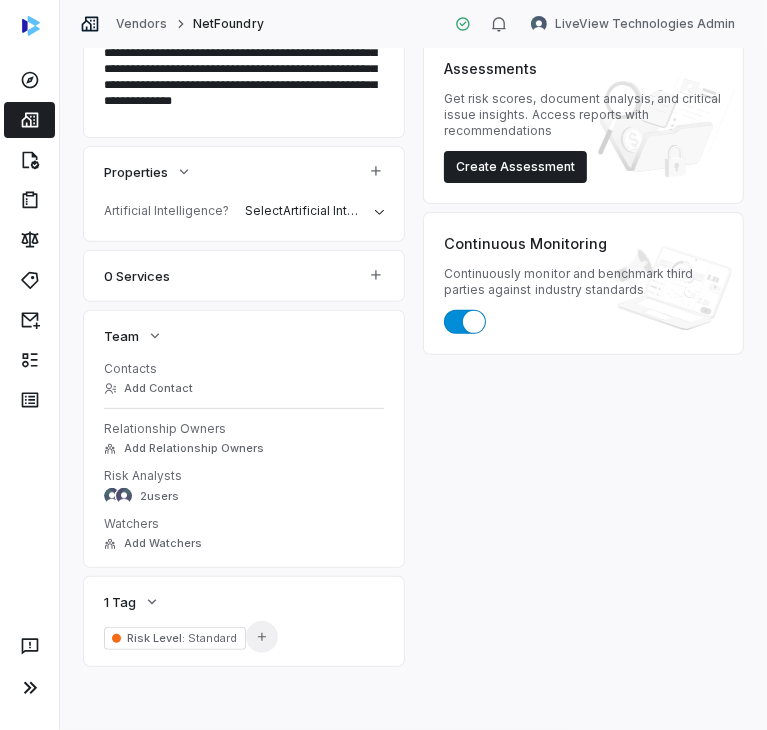 click on "Add Tag" at bounding box center [262, 637] 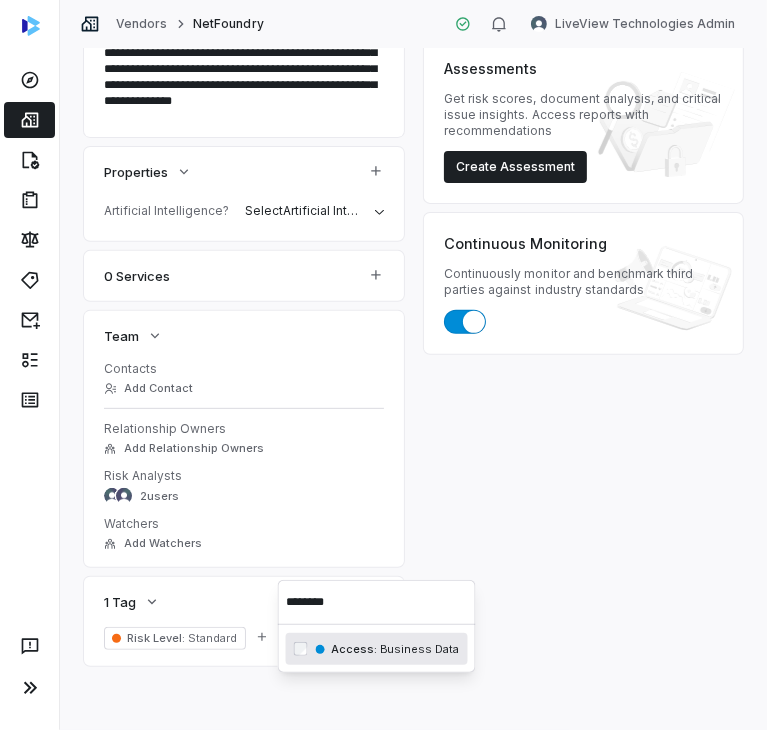 type on "********" 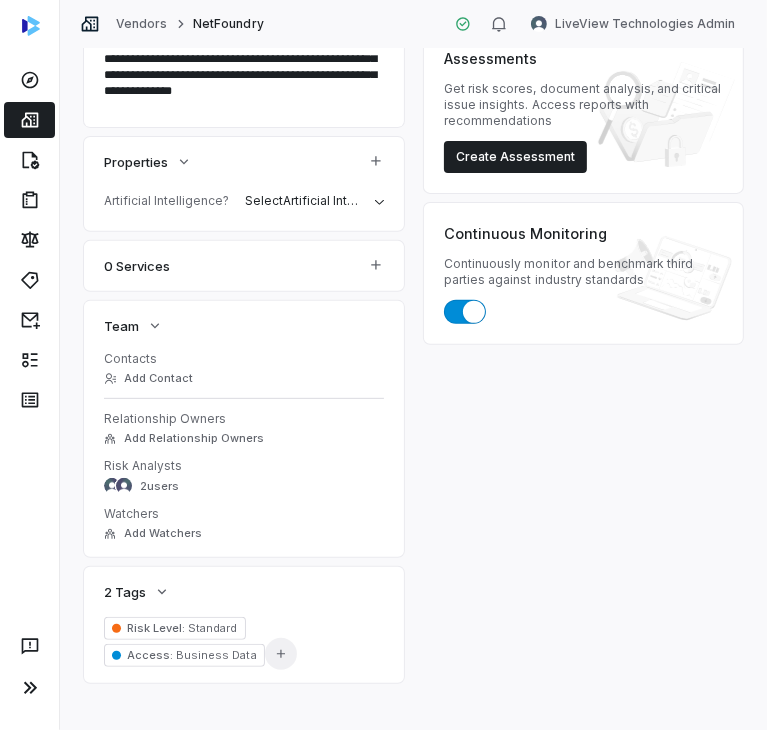 click 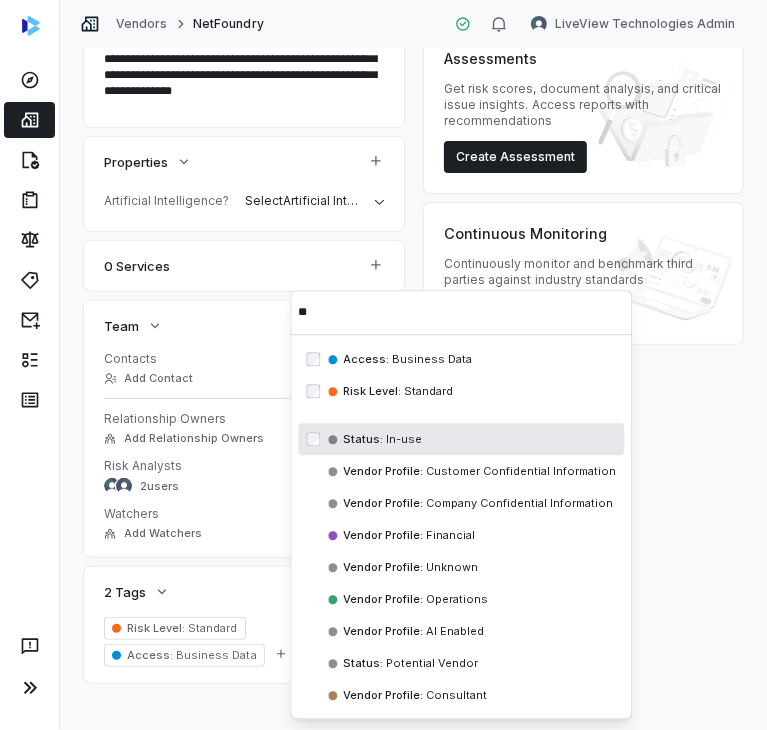 type on "**" 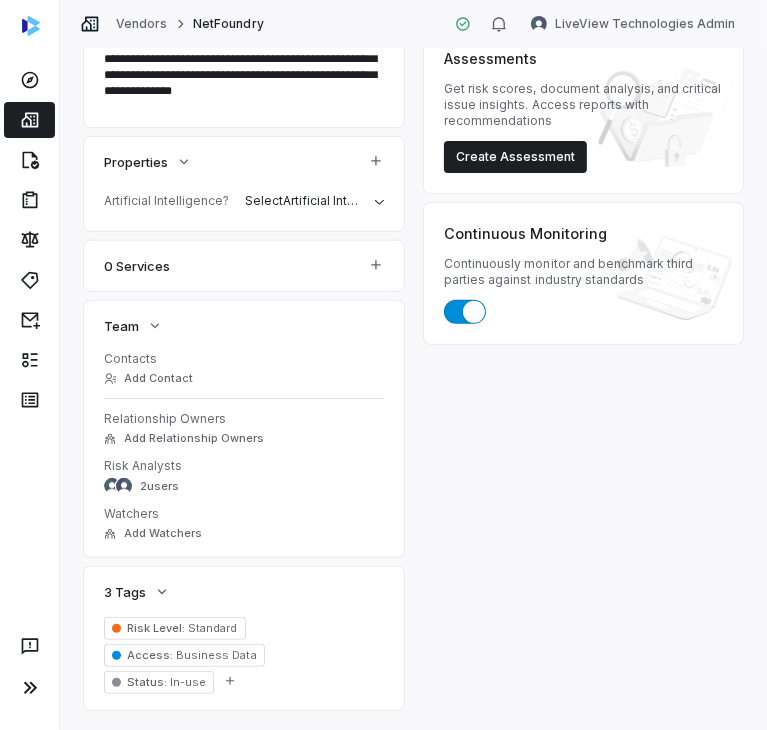 click on "Inherent Risk Set Inherent Risk Can be sent to vendor contacts or internal relationship owners to be filled out Send Inherent Risk Questionnaire Assessments Get risk scores, document analysis, and critical issue insights. Access reports with recommendations Create Assessment Assessments No next assessment date Create Assessment View all  assessments Continuous Monitoring Continuously monitor and benchmark third parties against industry standards" at bounding box center (583, 289) 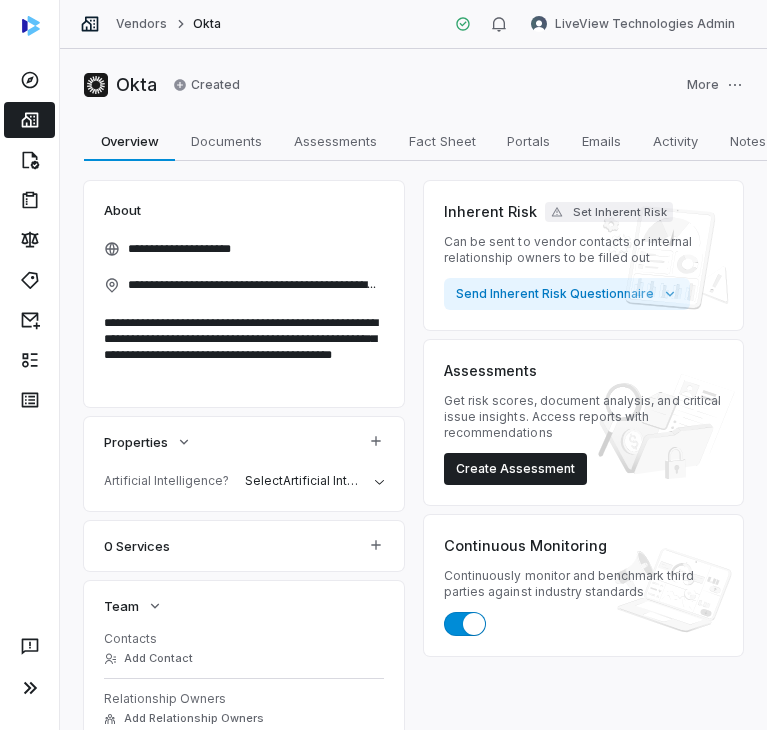 scroll, scrollTop: 0, scrollLeft: 0, axis: both 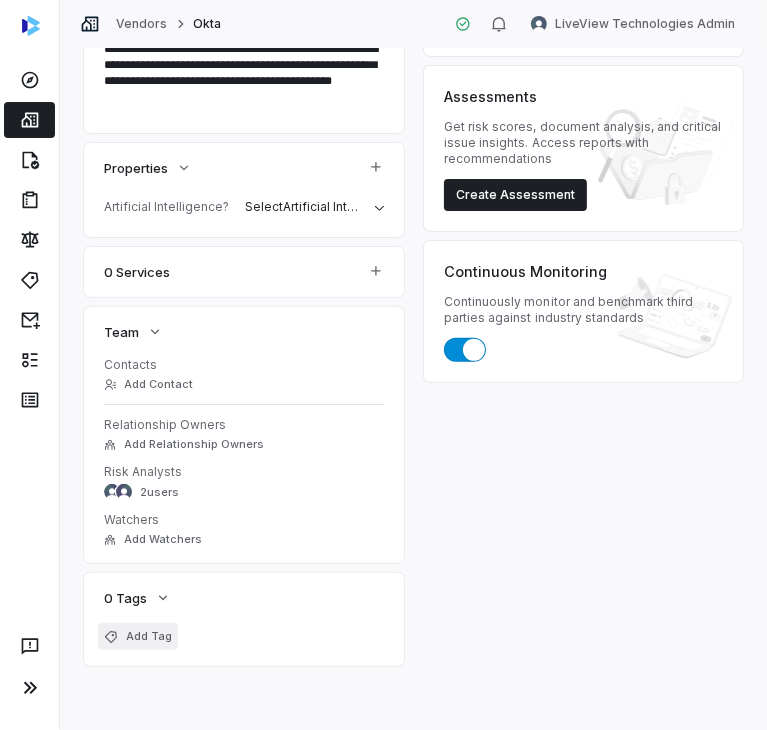 click on "Add Tag" at bounding box center [138, 636] 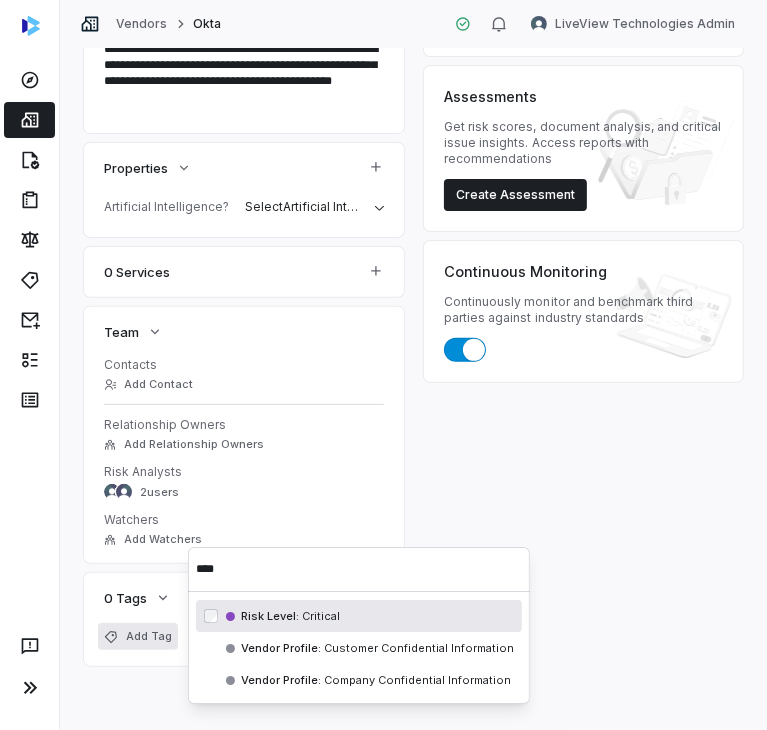 type on "****" 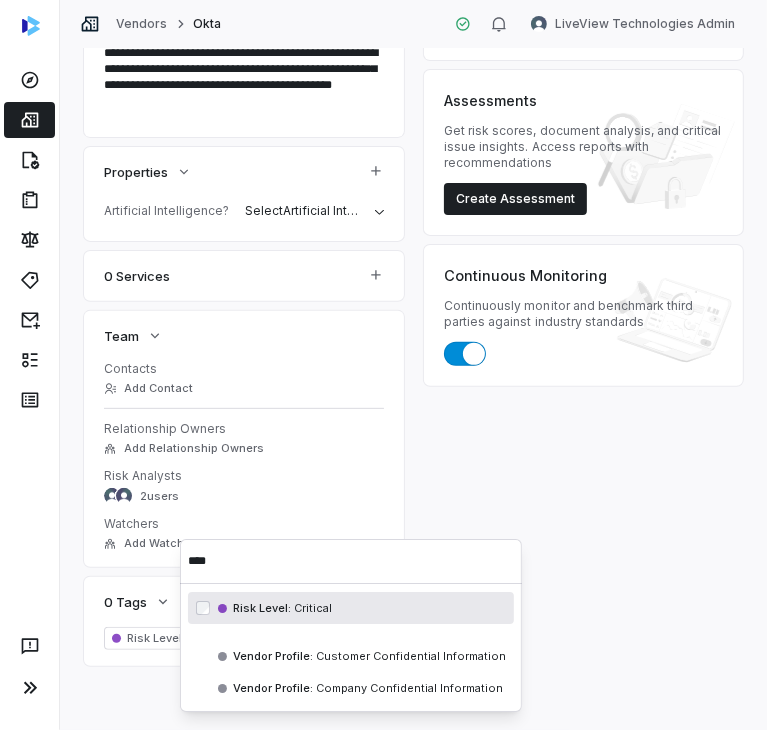 scroll, scrollTop: 280, scrollLeft: 0, axis: vertical 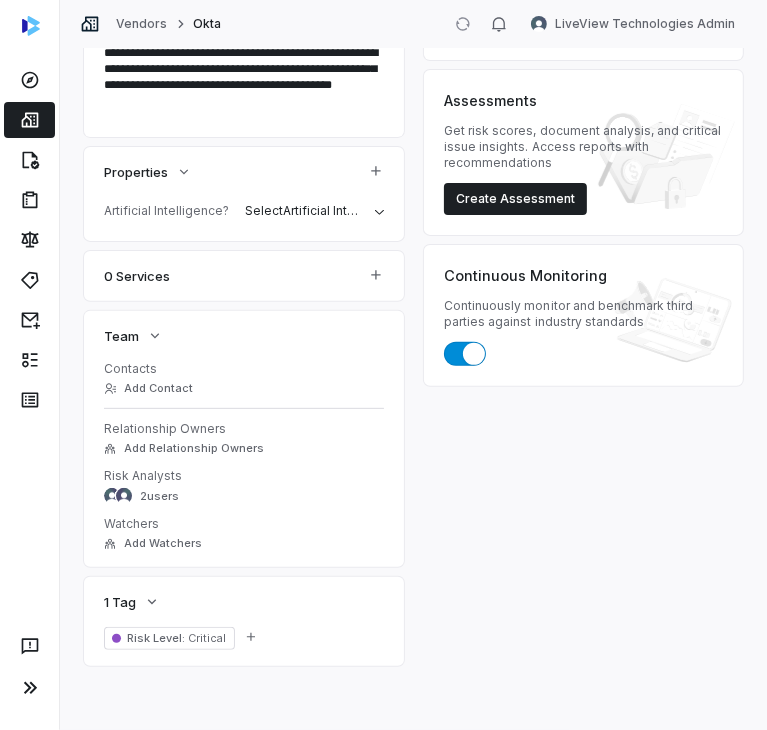 click on "Critical" at bounding box center (205, 638) 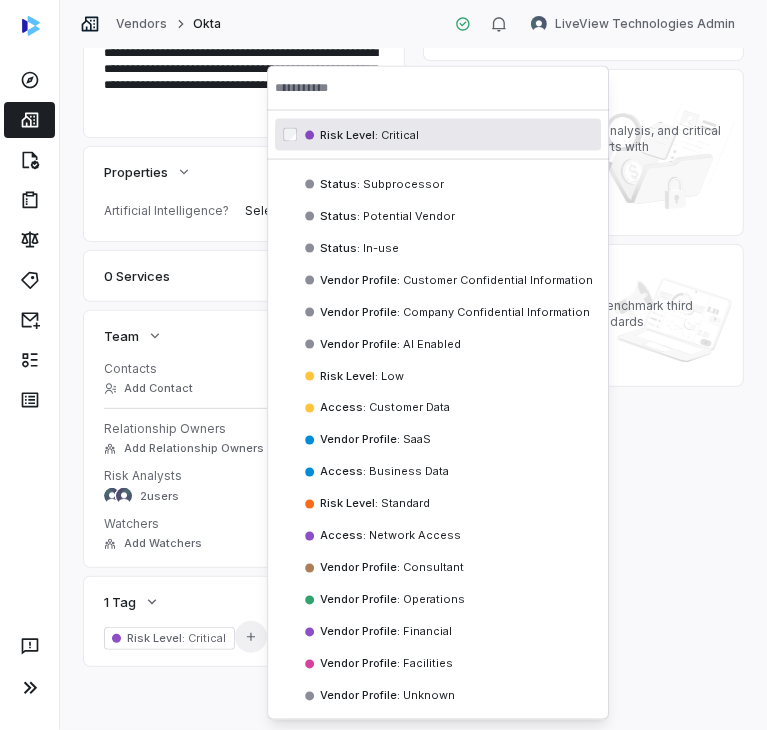 click 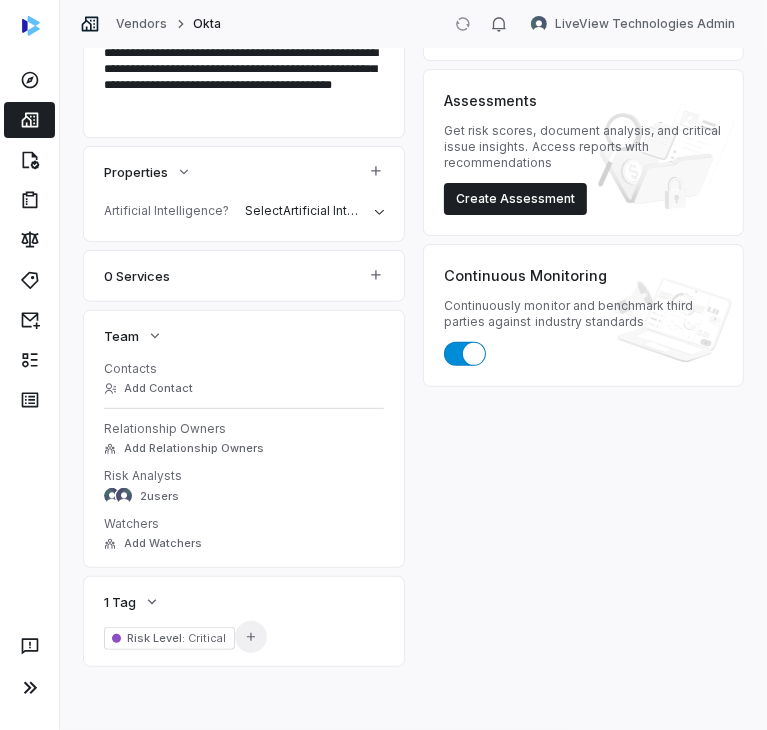 click 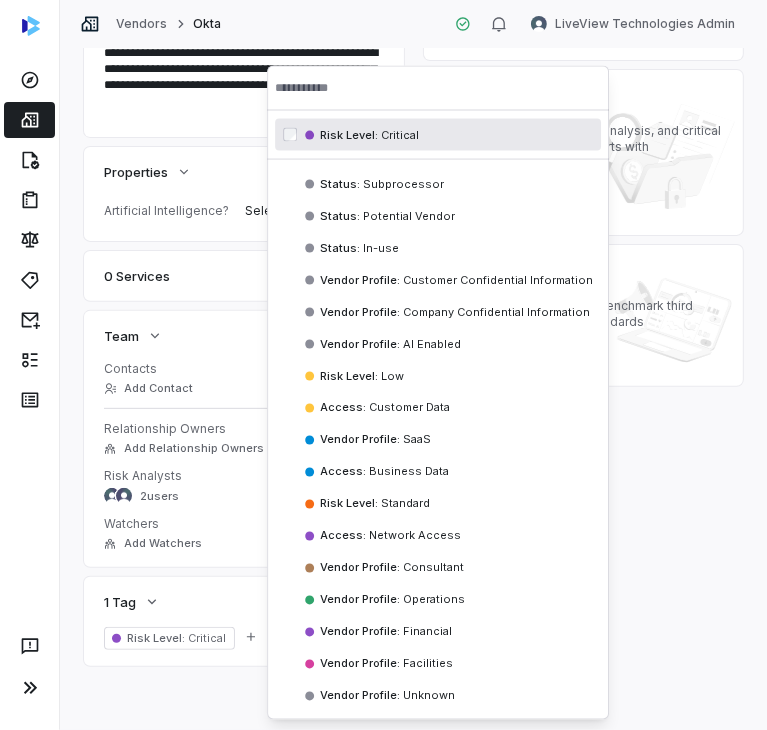 click on "Critical" at bounding box center [205, 638] 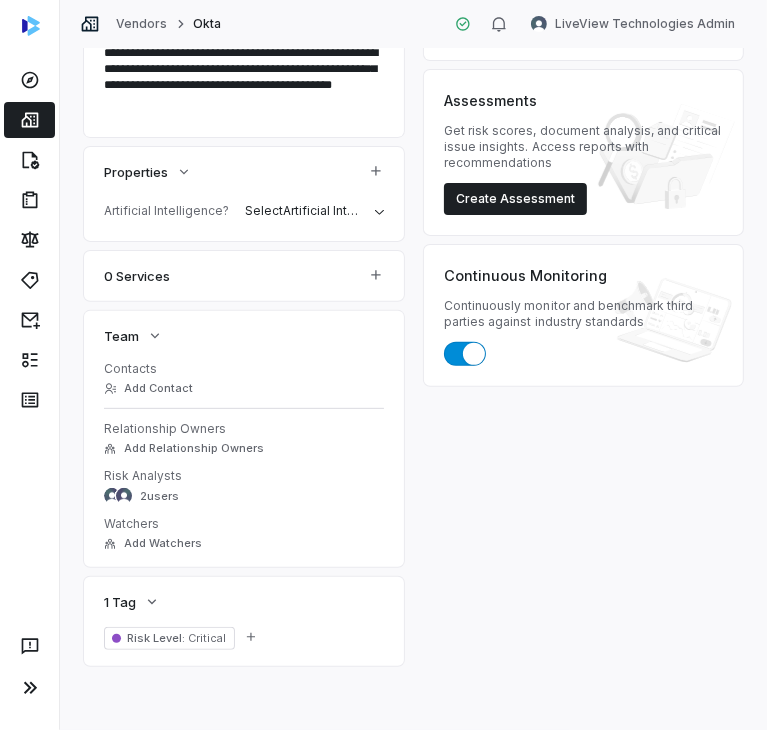 click on "Risk Level :   Critical" at bounding box center (169, 638) 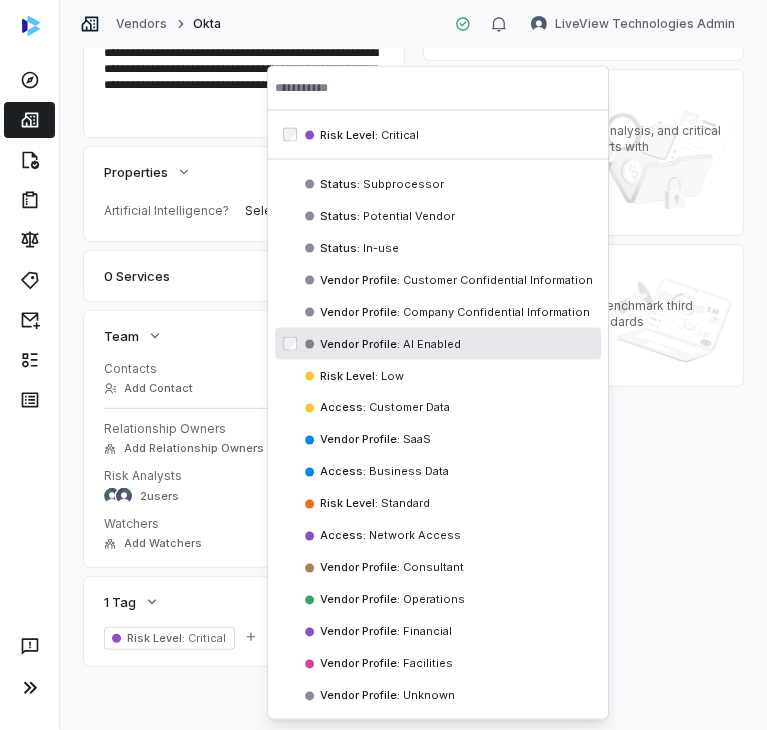 click on "1 Tag" at bounding box center [244, 602] 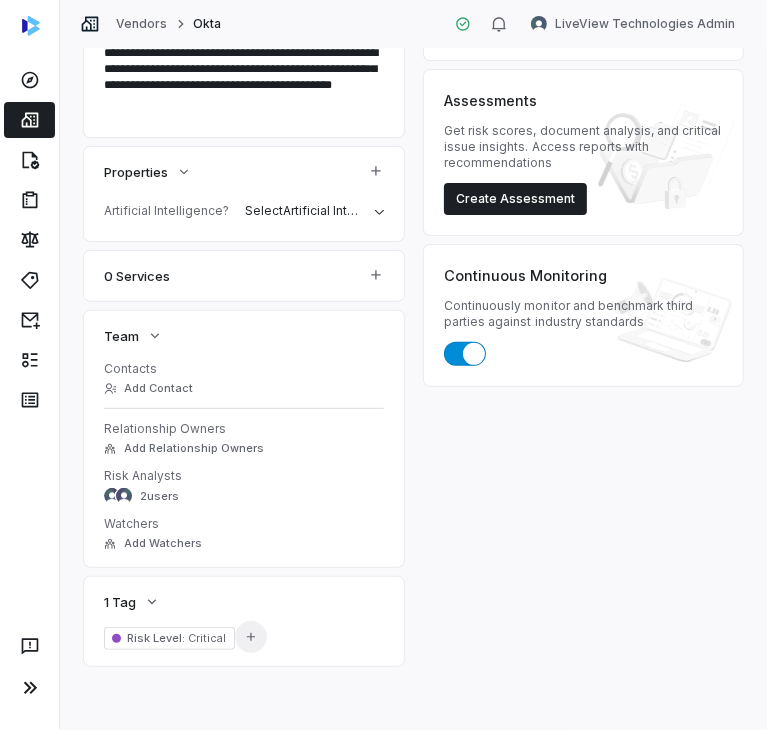 click 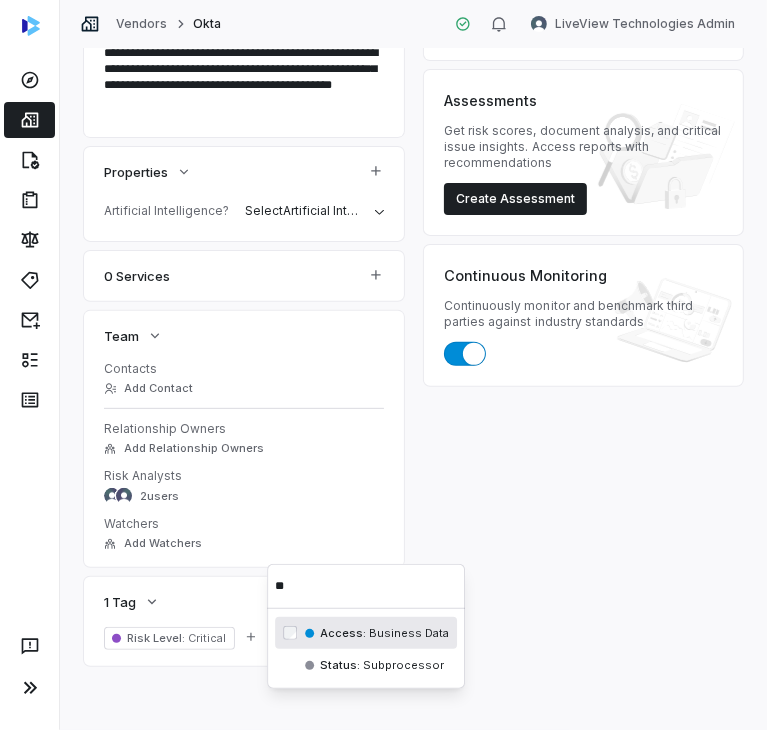 type on "**" 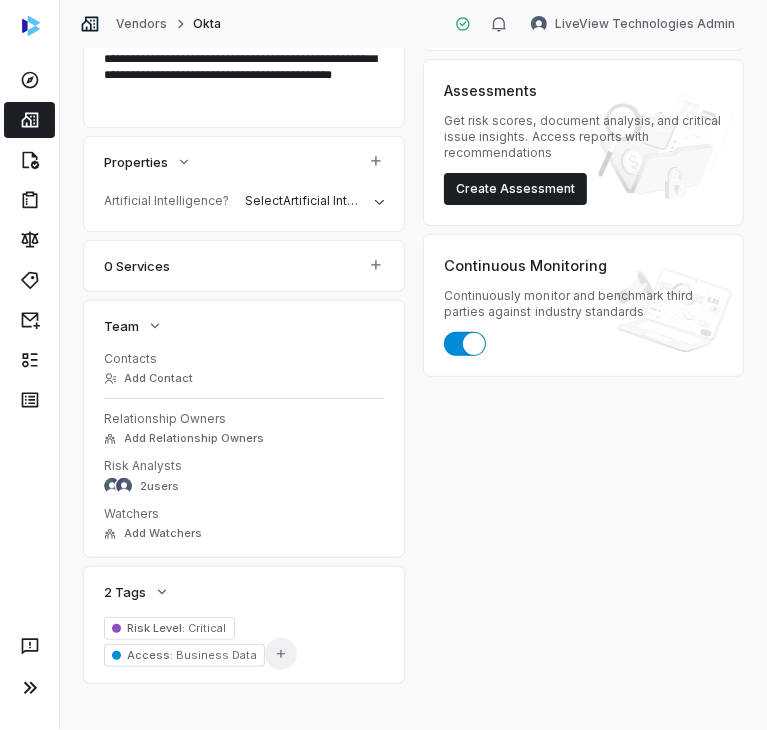 click on "Add Tag" at bounding box center (281, 654) 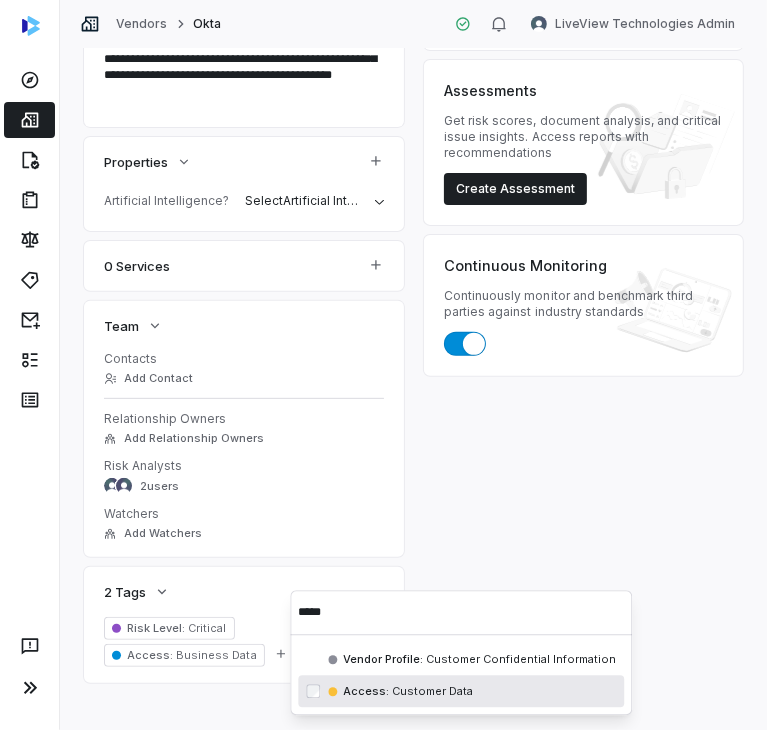 type on "*****" 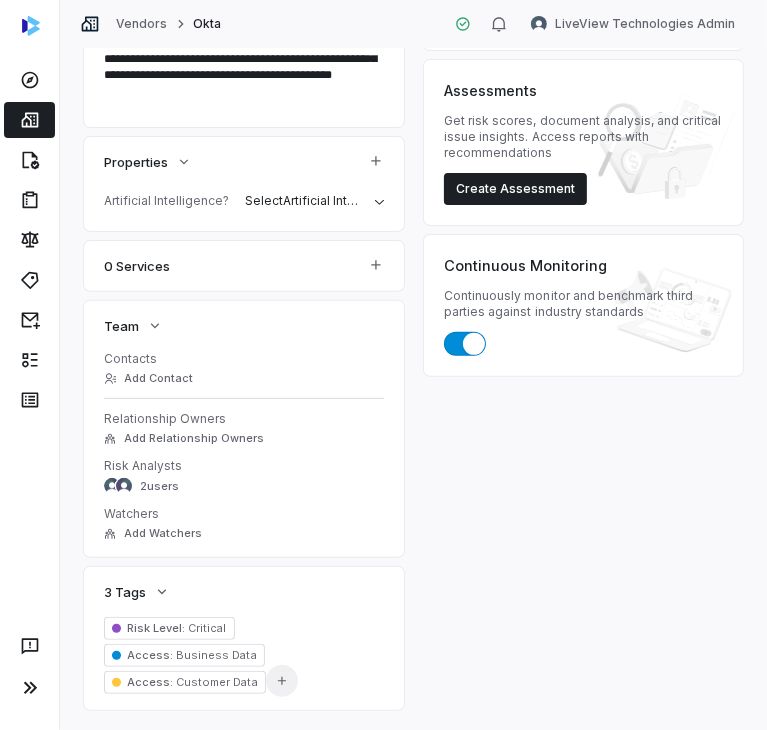 click on "Add Tag" at bounding box center (282, 681) 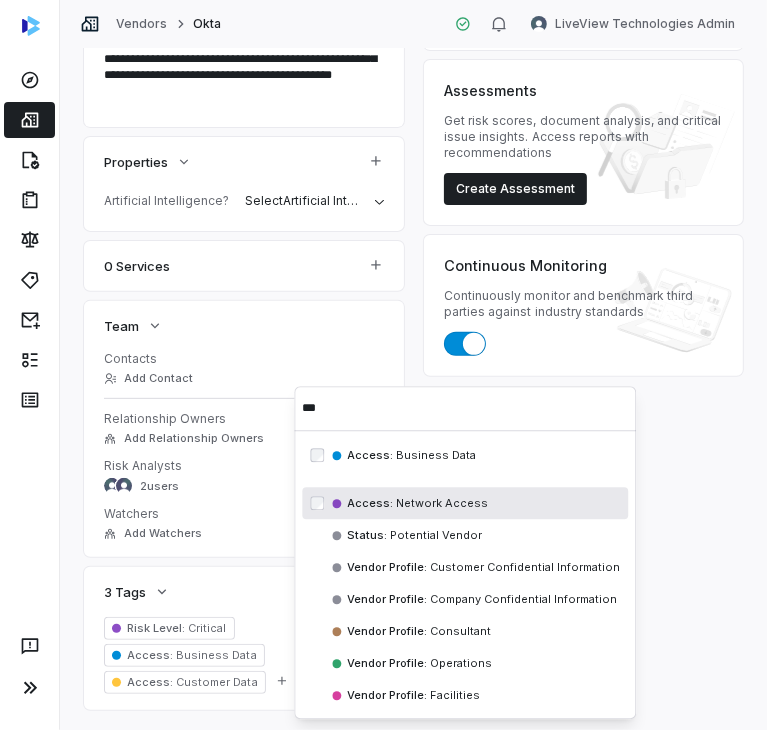 type on "***" 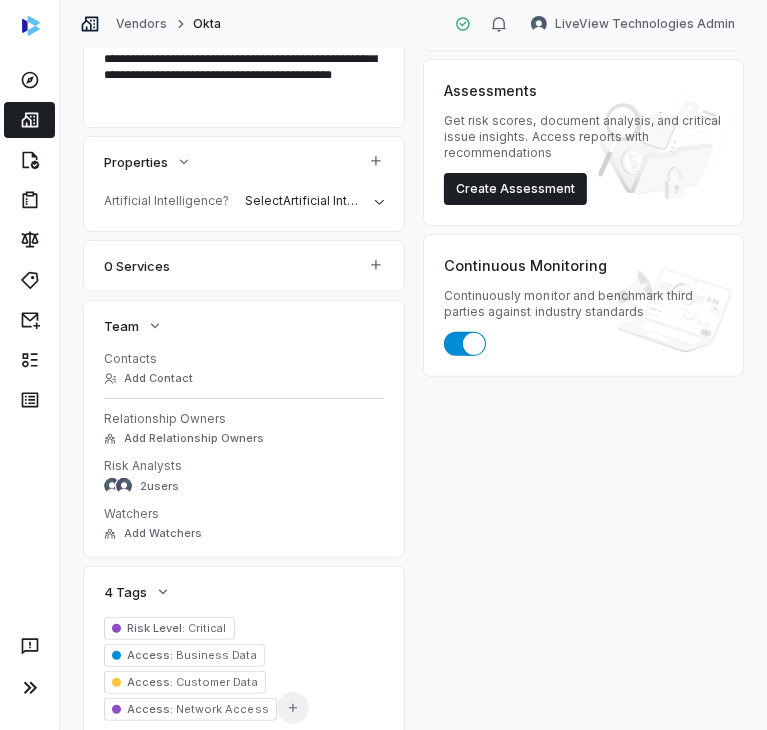 click 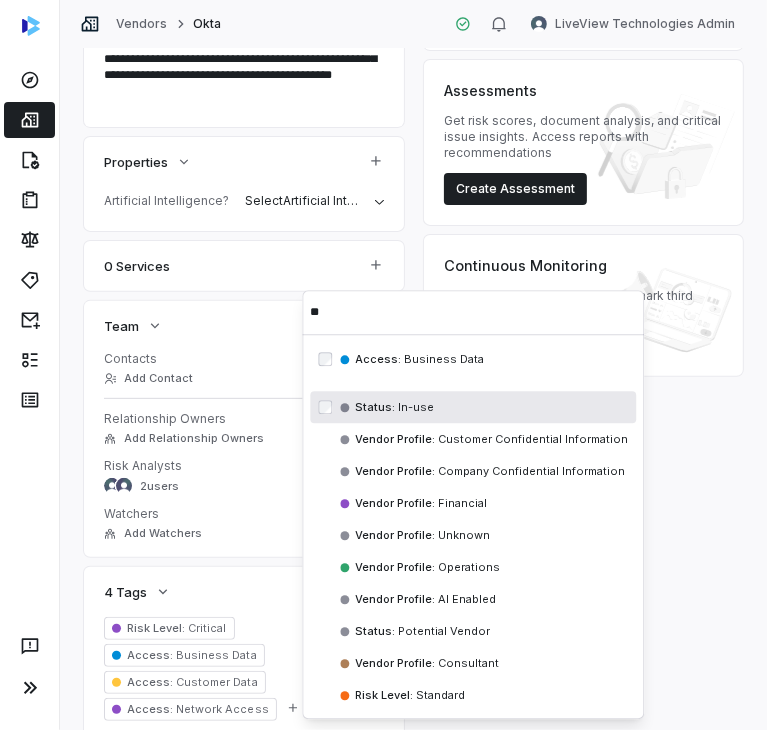type on "**" 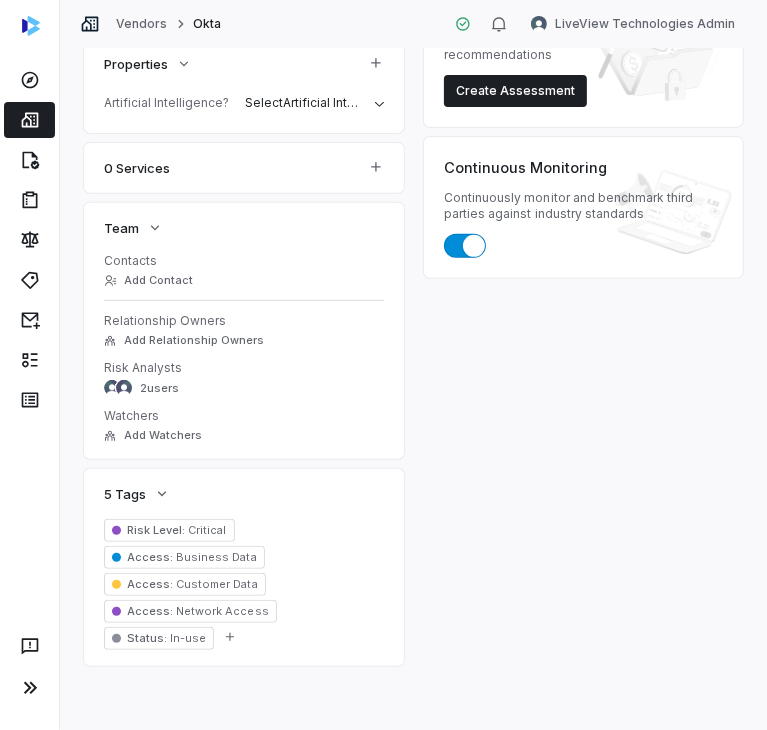 scroll, scrollTop: 388, scrollLeft: 0, axis: vertical 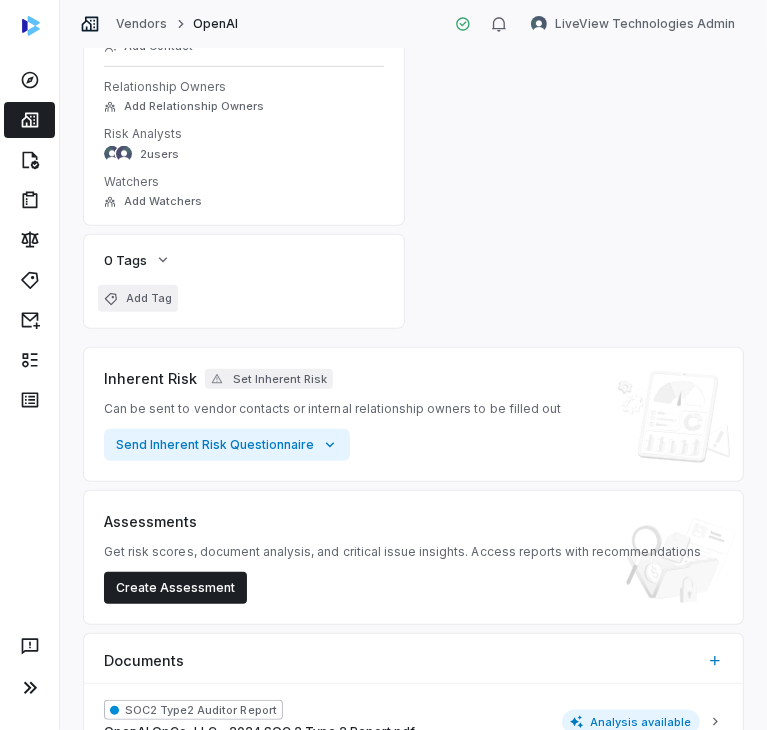 click on "Add Tag" at bounding box center [149, 298] 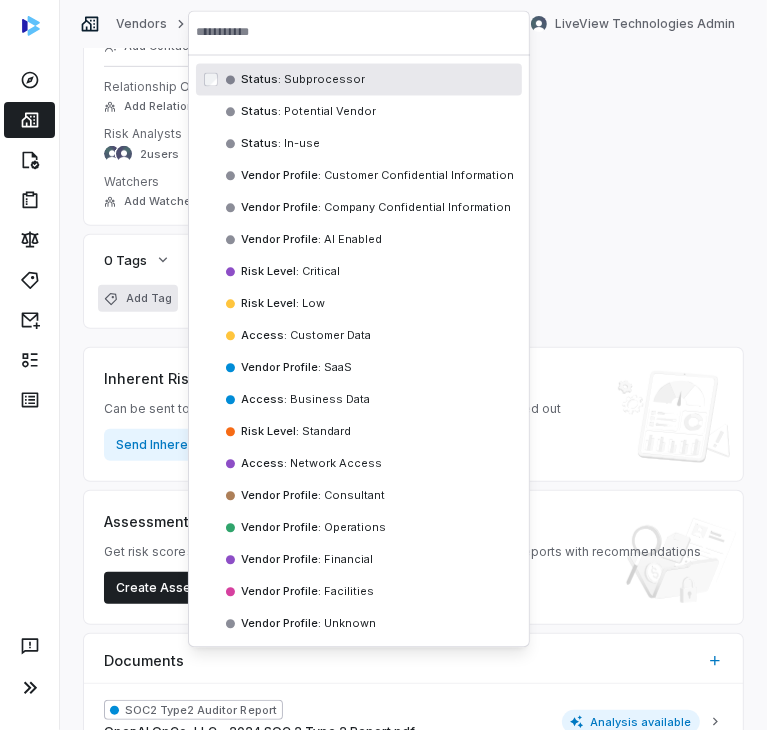 click at bounding box center (359, 32) 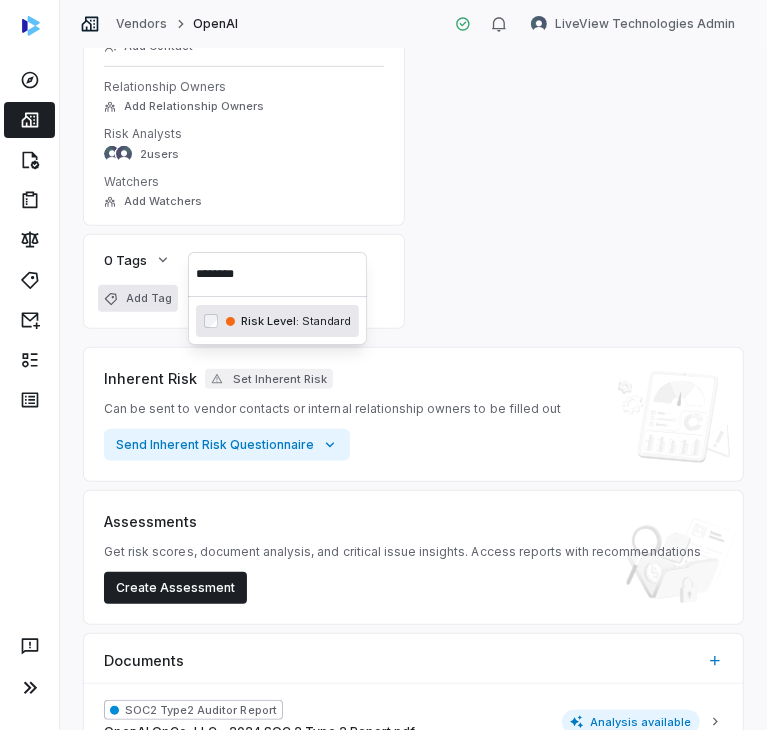 type on "********" 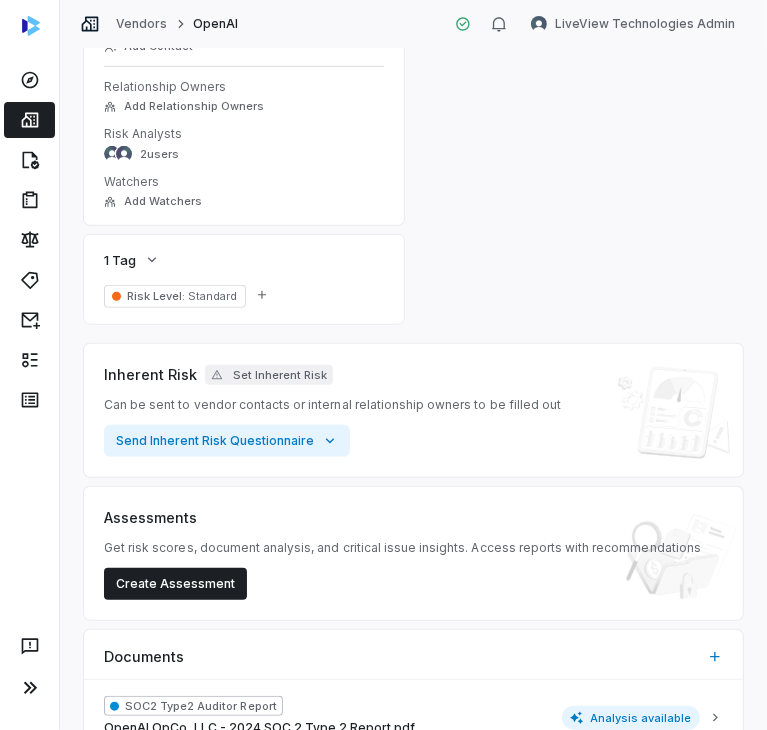 click on "**********" at bounding box center [413, 414] 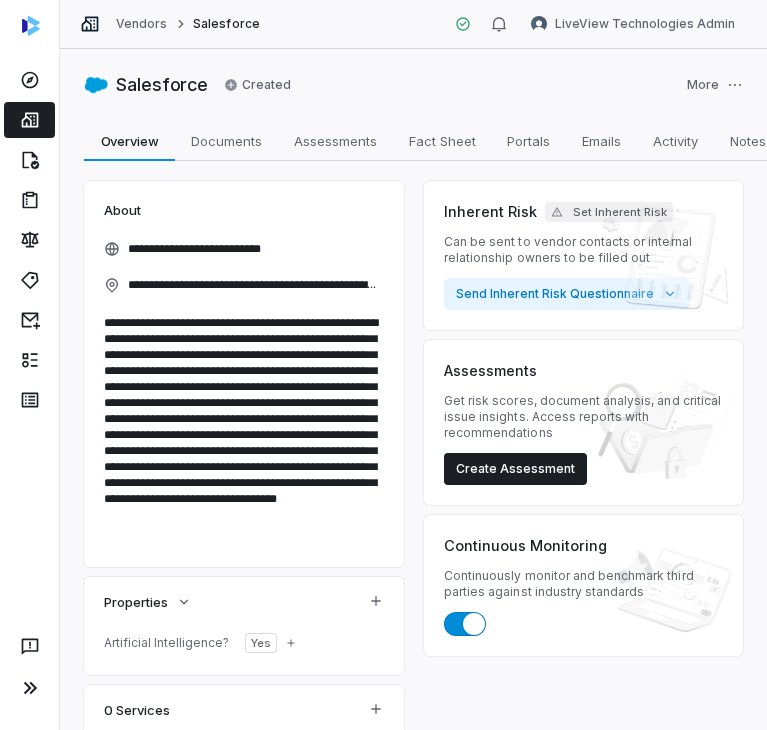 scroll, scrollTop: 0, scrollLeft: 0, axis: both 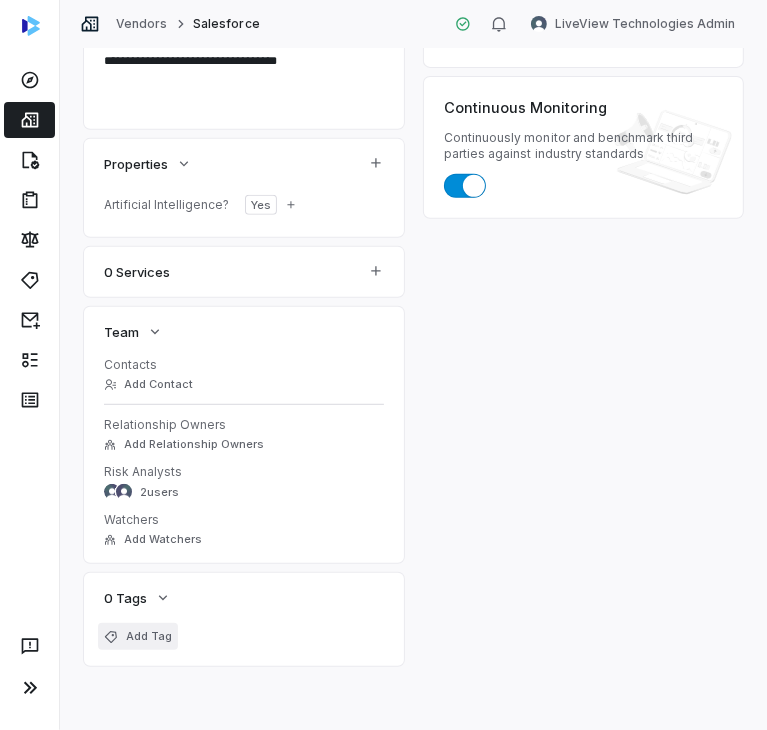 click on "Add Tag" at bounding box center [138, 636] 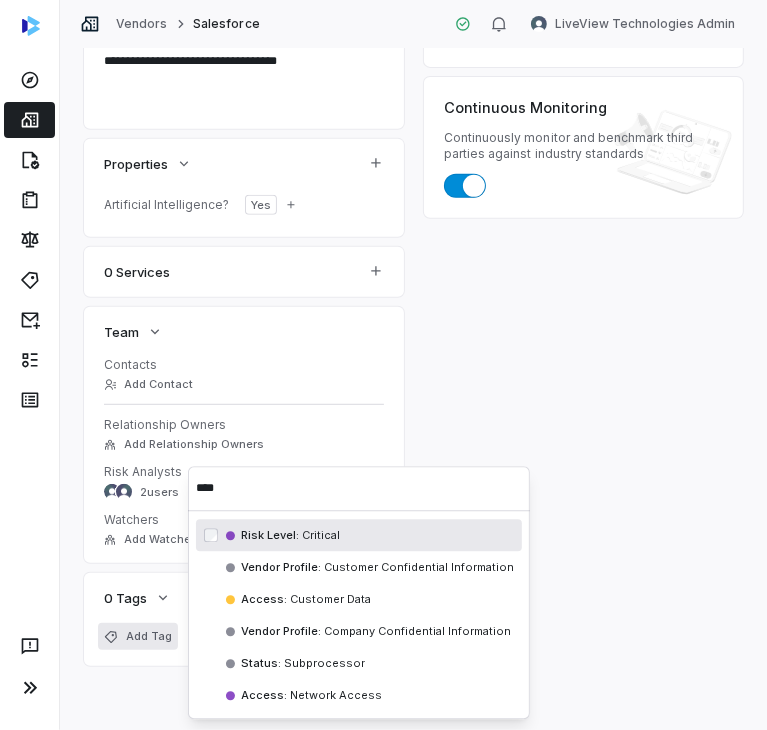 type on "*****" 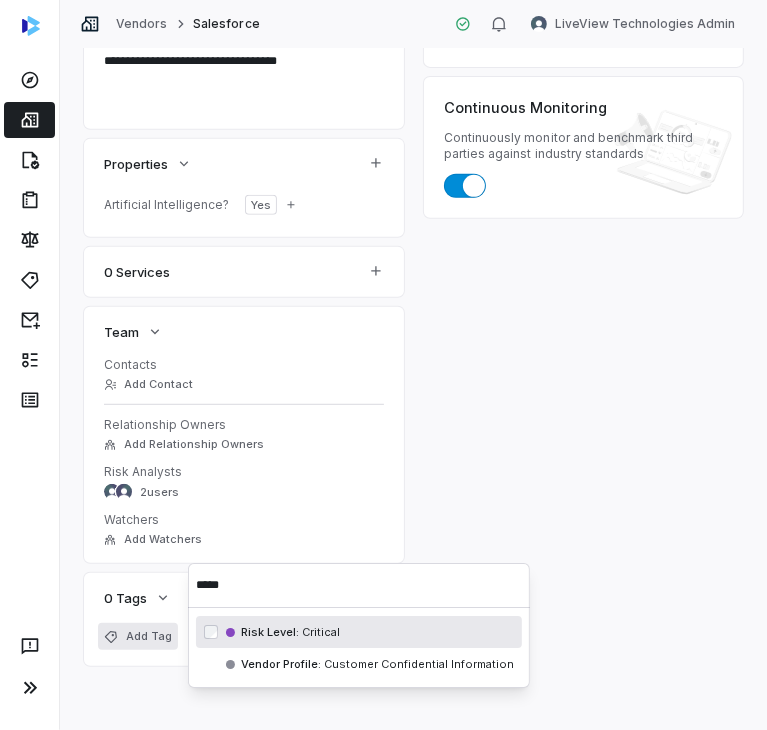 scroll, scrollTop: 444, scrollLeft: 0, axis: vertical 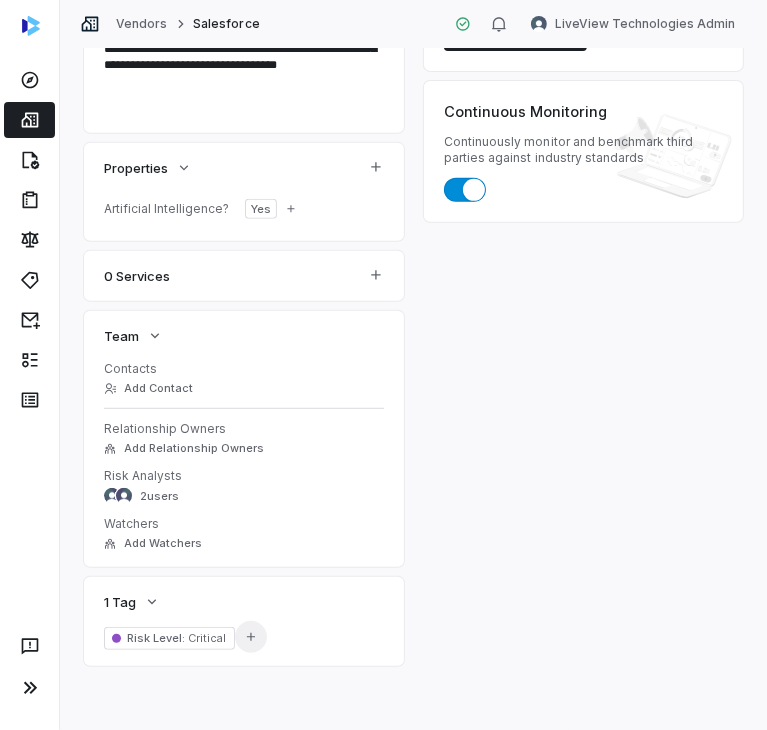 click on "Add Tag" at bounding box center [251, 637] 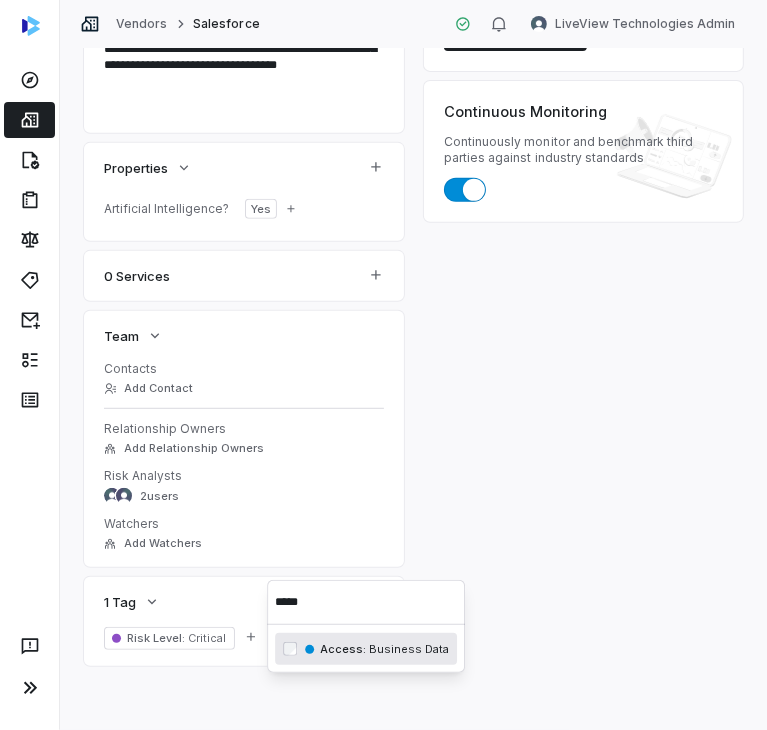 type on "*****" 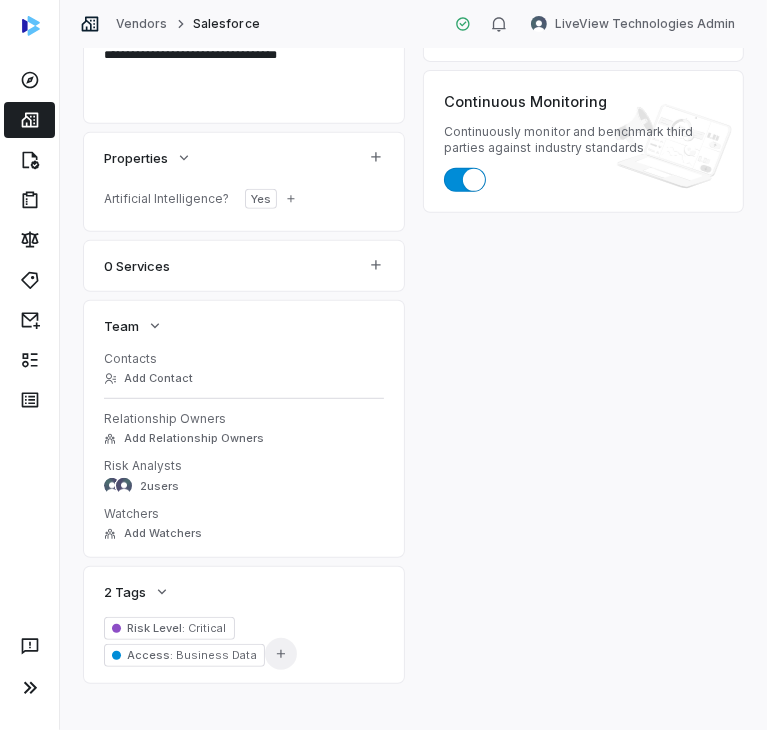 click on "Add Tag" at bounding box center (281, 654) 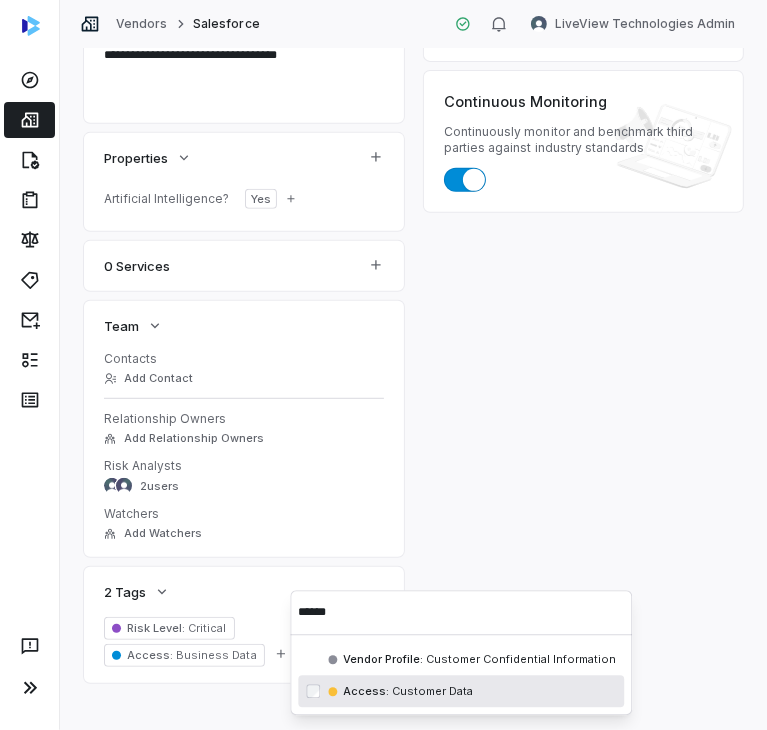 type on "******" 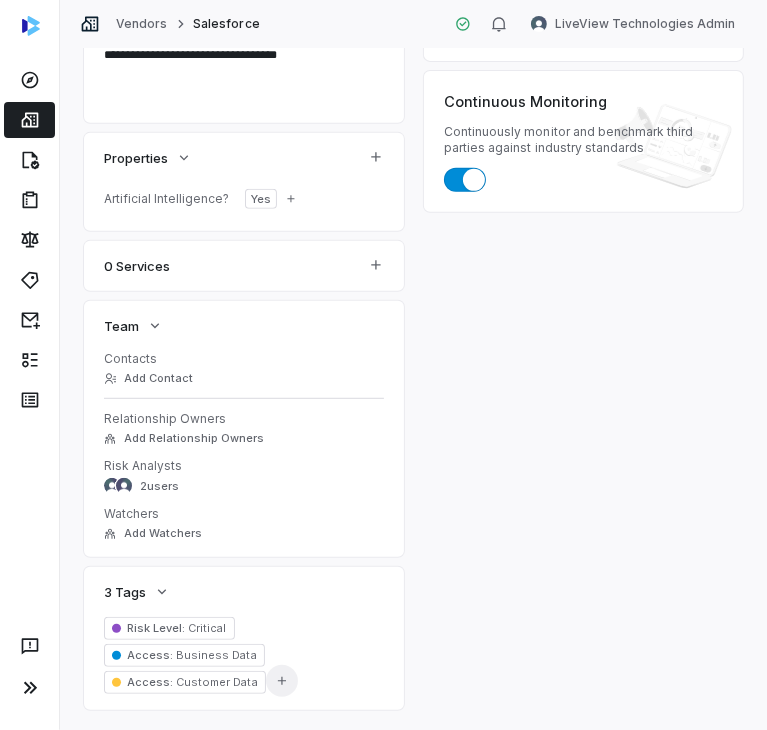 click 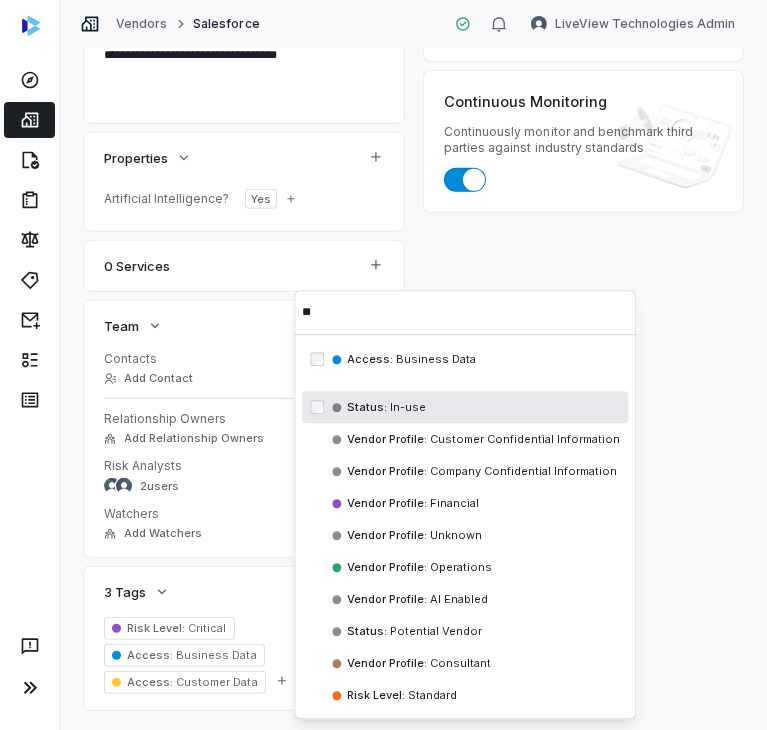 type on "**" 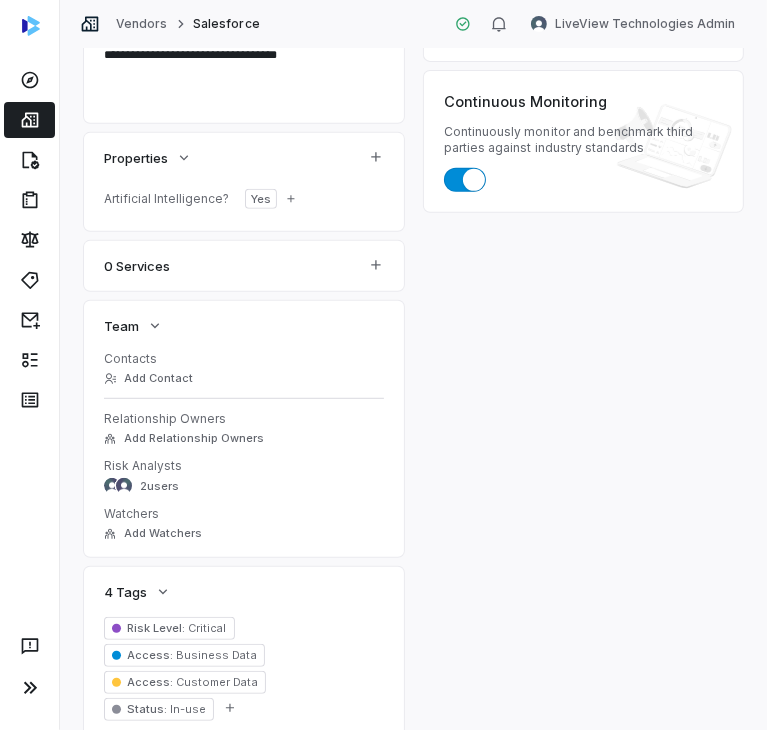 click on "Inherent Risk Set Inherent Risk Can be sent to vendor contacts or internal relationship owners to be filled out Send Inherent Risk Questionnaire Assessments Get risk scores, document analysis, and critical issue insights. Access reports with recommendations Create Assessment Assessments No next assessment date Create Assessment View all  assessments Continuous Monitoring Continuously monitor and benchmark third parties against industry standards" at bounding box center [583, 237] 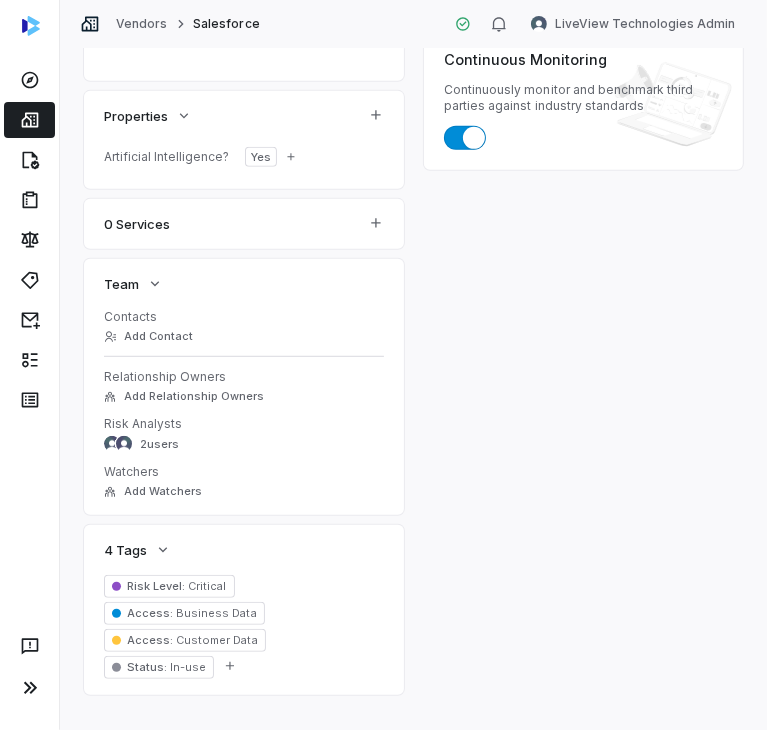 scroll, scrollTop: 525, scrollLeft: 0, axis: vertical 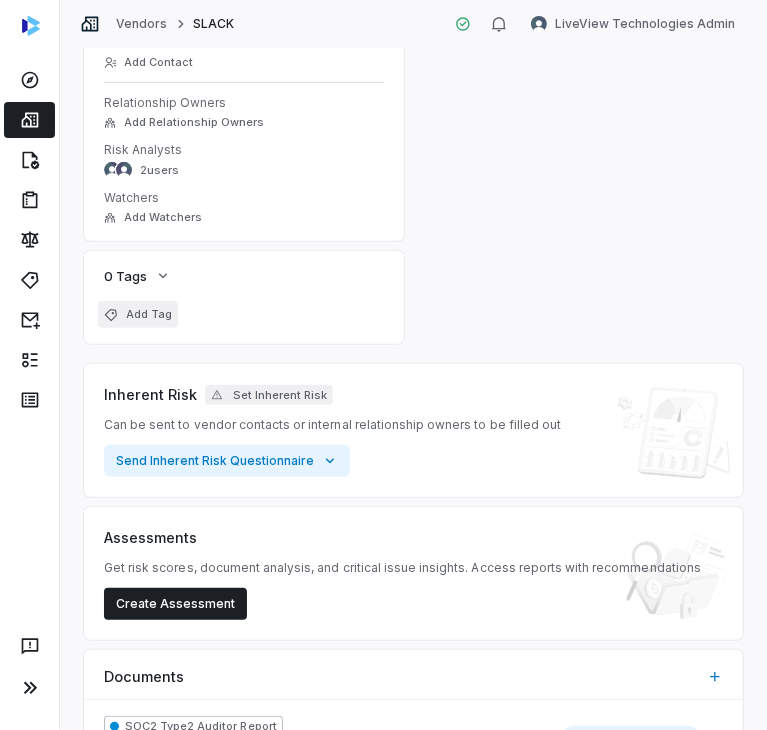 click on "Add Tag" at bounding box center (149, 314) 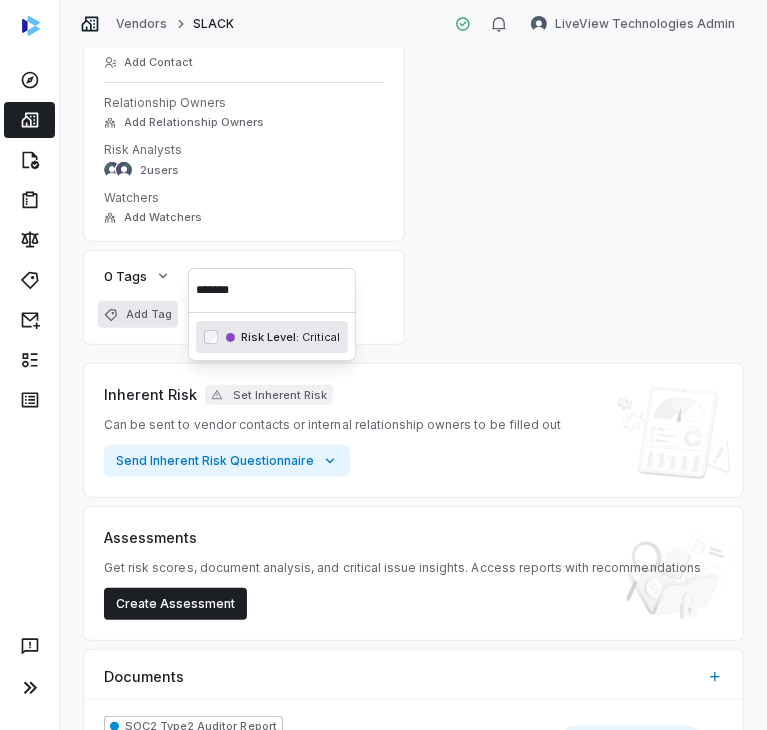 type on "*******" 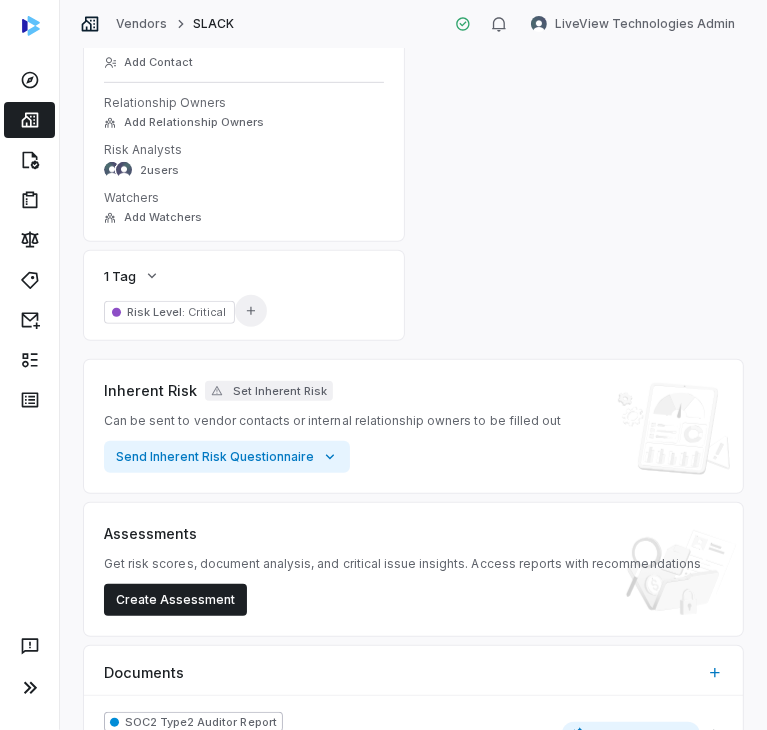 click 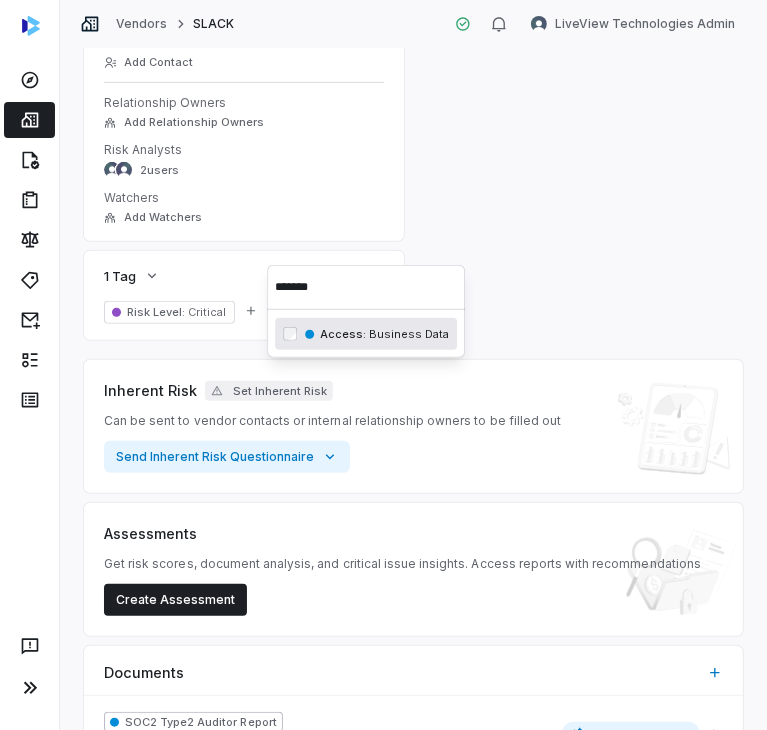 type on "*******" 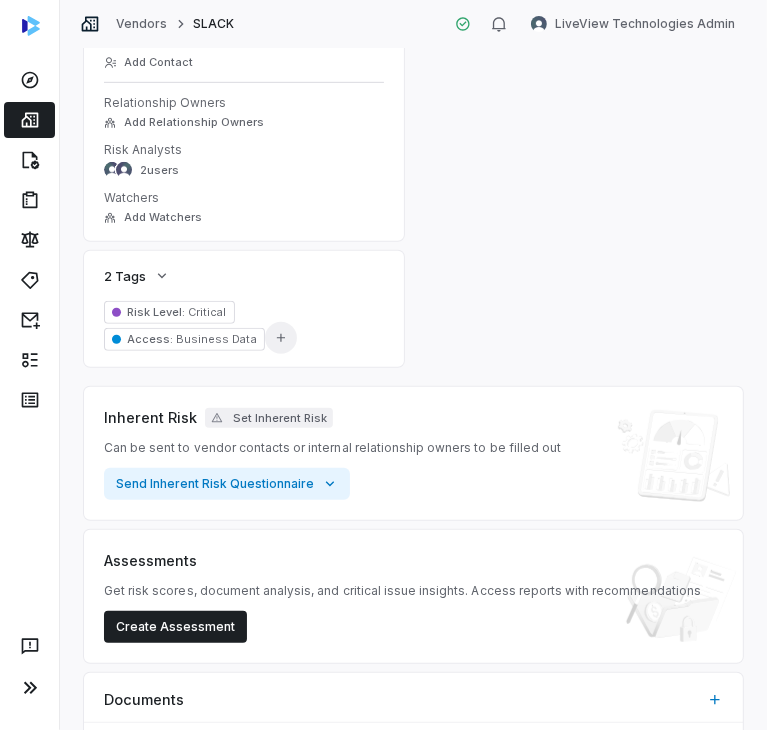 click on "Add Tag" at bounding box center (281, 338) 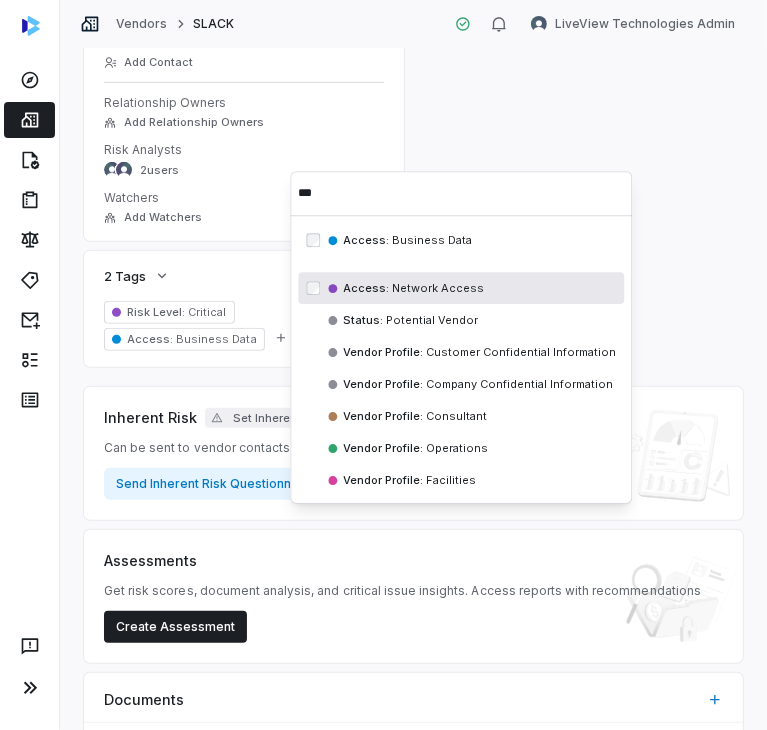 type on "***" 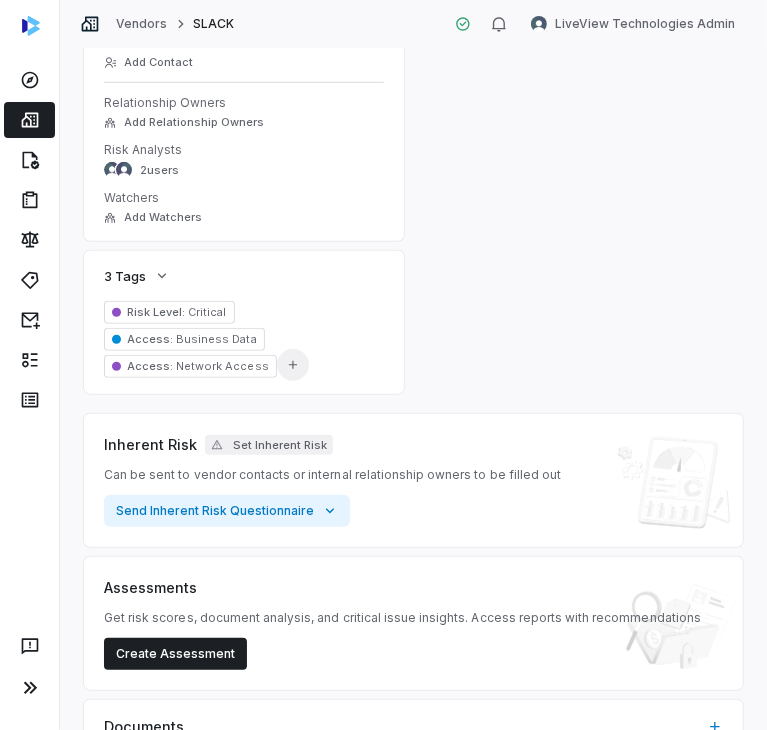 click on "Add Tag" at bounding box center (293, 365) 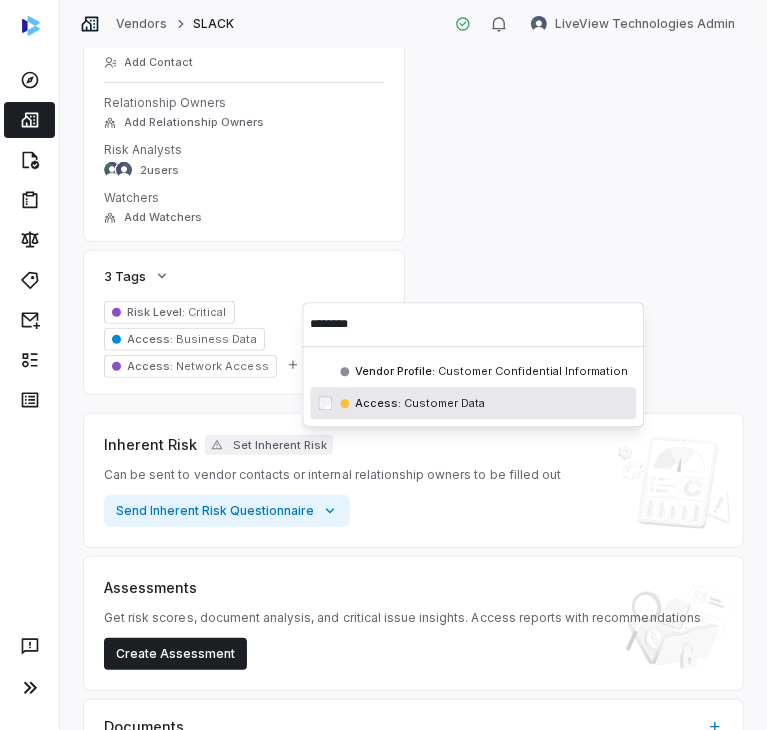 type on "********" 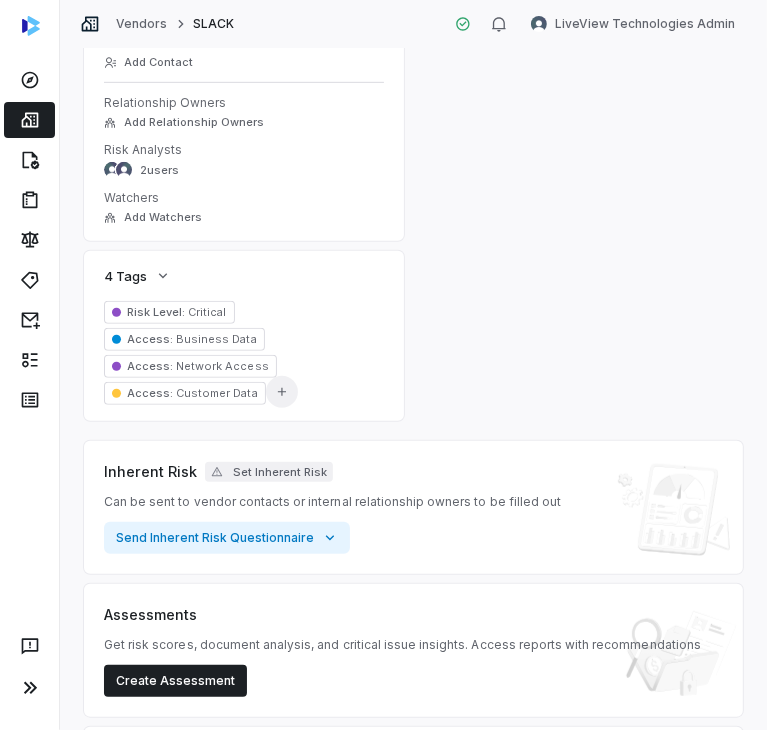 click 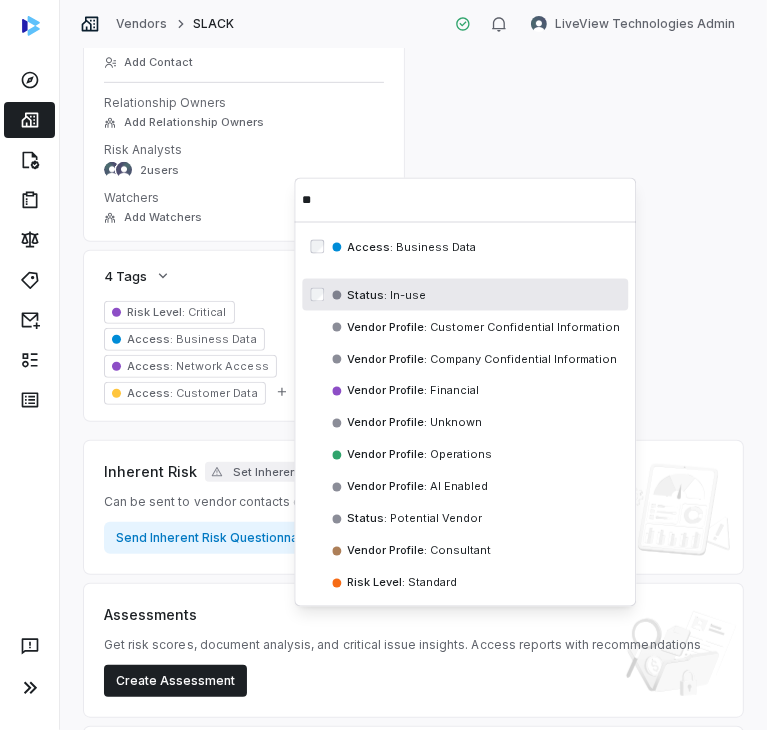 type on "**" 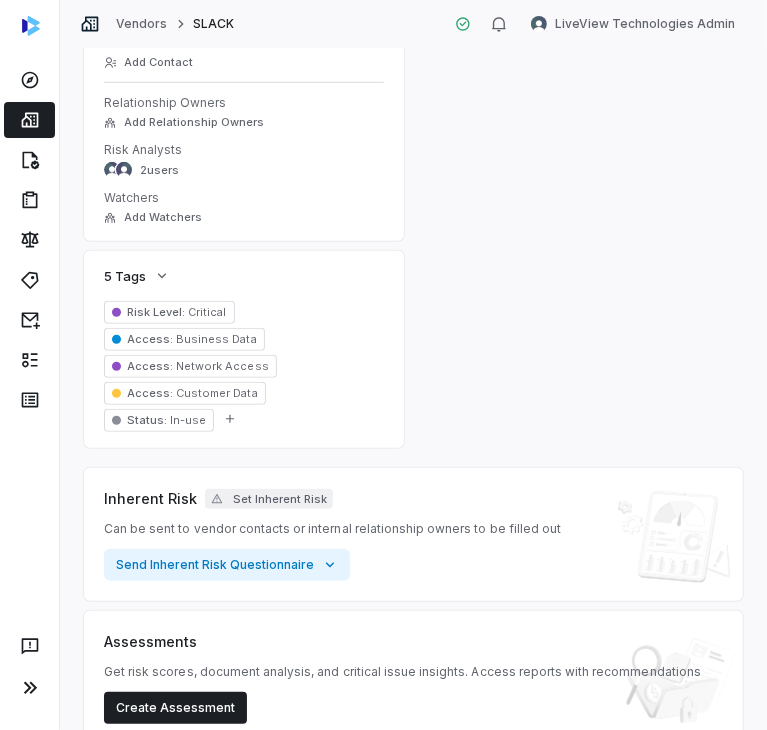 click on "**********" at bounding box center (413, 399) 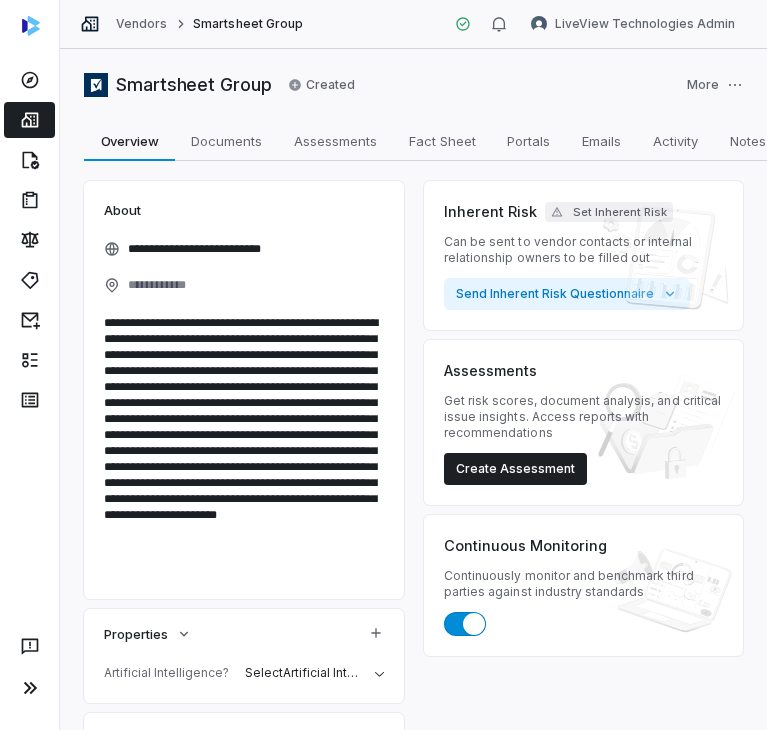 scroll, scrollTop: 0, scrollLeft: 0, axis: both 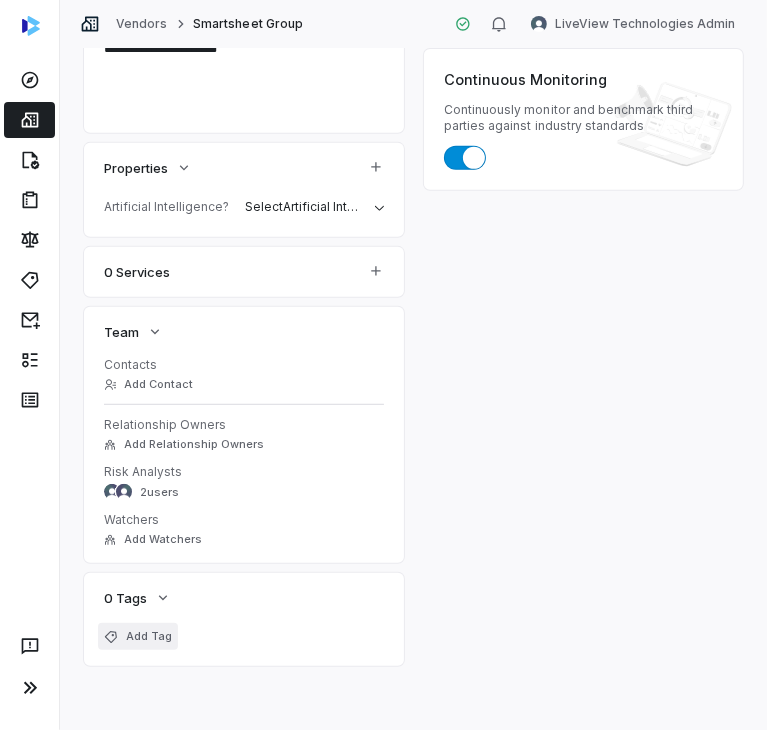 click on "Add Tag" at bounding box center (149, 636) 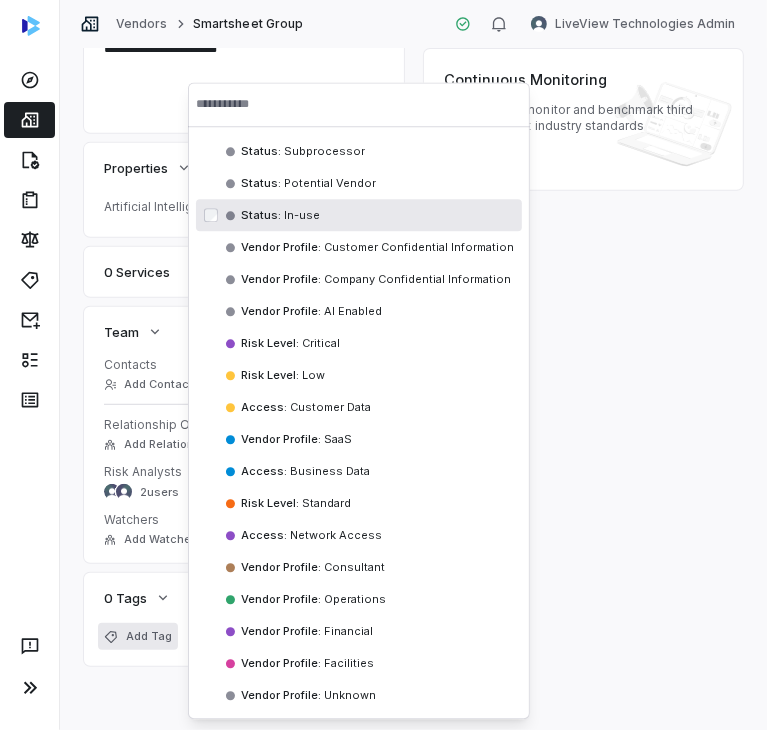 click on "Status :   In-use" at bounding box center [359, 215] 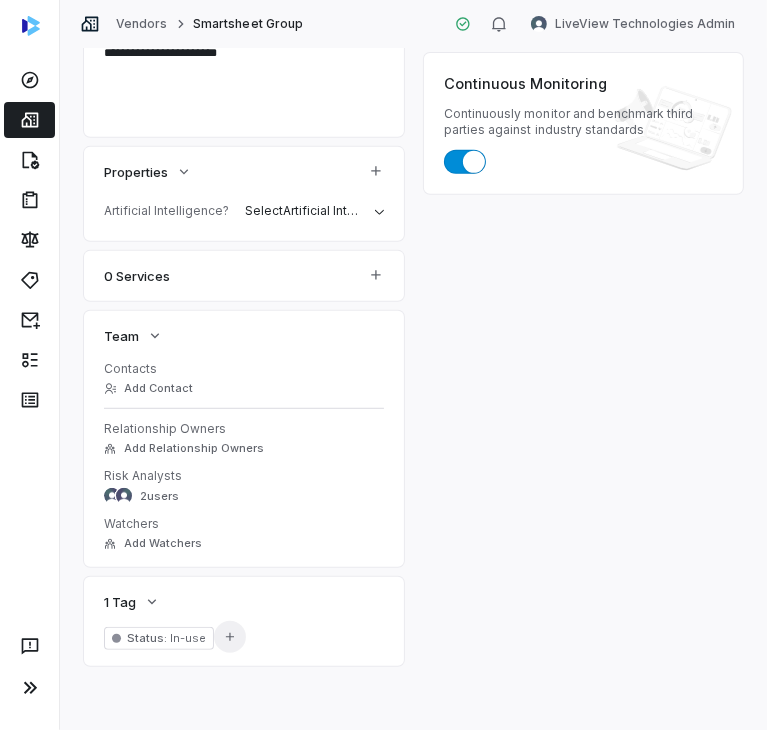 click on "Add Tag" at bounding box center [230, 637] 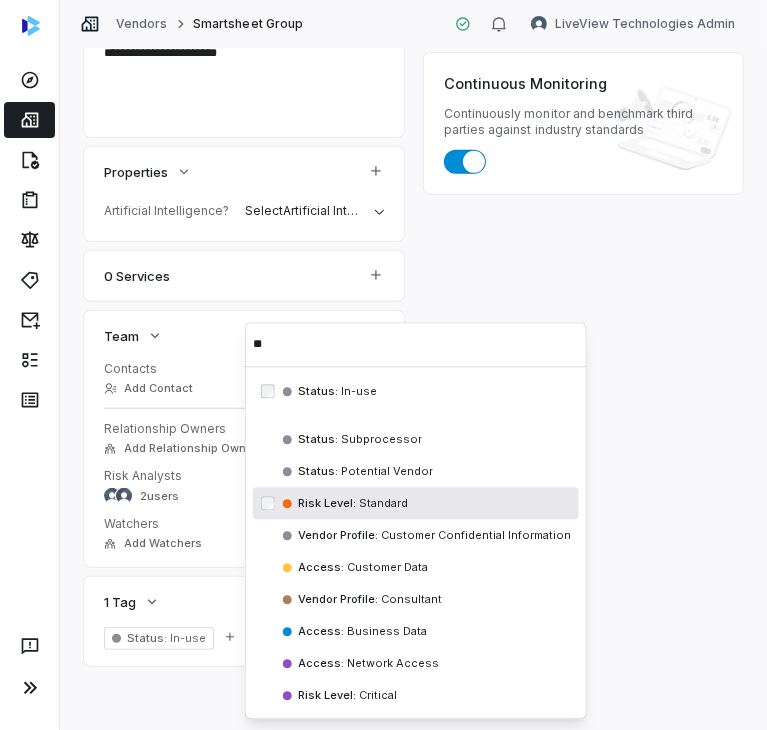 type on "**" 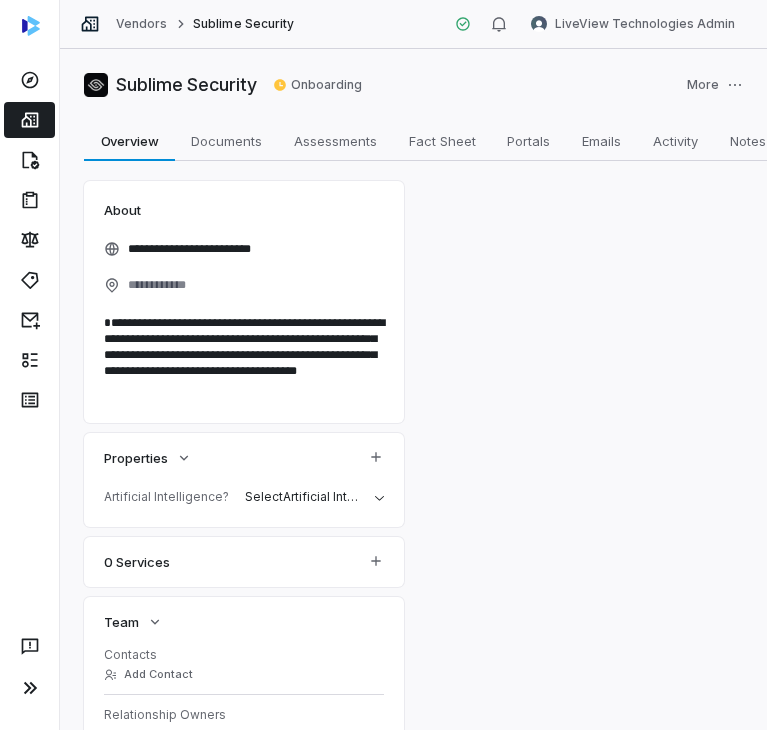 scroll, scrollTop: 0, scrollLeft: 0, axis: both 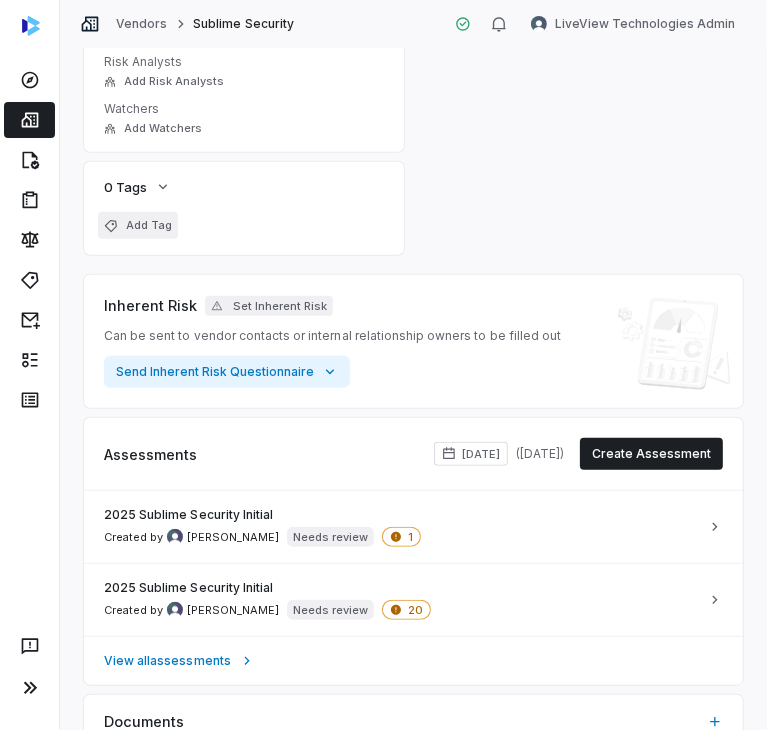 click on "Add Tag" at bounding box center [138, 225] 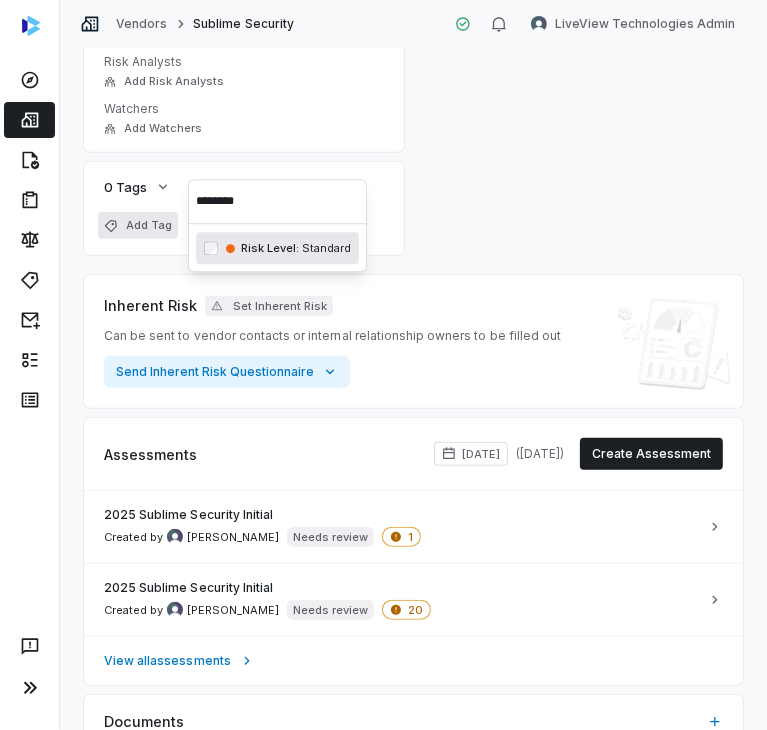 type on "********" 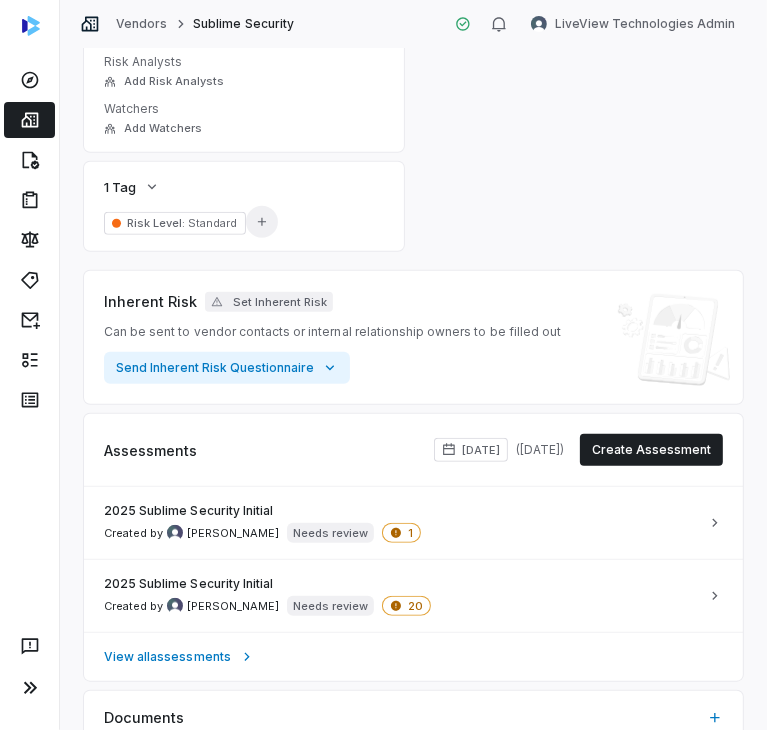 click on "Add Tag" at bounding box center [262, 222] 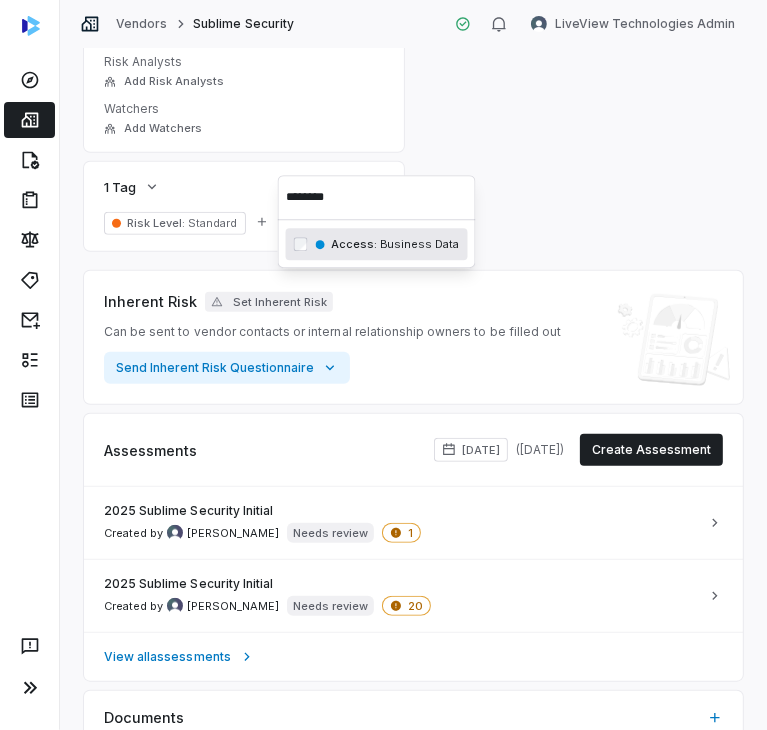 type on "********" 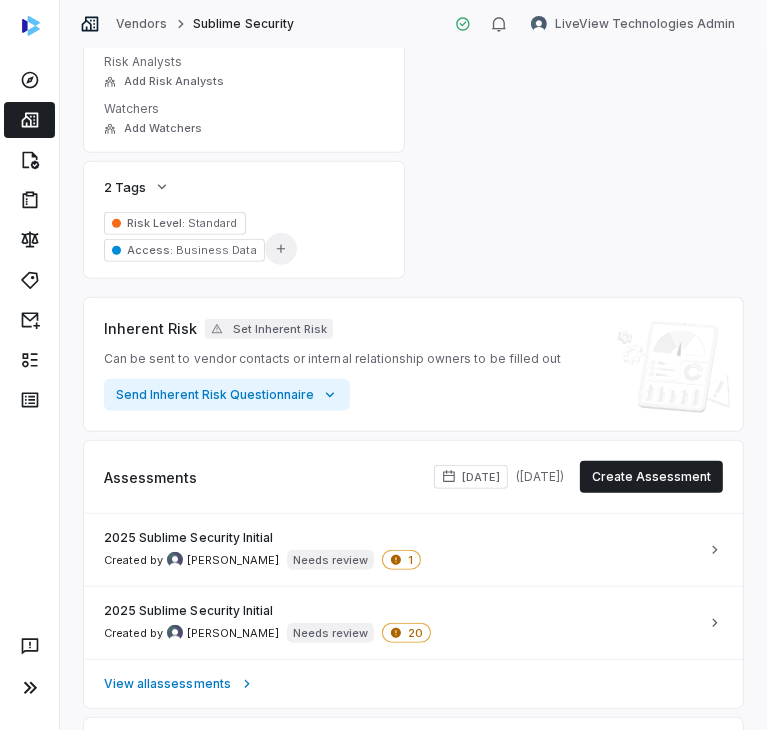 click 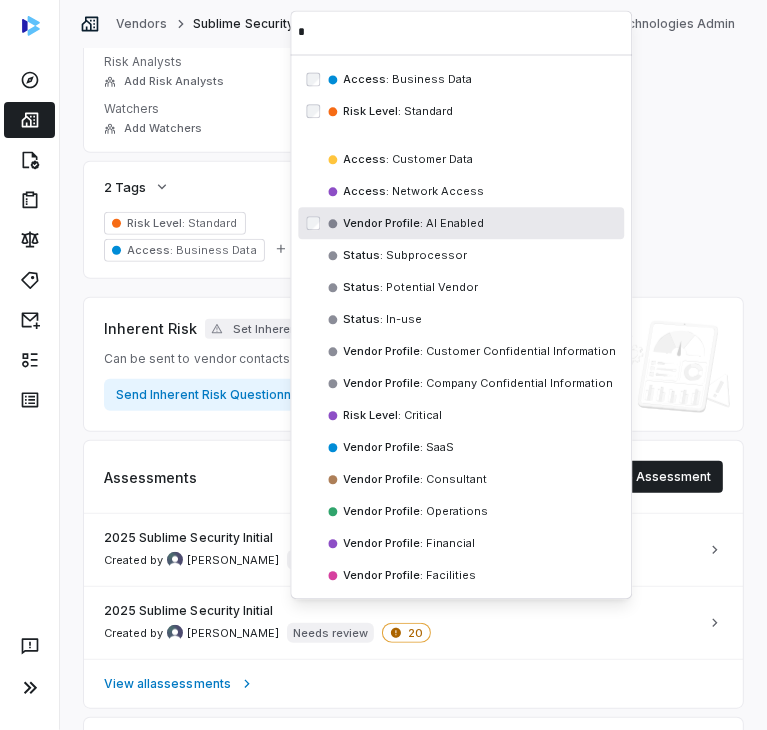type on "*" 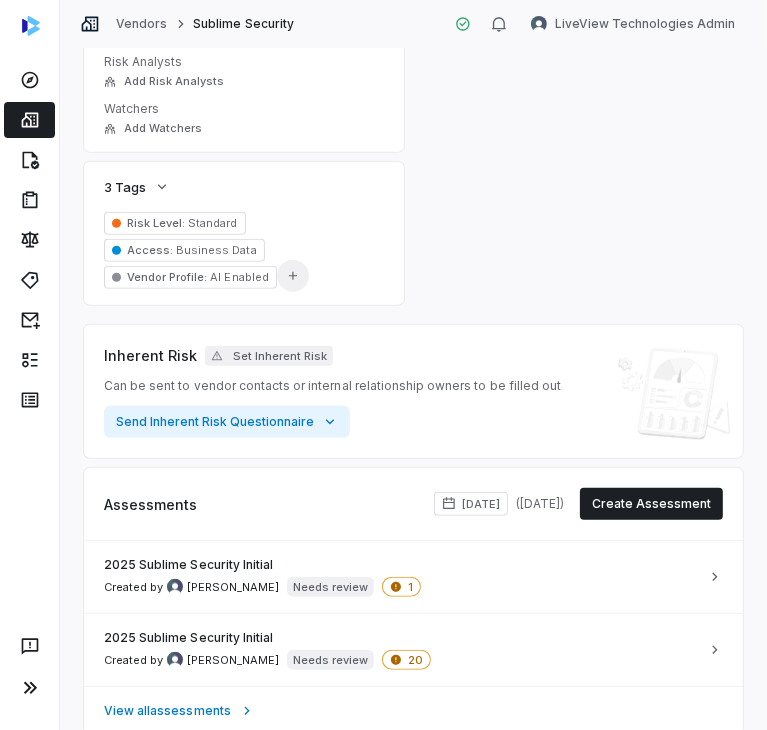 click on "Add Tag" at bounding box center (293, 276) 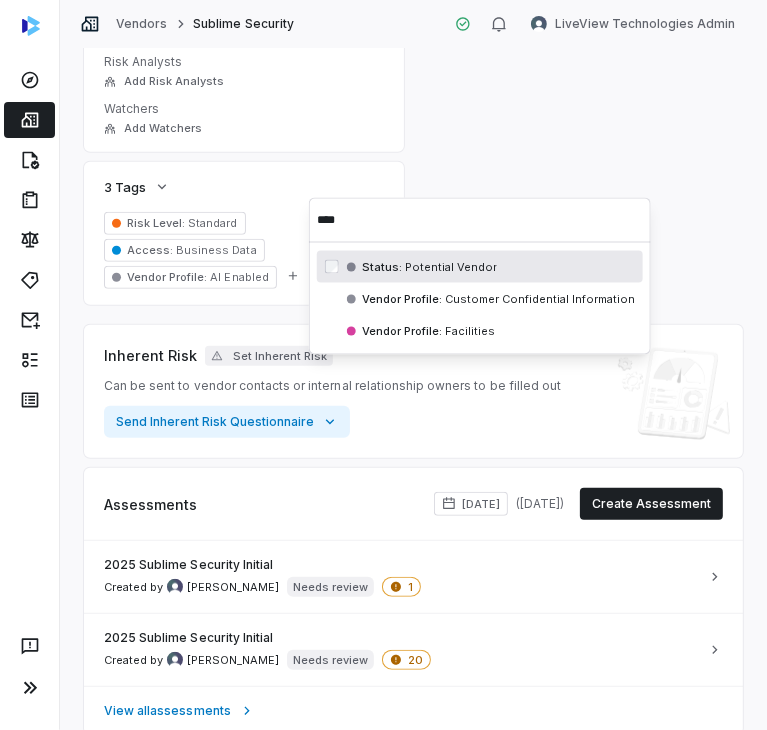 type on "****" 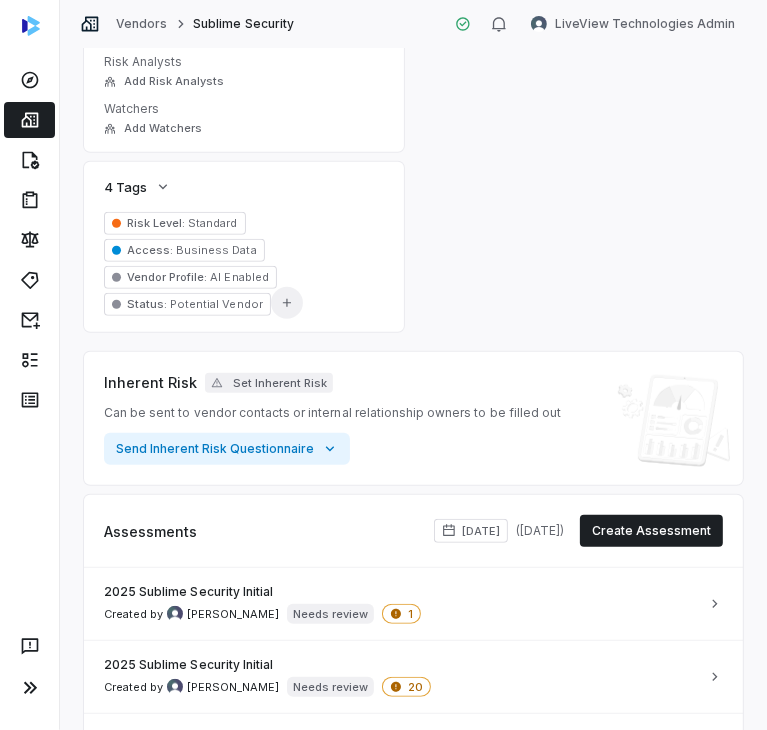 click 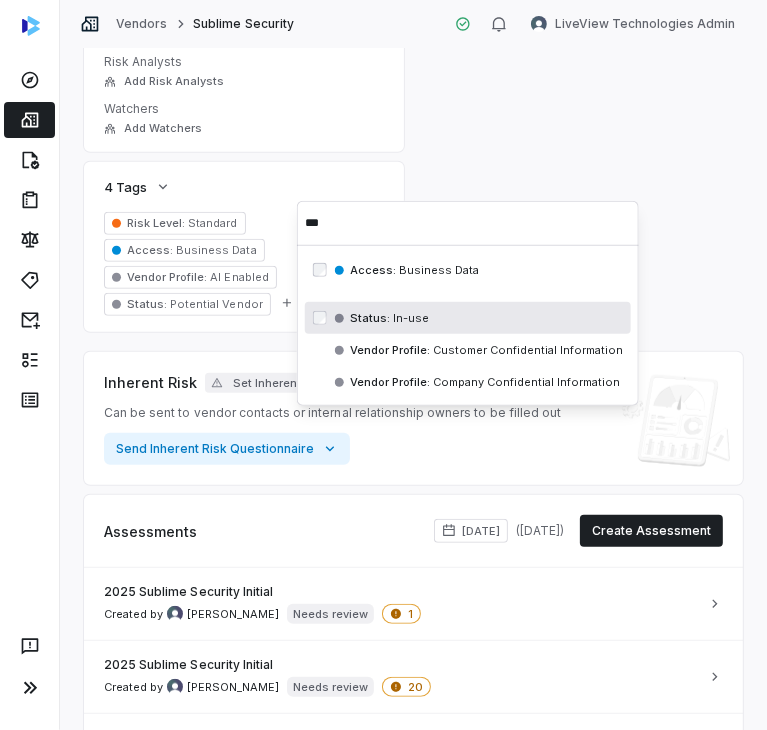 type on "**" 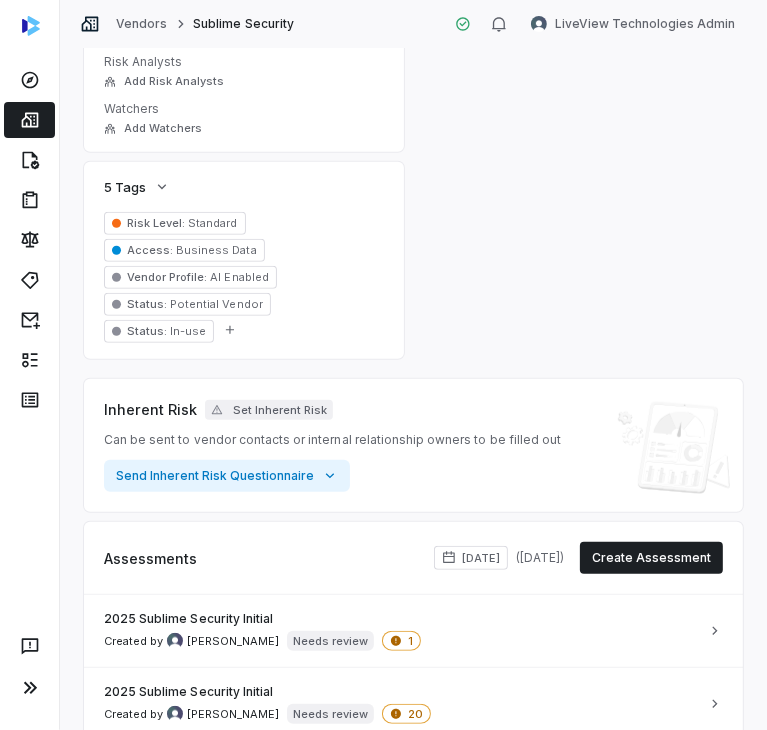 click on "**********" at bounding box center [413, 486] 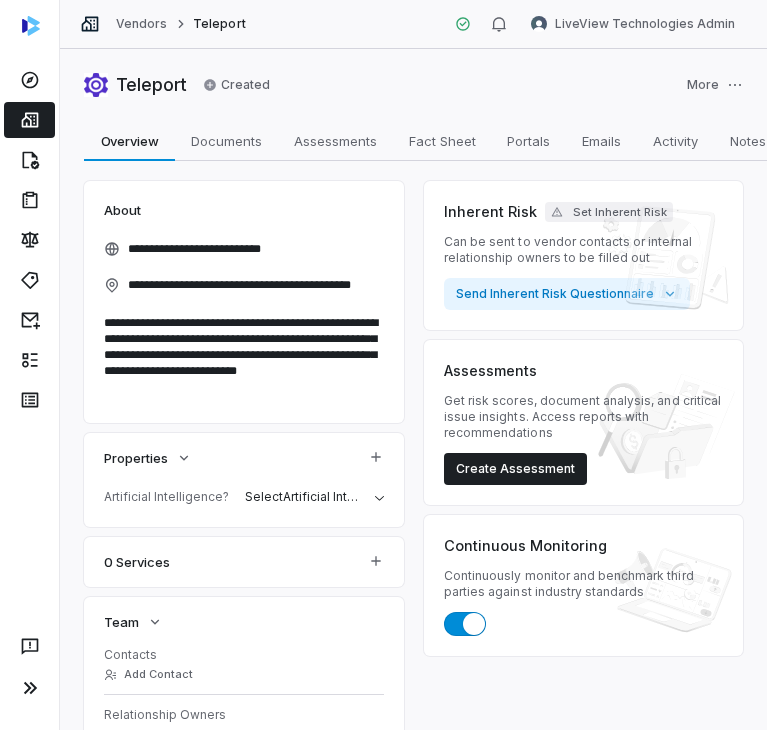 scroll, scrollTop: 0, scrollLeft: 0, axis: both 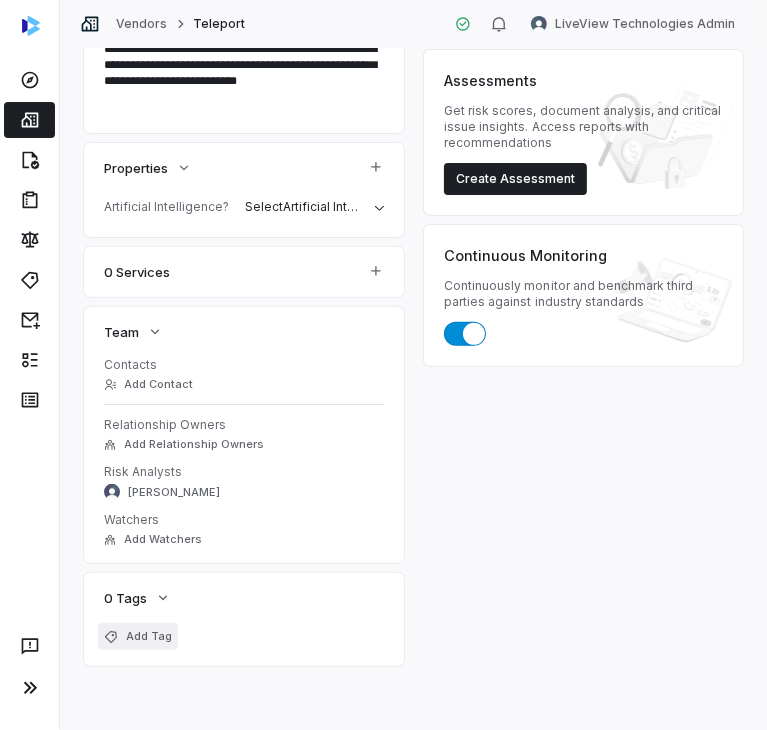 click on "Add Tag" at bounding box center [149, 636] 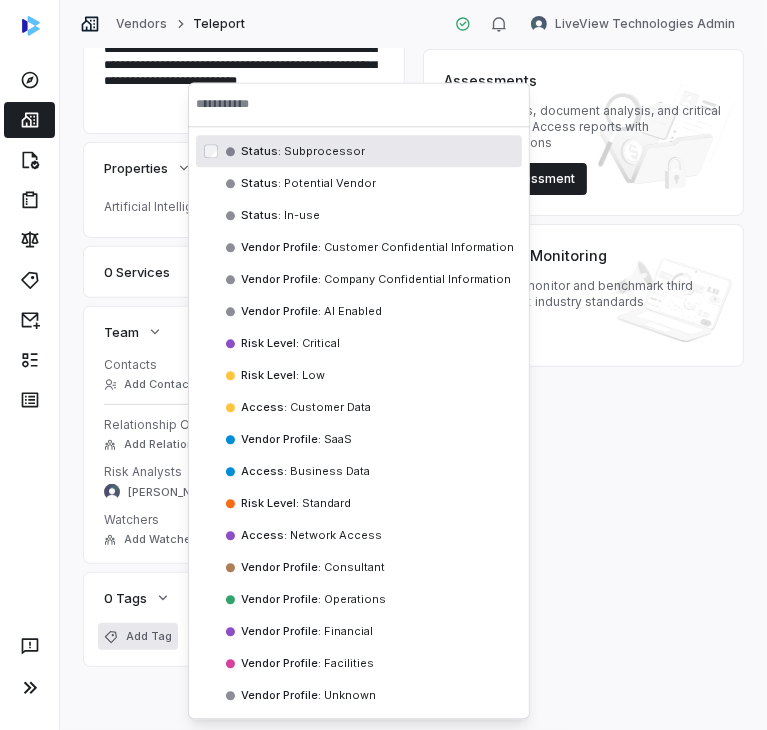click at bounding box center (359, 104) 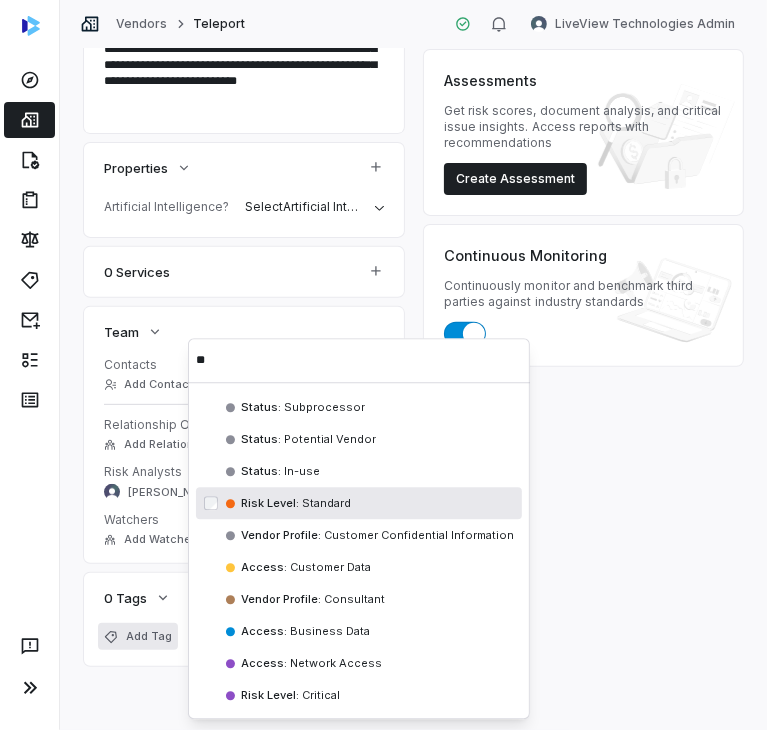type on "**" 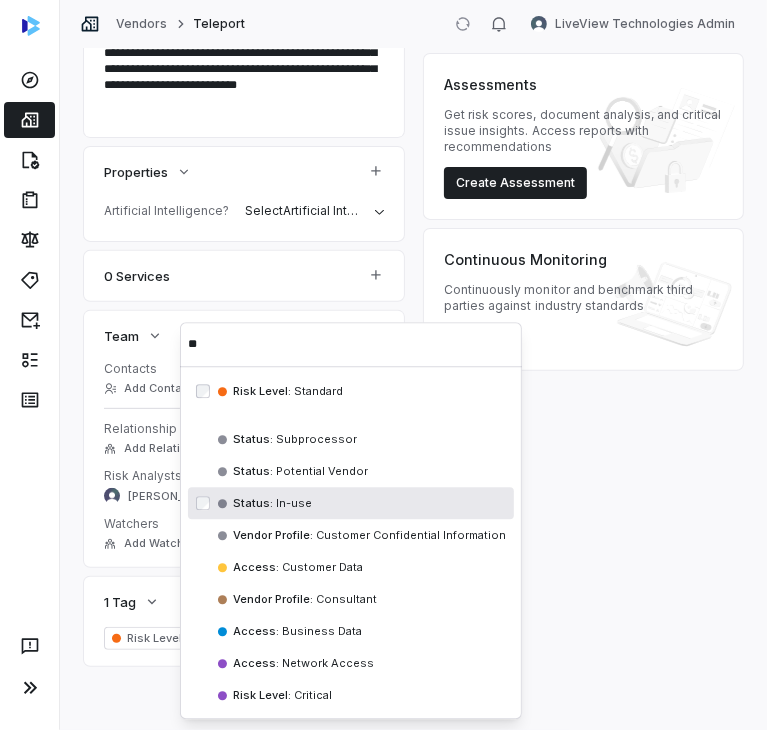 scroll, scrollTop: 296, scrollLeft: 0, axis: vertical 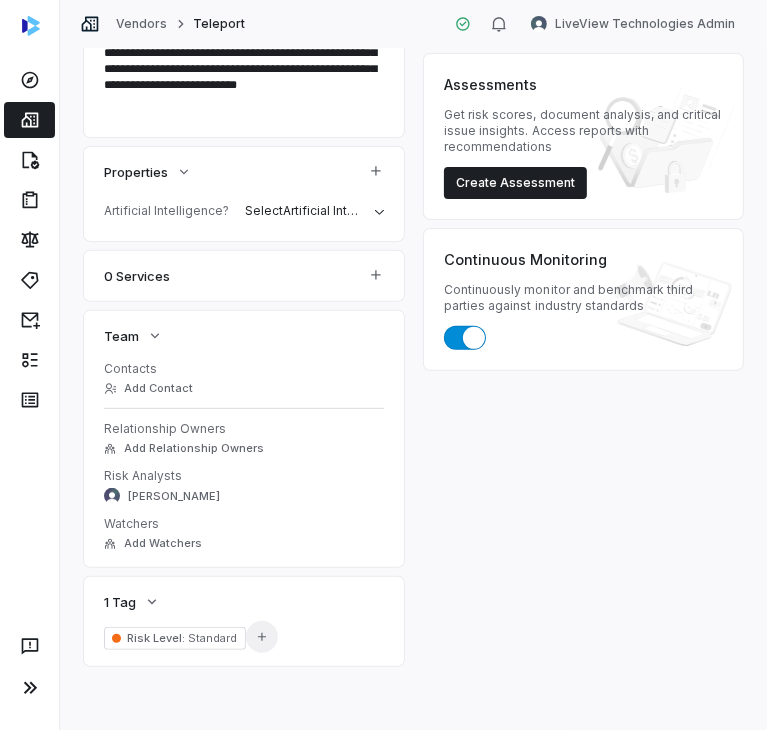 click 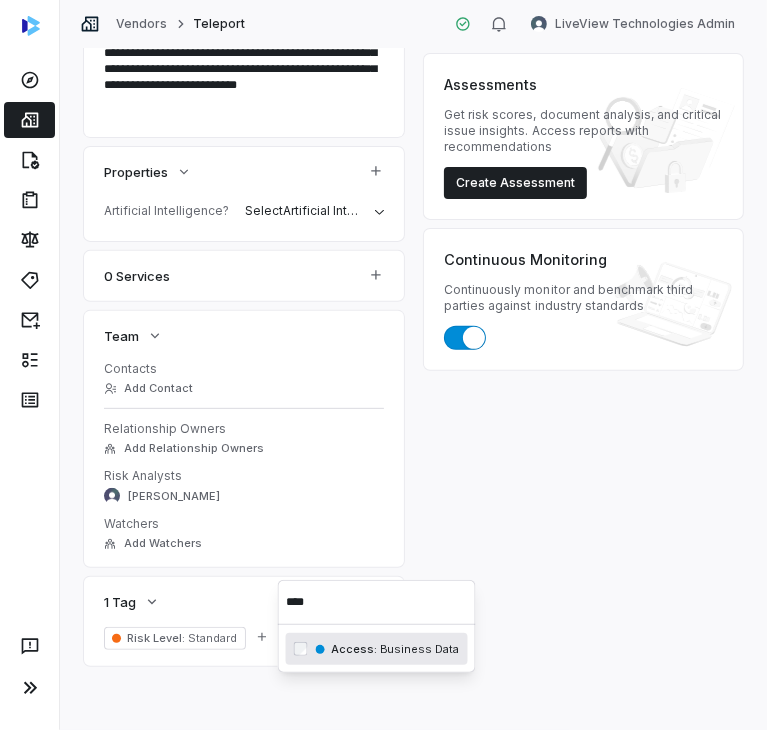 type on "****" 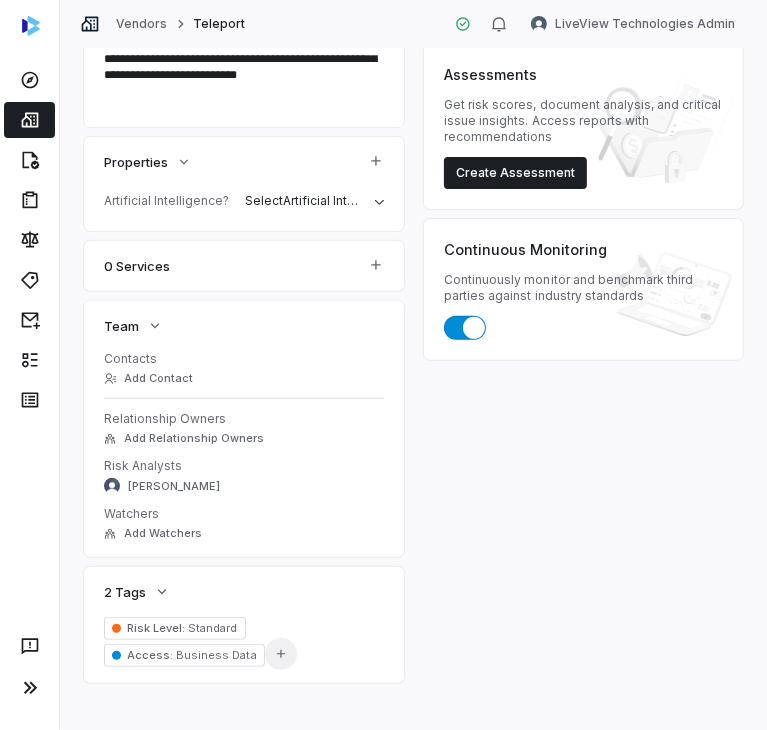 click on "Add Tag" at bounding box center [281, 654] 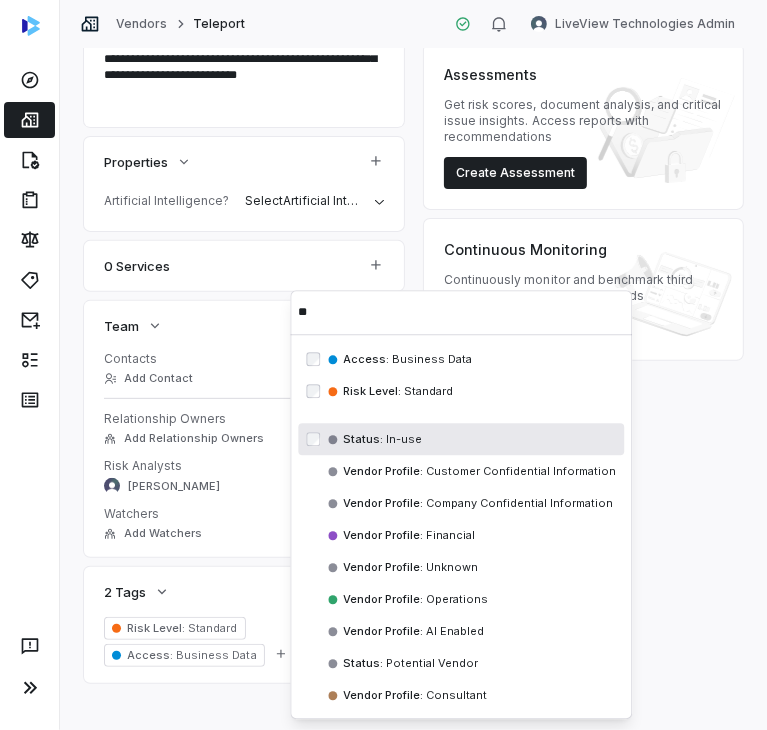 type on "**" 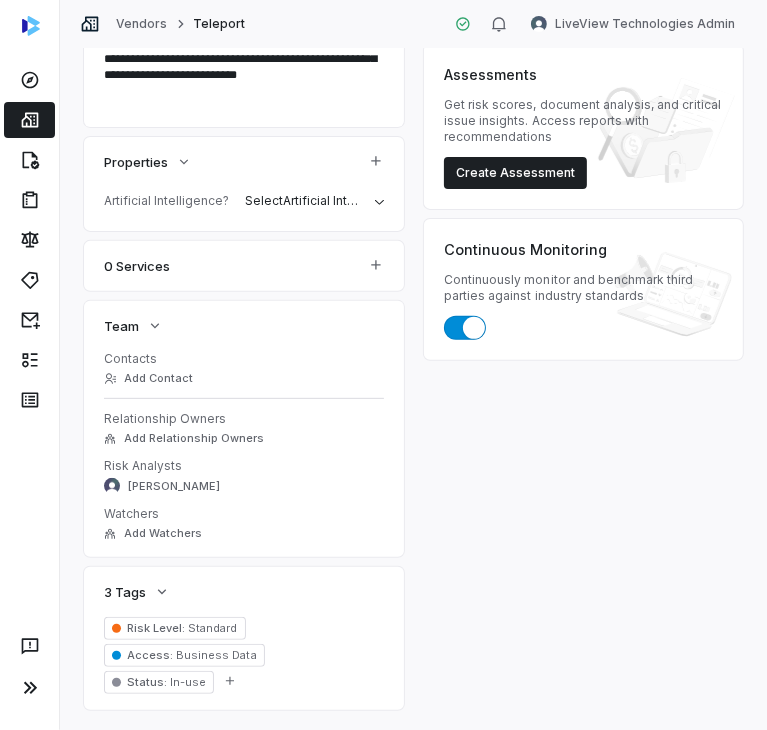 click on "Inherent Risk Set Inherent Risk Can be sent to vendor contacts or internal relationship owners to be filled out Send Inherent Risk Questionnaire Assessments Get risk scores, document analysis, and critical issue insights. Access reports with recommendations Create Assessment Assessments No next assessment date Create Assessment View all  assessments Continuous Monitoring Continuously monitor and benchmark third parties against industry standards" at bounding box center (583, 297) 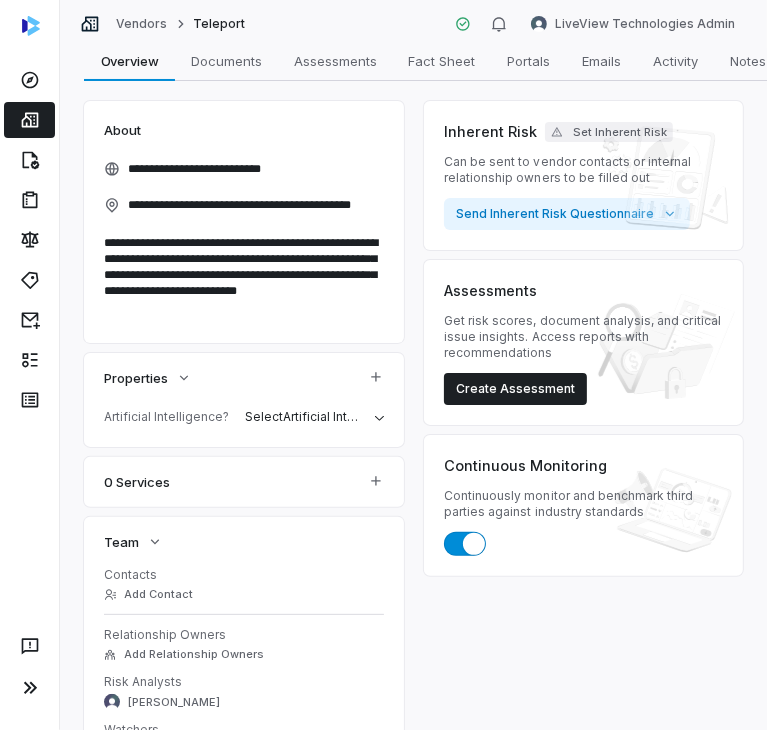 scroll, scrollTop: 0, scrollLeft: 0, axis: both 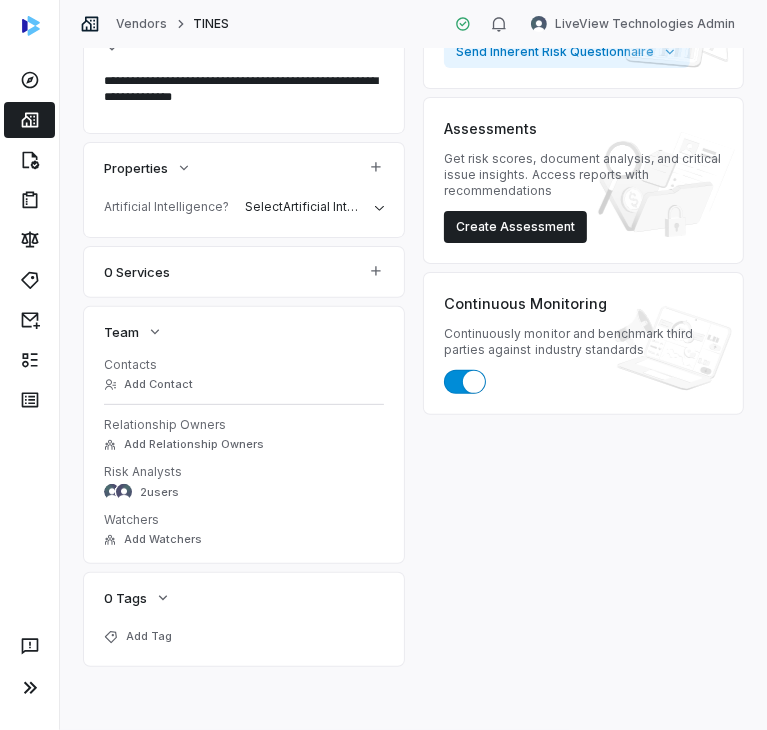 click on "Add Tag" at bounding box center [244, 644] 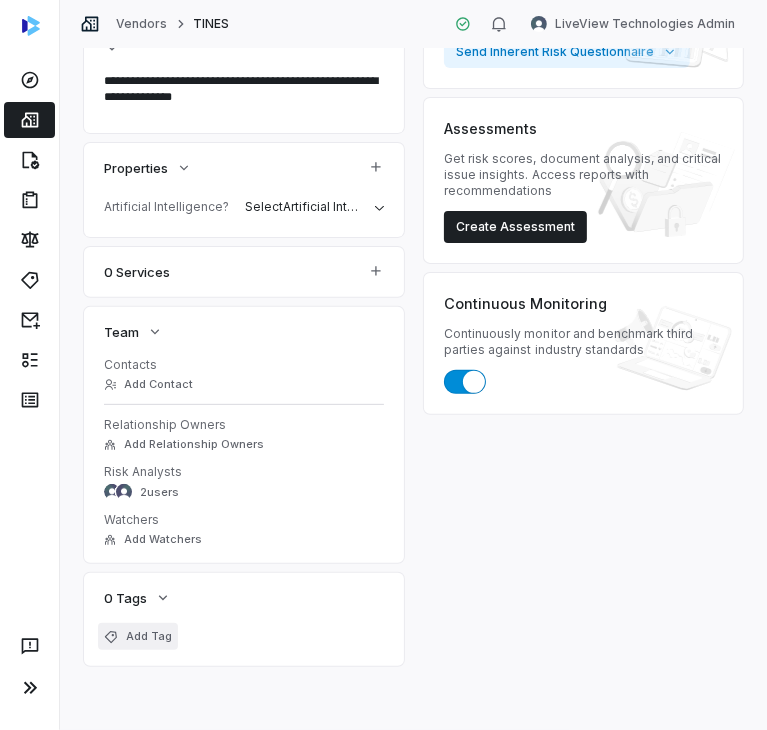 click on "Add Tag" at bounding box center (138, 636) 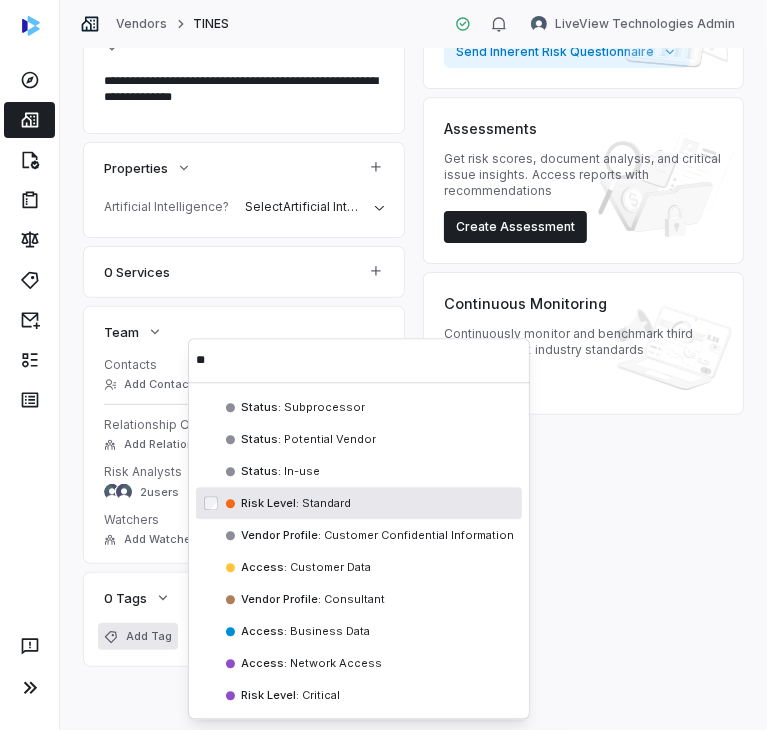type on "**" 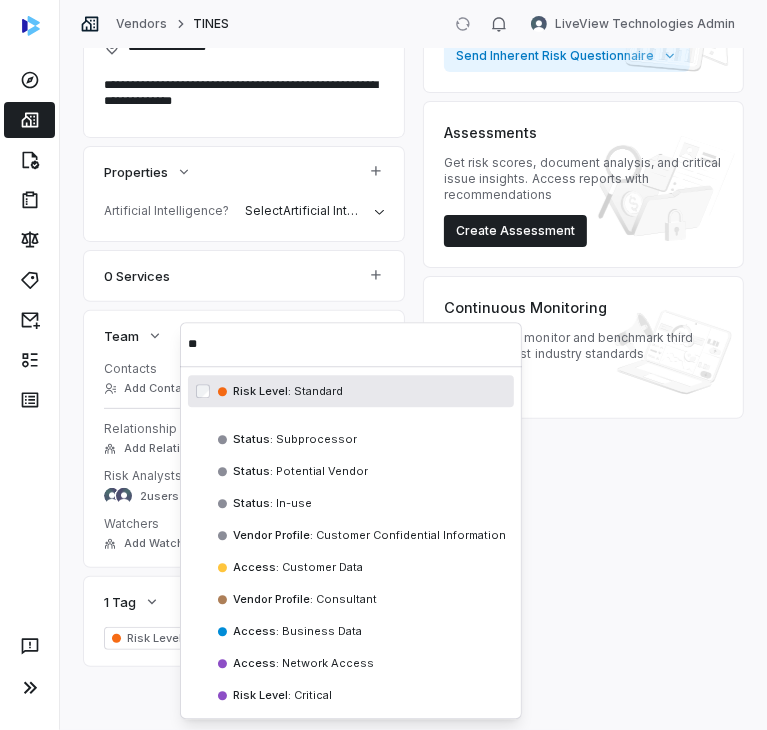 scroll, scrollTop: 248, scrollLeft: 0, axis: vertical 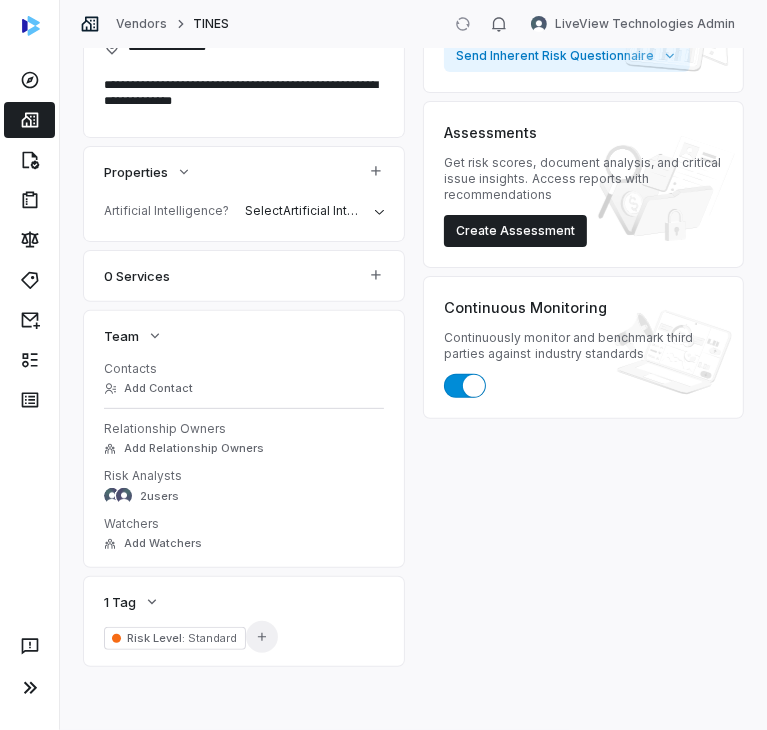 click on "Add Tag" at bounding box center (262, 637) 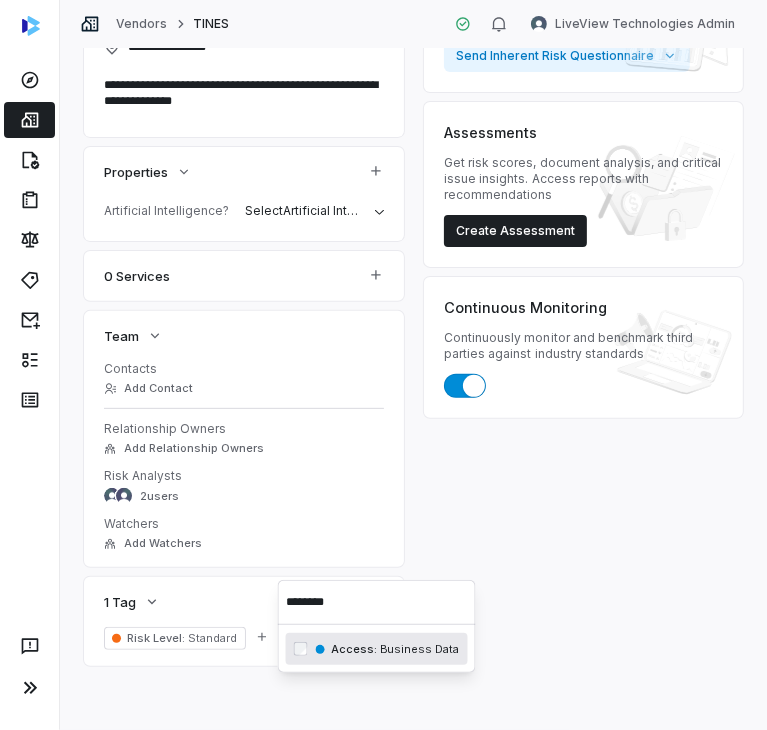 type on "********" 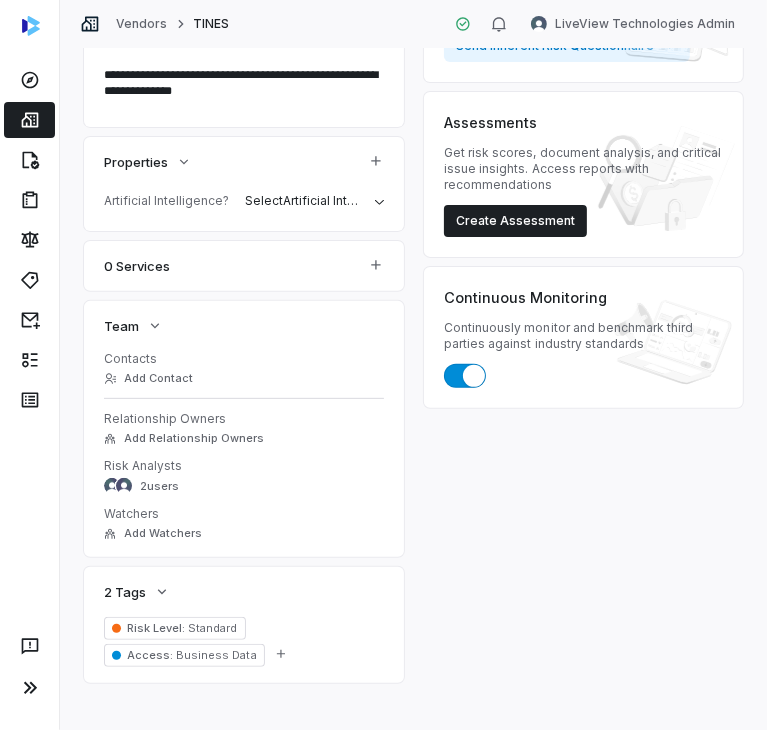 click on "Inherent Risk Set Inherent Risk Can be sent to vendor contacts or internal relationship owners to be filled out Send Inherent Risk Questionnaire Assessments Get risk scores, document analysis, and critical issue insights. Access reports with recommendations Create Assessment Assessments No next assessment date Create Assessment View all  assessments Continuous Monitoring Continuously monitor and benchmark third parties against industry standards" at bounding box center [583, 308] 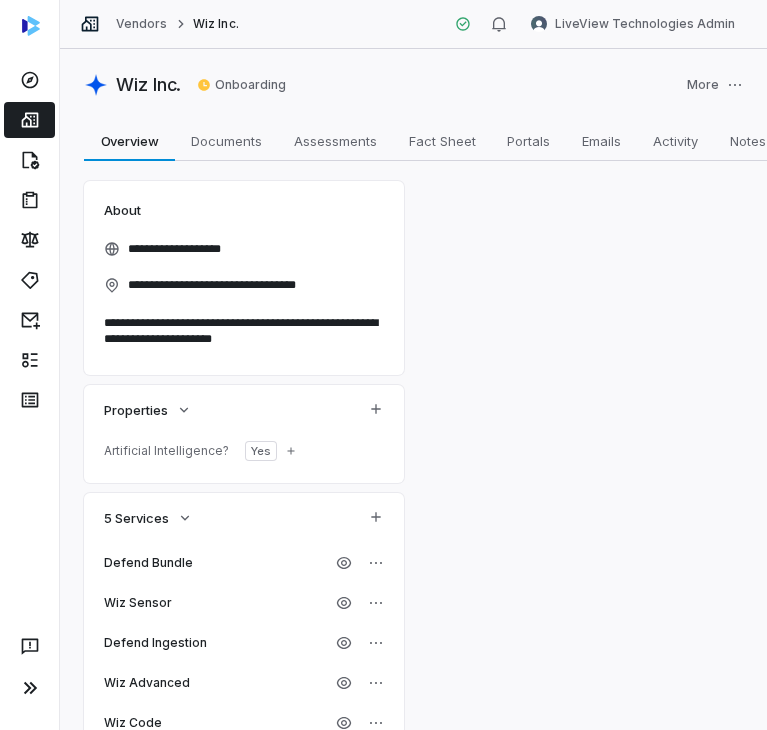 scroll, scrollTop: 0, scrollLeft: 0, axis: both 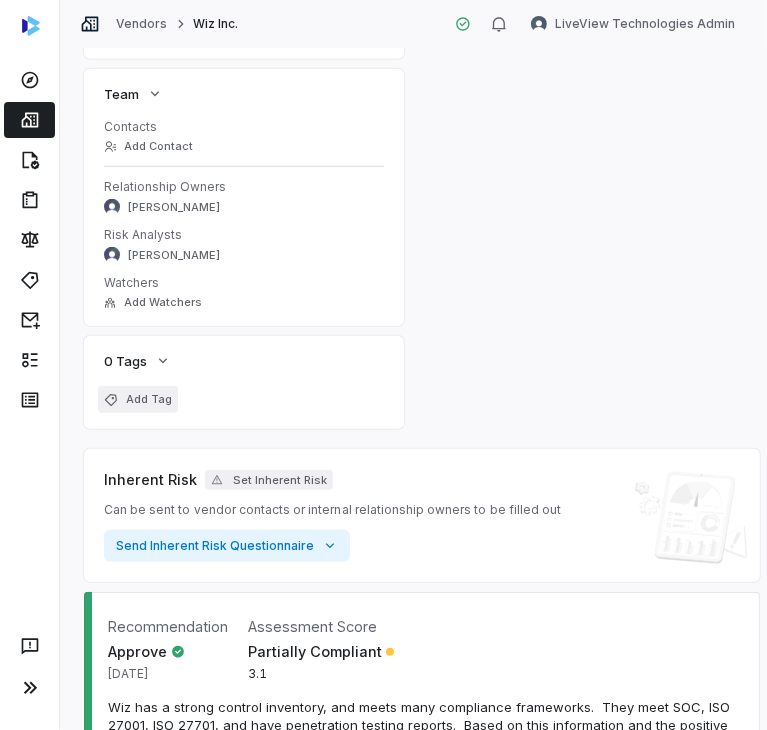 click on "Add Tag" at bounding box center (138, 399) 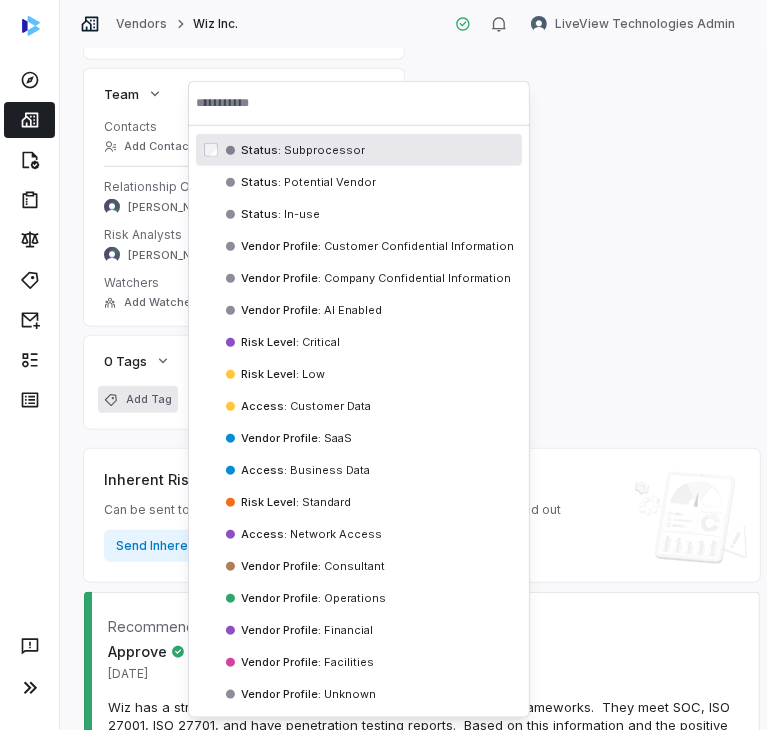 click at bounding box center (359, 103) 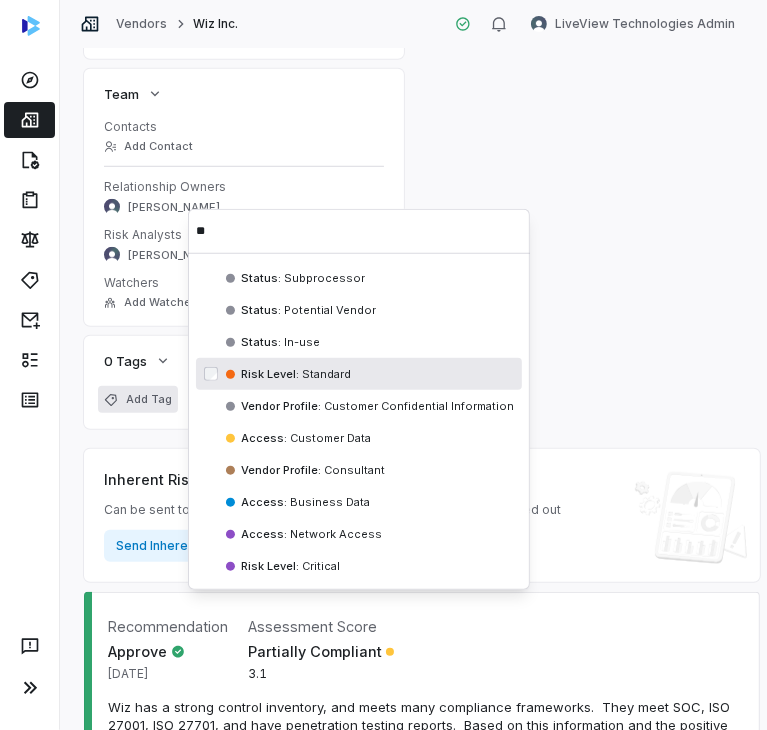 type on "**" 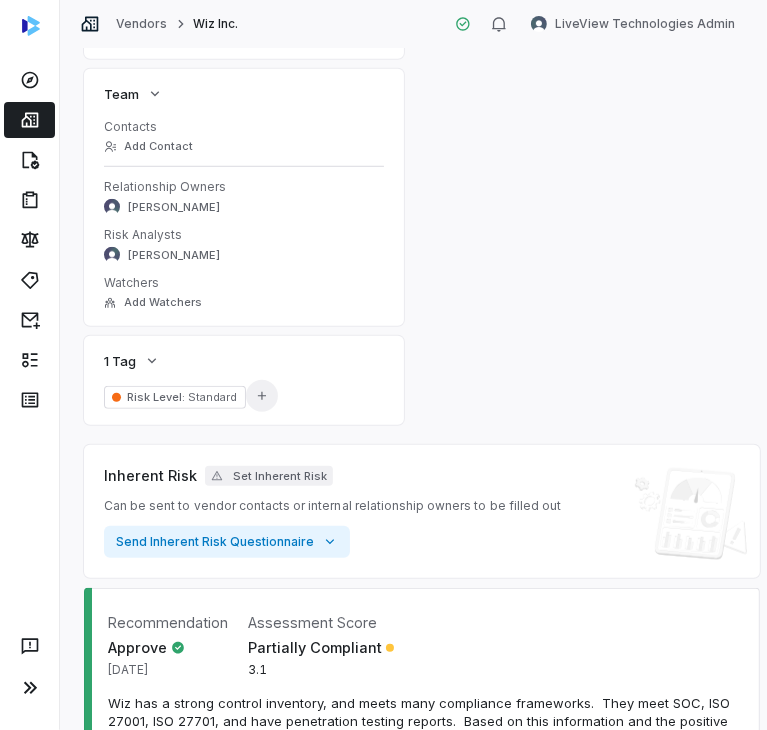 click 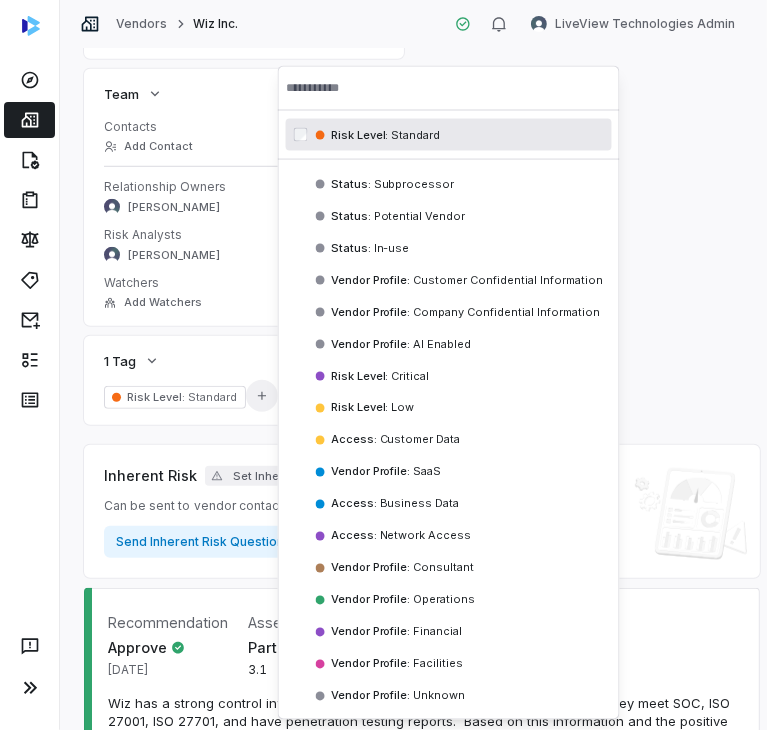 type on "*" 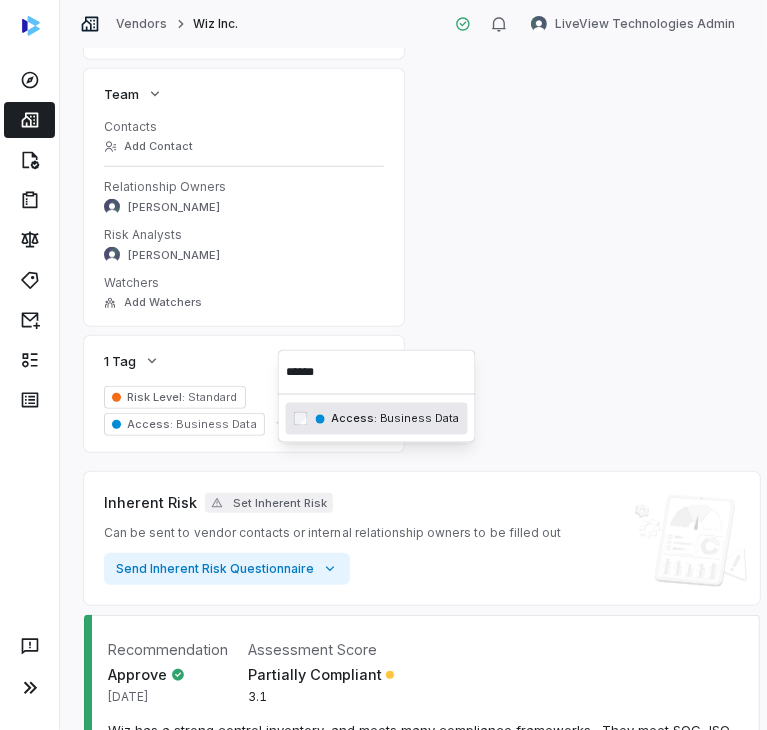 click on "******" at bounding box center (377, 372) 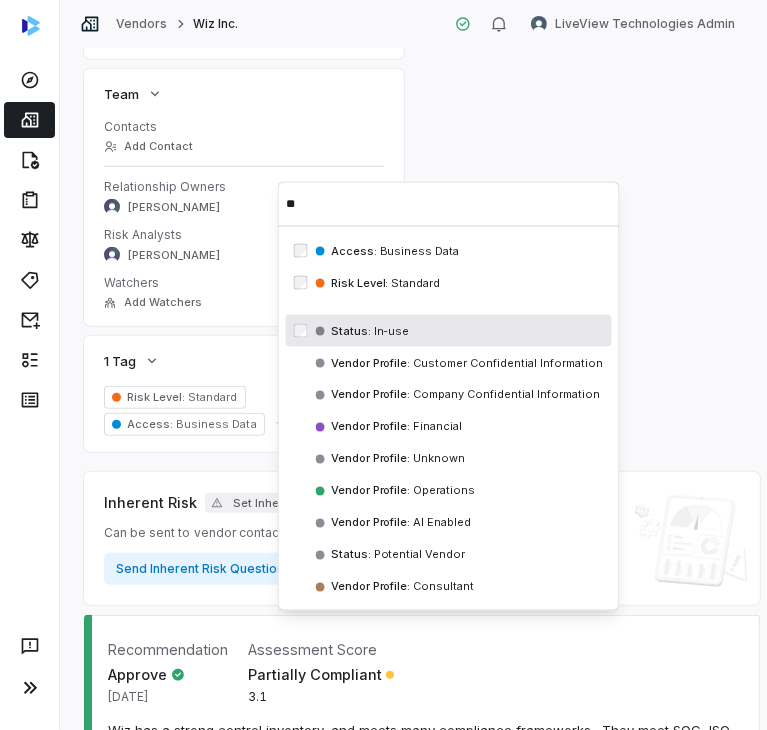 type on "**" 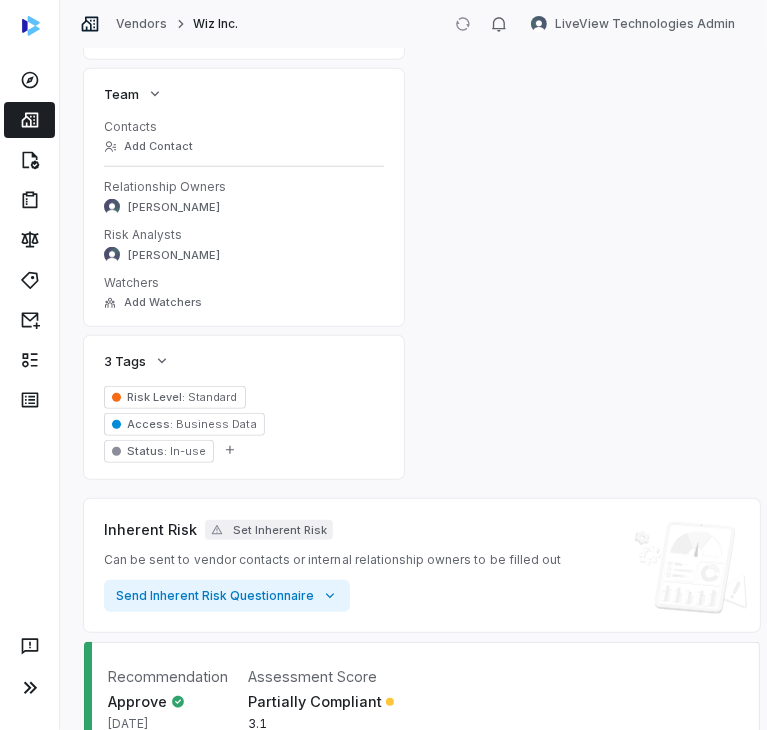 click on "**********" at bounding box center (413, 650) 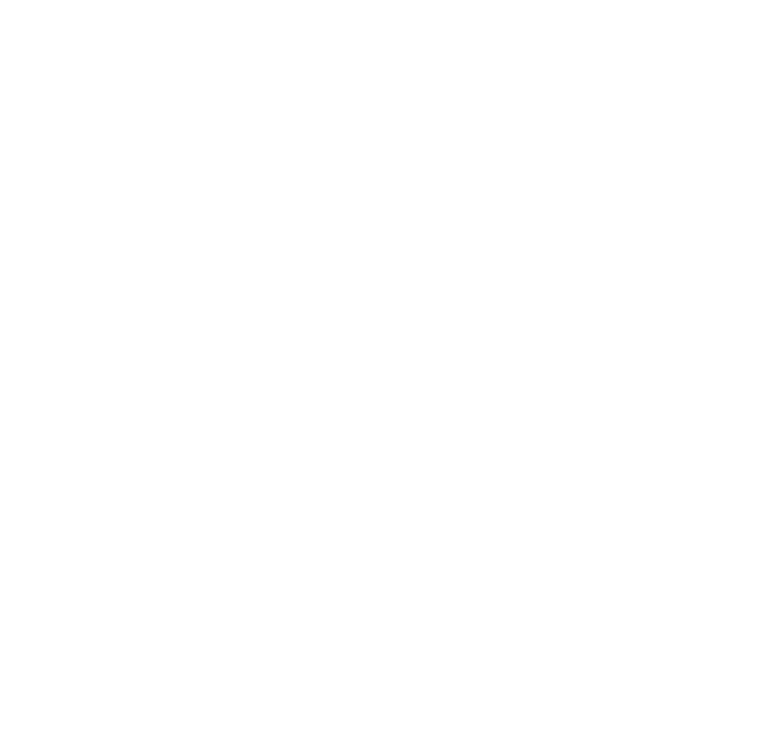 scroll, scrollTop: 0, scrollLeft: 0, axis: both 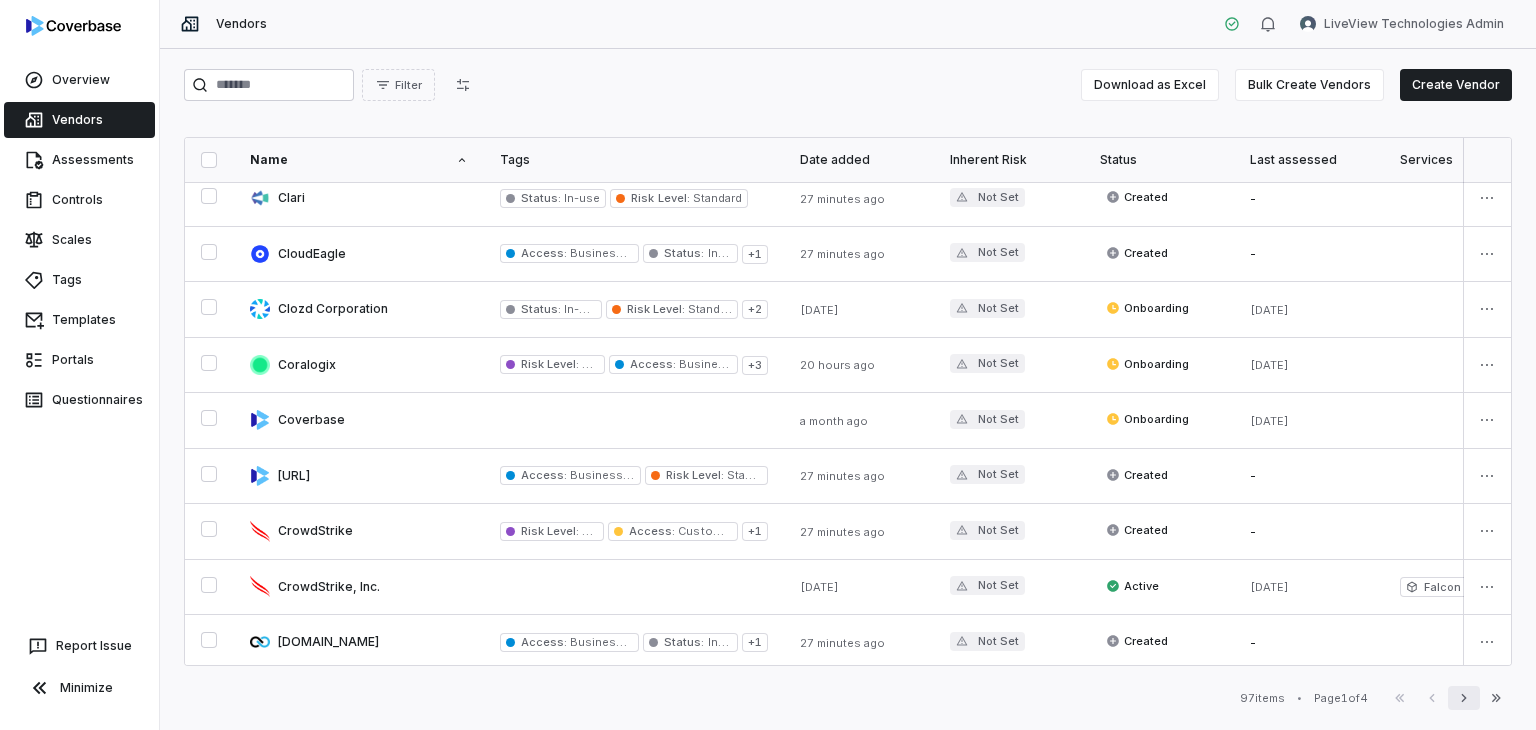 click 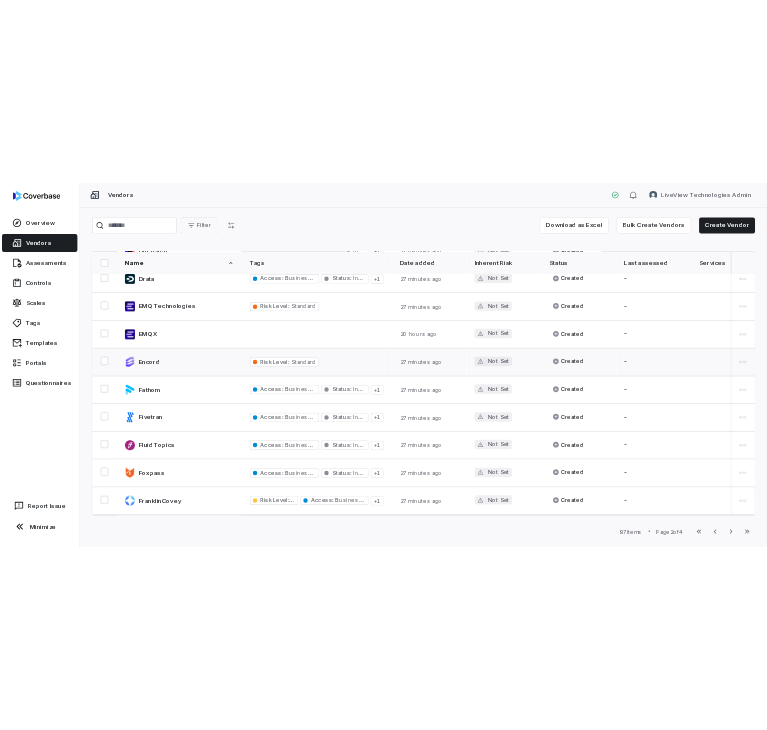 scroll, scrollTop: 0, scrollLeft: 0, axis: both 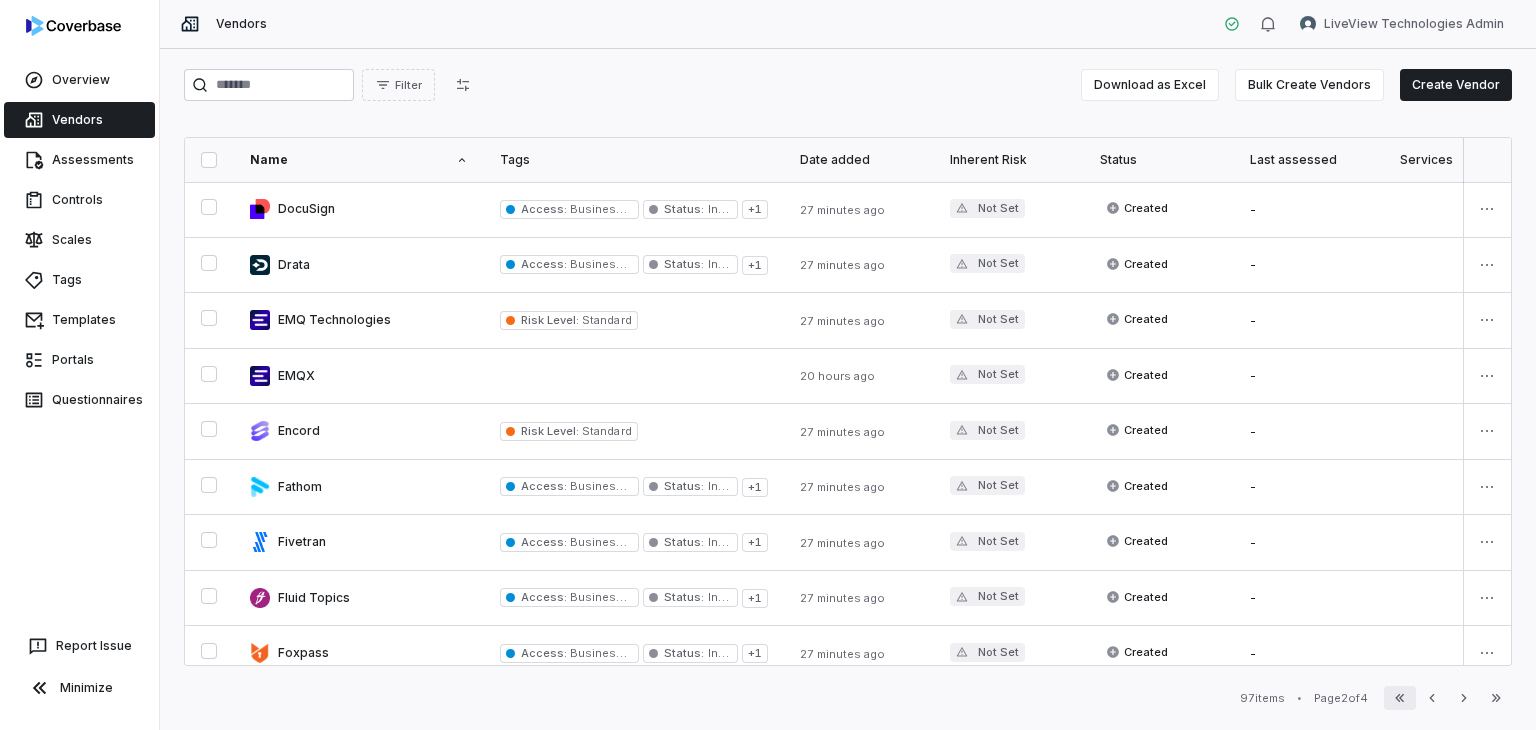 click 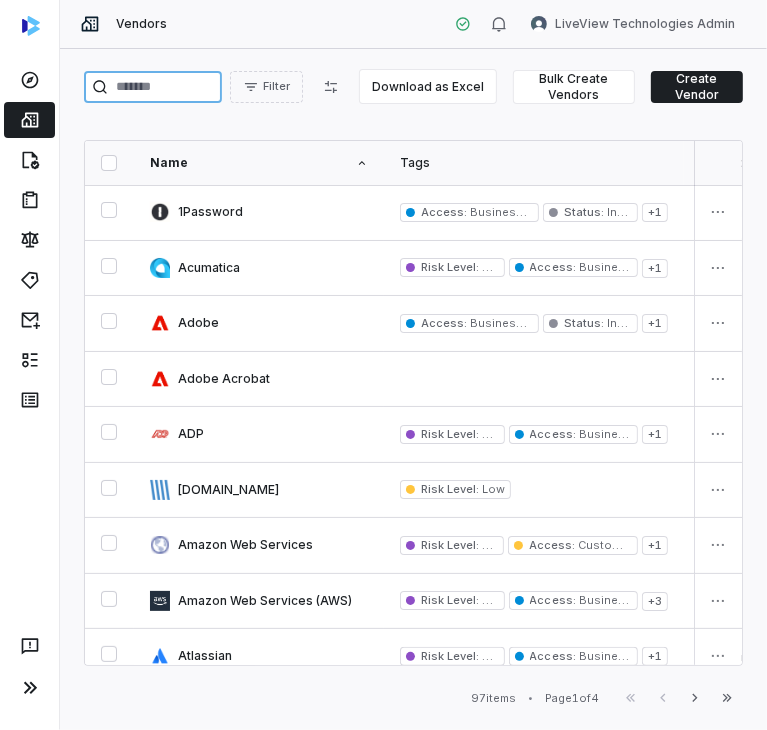 click at bounding box center (153, 87) 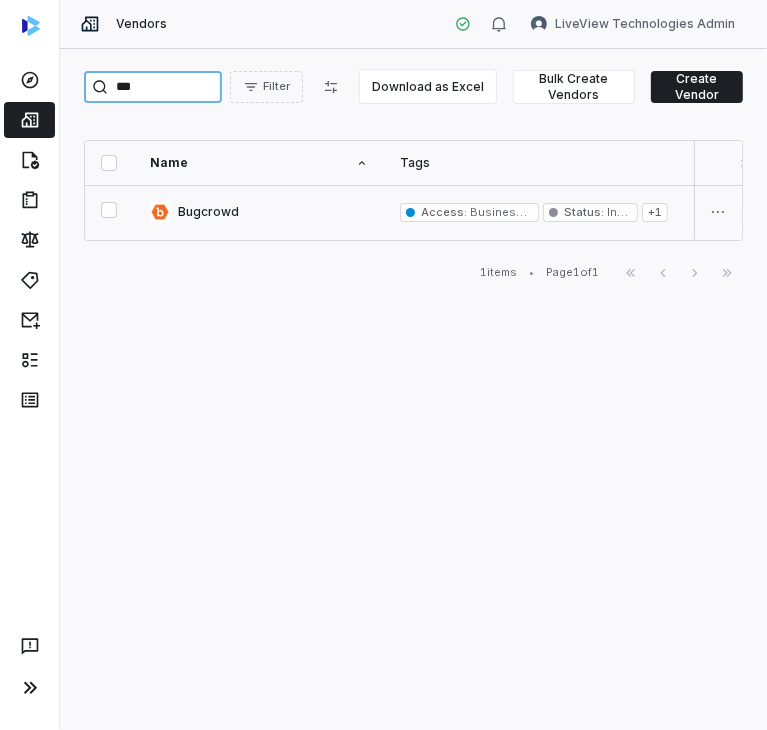 type on "***" 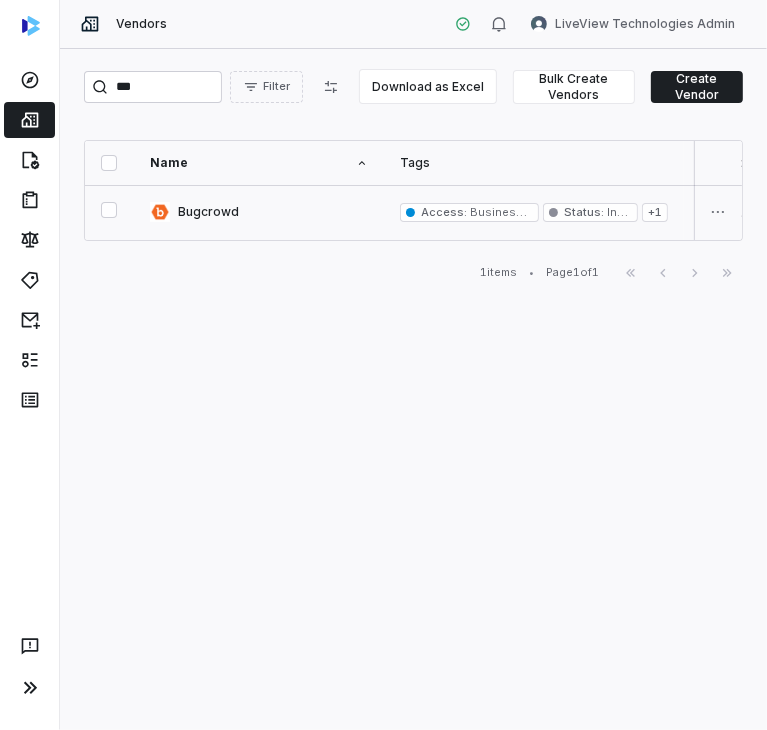 click at bounding box center (259, 212) 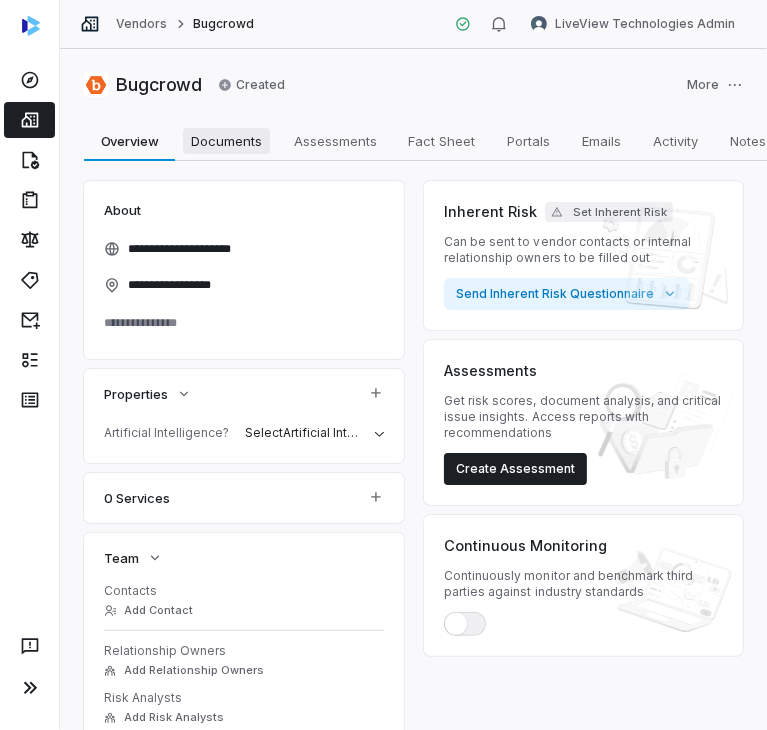 click on "Documents" at bounding box center [226, 141] 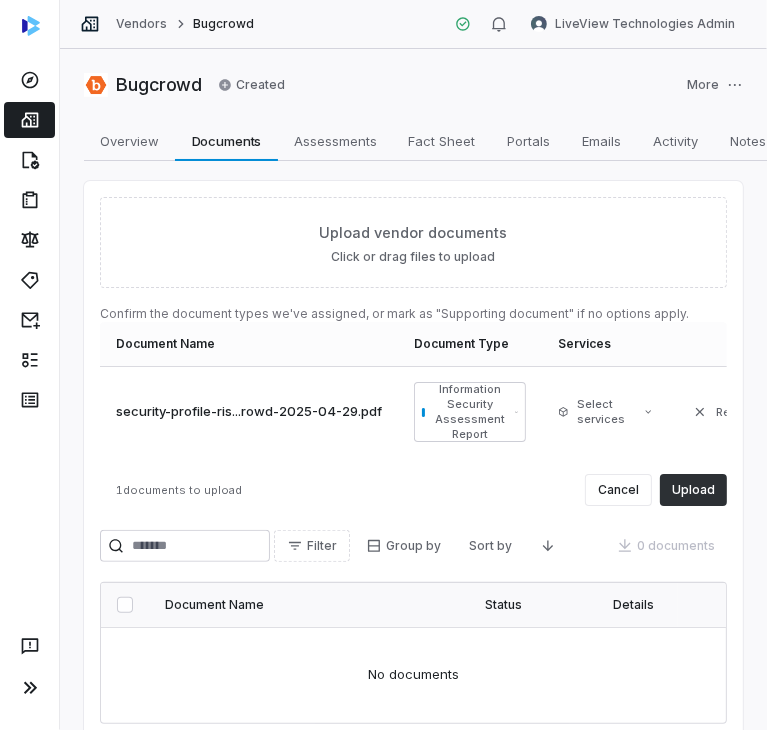 click on "Upload" at bounding box center (693, 490) 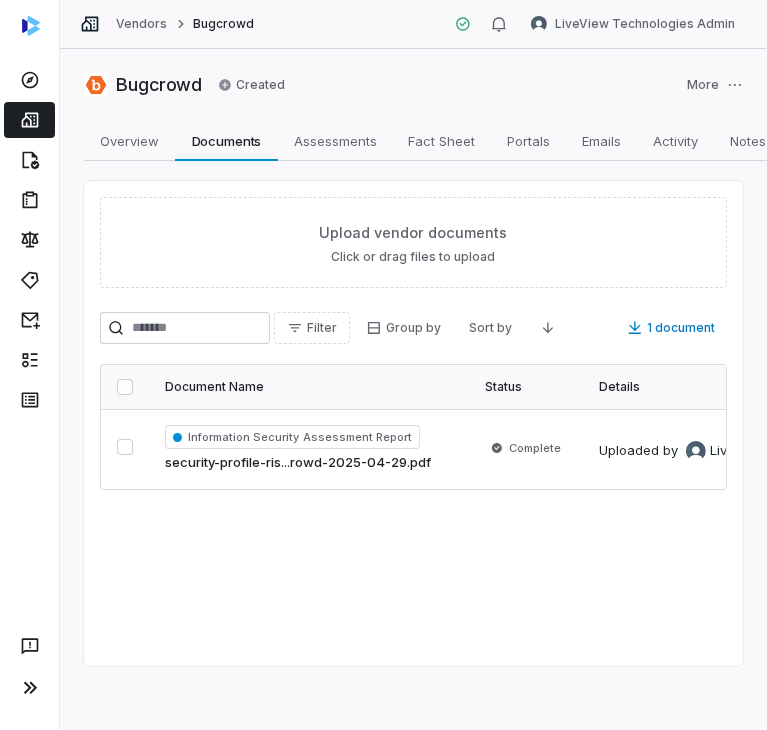 click on "Vendors" at bounding box center (141, 24) 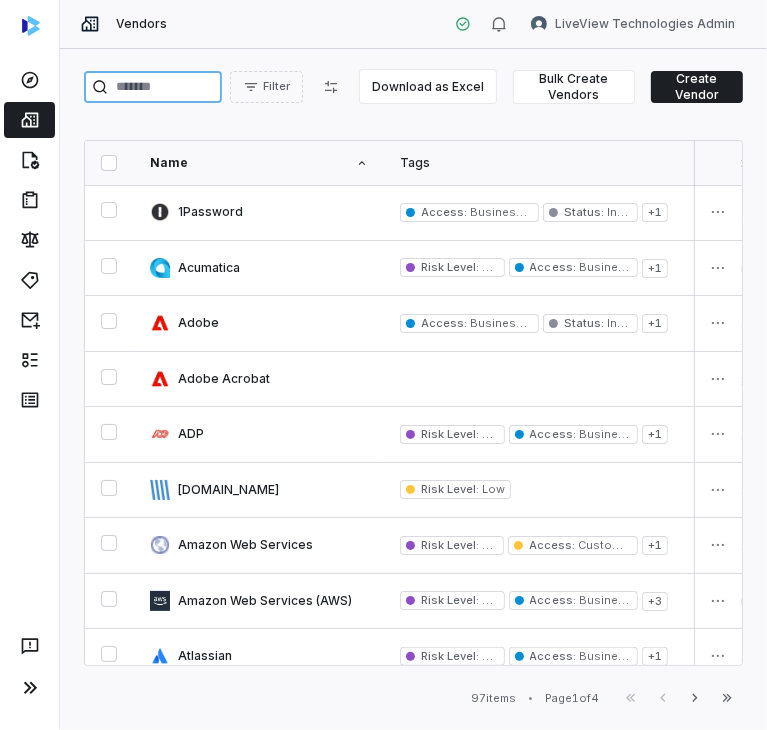 click at bounding box center (153, 87) 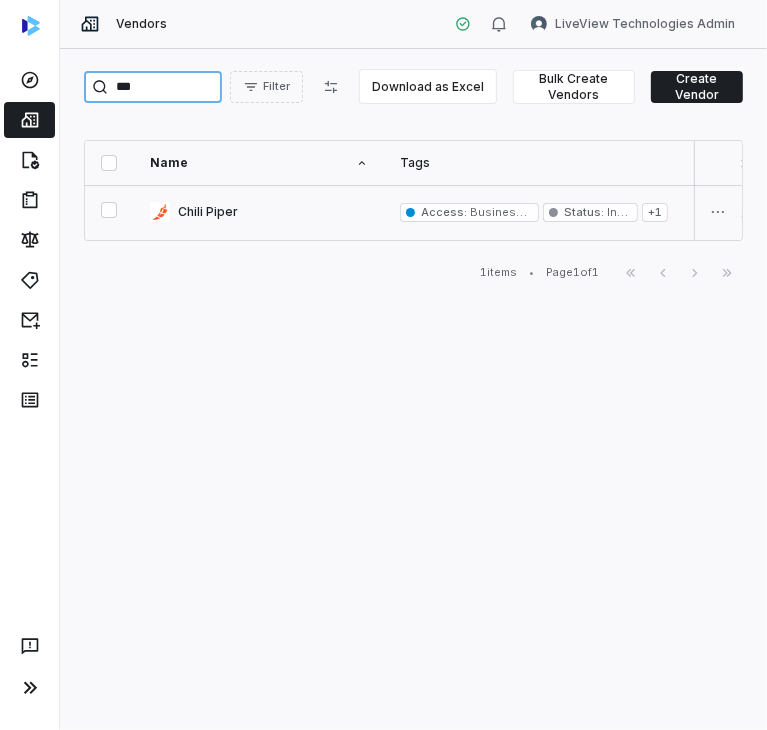 type on "***" 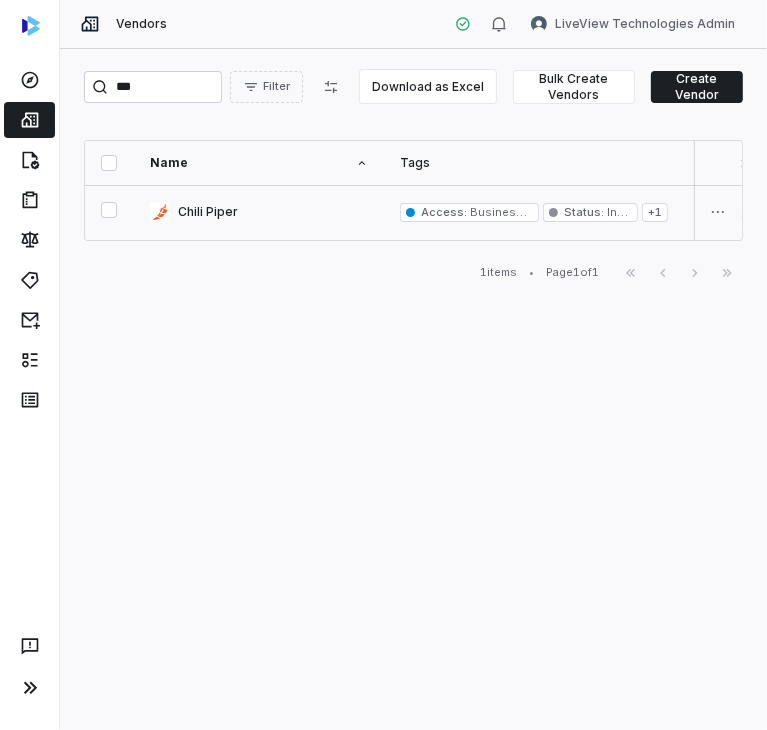 click at bounding box center (259, 212) 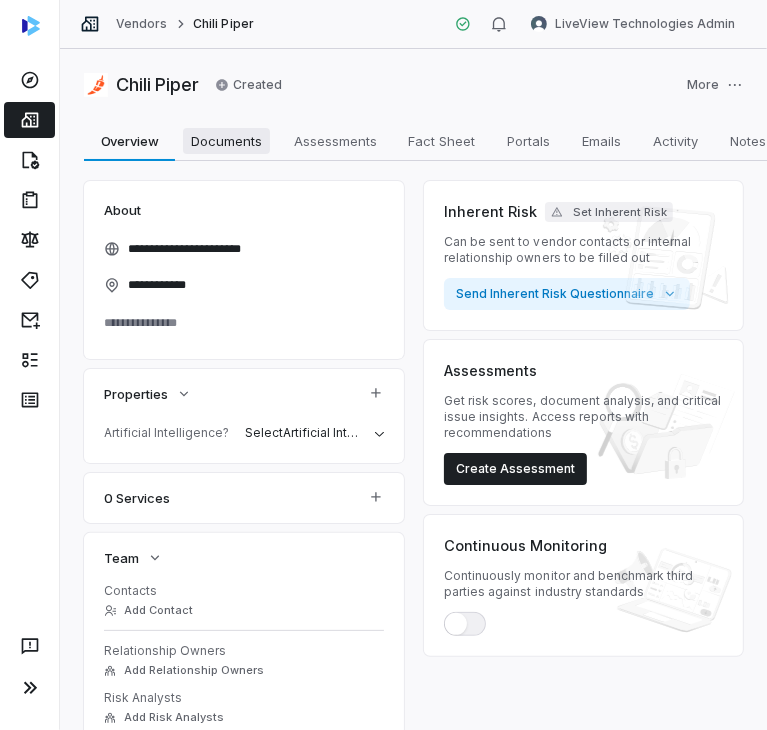 click on "Documents" at bounding box center [226, 141] 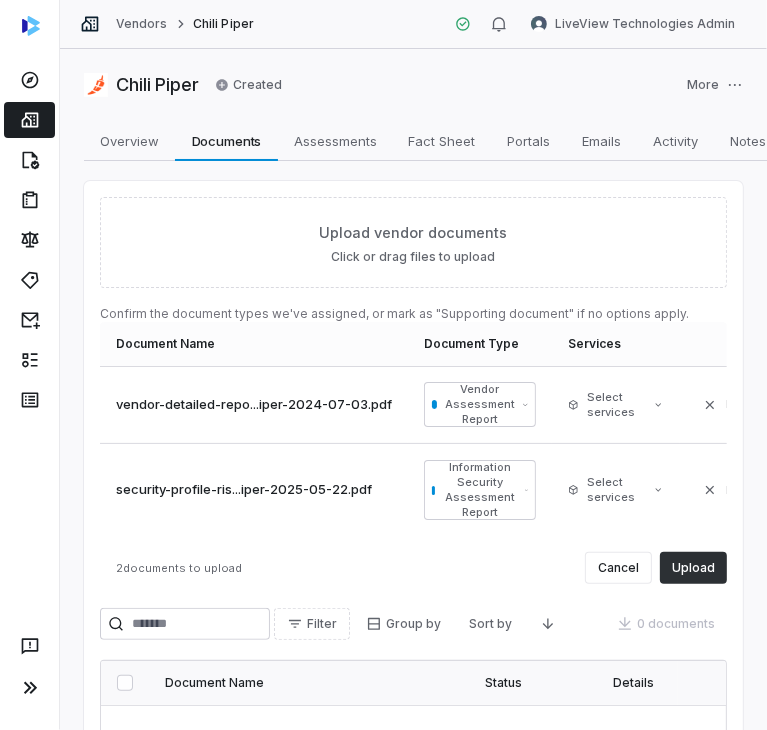 click on "Upload" at bounding box center [693, 568] 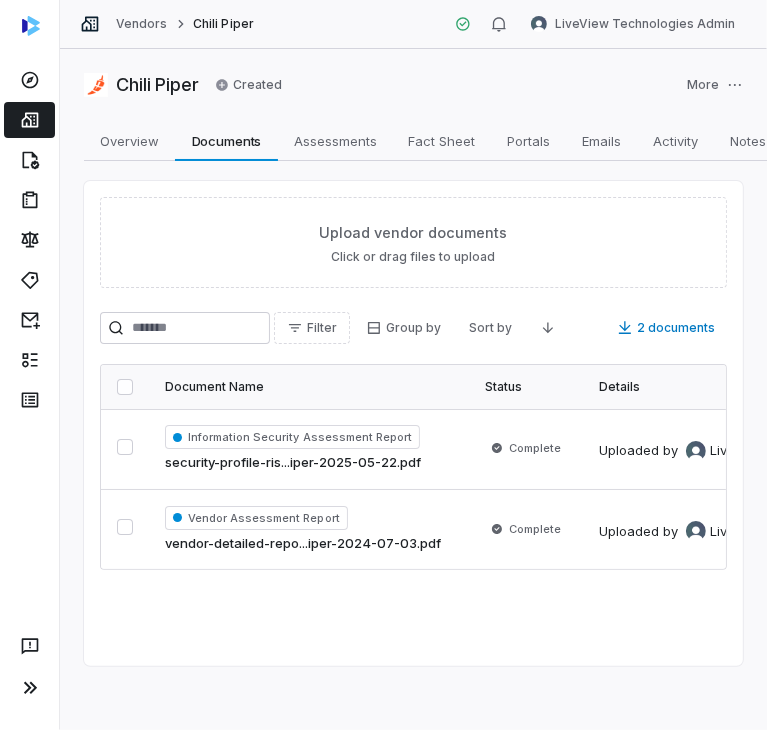 click on "Vendors Chili Piper" at bounding box center [167, 24] 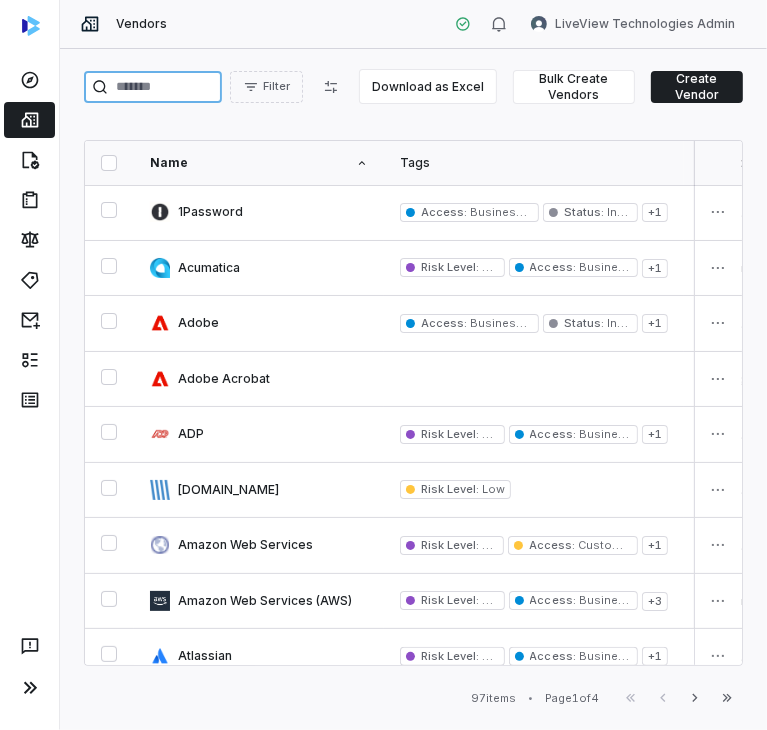 click at bounding box center (153, 87) 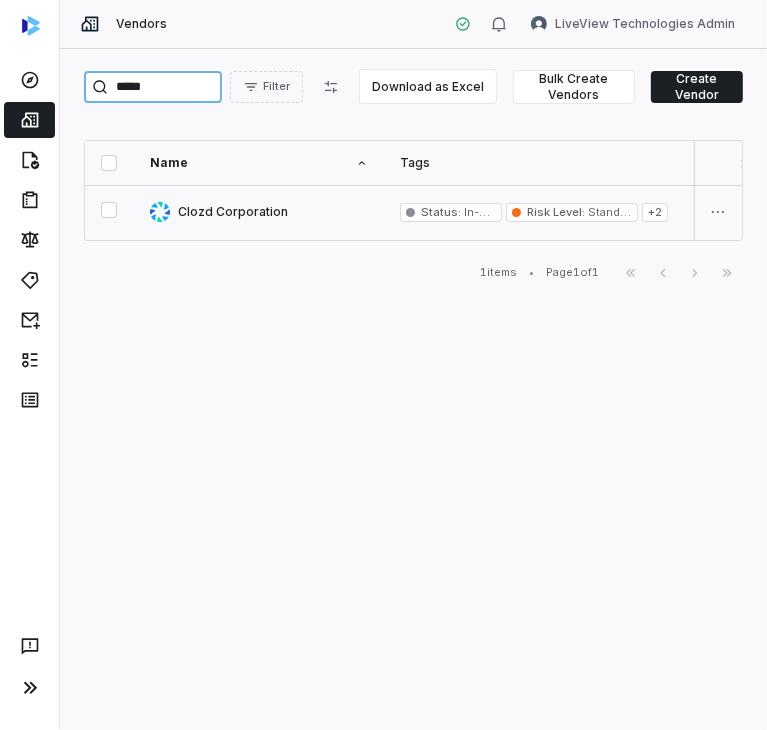 type on "*****" 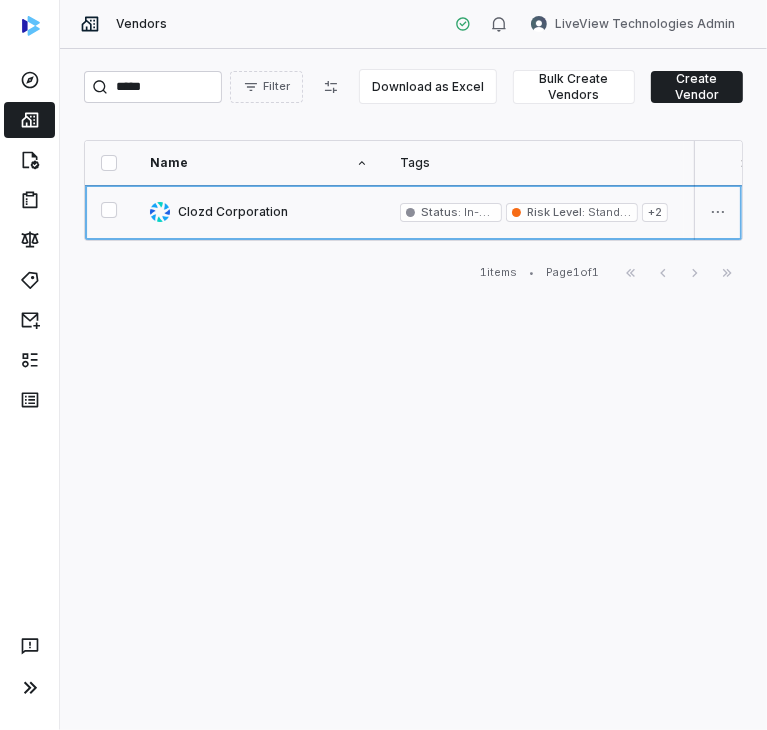 click at bounding box center [259, 212] 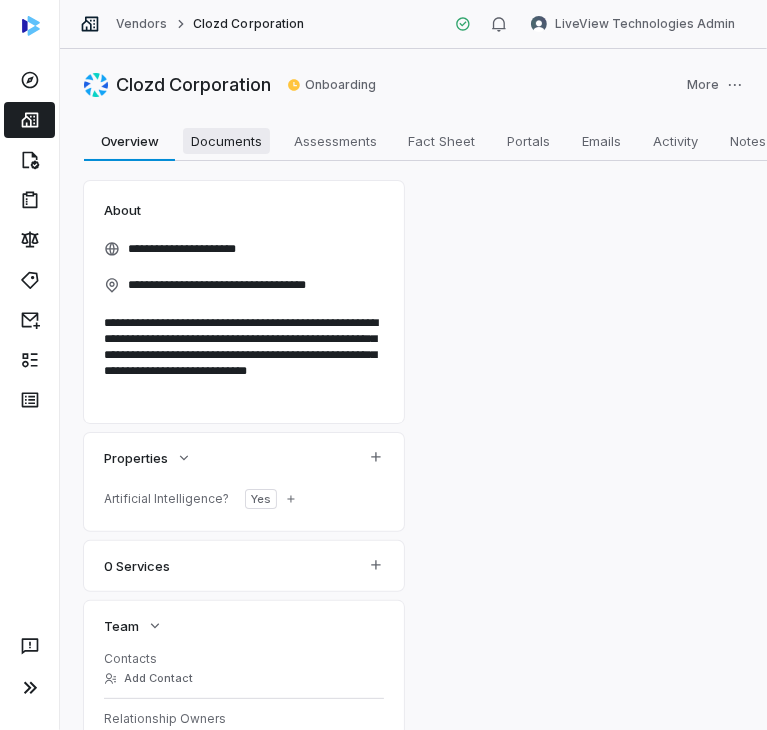 click on "Documents" at bounding box center [226, 141] 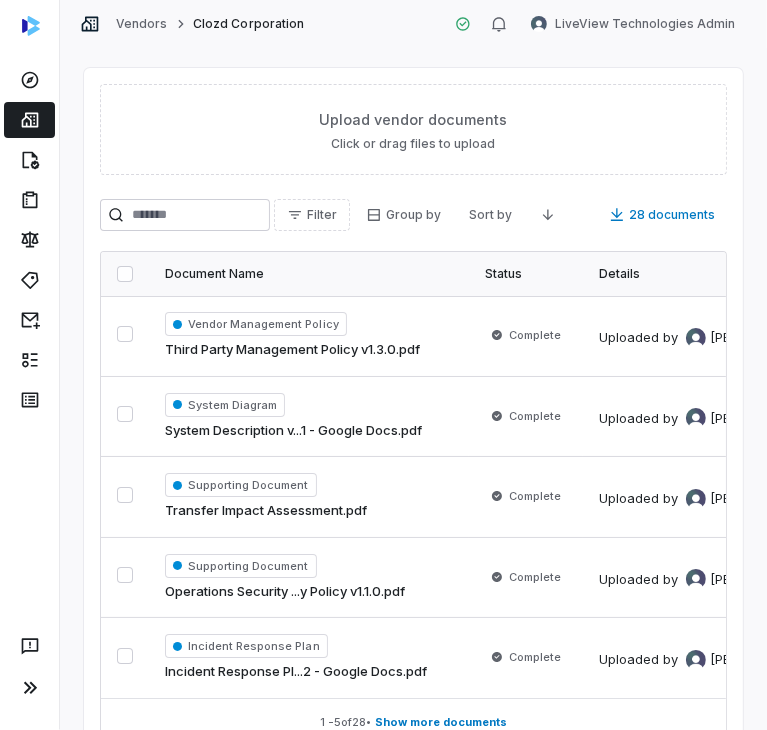 scroll, scrollTop: 0, scrollLeft: 0, axis: both 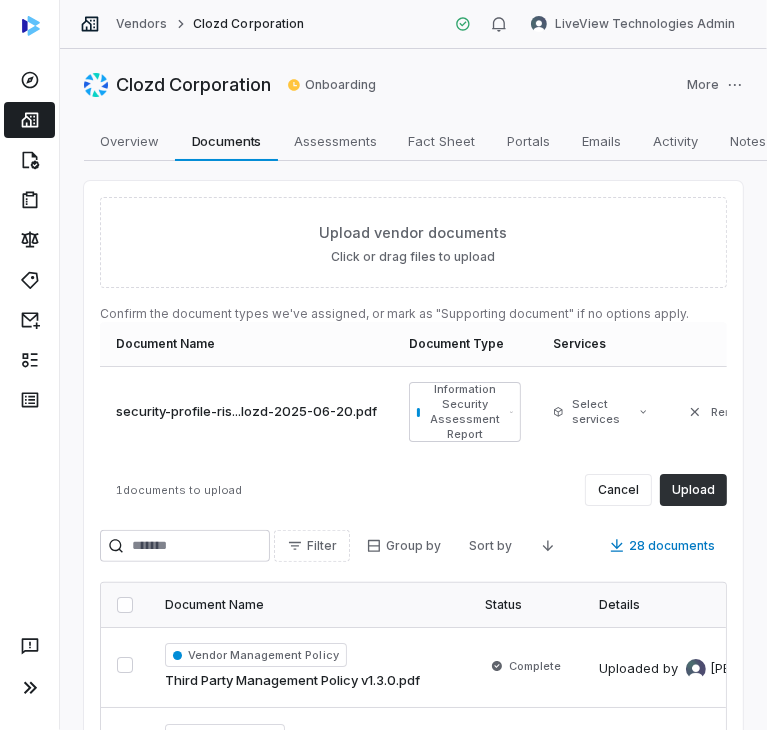 click on "Upload" at bounding box center [693, 490] 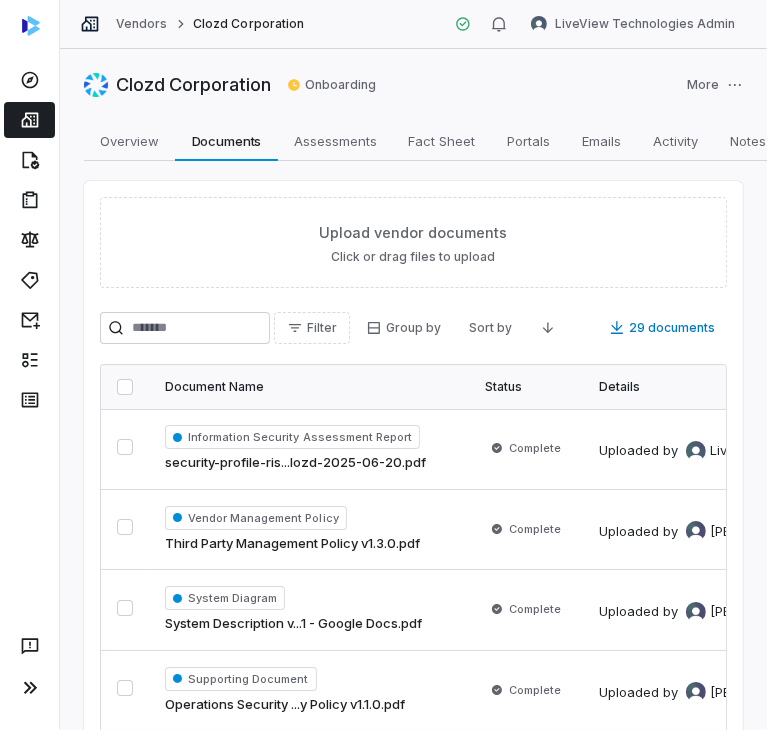 click on "Vendors" at bounding box center [141, 24] 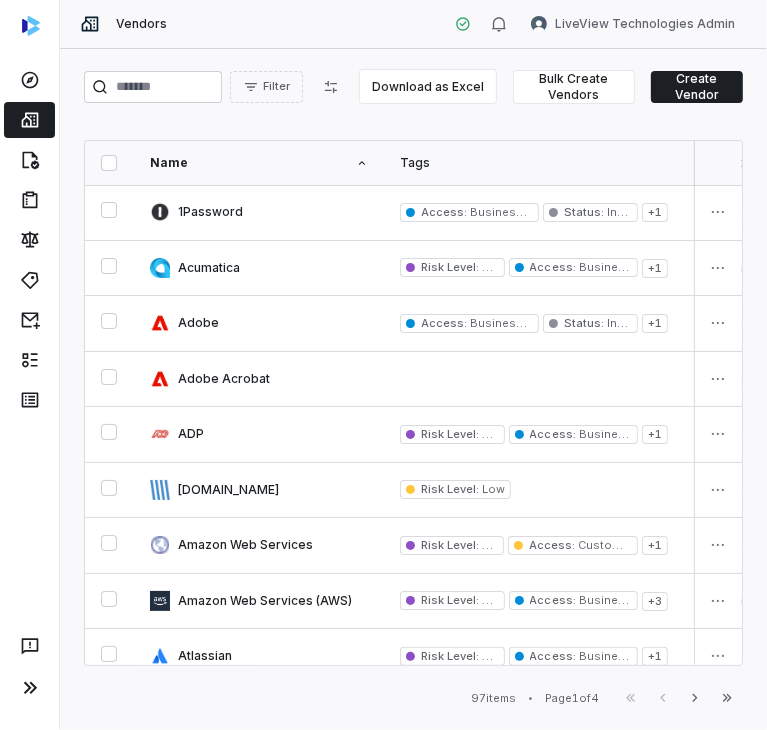 click on "Filter Download as Excel Bulk Create Vendors Create Vendor Name Tags Date added Inherent Risk Status Last assessed Services Risk Analysts Relationship Owners Watchers Artificial Intelligence?  1Password Access :   Business Data Status :   In-use + 1 30 minutes ago Not Set Created - None None None -   Acumatica Risk Level :   Critical Access :   Business Data + 1 20 hours ago Not Set Created - 2  users None None -   Adobe Access :   Business Data Status :   In-use + 1 30 minutes ago Not Set Created - None None None -   Adobe Acrobat a day ago Not Set Created - 2  users None None -   ADP Risk Level :   Critical Access :   Business Data + 1 30 minutes ago Not Set Created - None None None -   Align.ly Risk Level :   Low 30 minutes ago Not Set Created - None None None -   Amazon Web Services Risk Level :   Critical Access :   Customer Data + 1 30 minutes ago Not Set Created - None None None -   Amazon Web Services (AWS) Risk Level :   Critical Access :   Business Data + 3 20 hours ago Not Set Created - 2  users -" at bounding box center (413, 389) 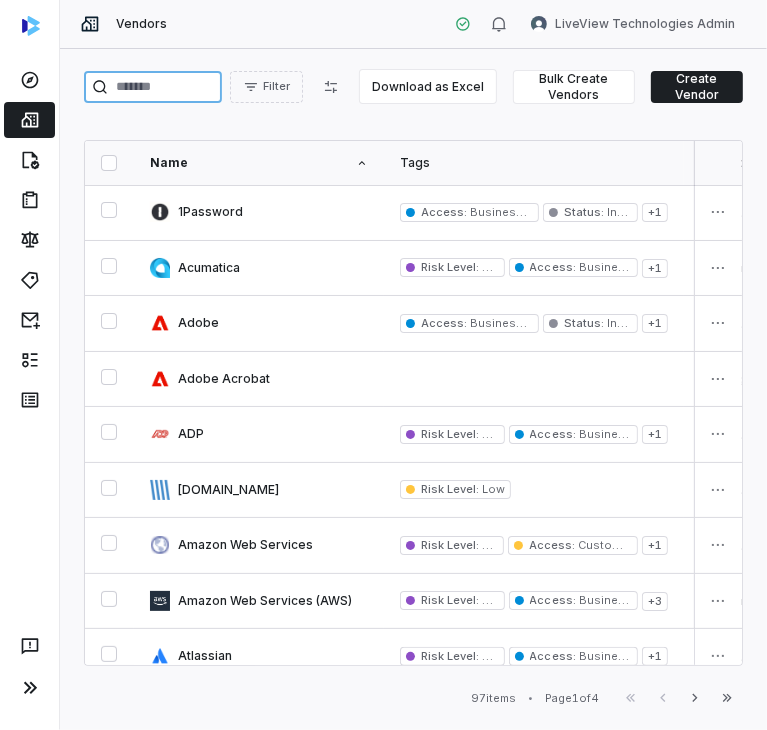 click at bounding box center [153, 87] 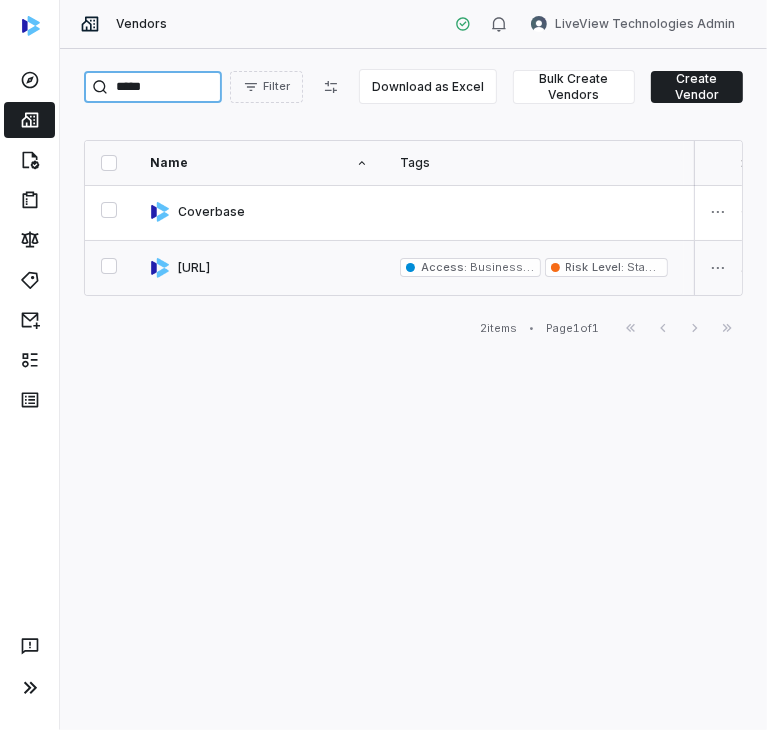 type on "*****" 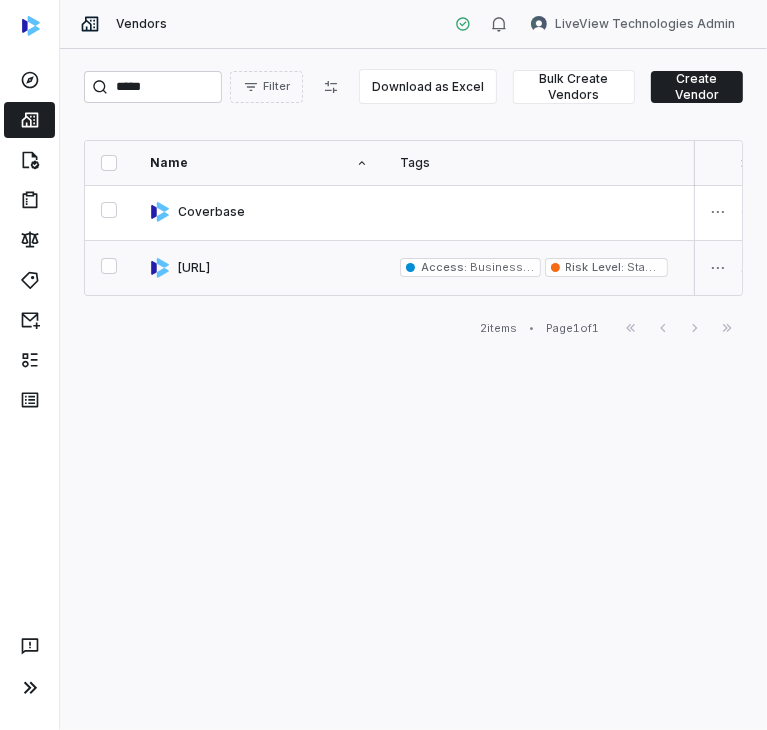 click at bounding box center [259, 268] 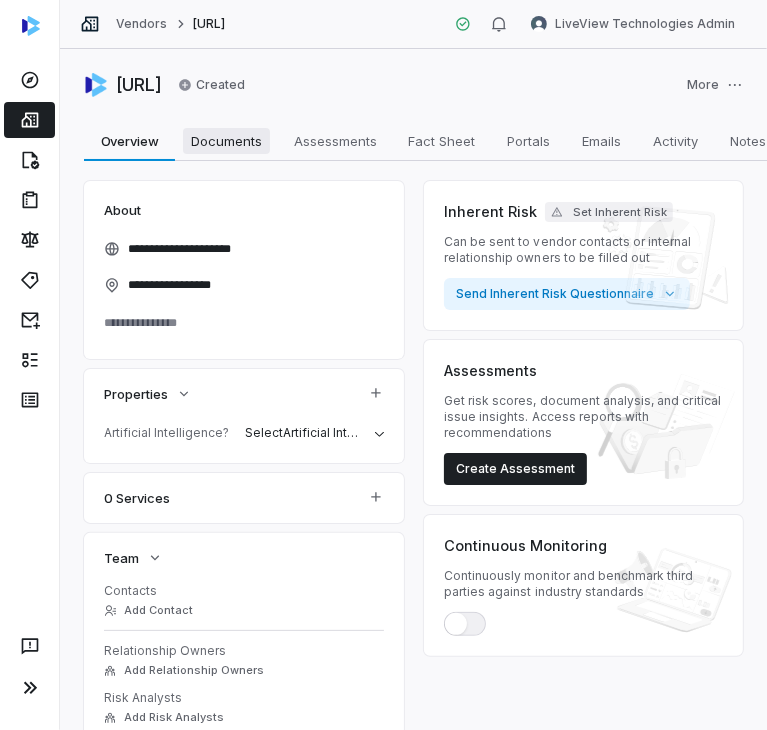click on "Documents" at bounding box center [226, 141] 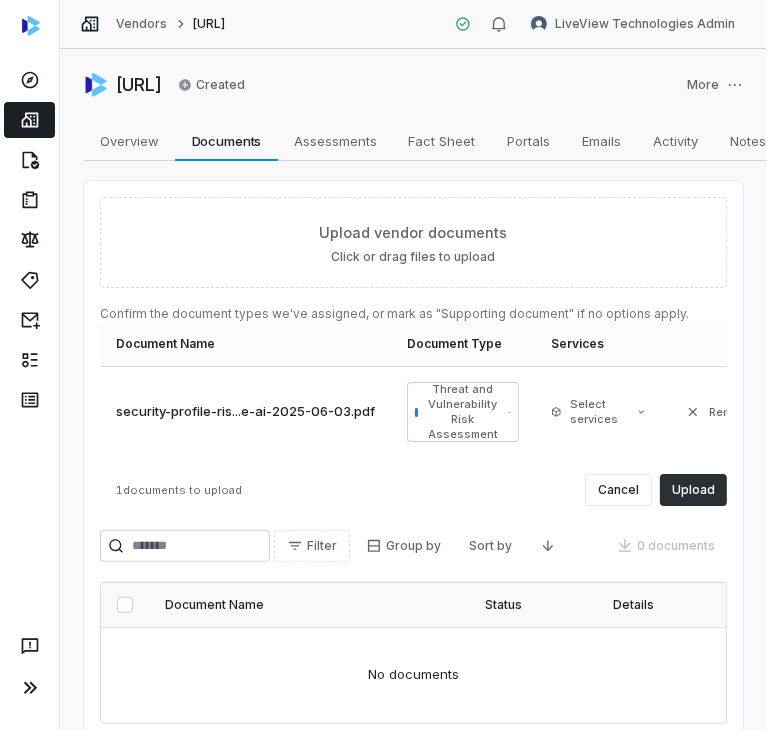 click on "Upload" at bounding box center (693, 490) 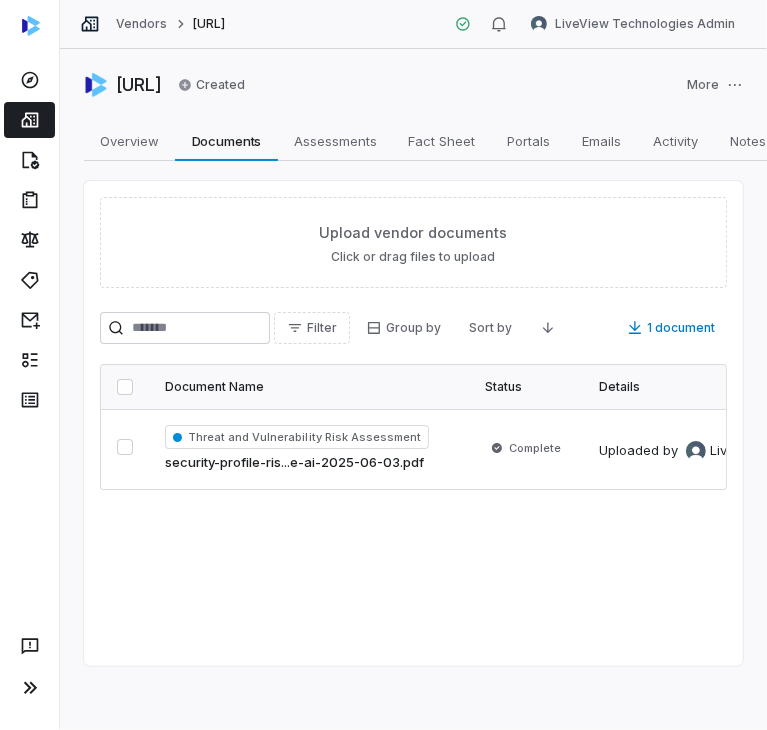 click on "Vendors coverbase.ai LiveView Technologies Admin" at bounding box center (413, 24) 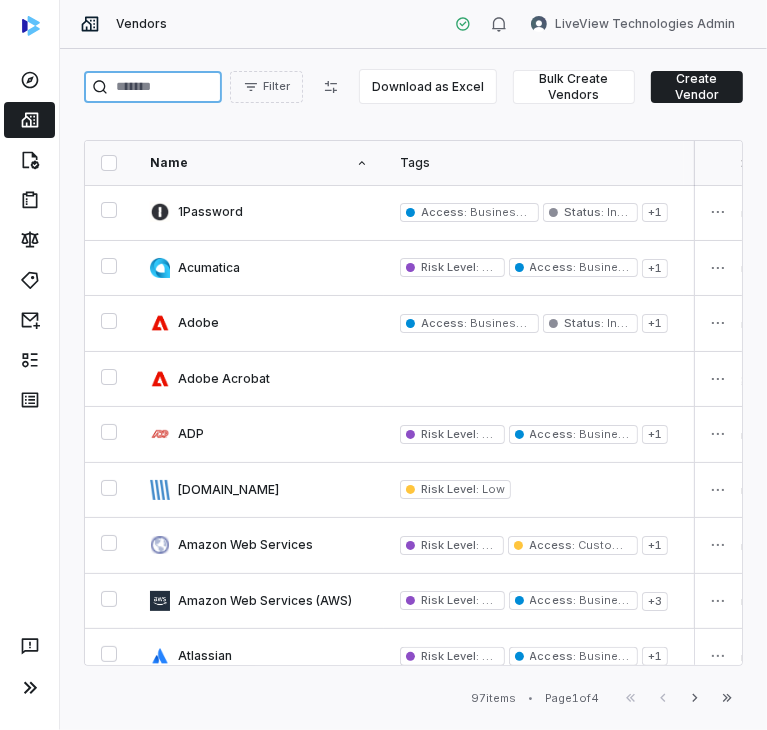 click at bounding box center [153, 87] 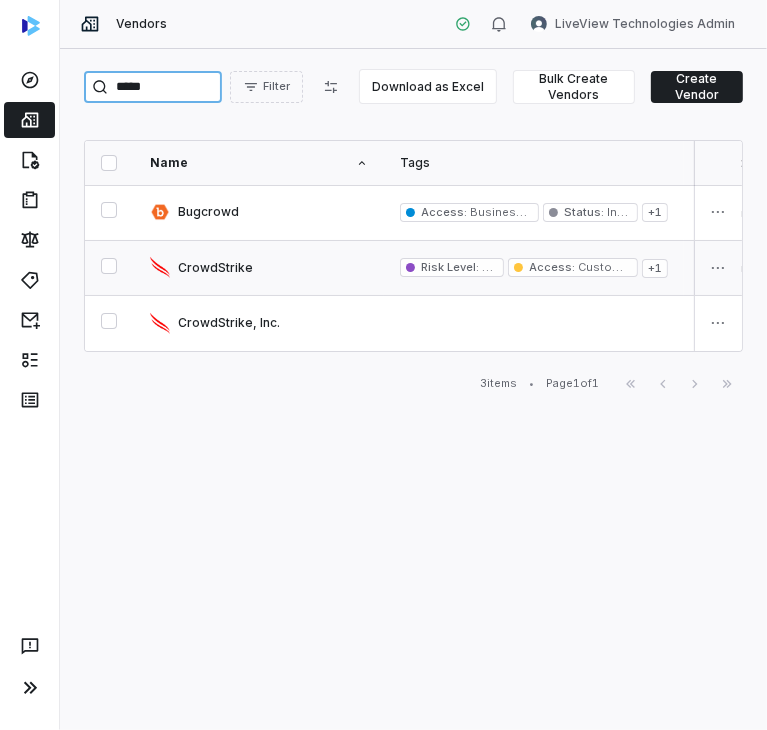 type on "*****" 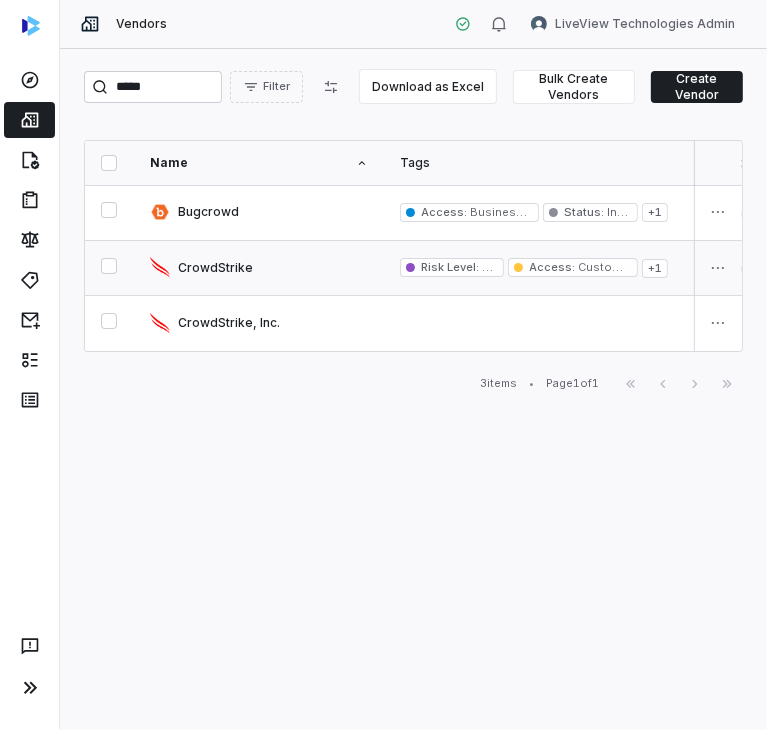 click at bounding box center (259, 268) 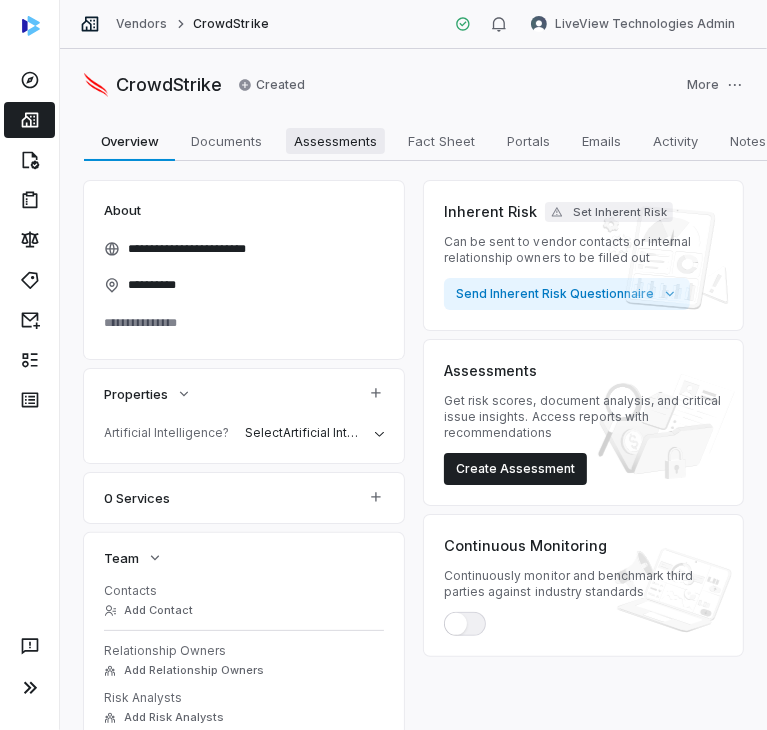 click on "Assessments" at bounding box center (335, 141) 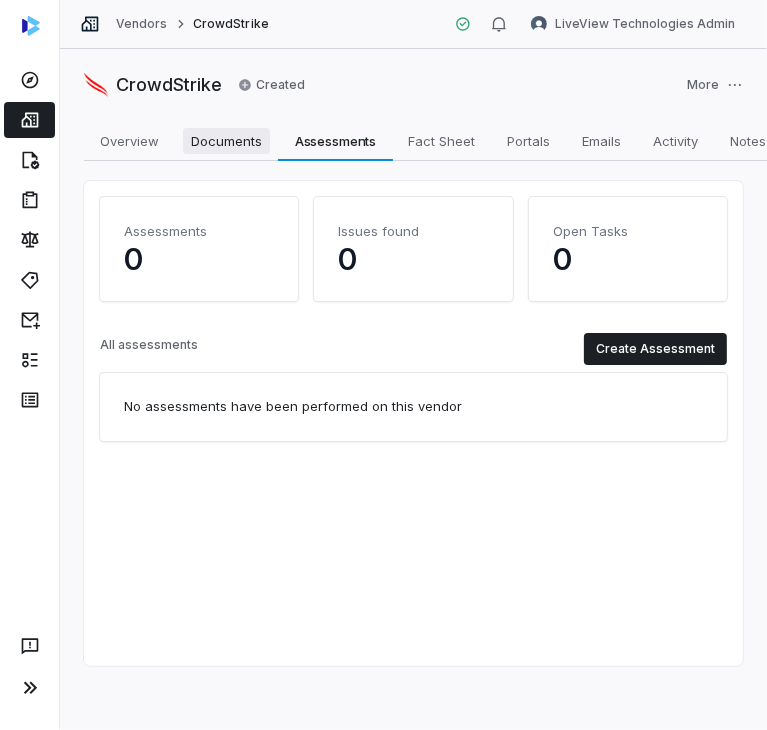 click on "Documents" at bounding box center (226, 141) 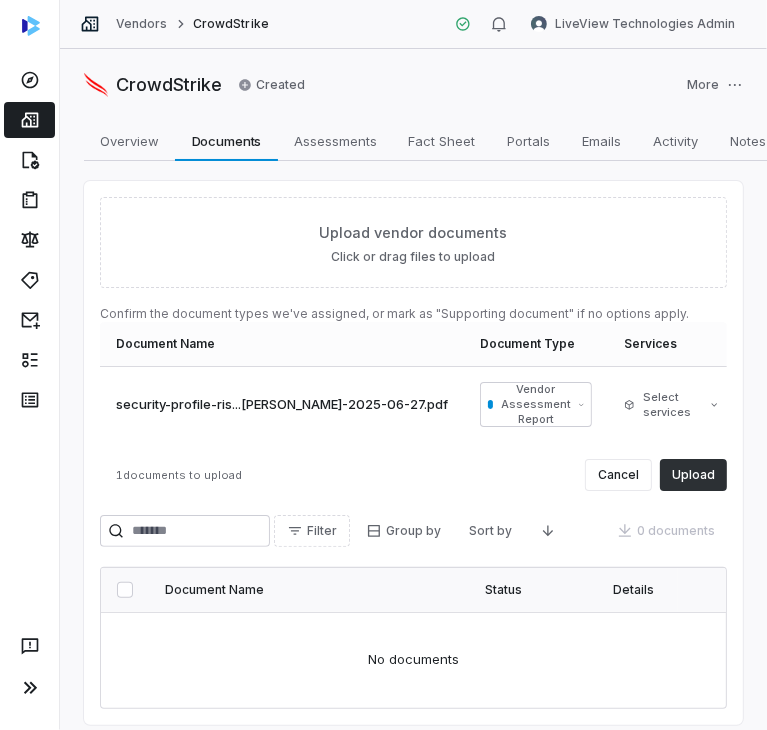 click on "Upload" at bounding box center (693, 475) 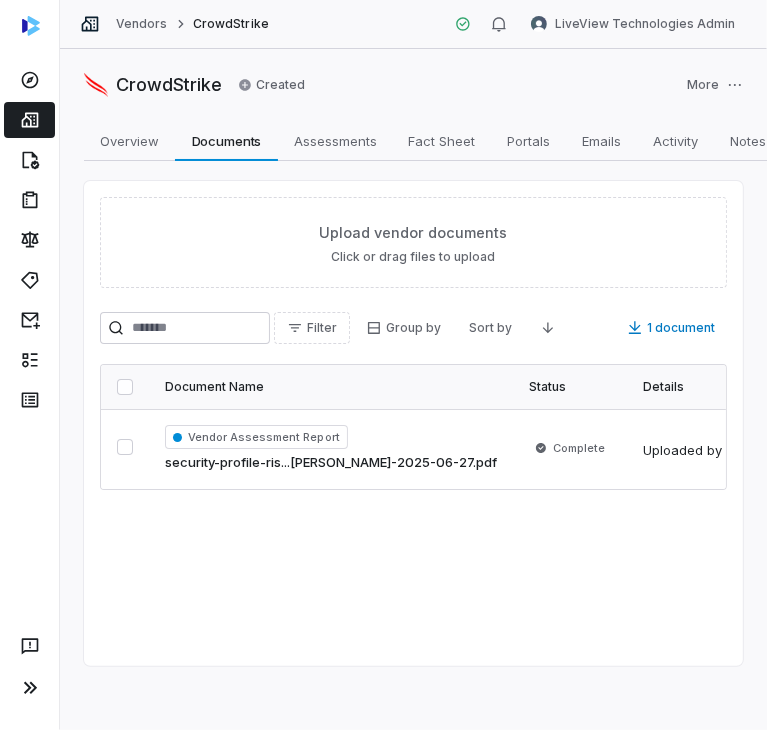 click on "Vendors" at bounding box center (141, 24) 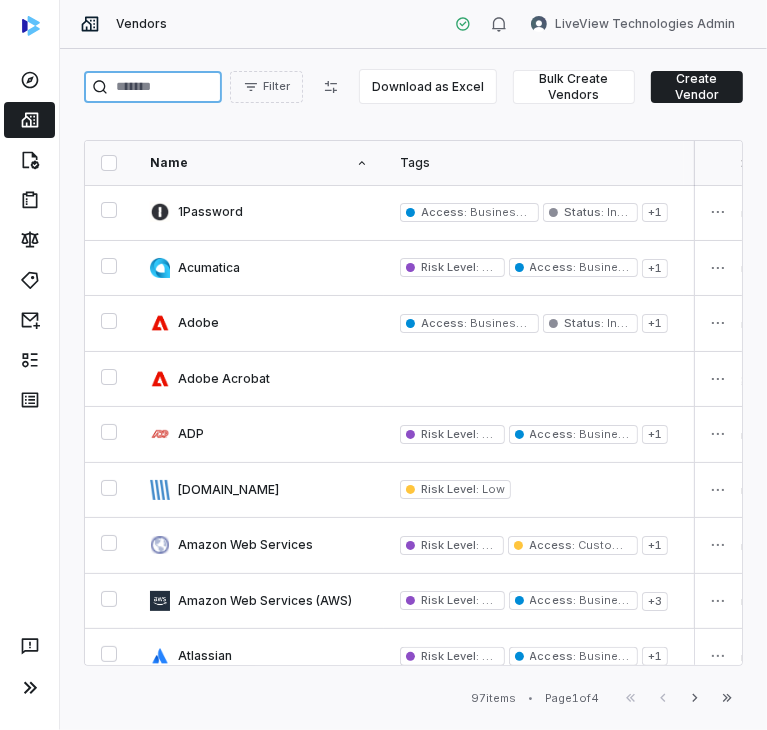 click at bounding box center [153, 87] 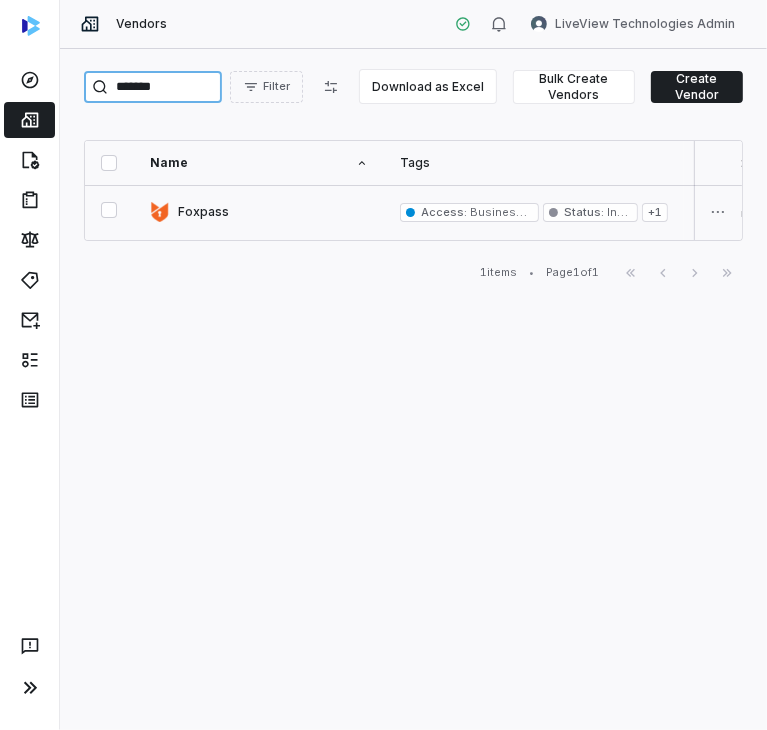 type on "*******" 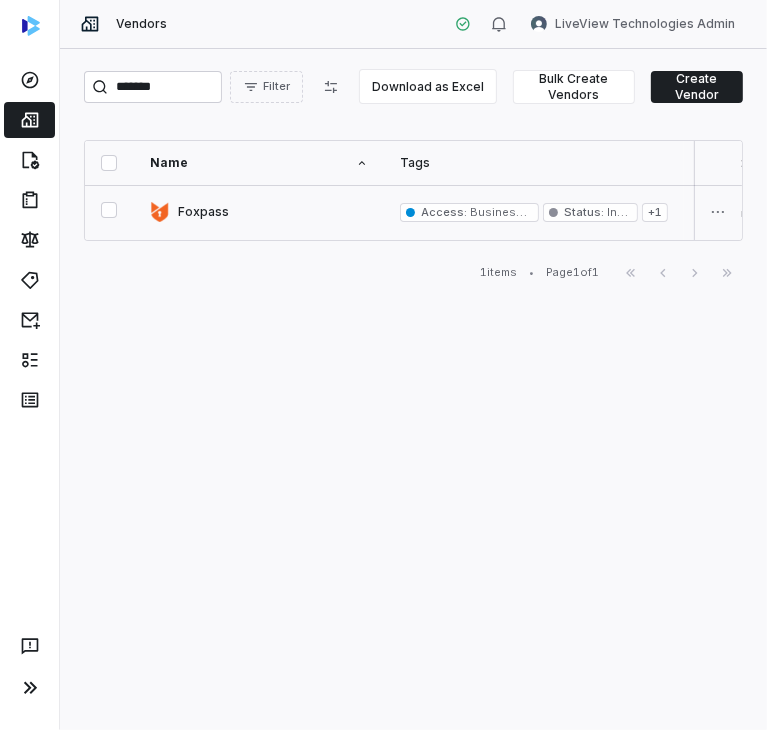 click at bounding box center (259, 212) 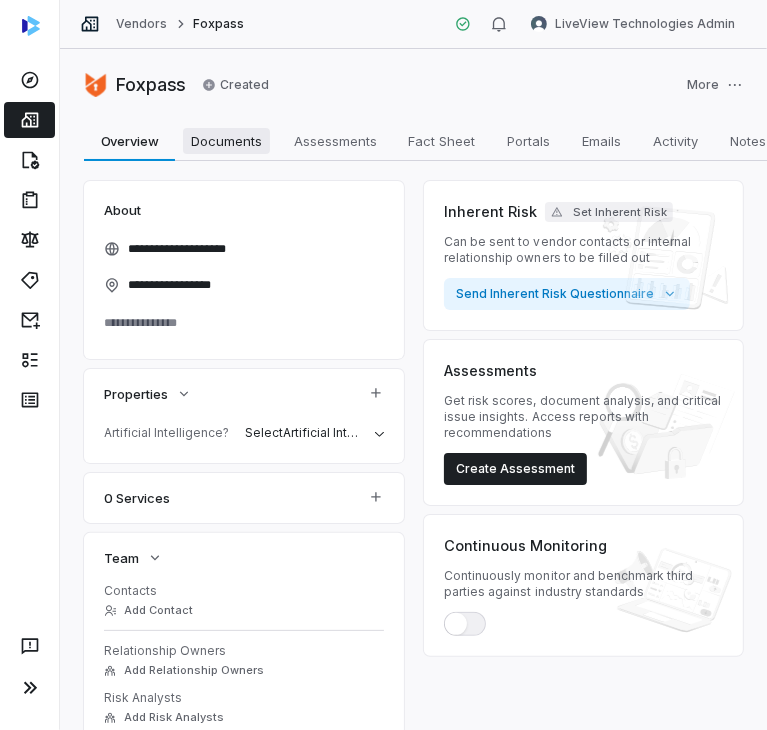click on "Documents" at bounding box center [226, 141] 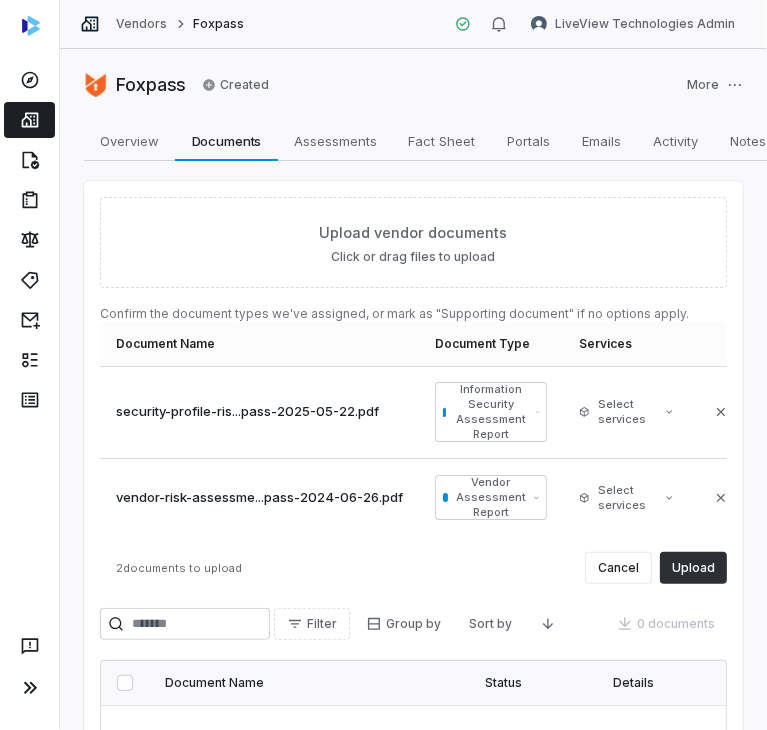 click on "Upload" at bounding box center (693, 568) 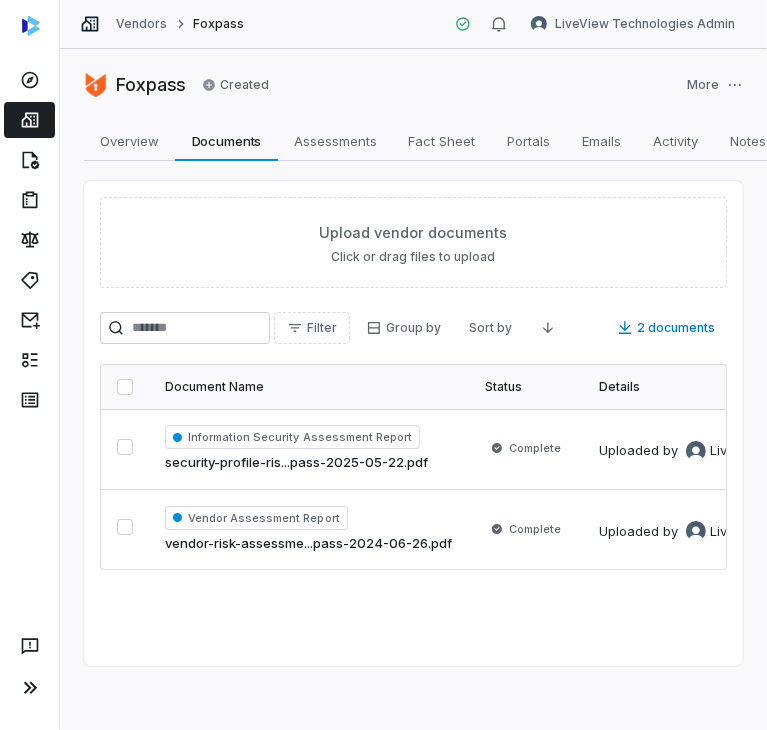 click on "Vendors Foxpass" at bounding box center (162, 24) 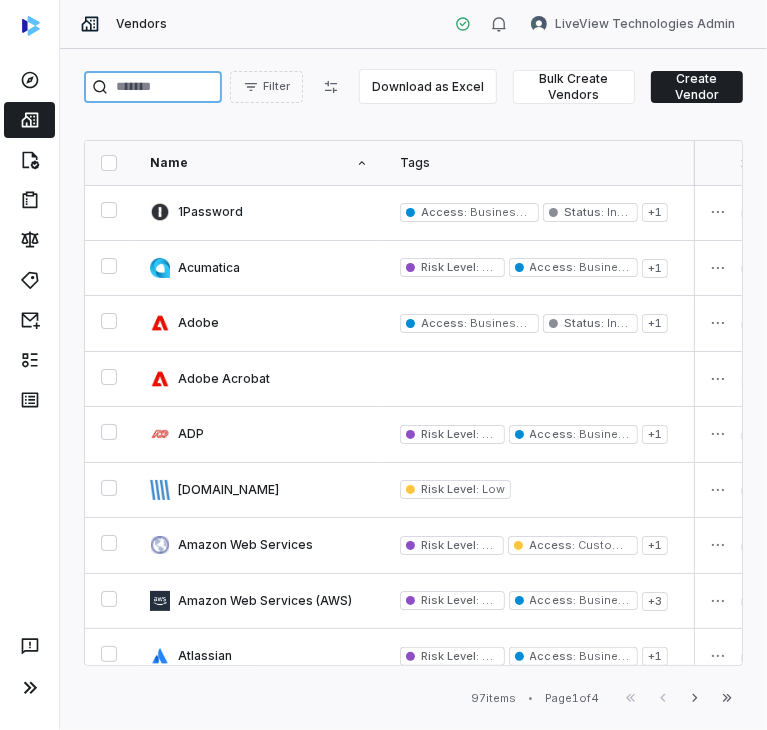 click at bounding box center (153, 87) 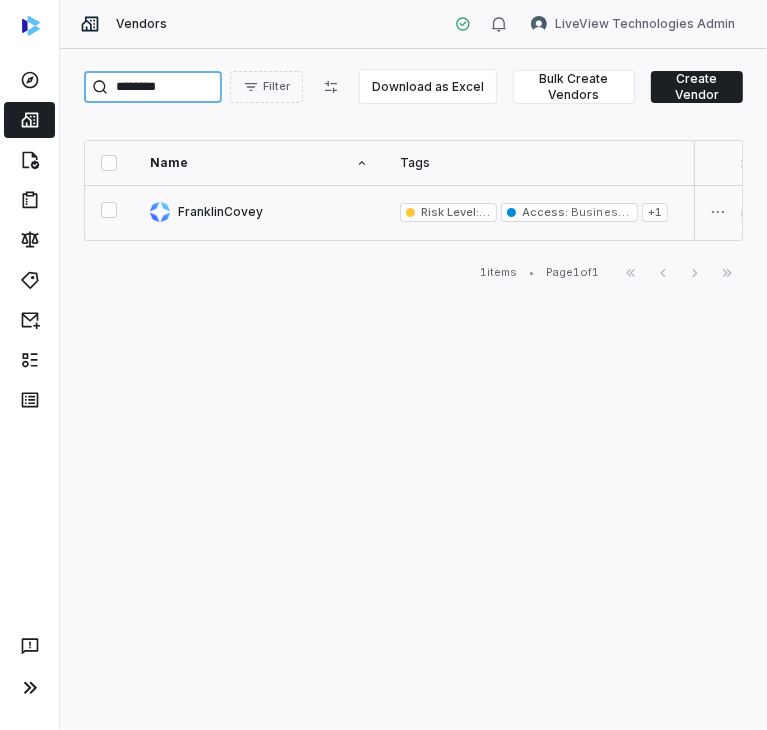 type on "********" 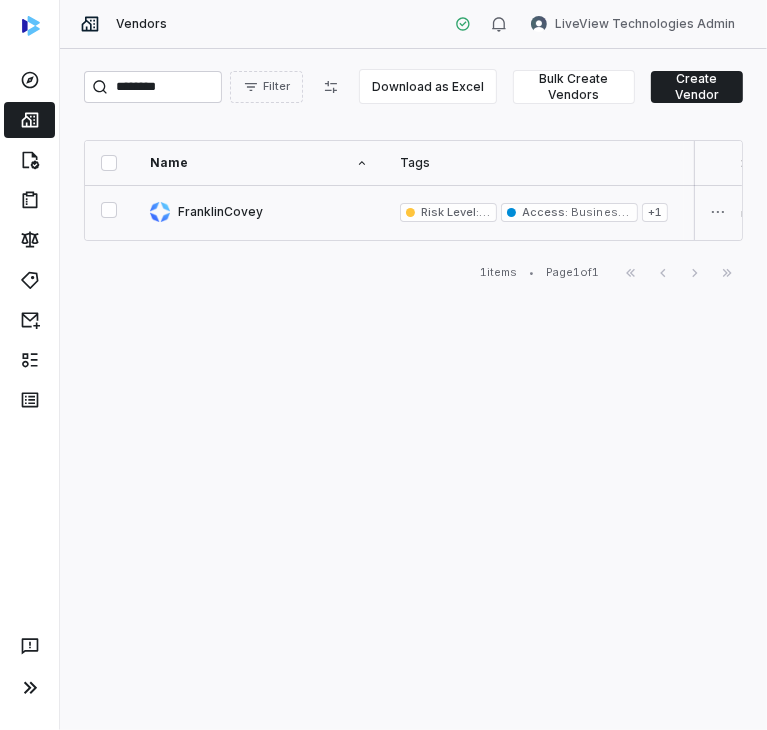 click at bounding box center (259, 212) 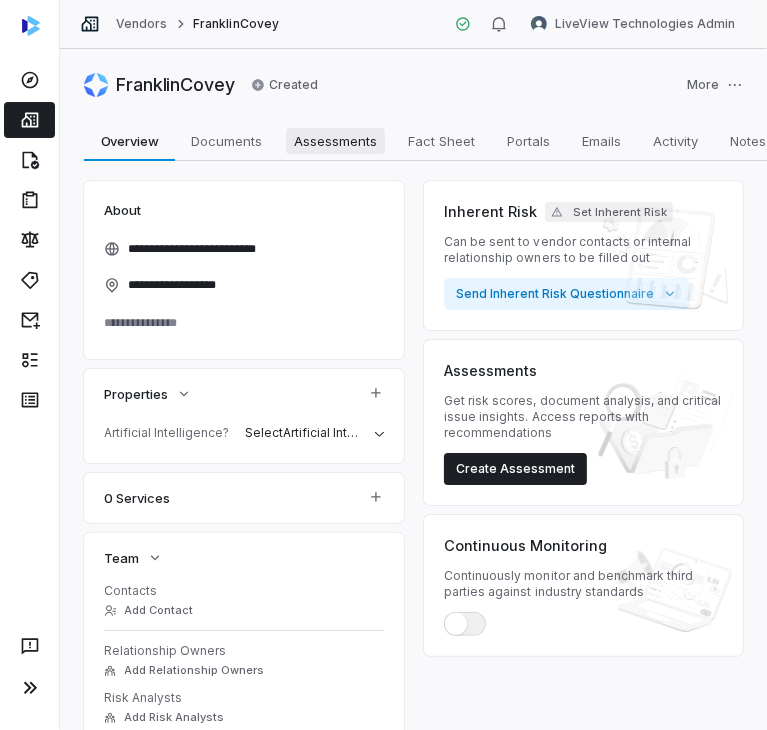 click on "Assessments Assessments" at bounding box center (335, 141) 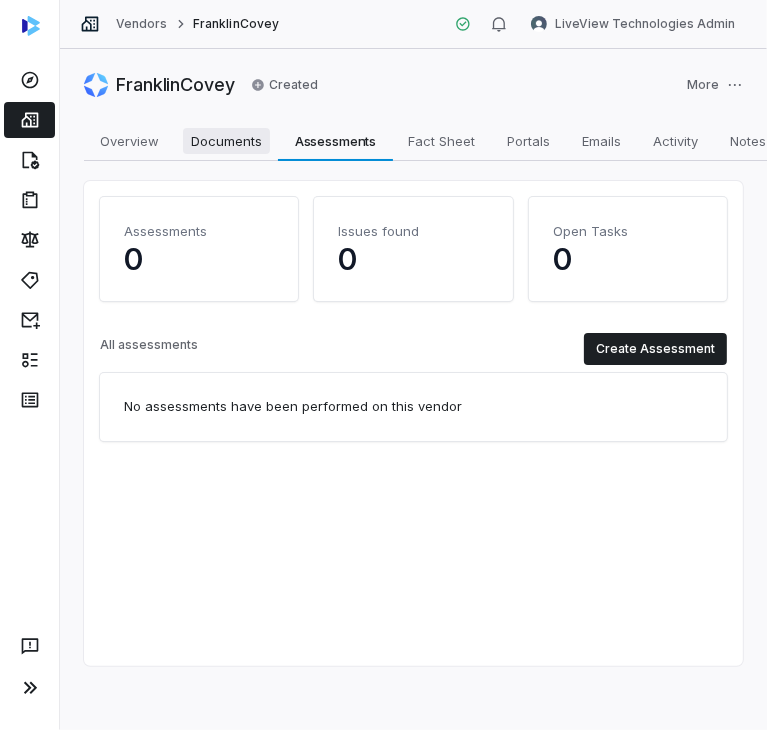 click on "Documents" at bounding box center [226, 141] 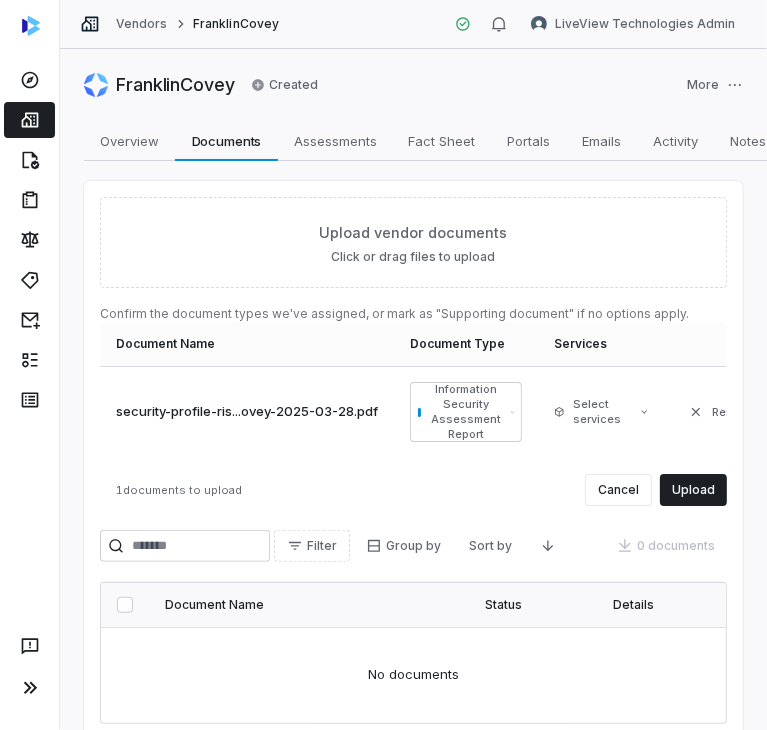 click on "Upload" at bounding box center [693, 490] 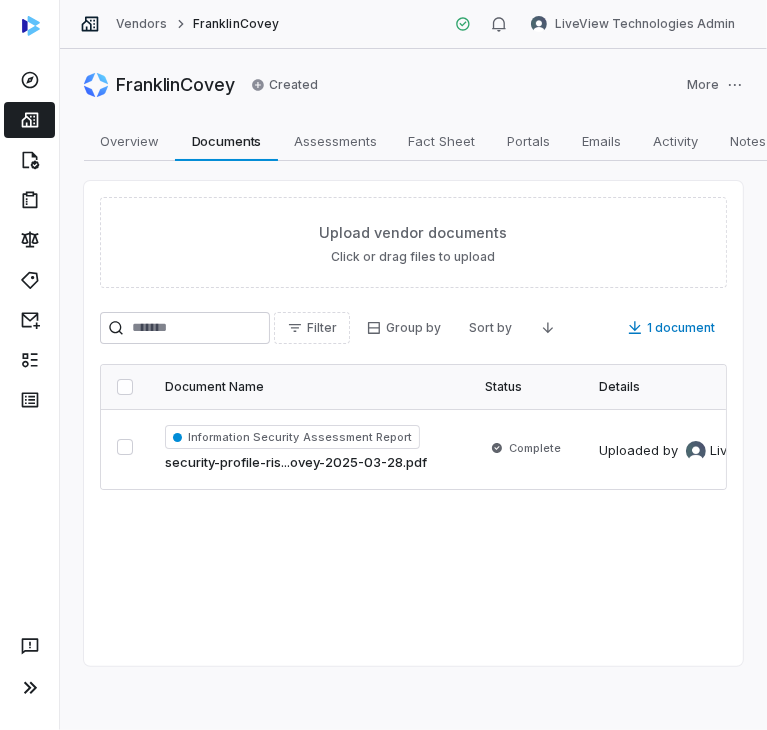 click on "Vendors FranklinCovey" at bounding box center (179, 24) 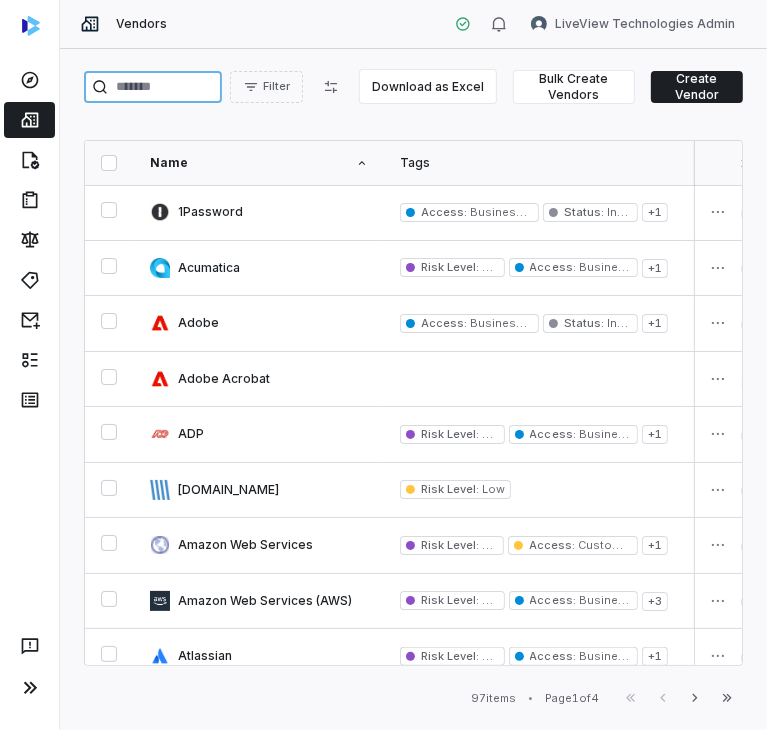 click at bounding box center [153, 87] 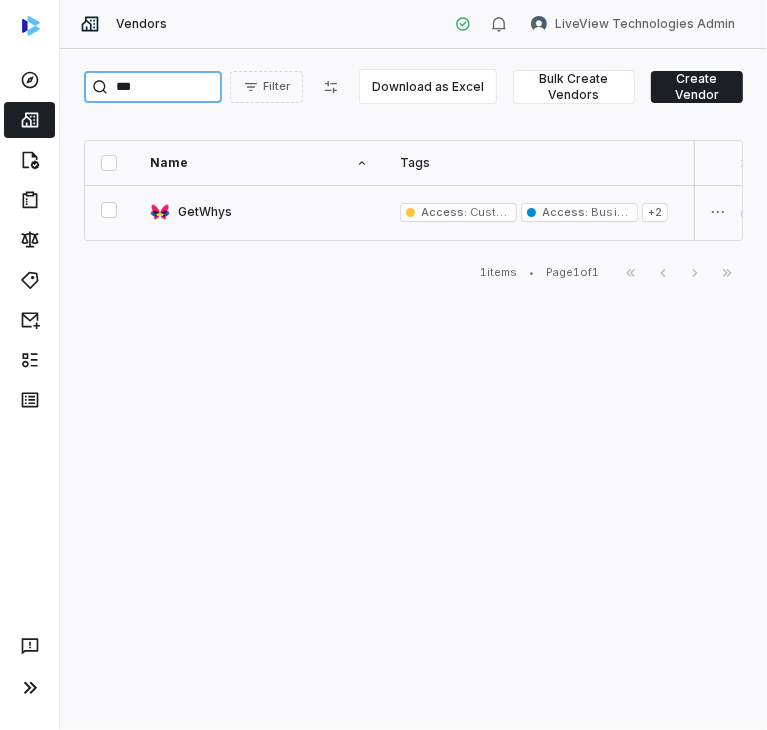 type on "***" 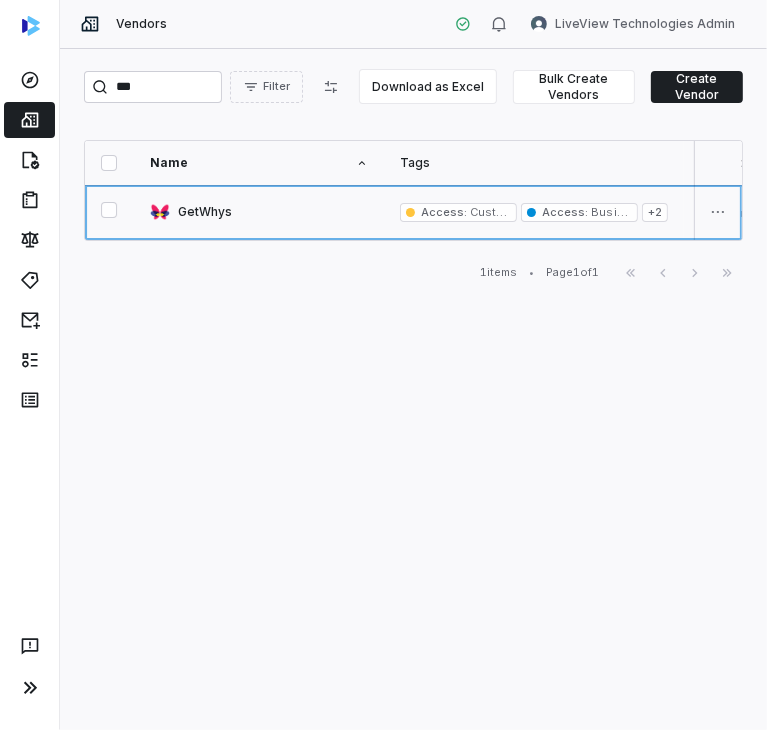 click at bounding box center [259, 212] 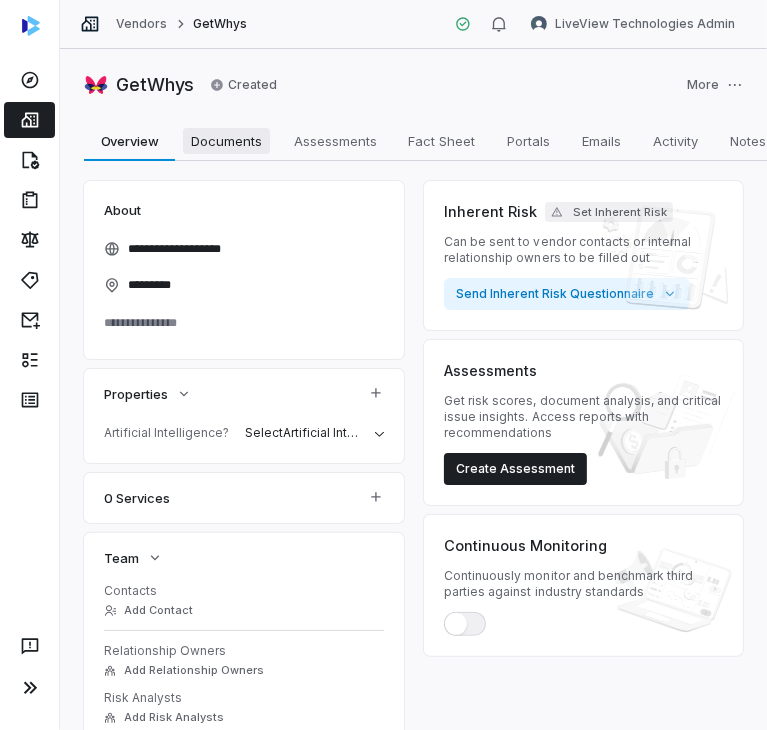 click on "Documents" at bounding box center (226, 141) 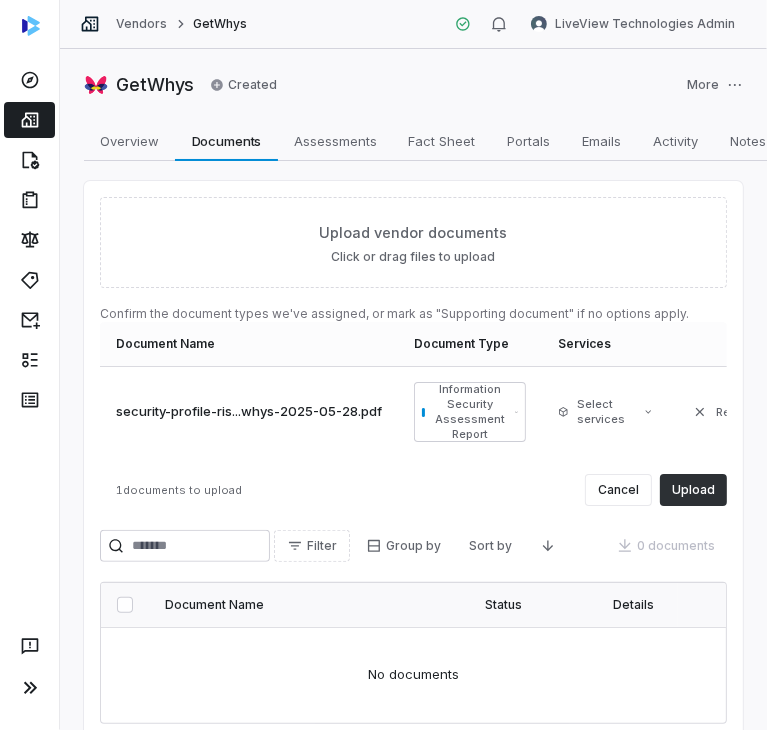 click on "Upload" at bounding box center [693, 490] 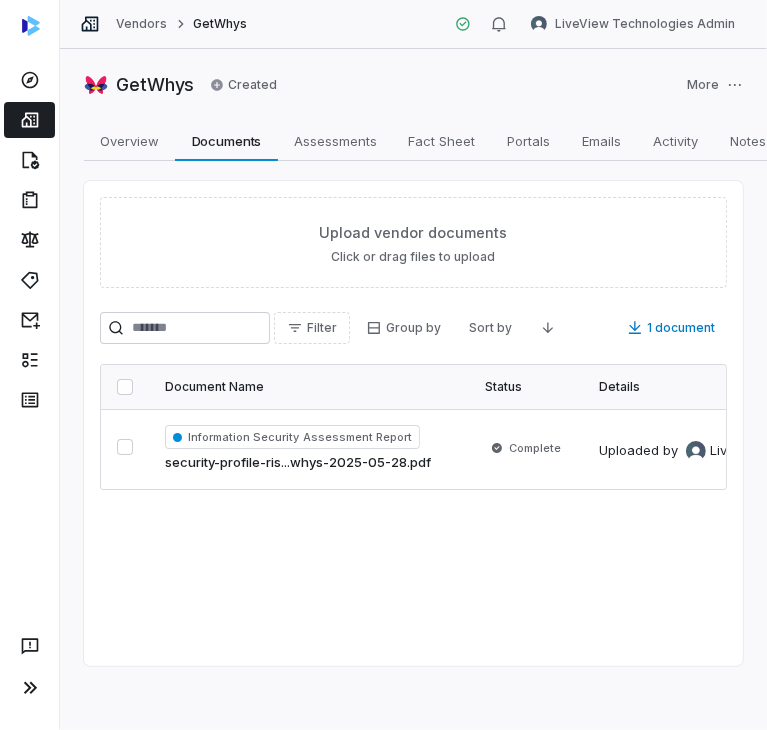 click on "Vendors GetWhys LiveView Technologies Admin" at bounding box center (413, 24) 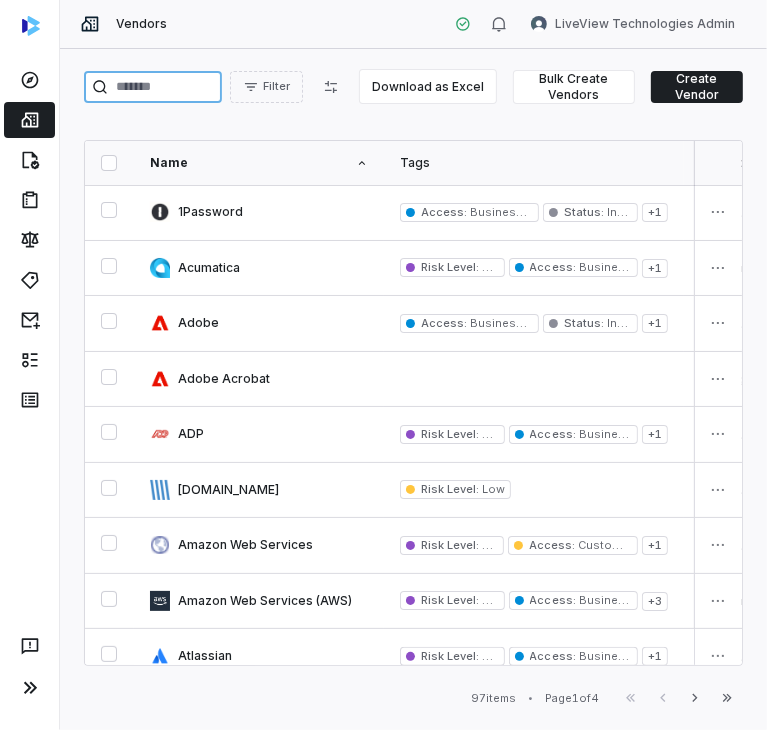 click at bounding box center [153, 87] 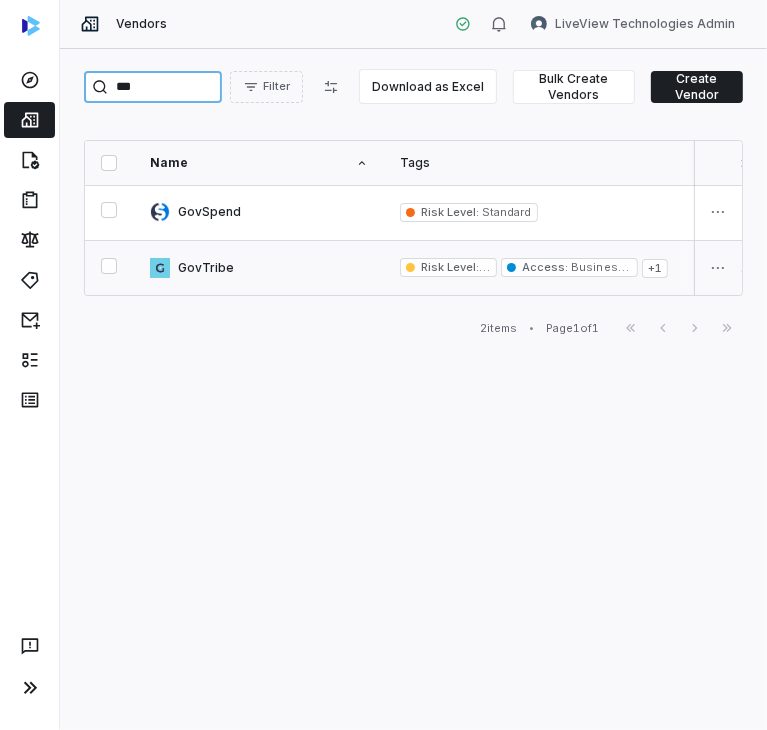 type on "***" 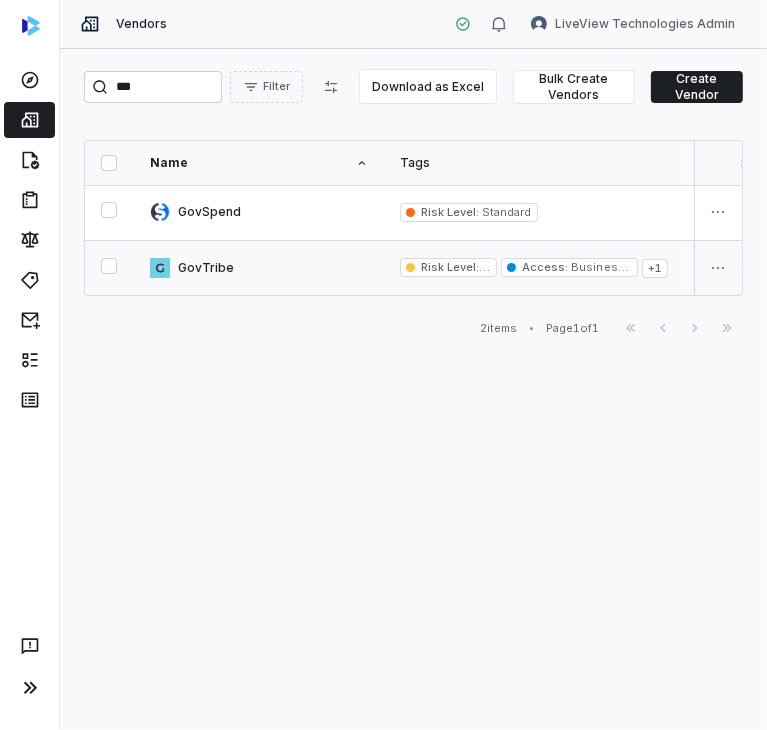 click at bounding box center [259, 268] 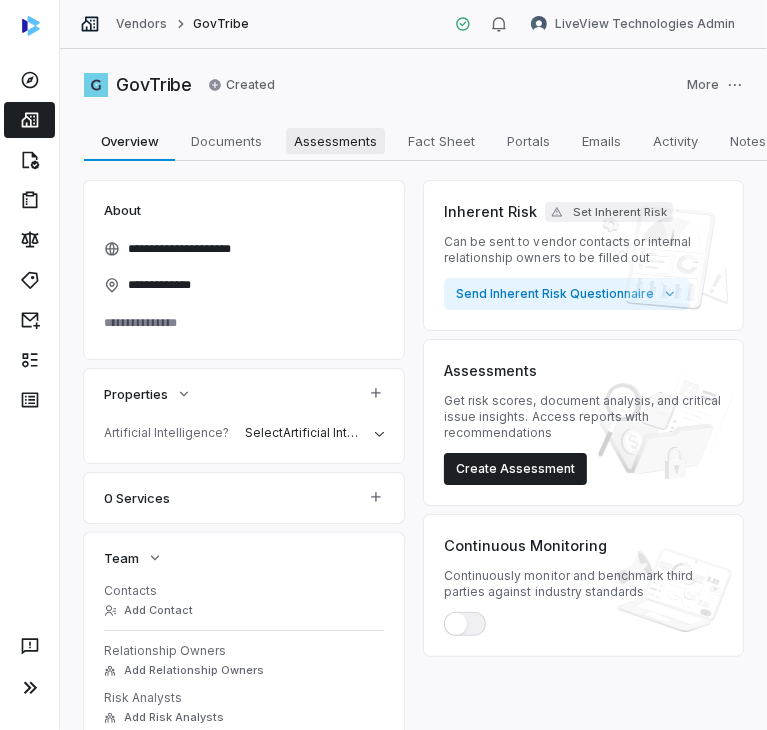 drag, startPoint x: 254, startPoint y: 141, endPoint x: 287, endPoint y: 141, distance: 33 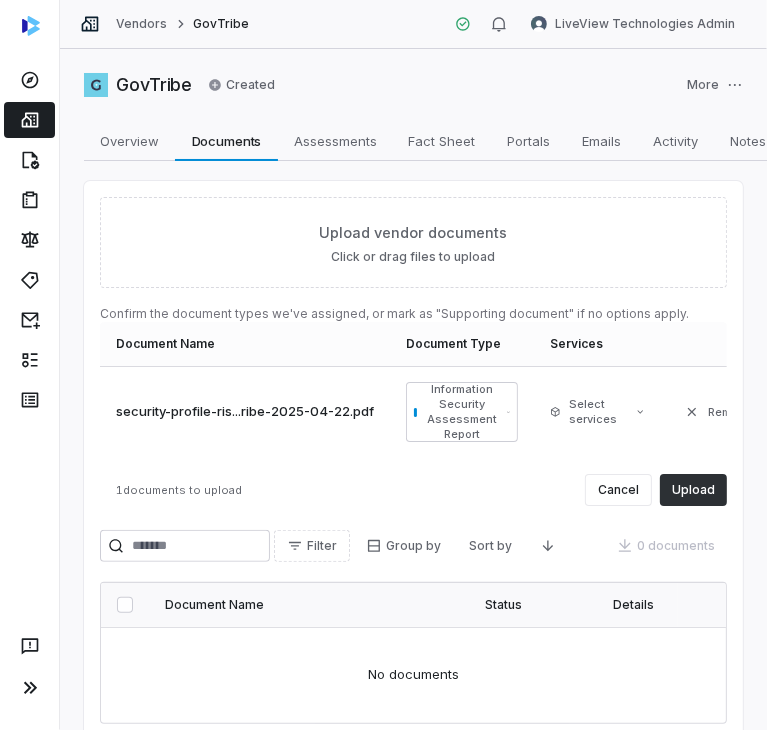 click on "Upload" at bounding box center [693, 490] 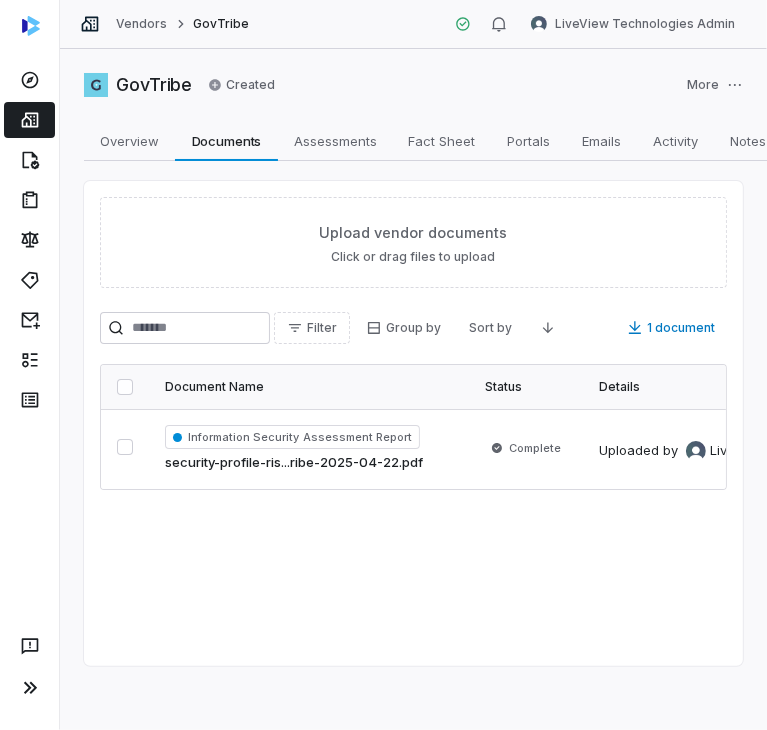 click on "Vendors GovTribe LiveView Technologies Admin" at bounding box center (413, 24) 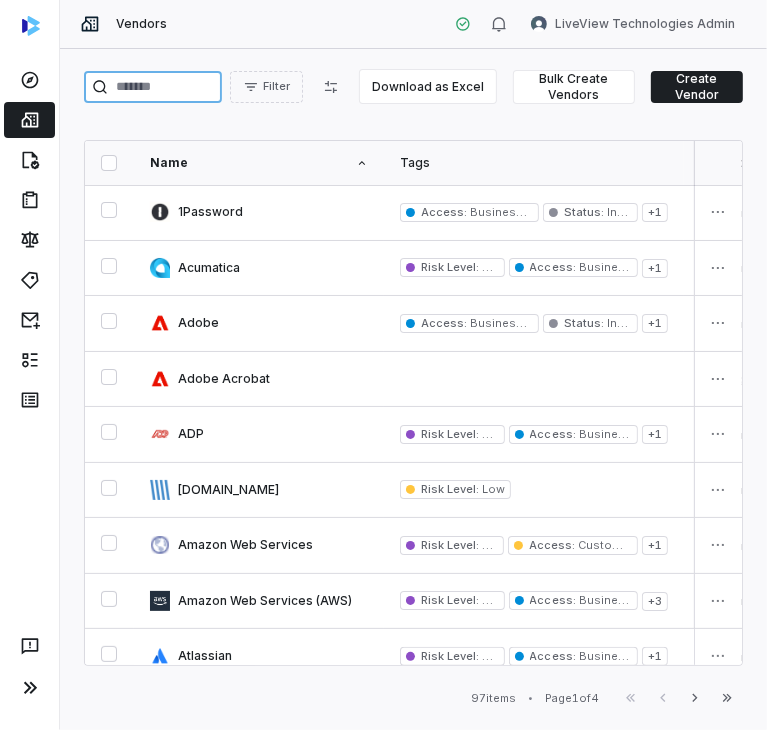 click at bounding box center [153, 87] 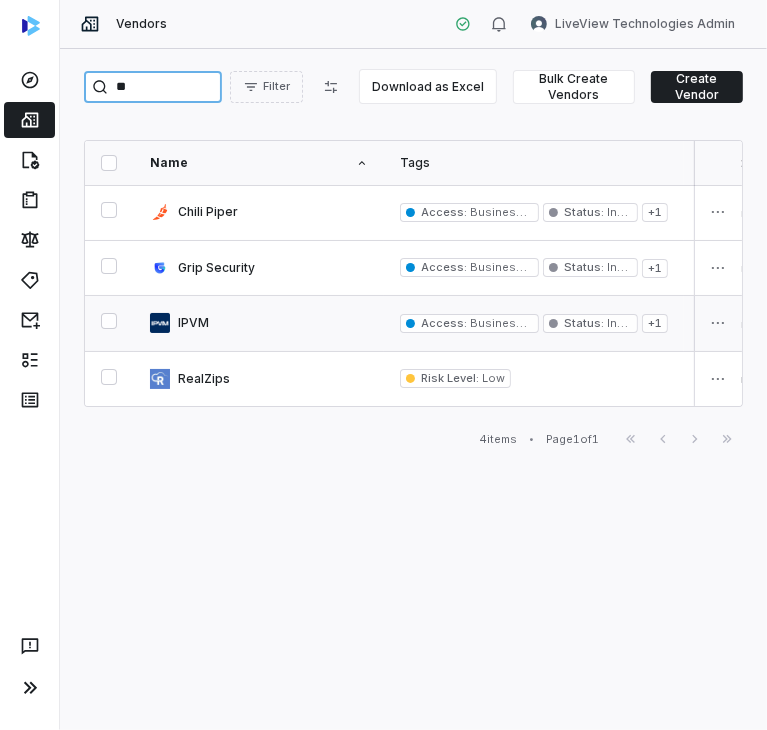 type on "**" 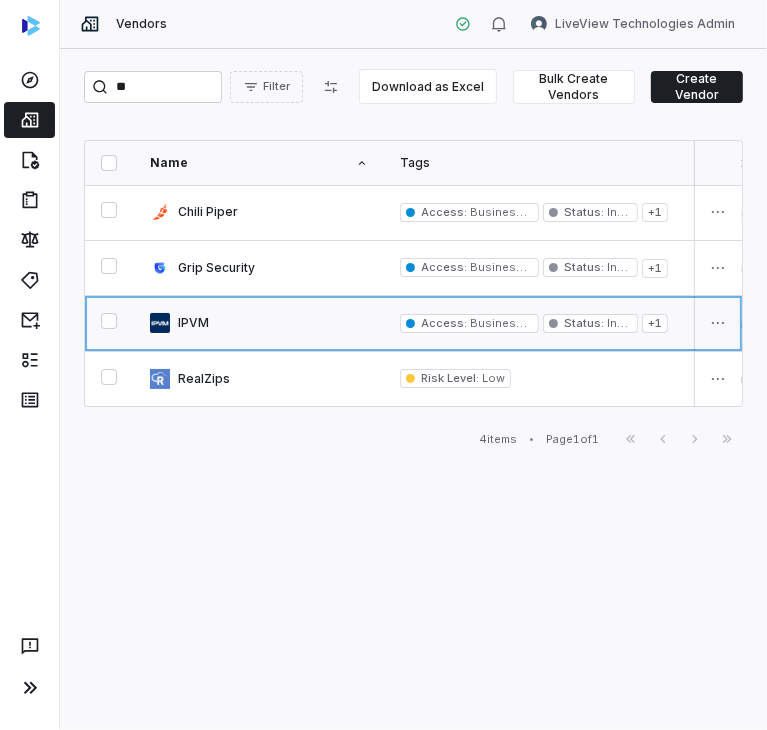 click at bounding box center (259, 323) 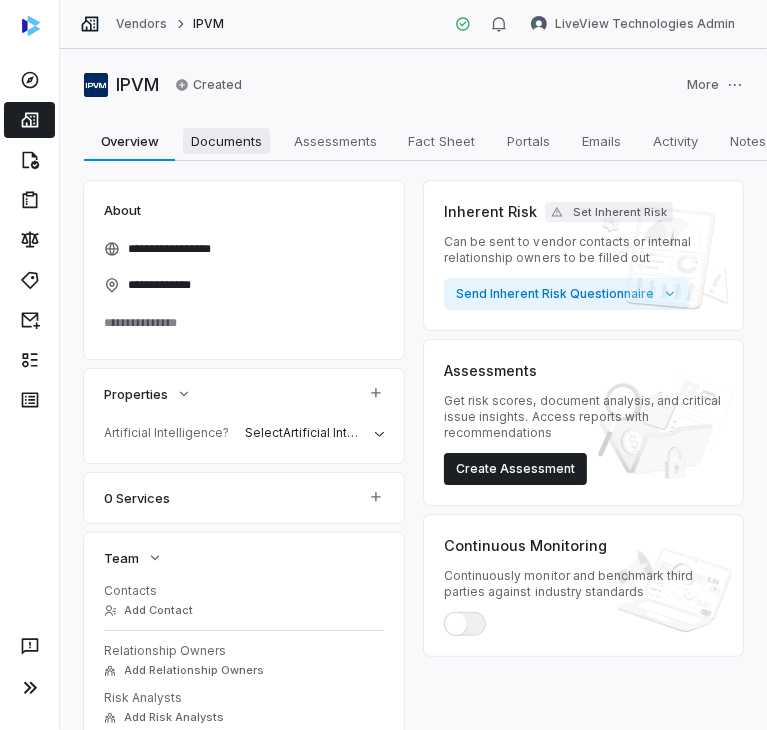 click on "Documents" at bounding box center (226, 141) 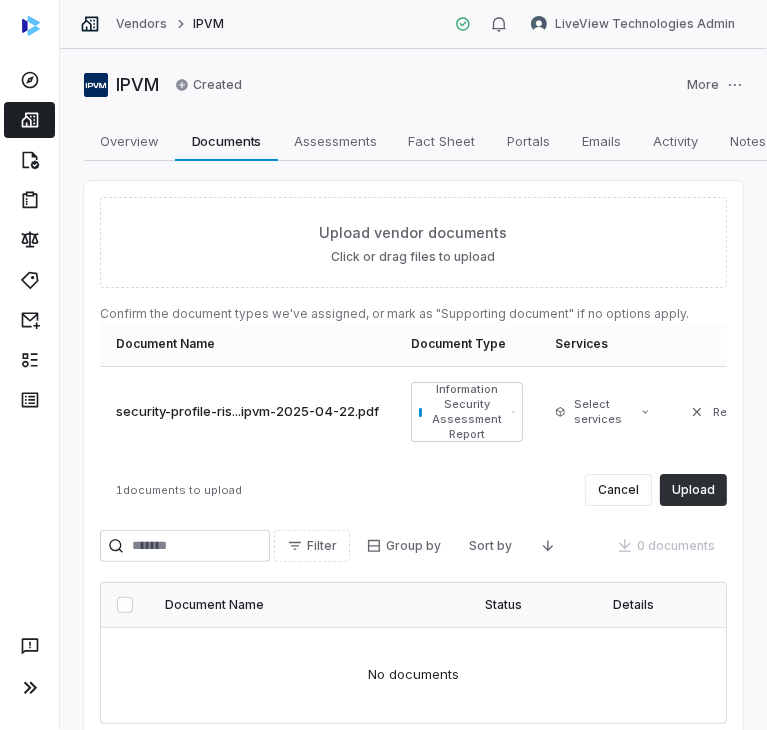 click on "Upload" at bounding box center (693, 490) 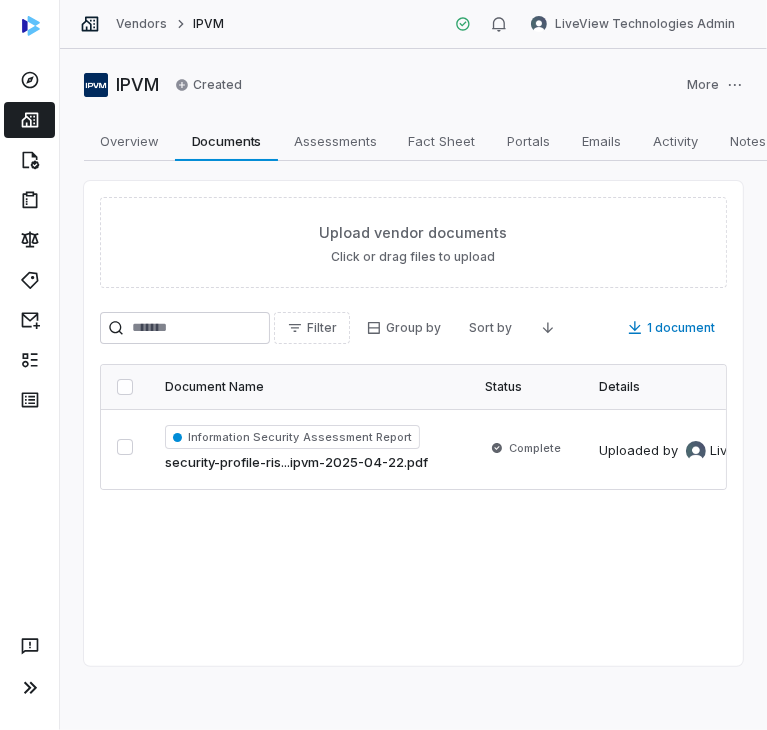 click on "Vendors" at bounding box center [141, 24] 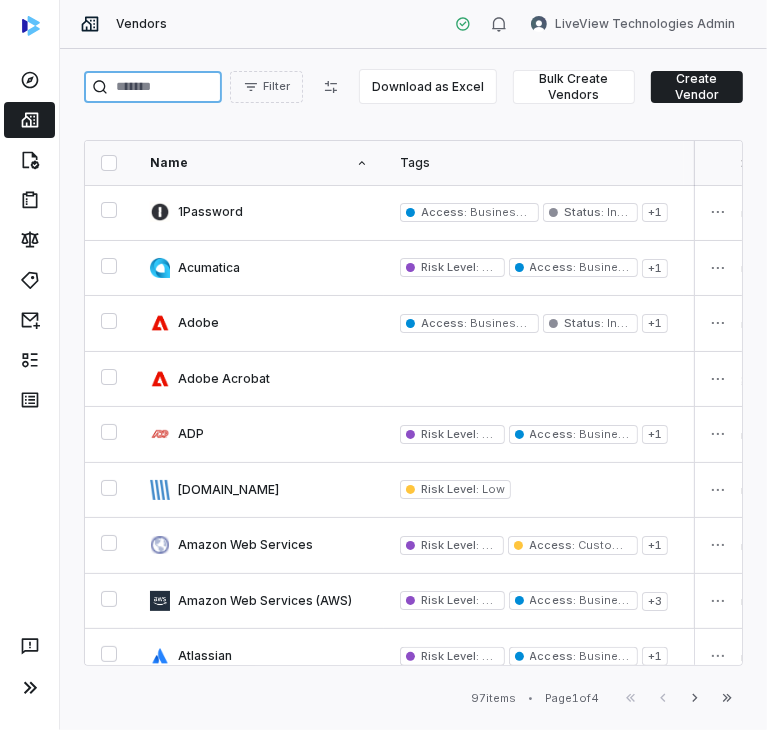 click at bounding box center [153, 87] 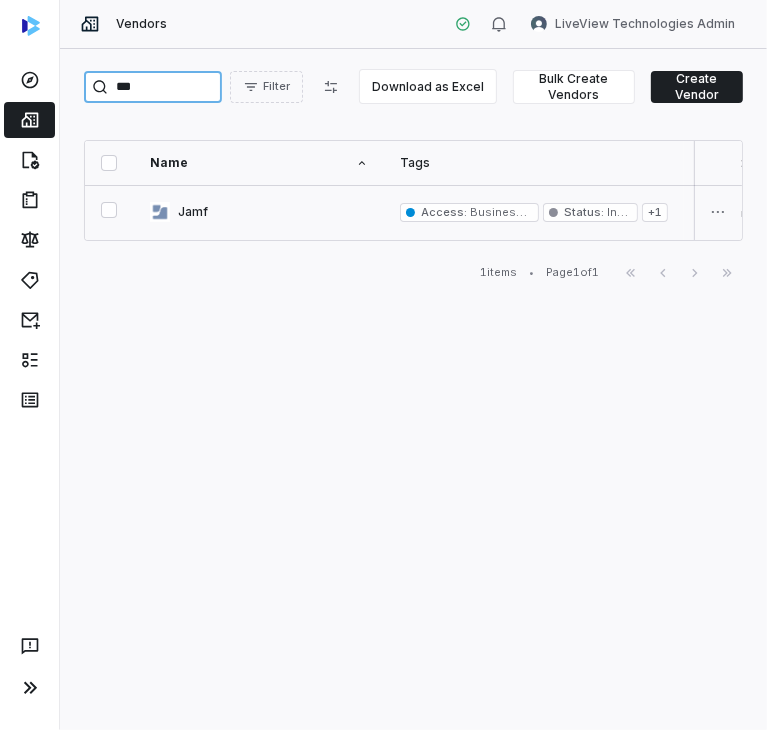 type on "***" 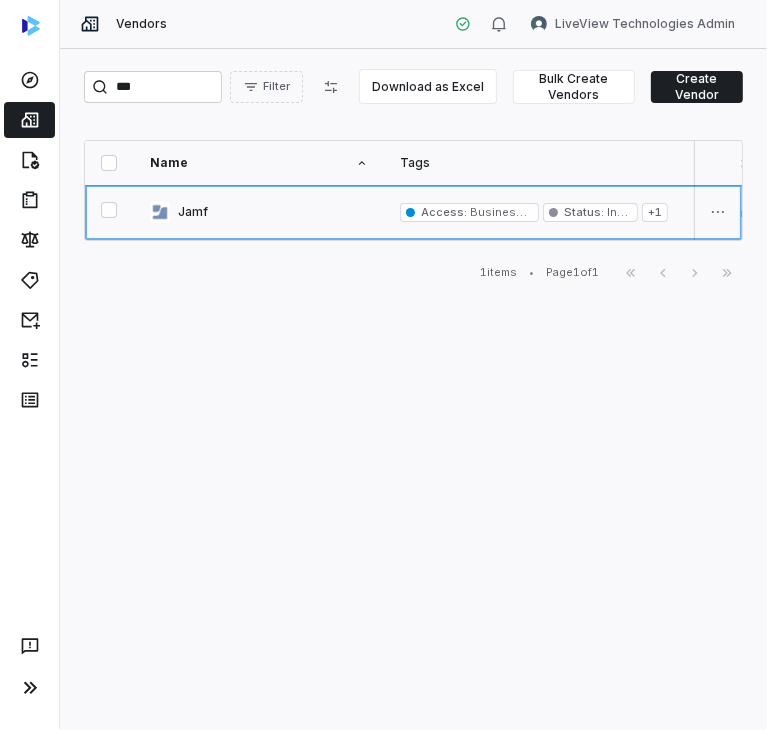 click at bounding box center [259, 212] 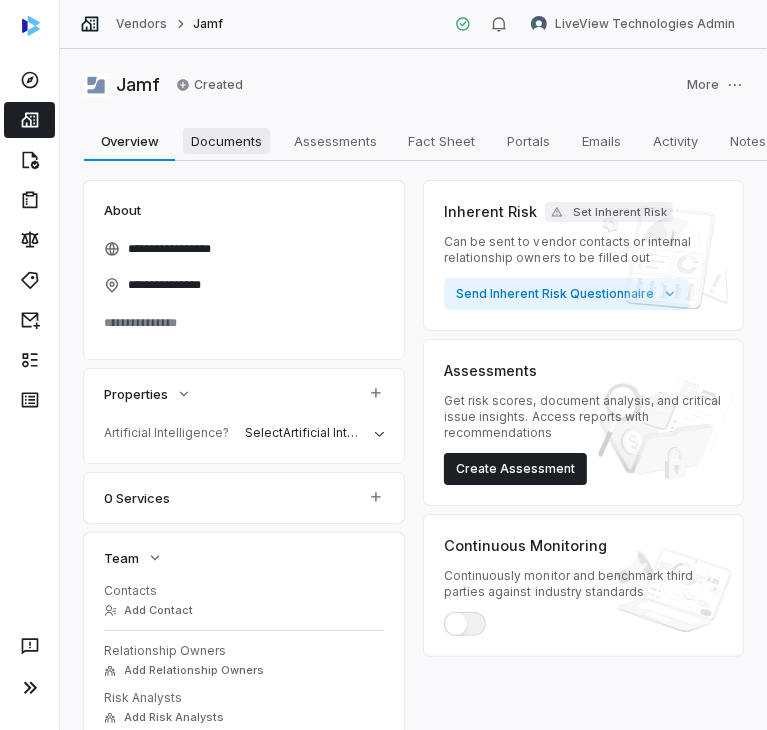 click on "Documents" at bounding box center [226, 141] 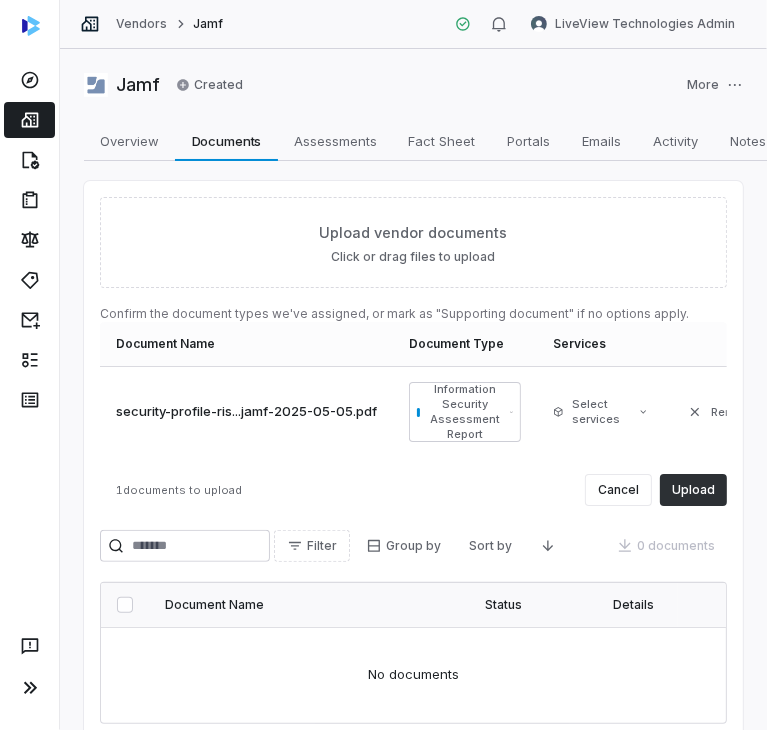 click on "Upload" at bounding box center (693, 490) 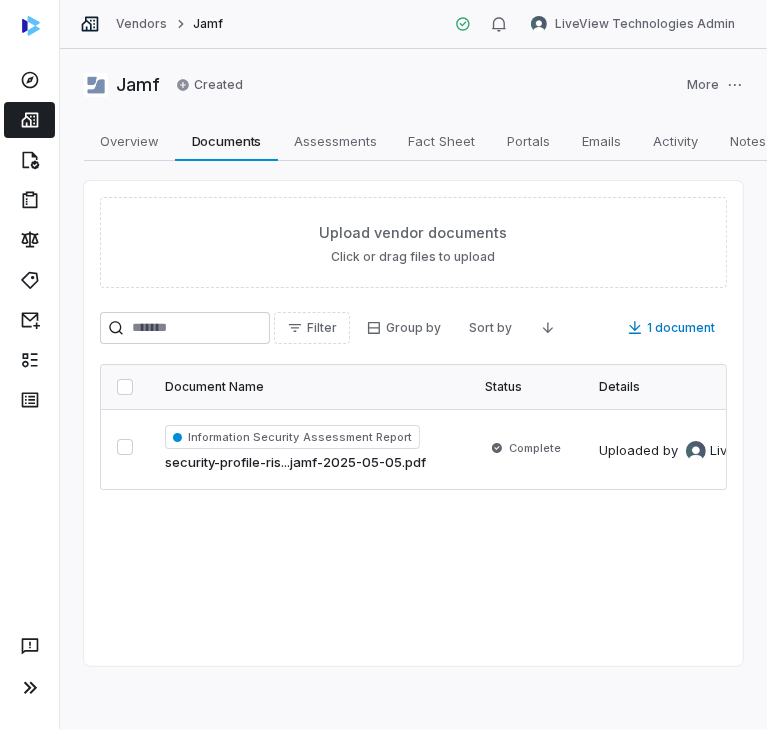 click on "Vendors" at bounding box center [141, 24] 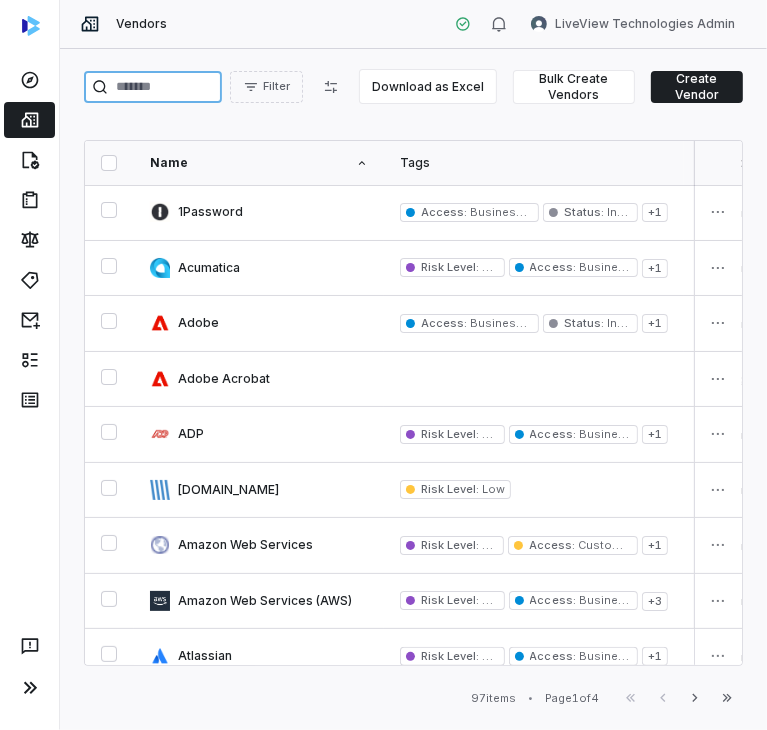 click at bounding box center (153, 87) 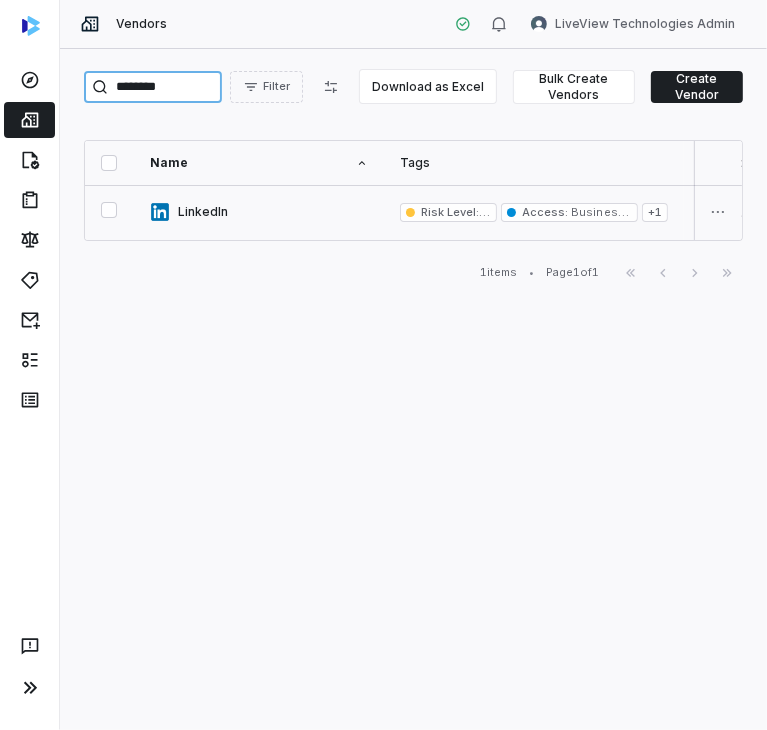 type on "********" 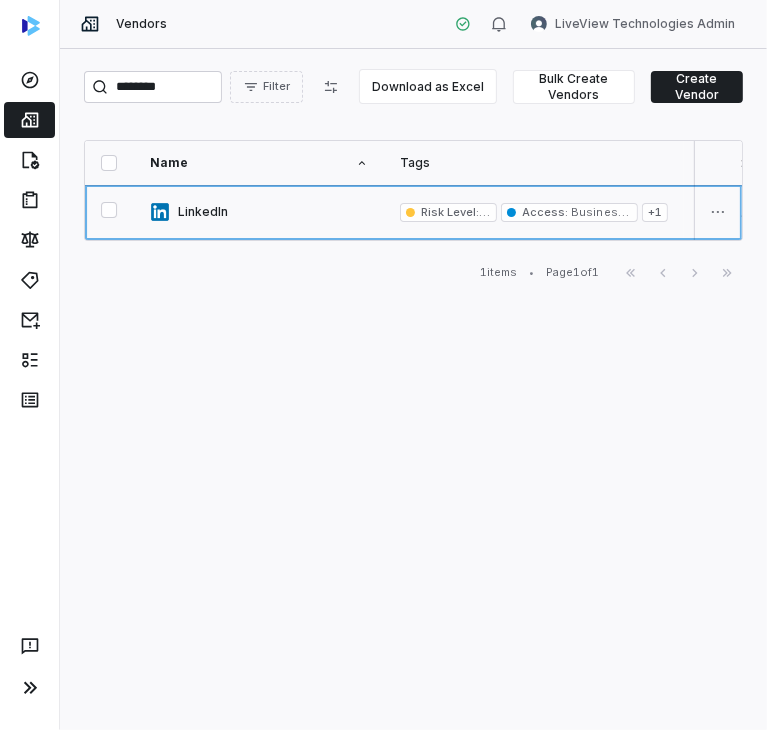 click at bounding box center (259, 212) 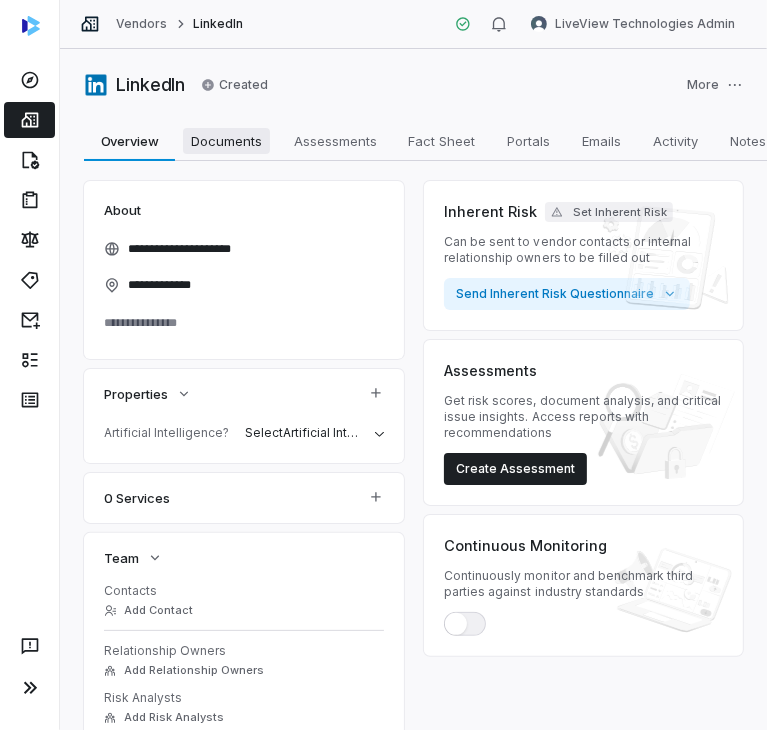 click on "Documents" at bounding box center [226, 141] 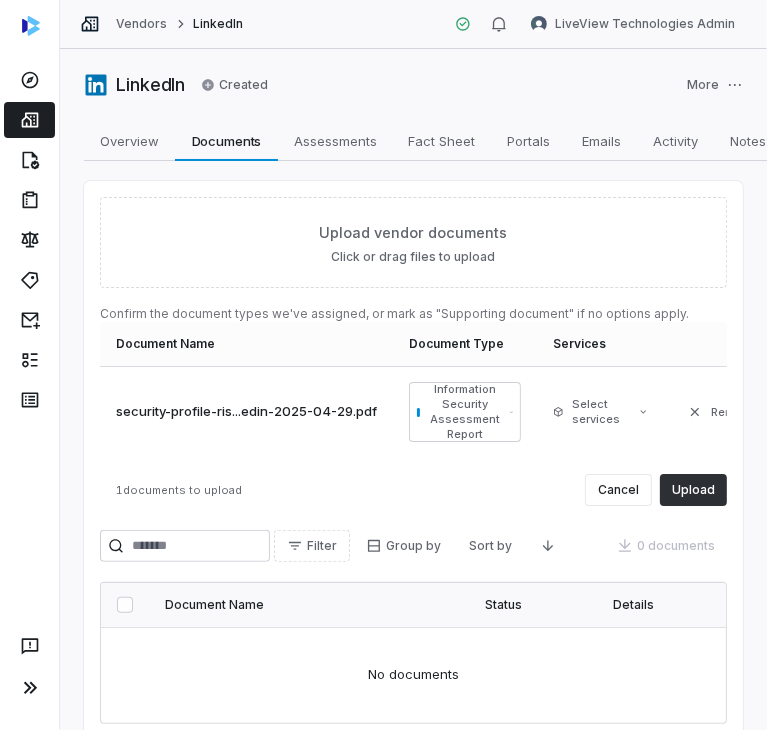 click on "Upload" at bounding box center (693, 490) 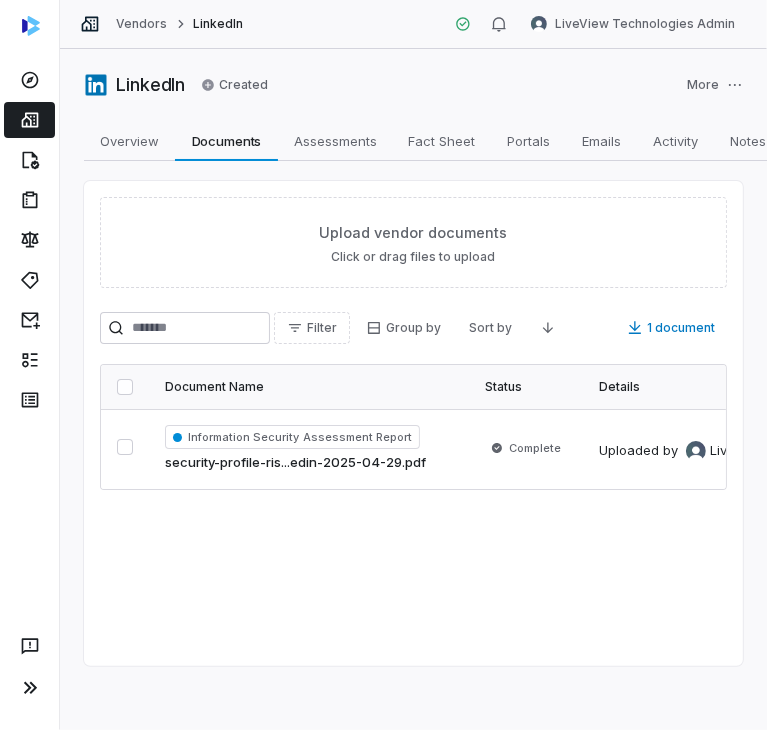 click on "Vendors" at bounding box center [141, 24] 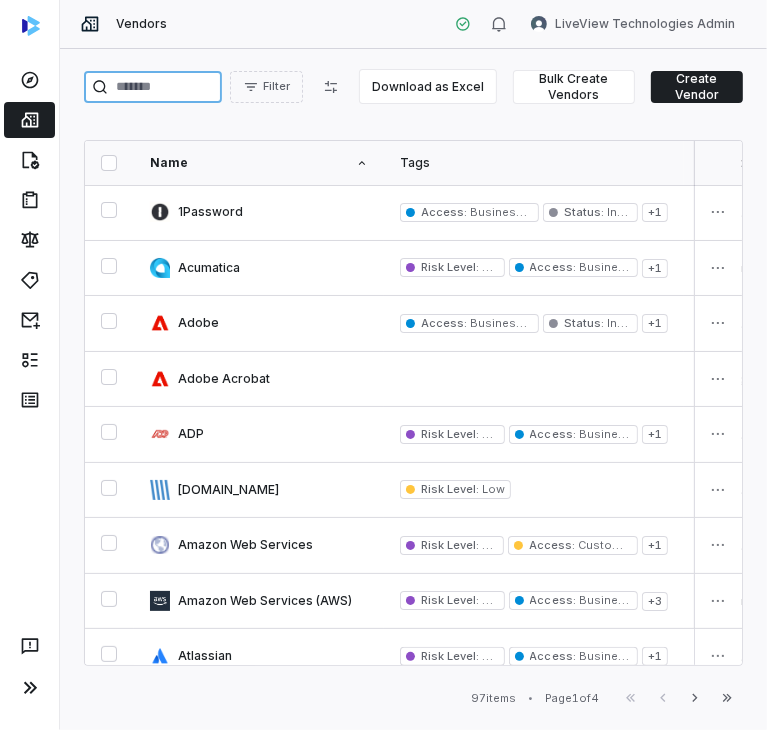 click at bounding box center (153, 87) 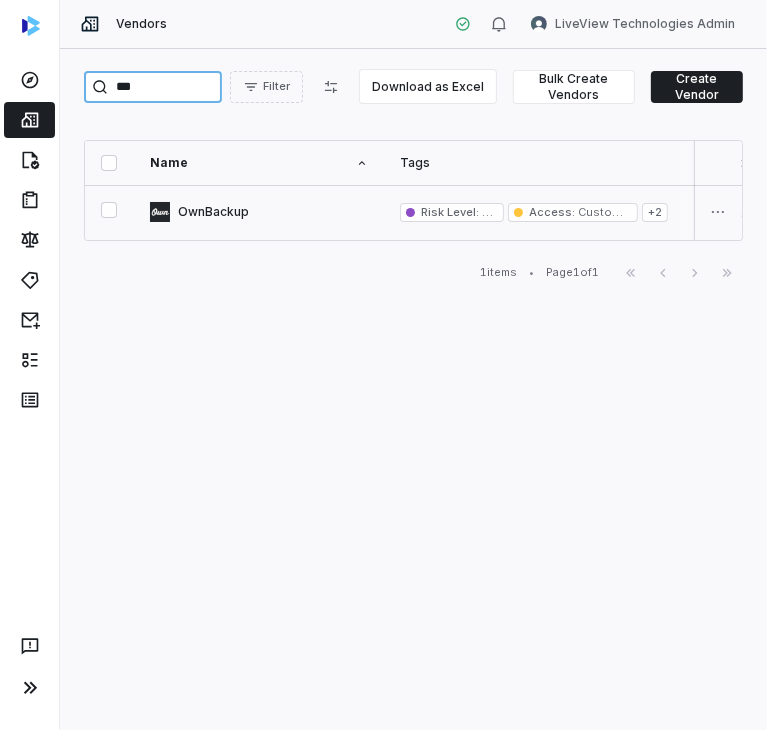 type on "***" 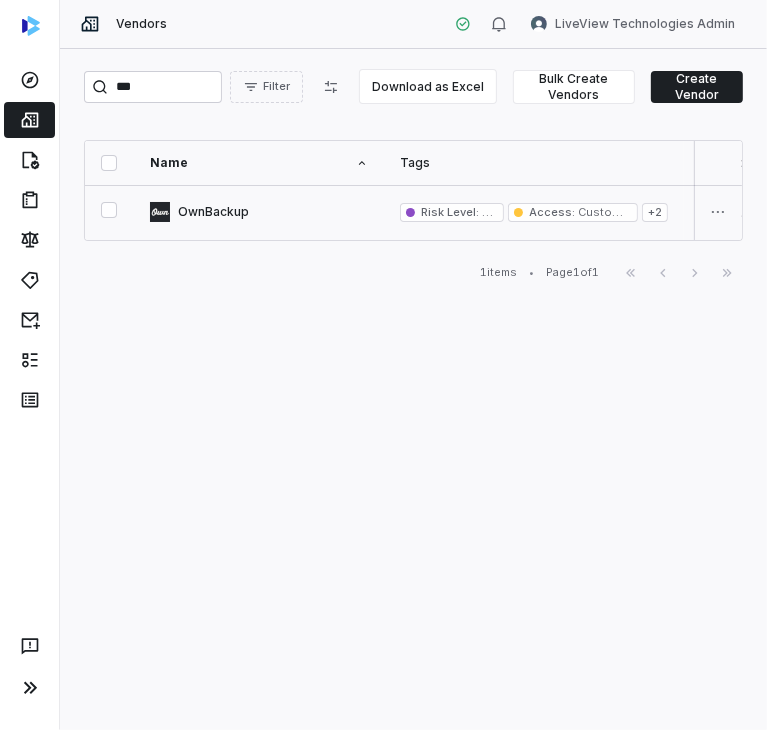 click at bounding box center [259, 212] 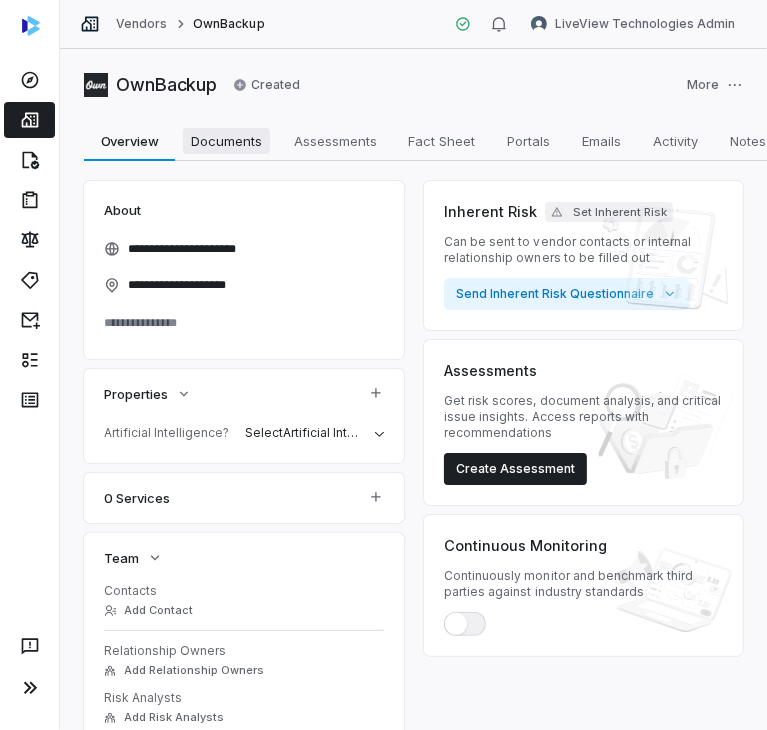 click on "Documents Documents" at bounding box center (226, 141) 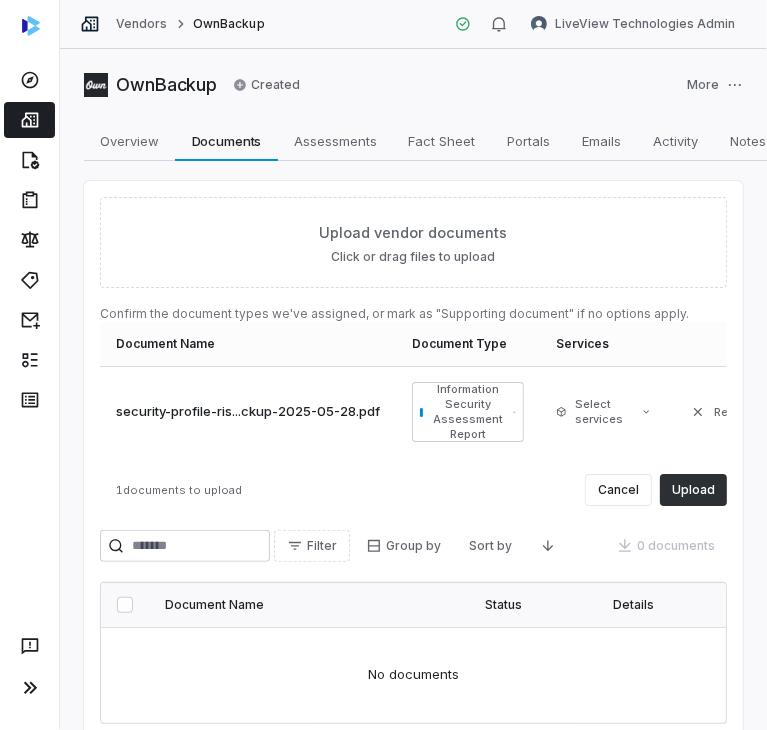 click on "Upload" at bounding box center (693, 490) 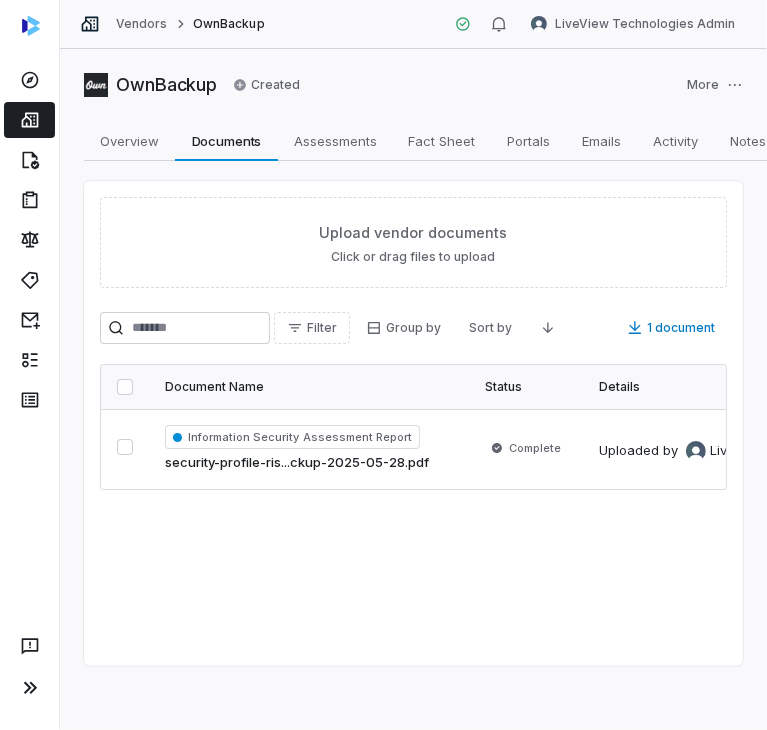 click on "Vendors" at bounding box center (141, 24) 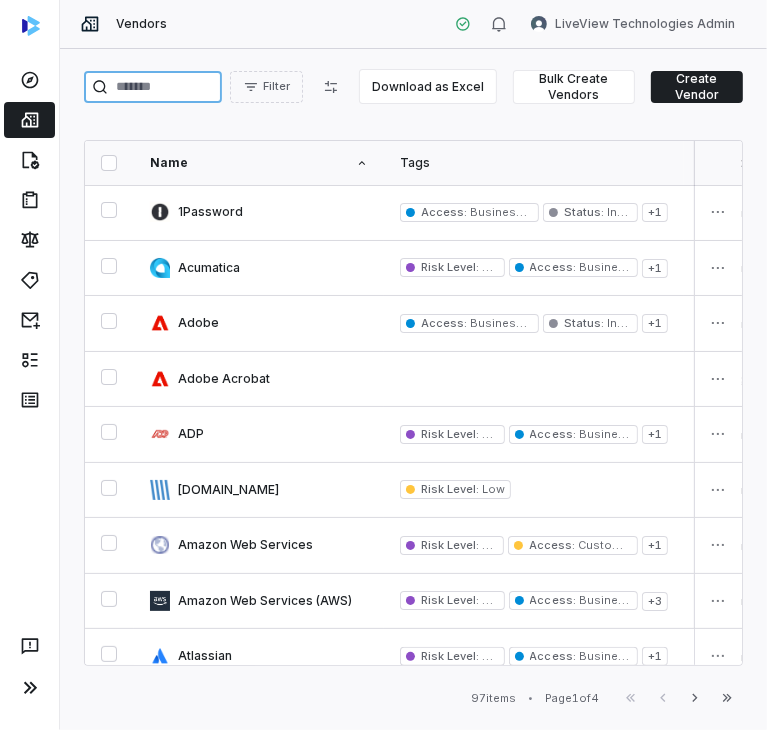 click at bounding box center (153, 87) 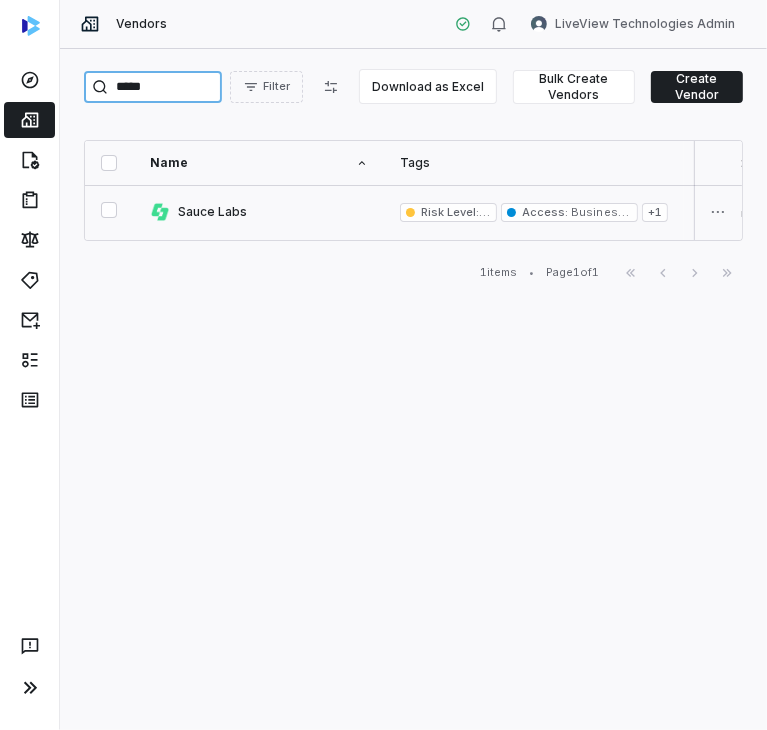 type on "*****" 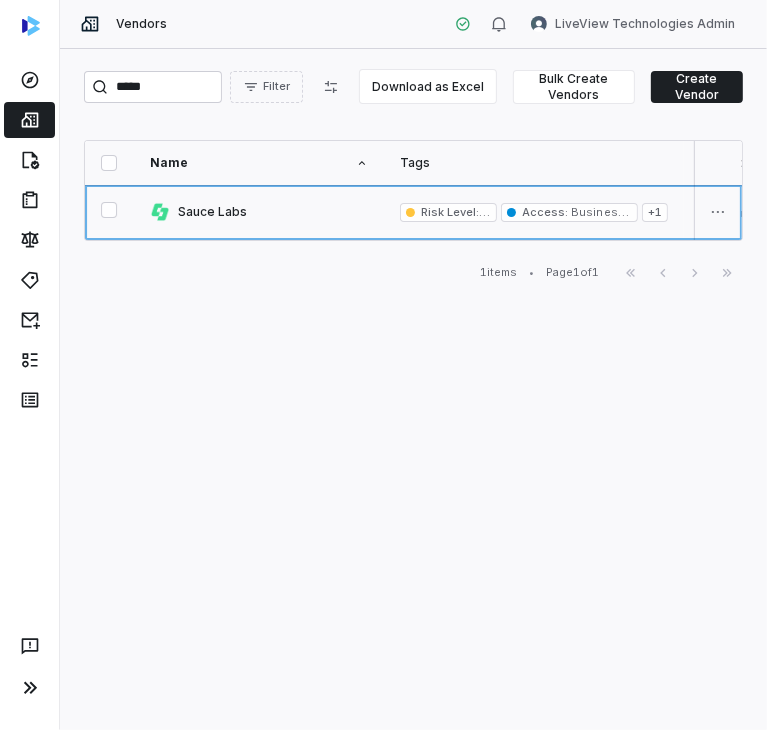 click at bounding box center [259, 212] 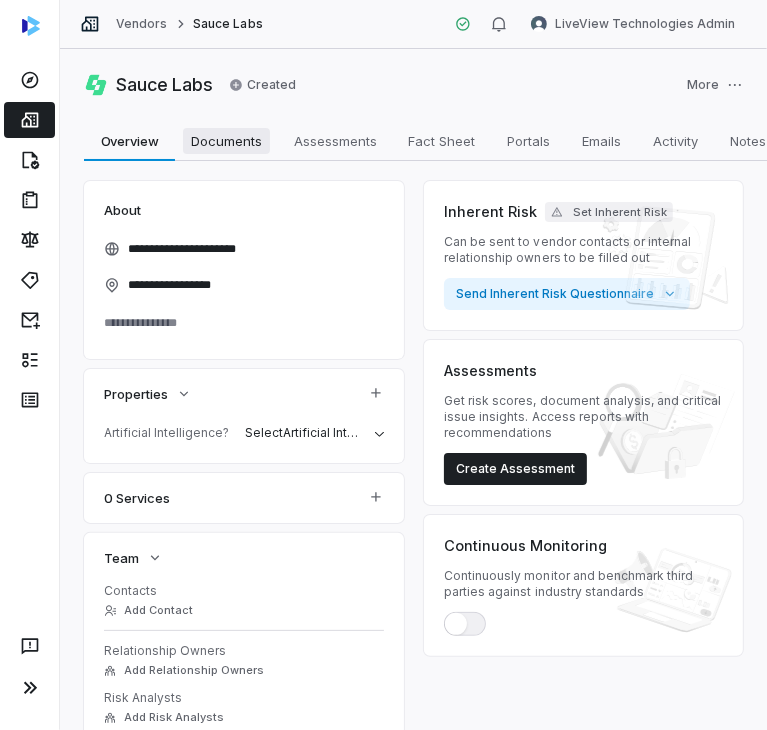 click on "Documents Documents" at bounding box center [226, 141] 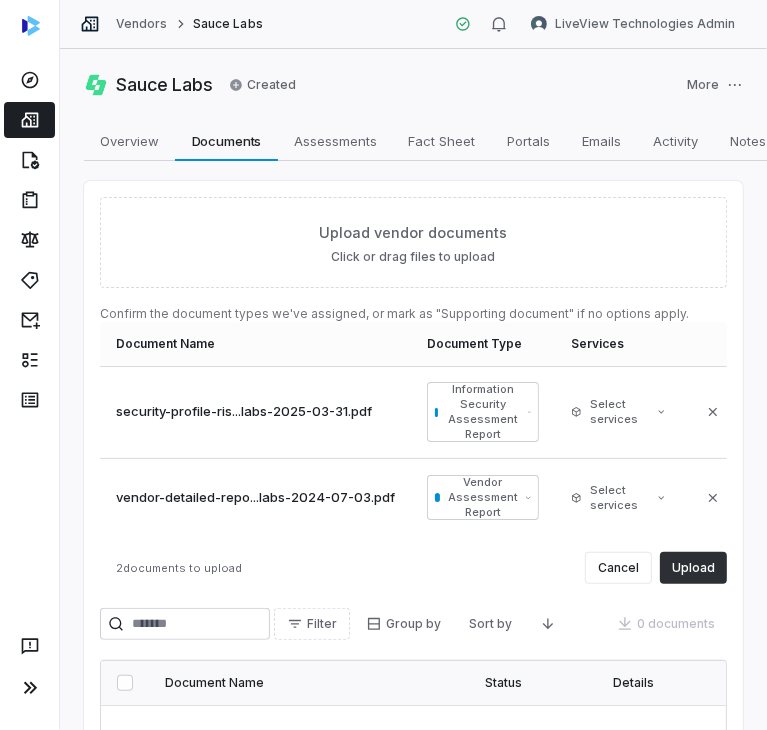 click on "Upload" at bounding box center [693, 568] 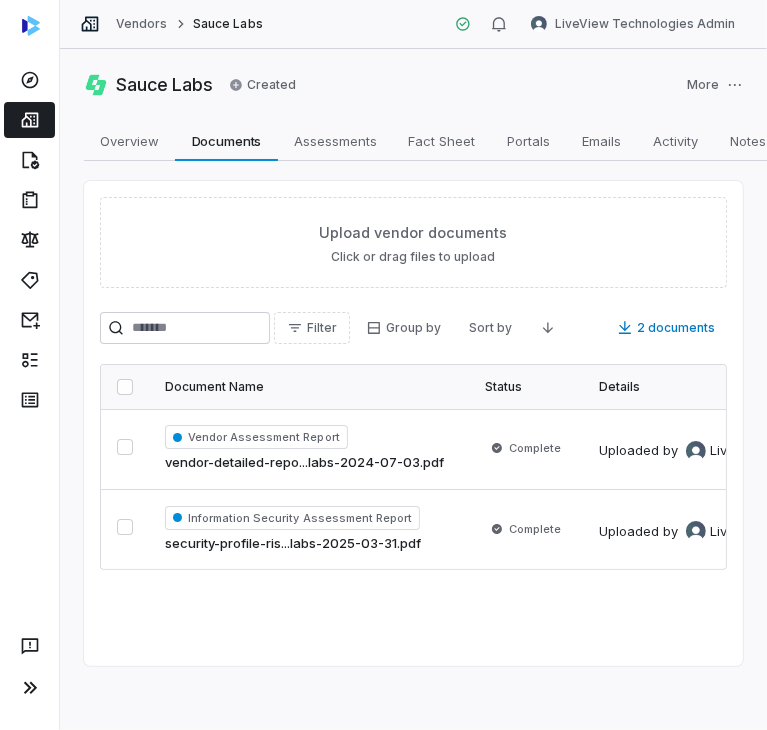 click on "Vendors Sauce Labs LiveView Technologies Admin" at bounding box center [413, 24] 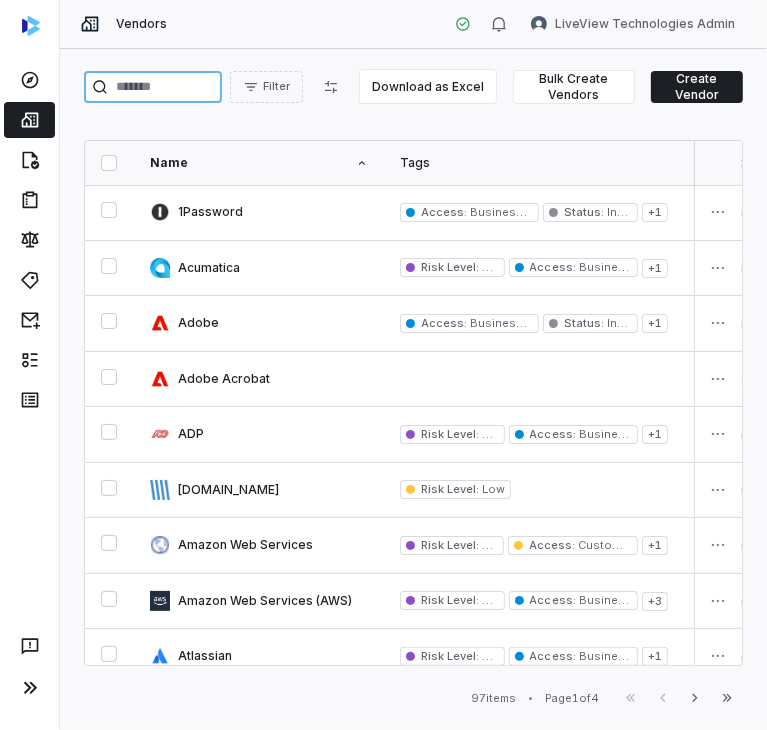 click at bounding box center (153, 87) 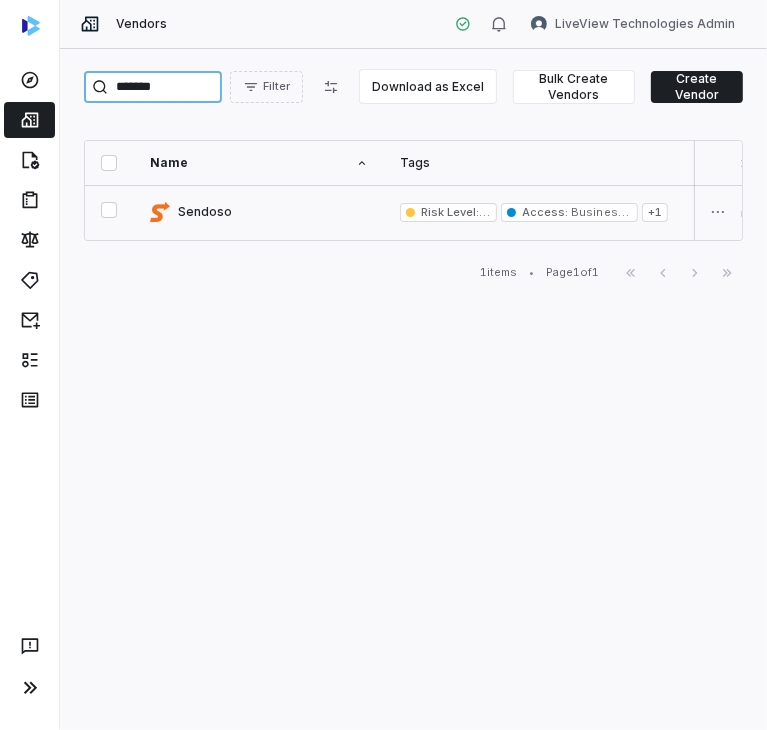type on "*******" 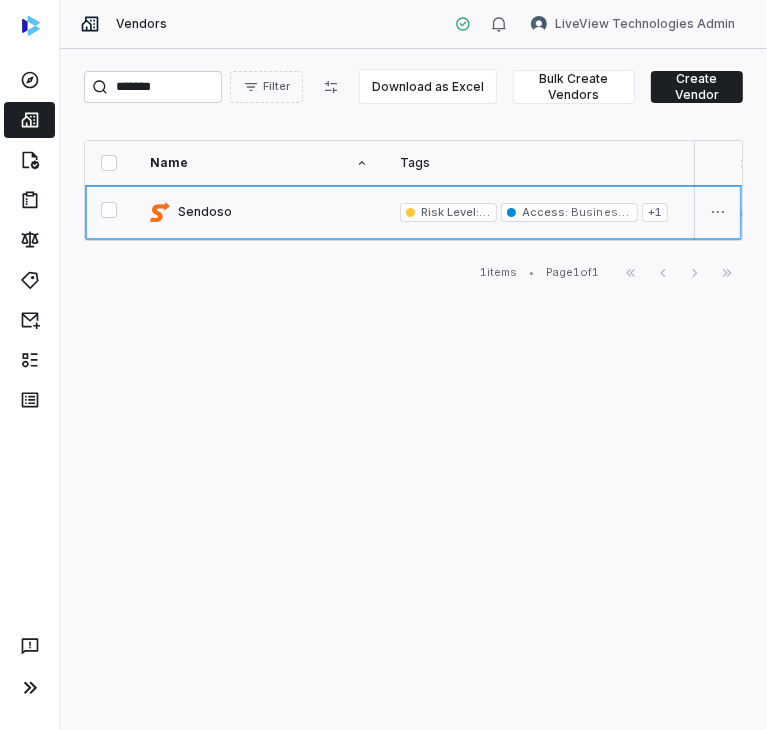 click at bounding box center [259, 212] 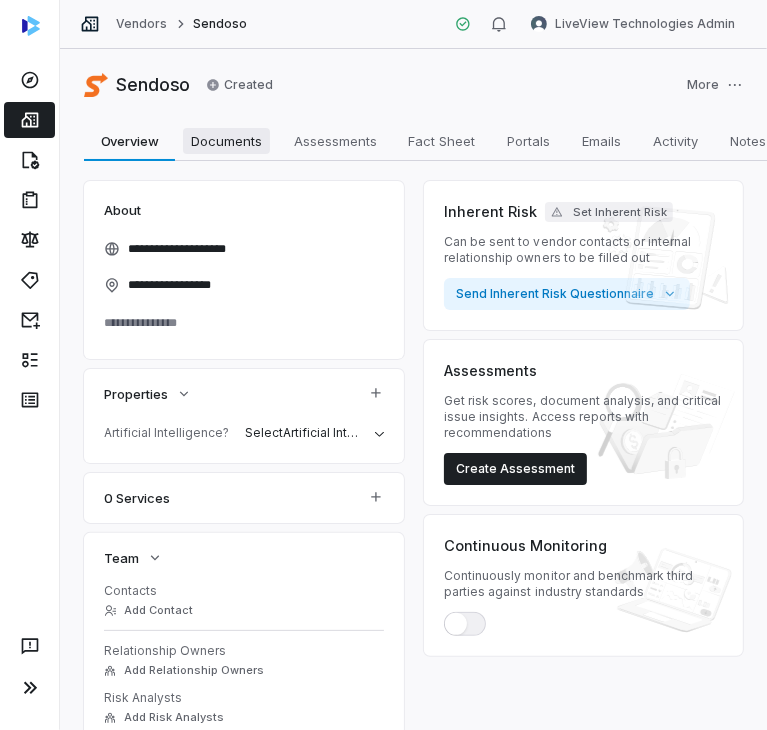 click on "Documents Documents" at bounding box center (226, 141) 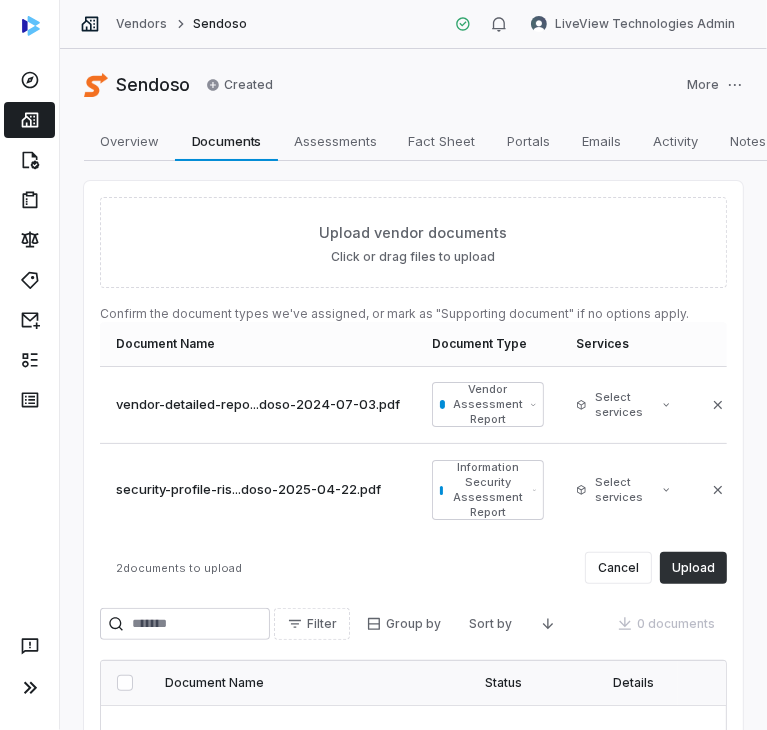 click on "Upload" at bounding box center (693, 568) 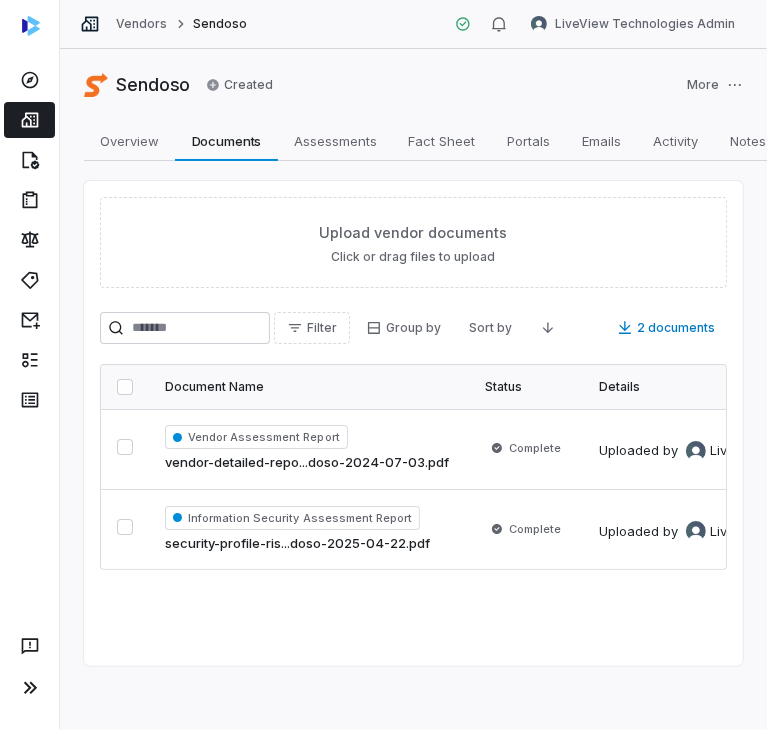 click on "Vendors" at bounding box center (141, 24) 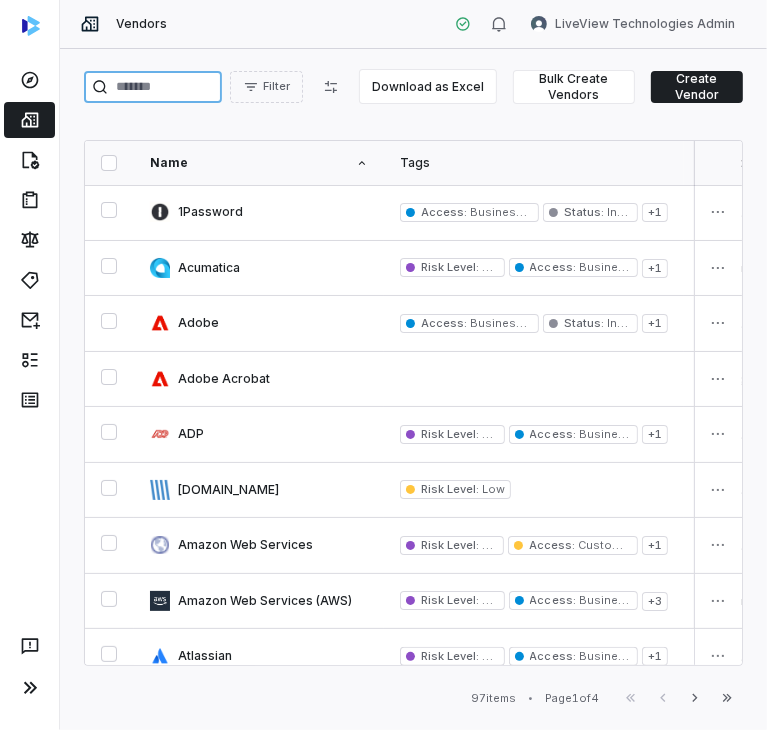 click at bounding box center (153, 87) 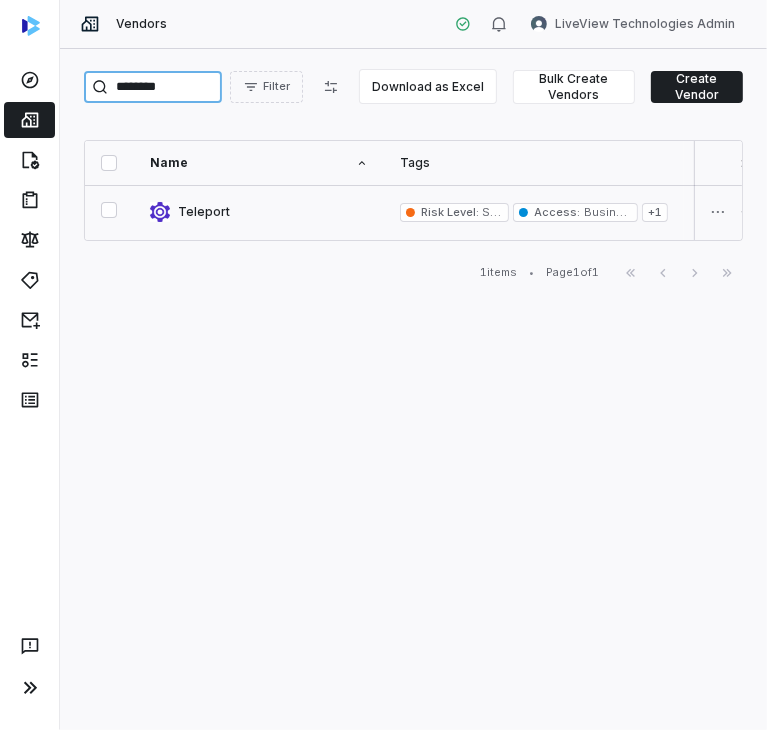 type on "********" 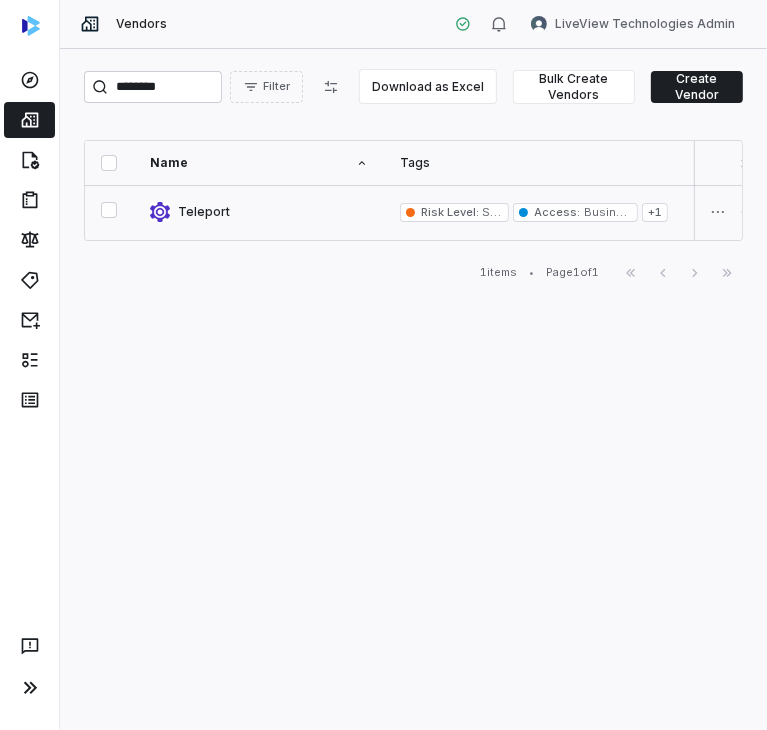 click at bounding box center [259, 212] 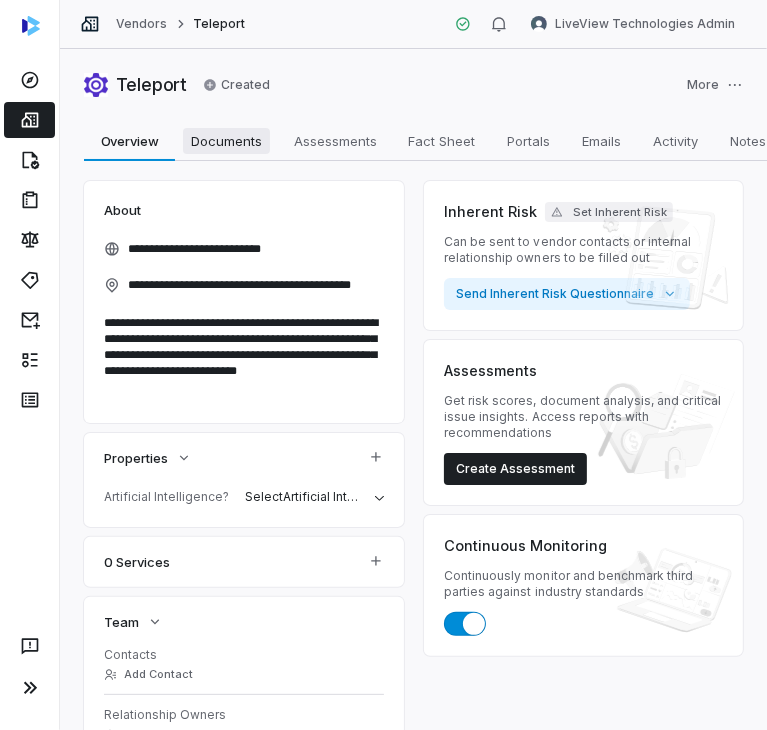 click on "Documents" at bounding box center (226, 141) 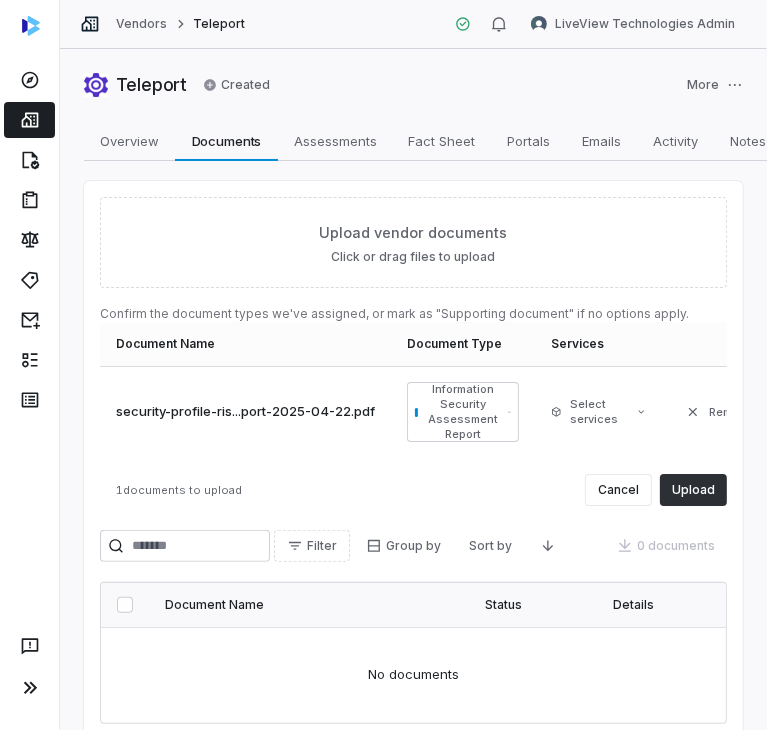 click on "Upload" at bounding box center (693, 490) 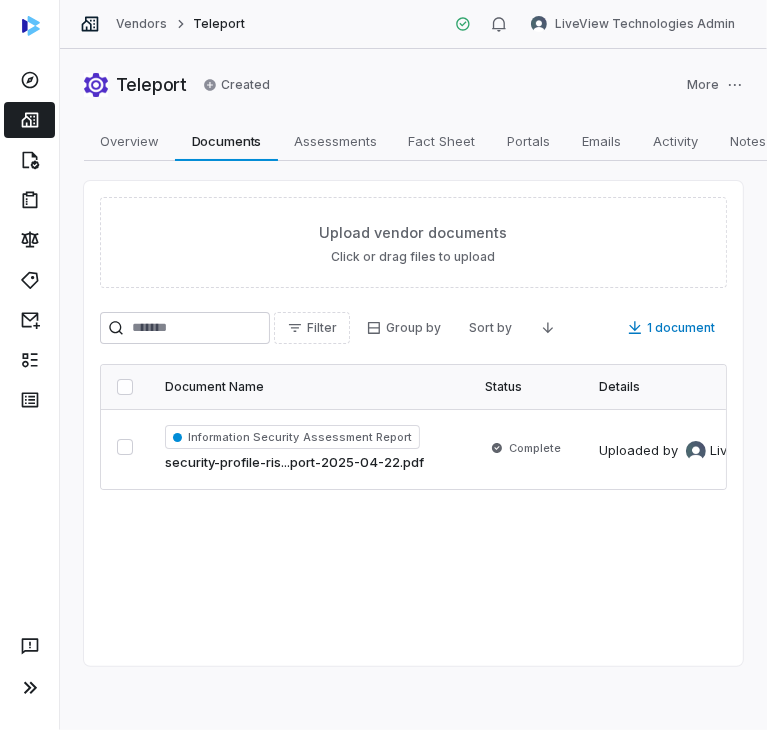 click on "Vendors" at bounding box center [141, 24] 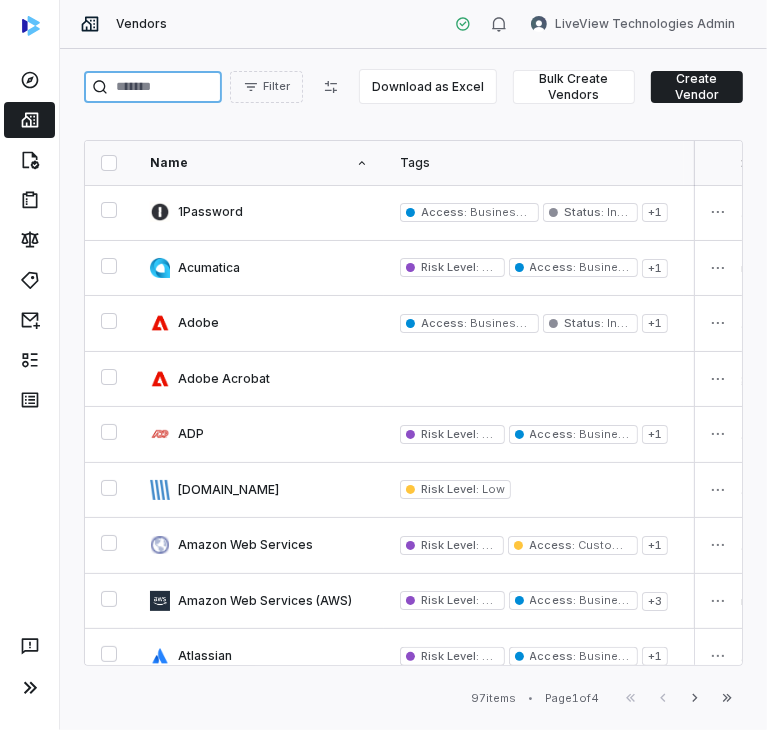 click at bounding box center [153, 87] 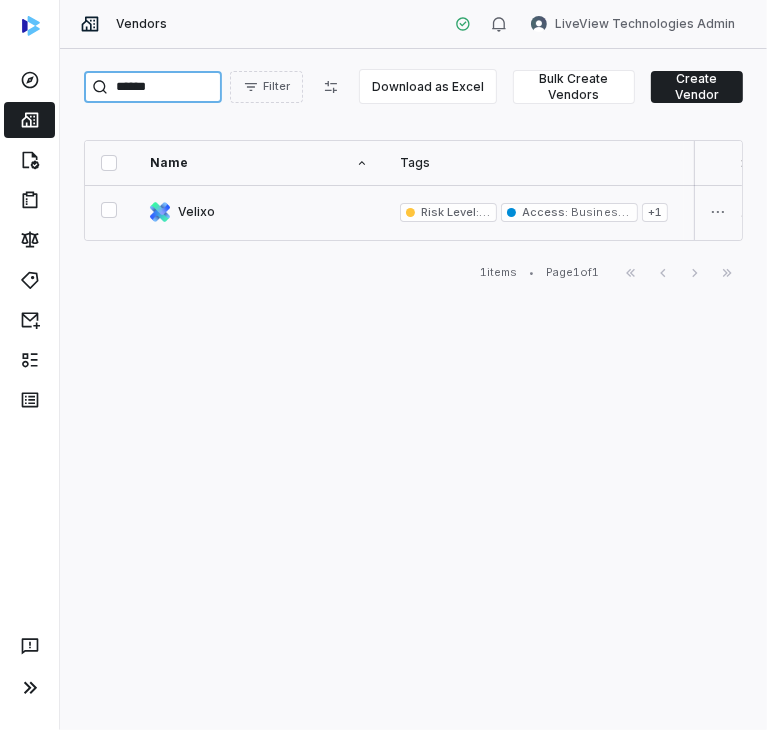 type on "******" 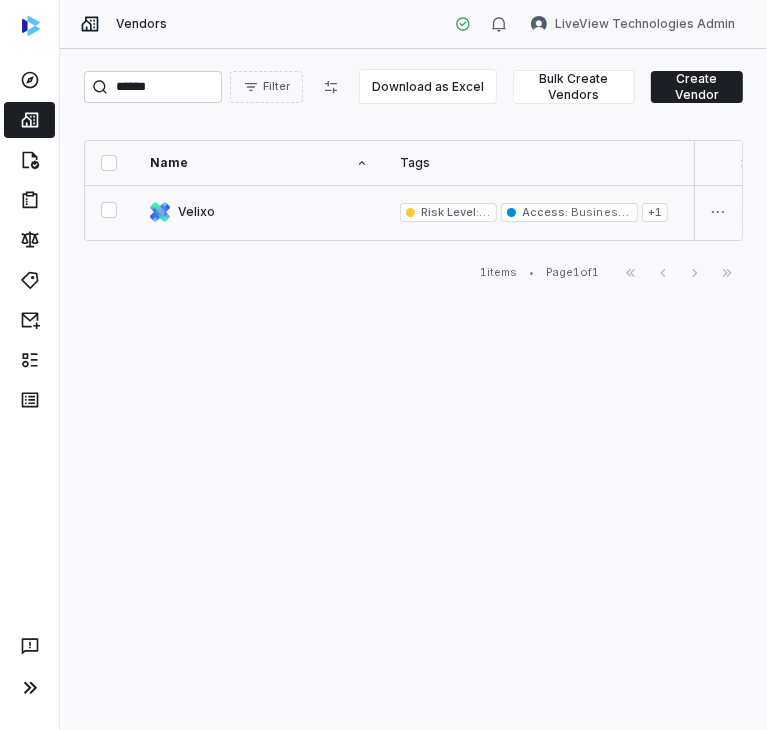 click at bounding box center [259, 212] 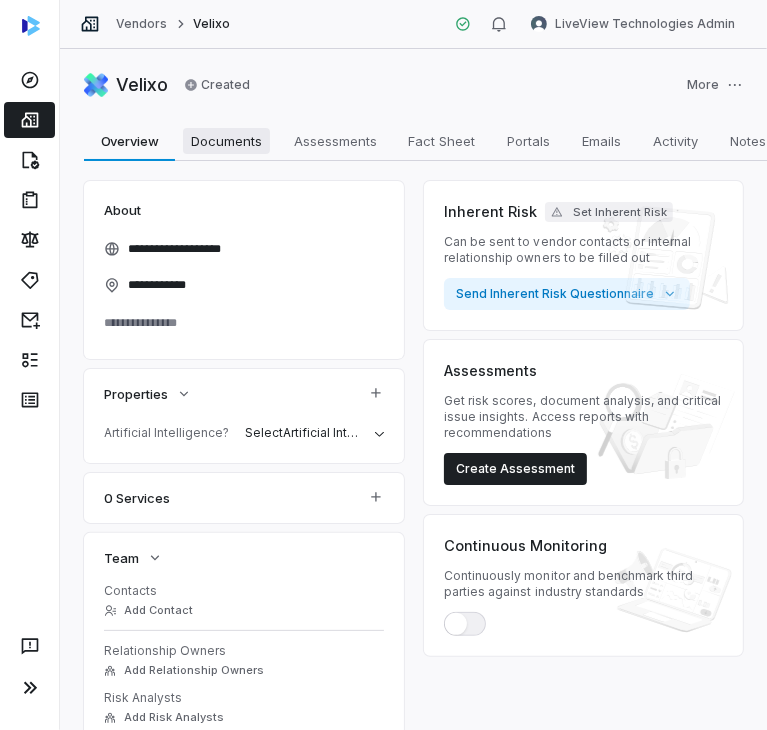 click on "Documents Documents" at bounding box center [226, 141] 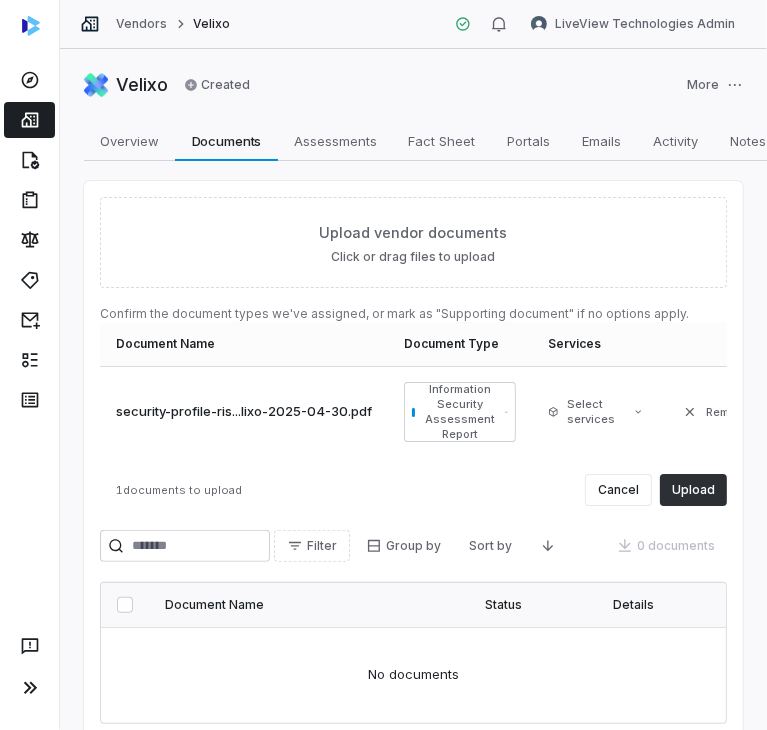 click on "Upload" at bounding box center [693, 490] 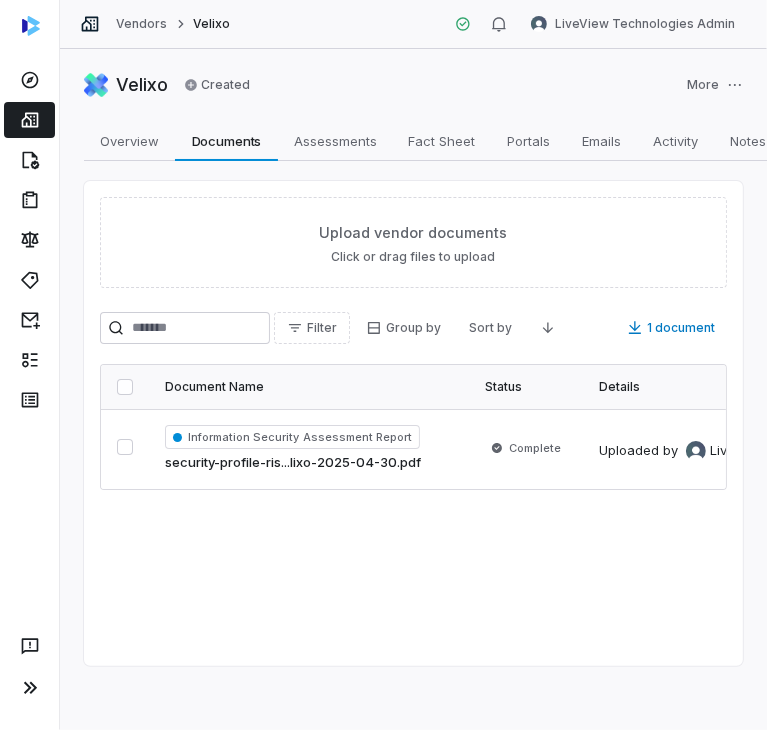 click on "Vendors" at bounding box center [141, 24] 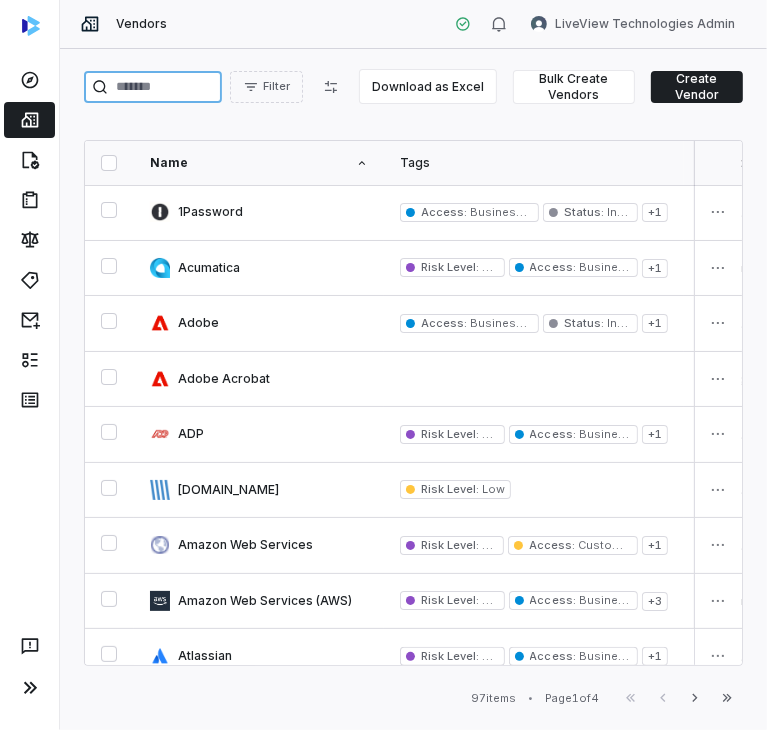 click at bounding box center (153, 87) 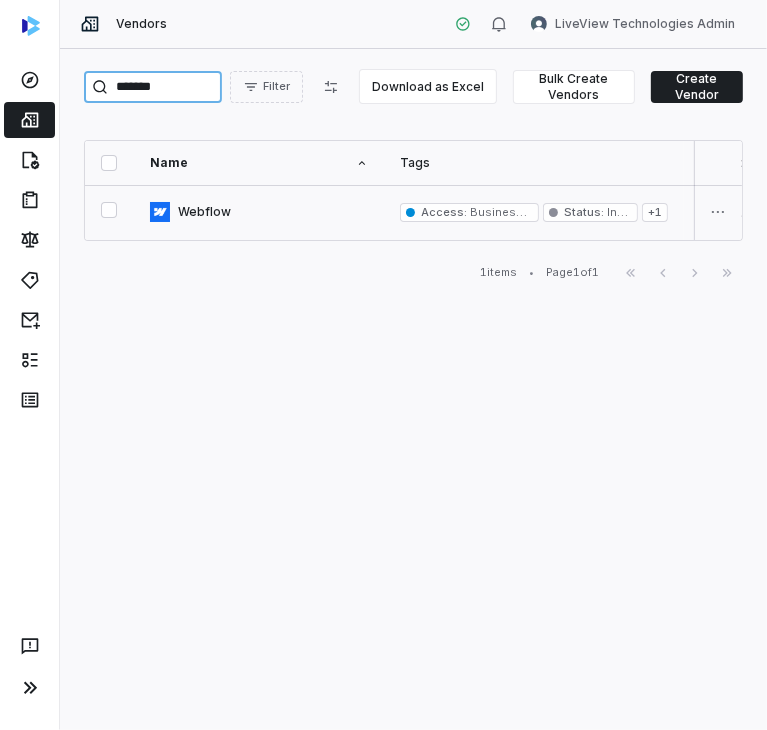 type on "*******" 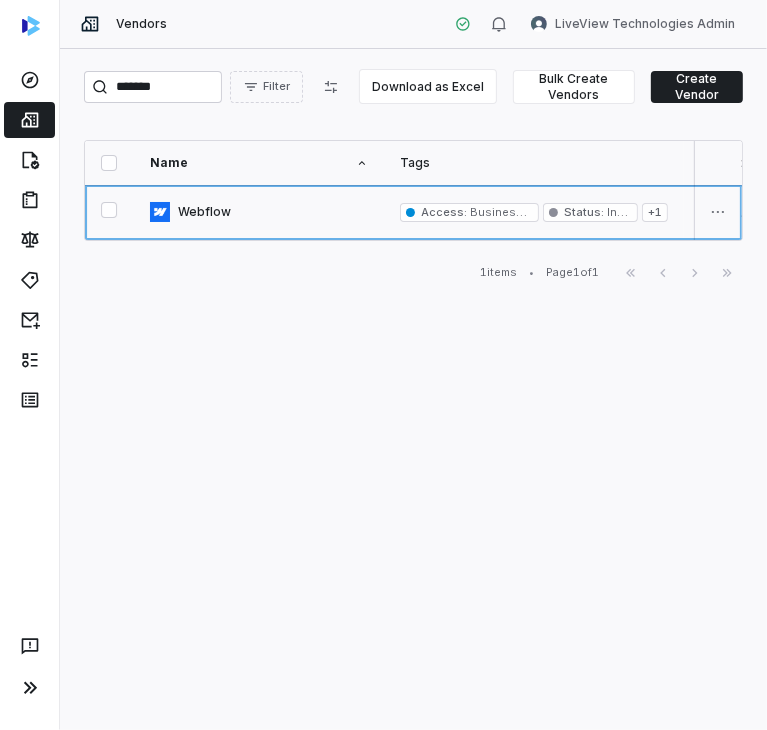 click at bounding box center [259, 212] 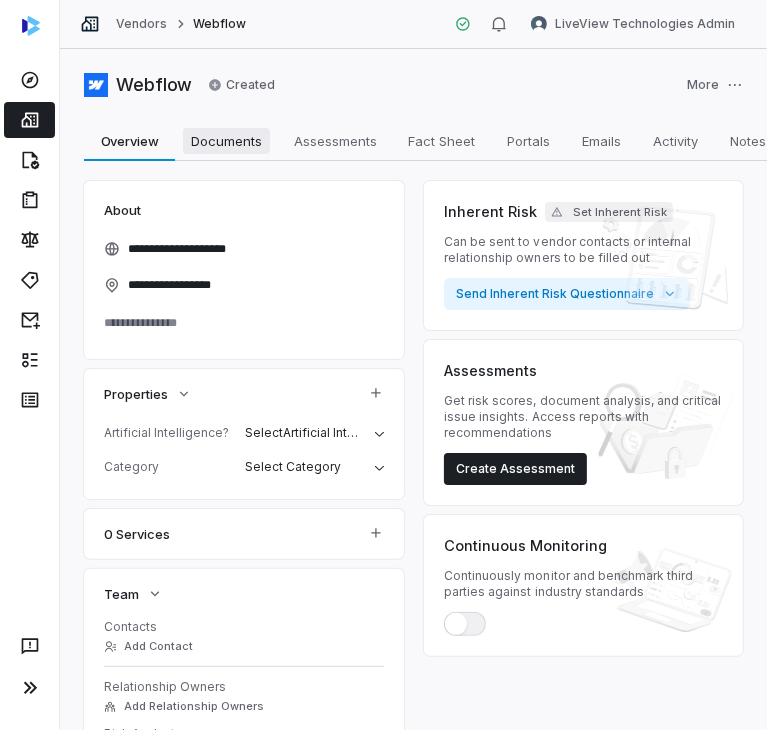 click on "Documents" at bounding box center [226, 141] 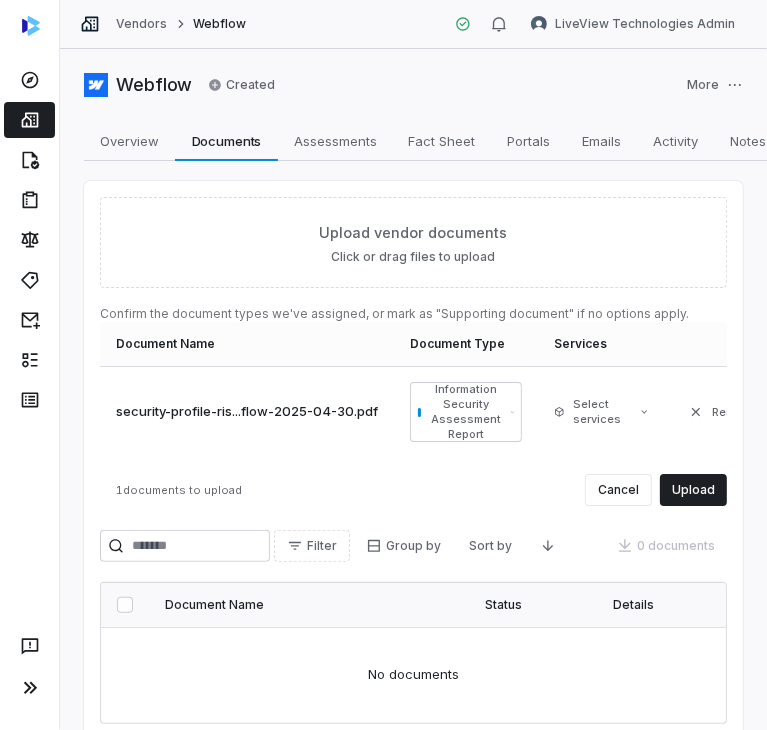 click on "1  documents to upload Cancel Upload" at bounding box center (413, 490) 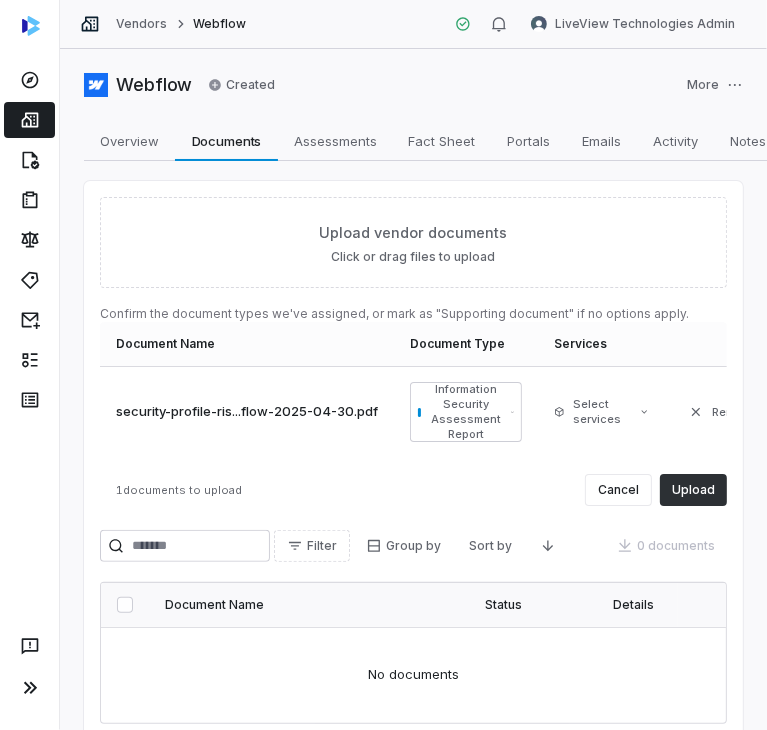 click on "Upload" at bounding box center [693, 490] 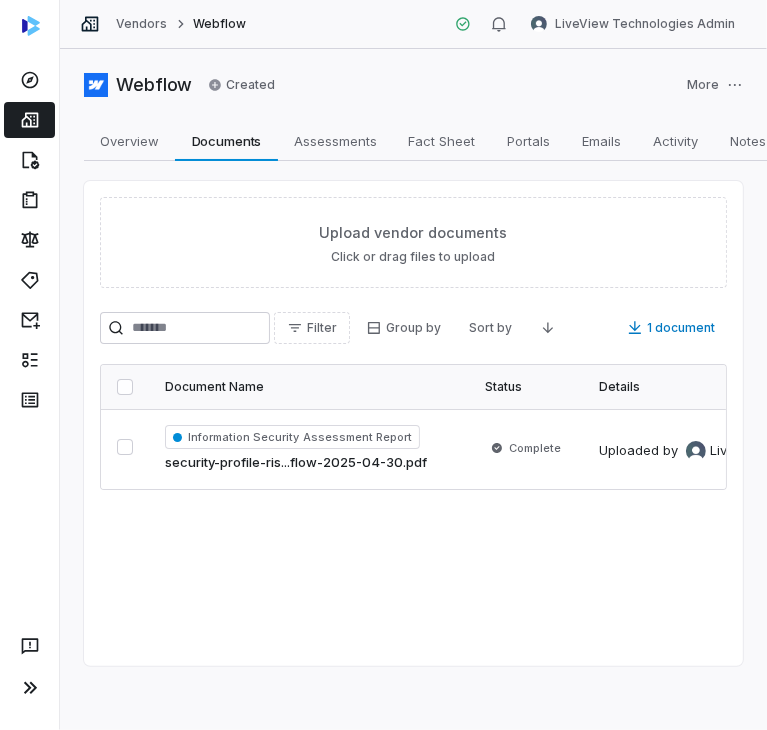 click on "Vendors" at bounding box center [141, 24] 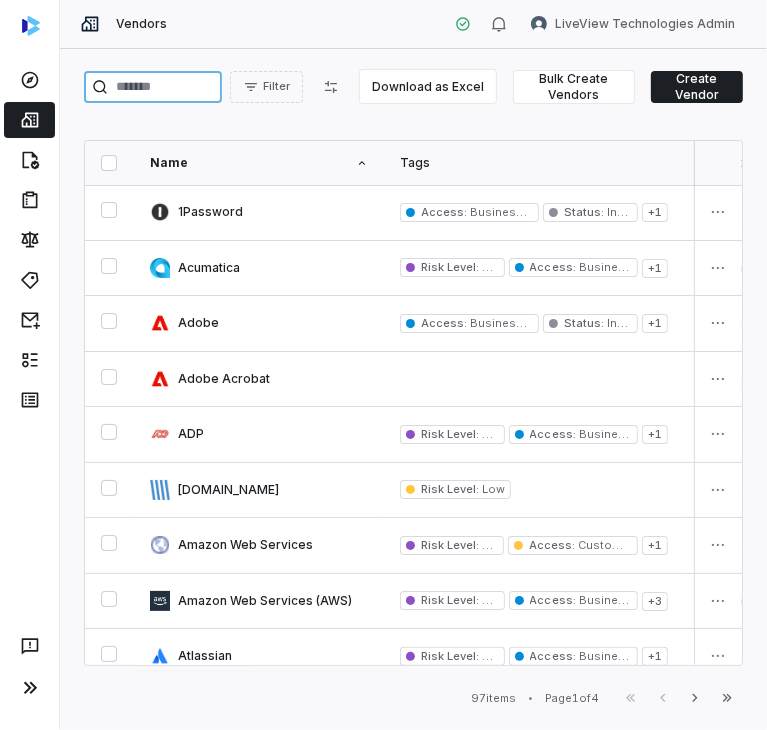 click at bounding box center [153, 87] 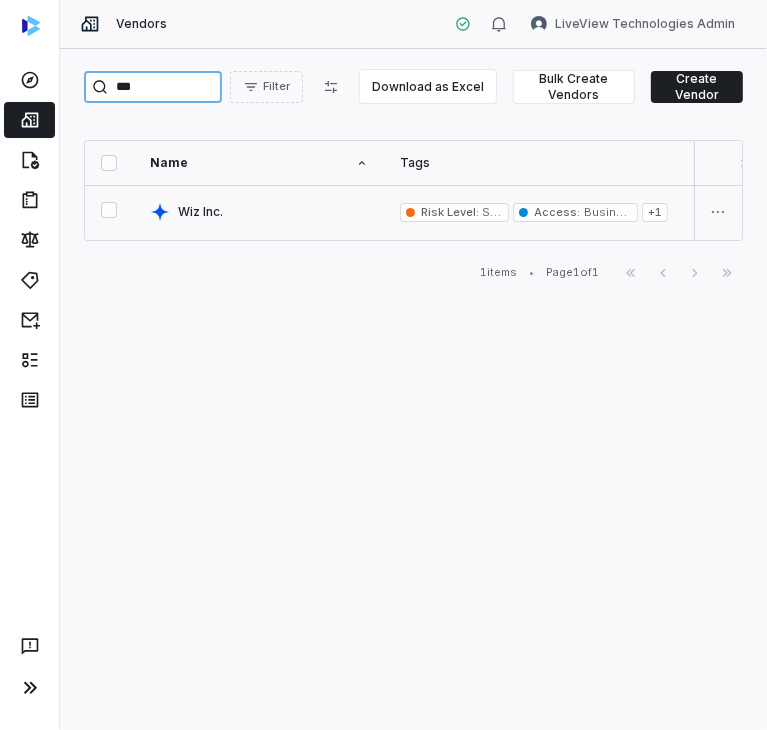 type on "***" 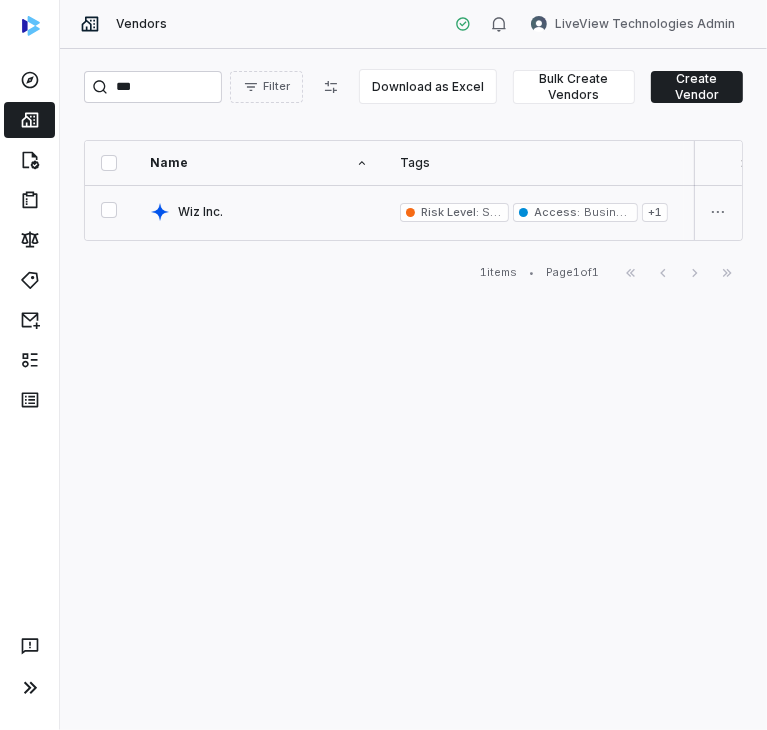 click at bounding box center [259, 212] 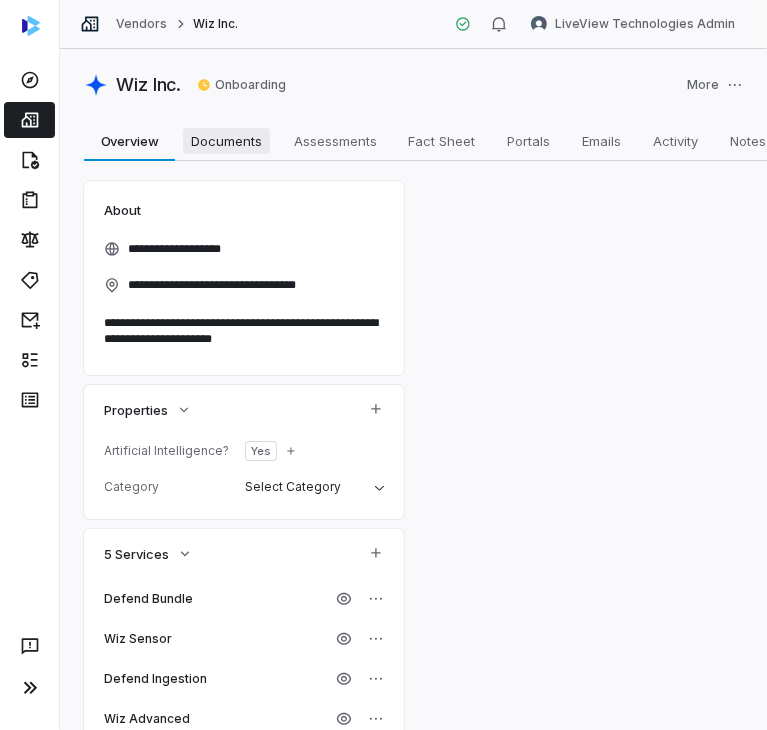 click on "Documents" at bounding box center [226, 141] 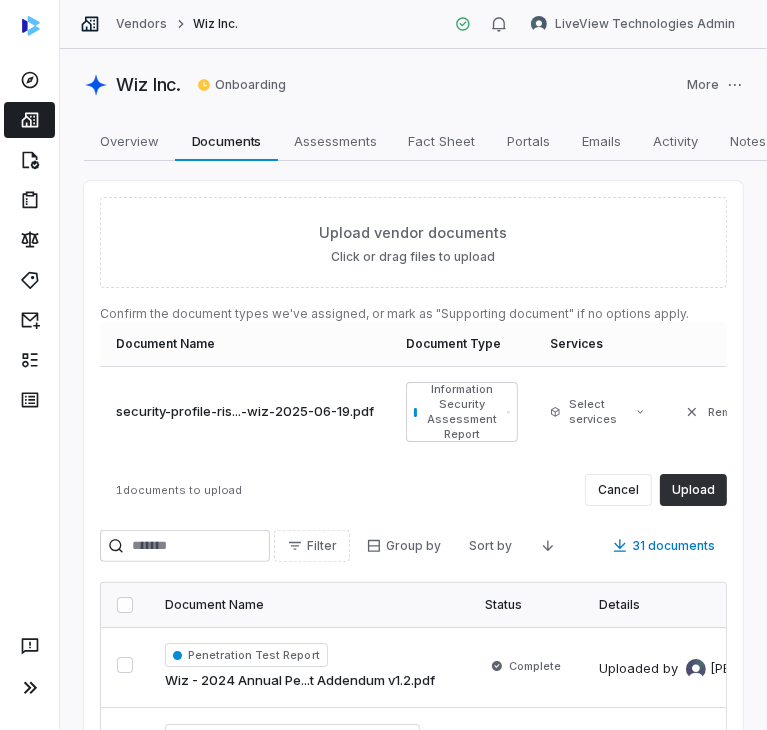 click on "Upload" at bounding box center (693, 490) 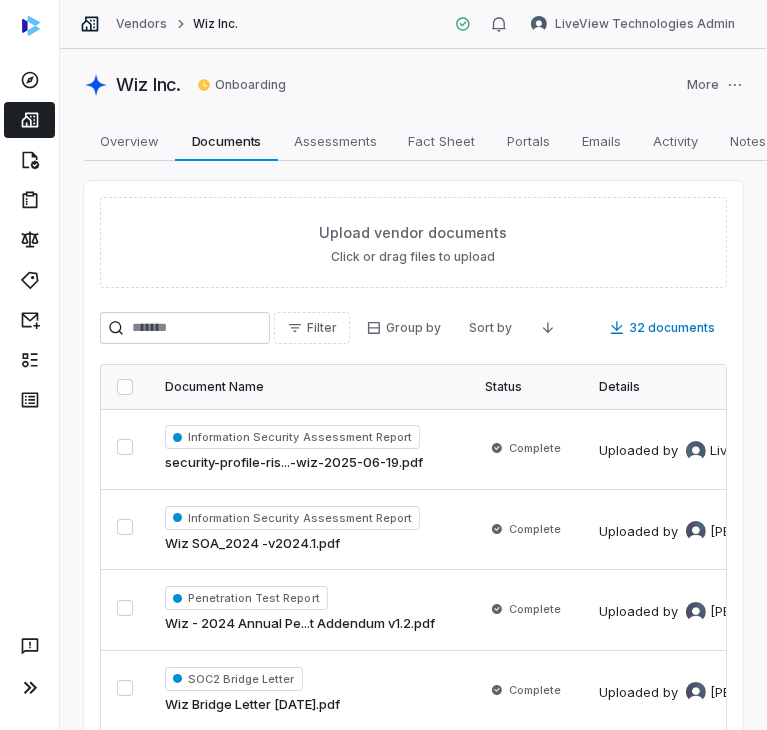 click on "Vendors" at bounding box center [141, 24] 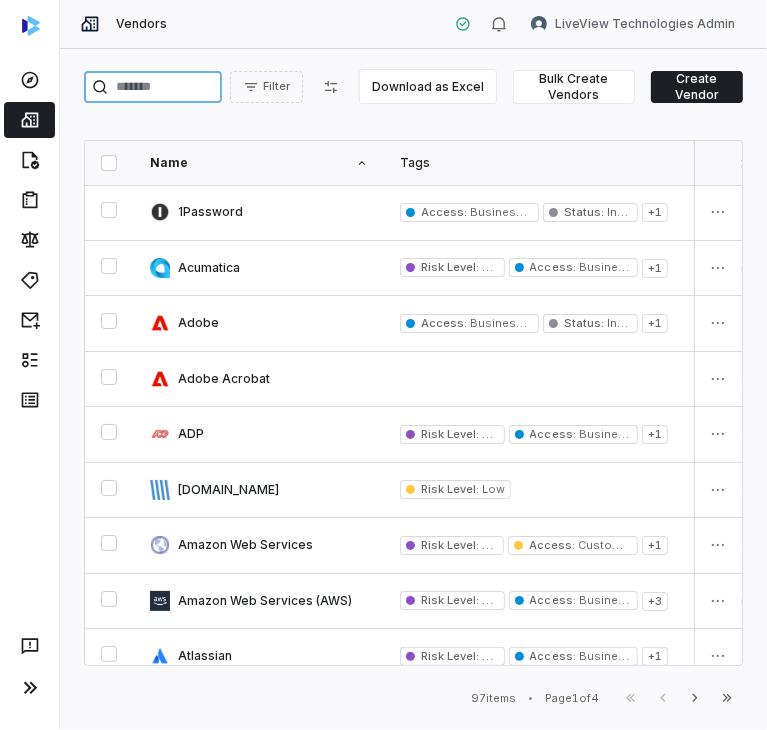 click at bounding box center (153, 87) 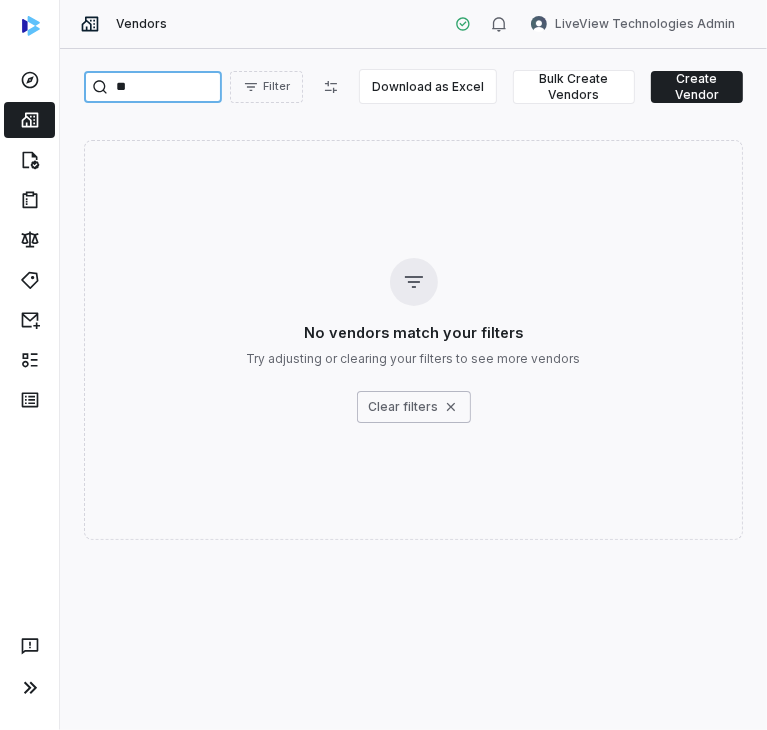 type on "*" 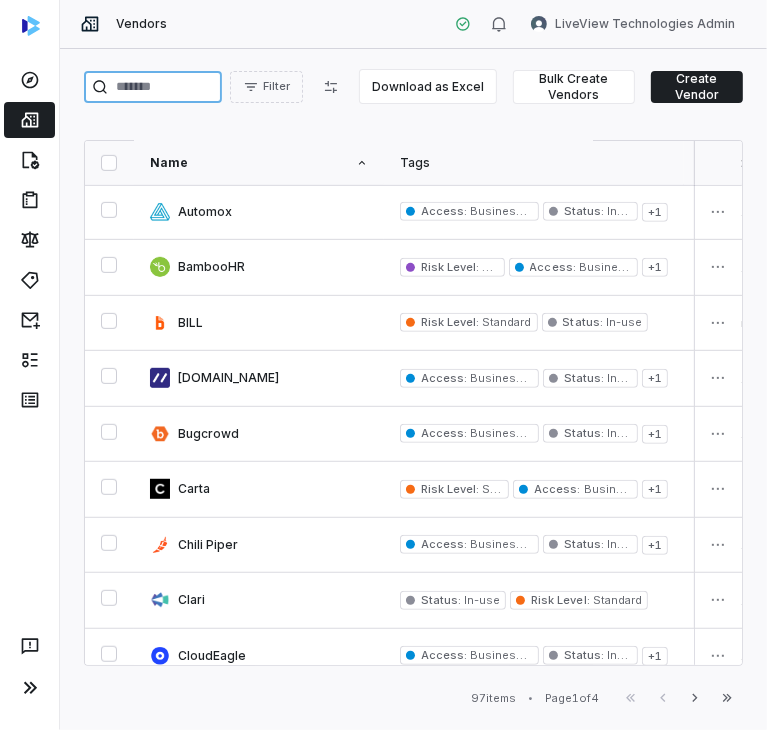 scroll, scrollTop: 600, scrollLeft: 0, axis: vertical 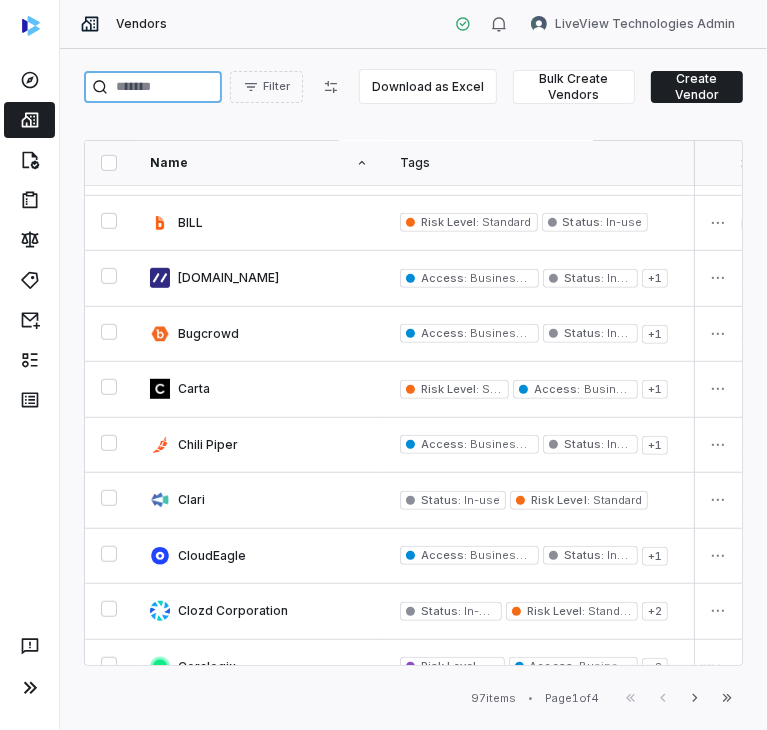 click at bounding box center (153, 87) 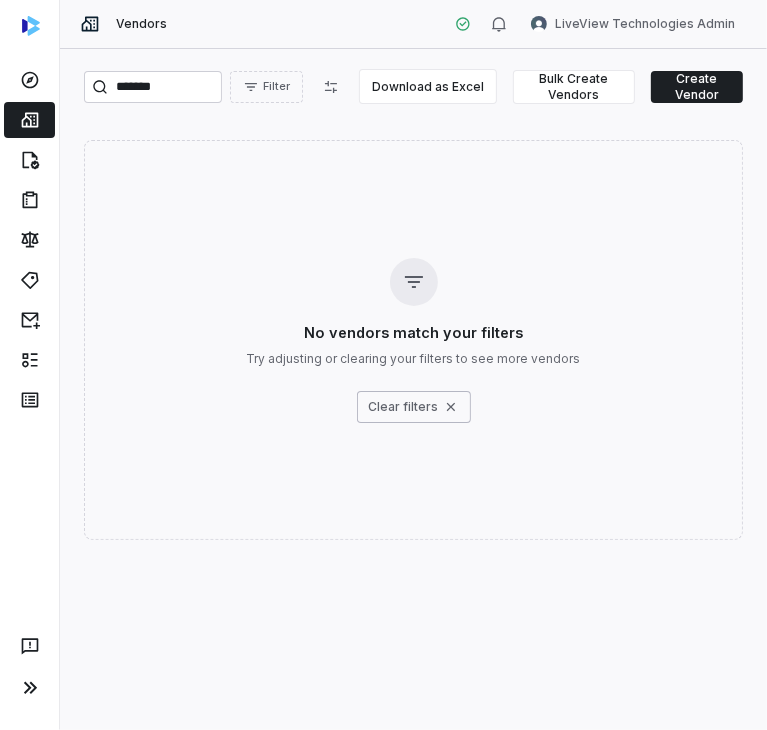 click on "Vendors LiveView Technologies Admin" at bounding box center (413, 24) 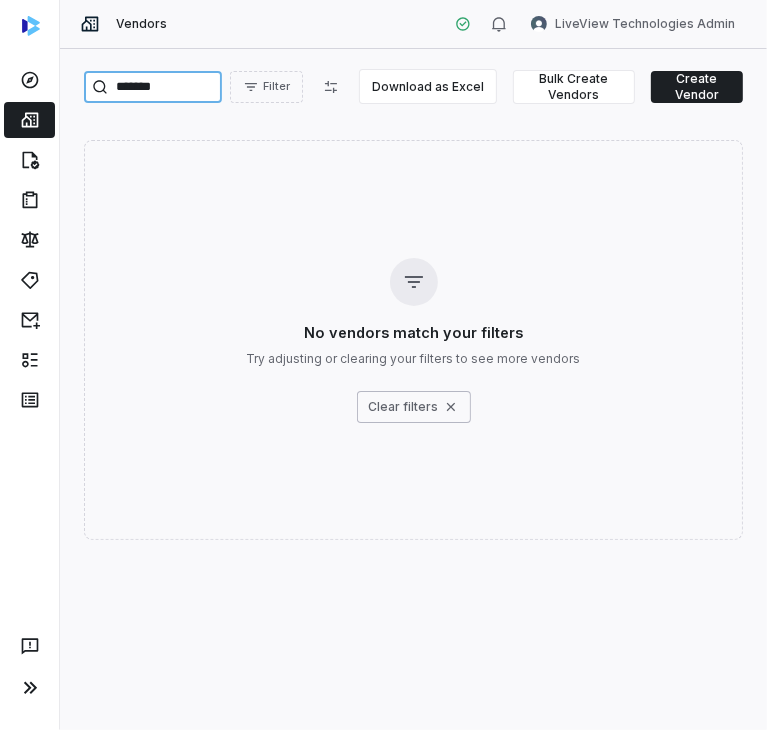 click on "*******" at bounding box center [153, 87] 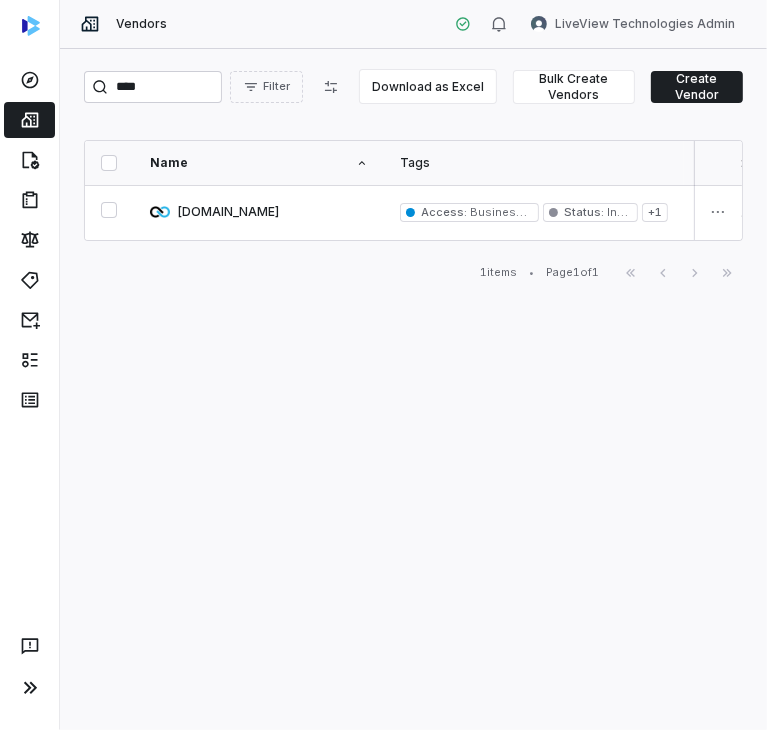 click on "**** Filter Download as Excel Bulk Create Vendors Create Vendor Name Tags Date added Inherent Risk Status Last assessed Services Risk Analysts Relationship Owners Watchers Artificial Intelligence?  Category DataOps.live Access :   Business Data Status :   In-use + 1 41 minutes ago Not Set Created - None None None - -   1  items • Page  1  of  1 First Page Previous Next Last Page" at bounding box center [413, 389] 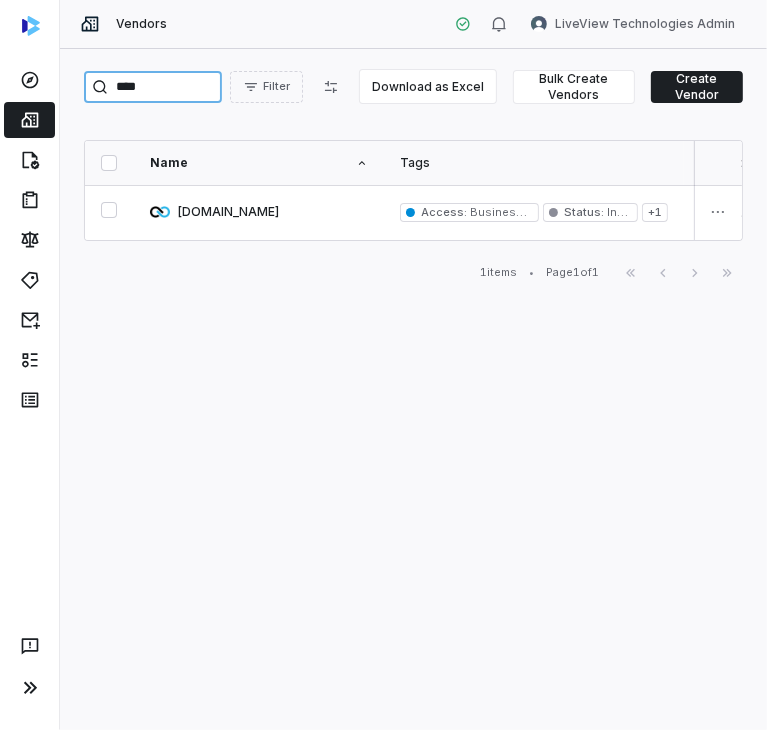 click on "****" at bounding box center [153, 87] 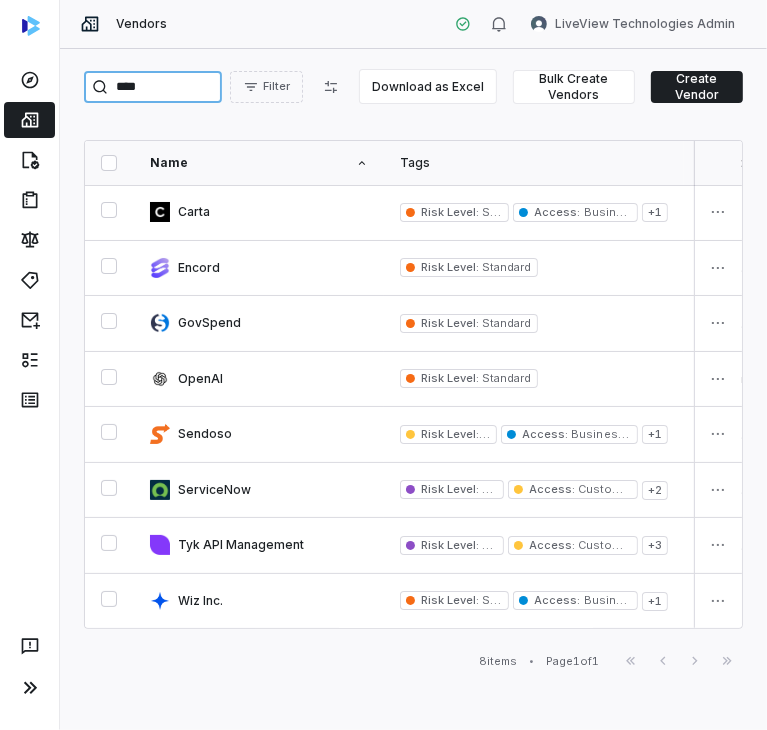 type on "*****" 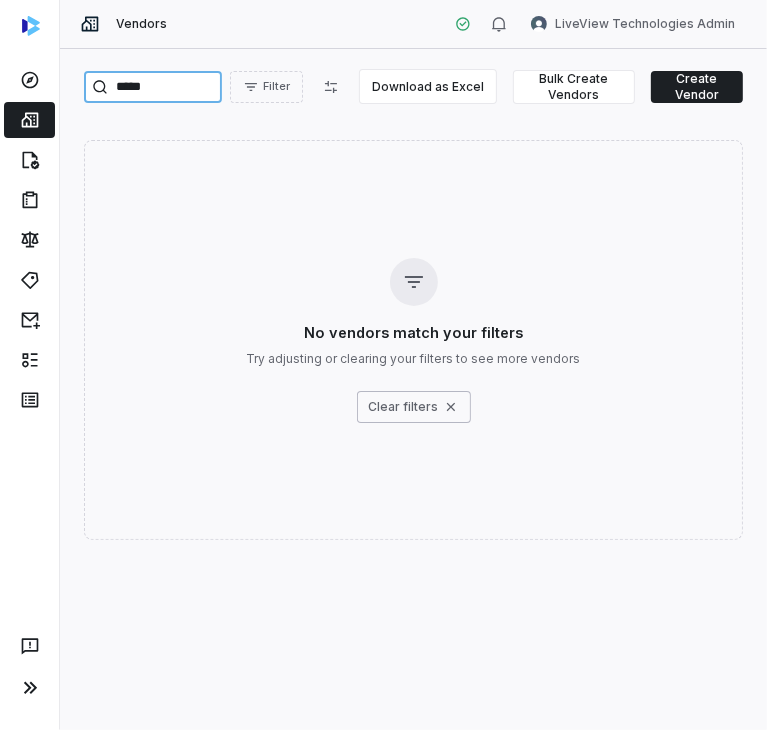 click on "*****" at bounding box center [153, 87] 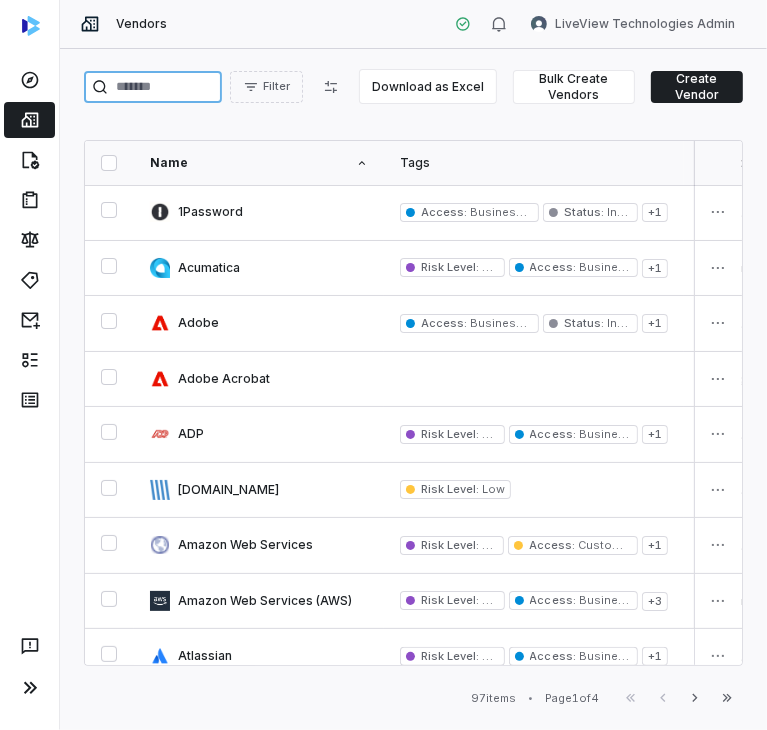 click at bounding box center [153, 87] 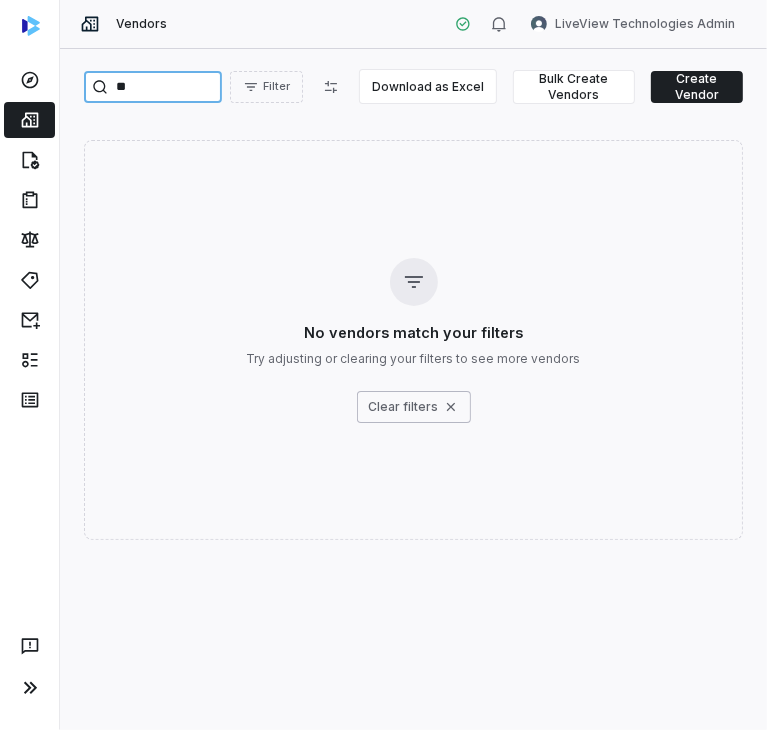 type on "*" 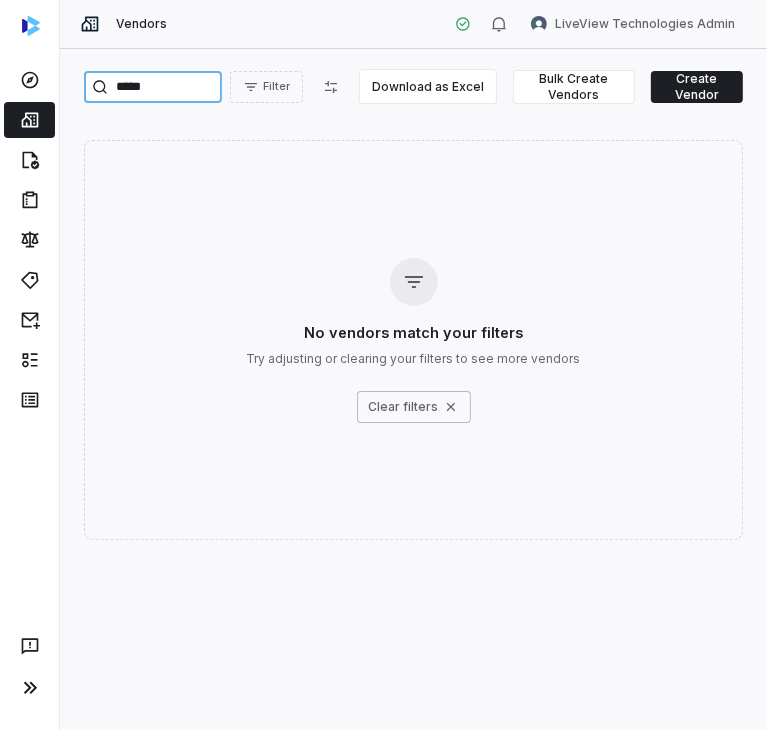 click on "*****" at bounding box center [153, 87] 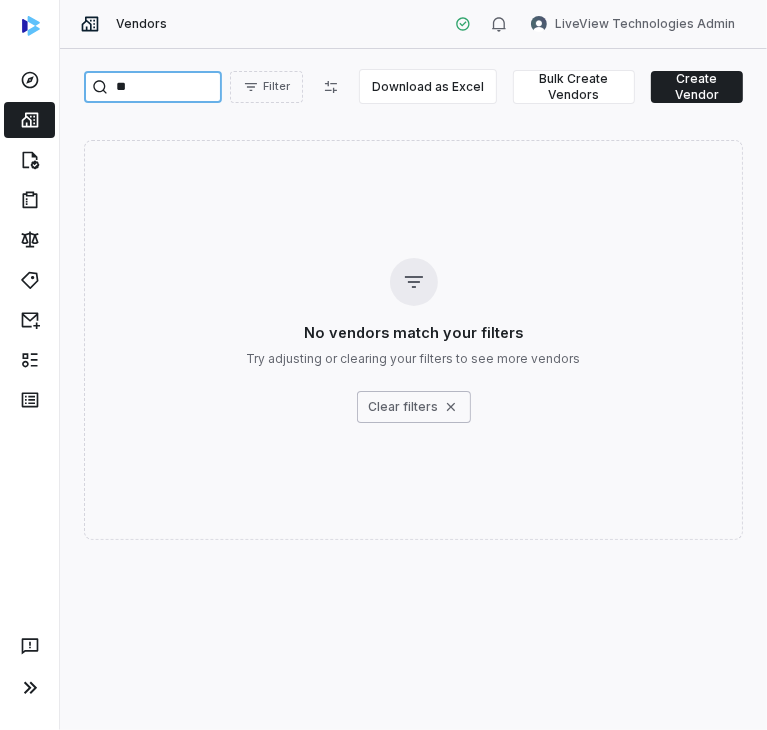 type on "*" 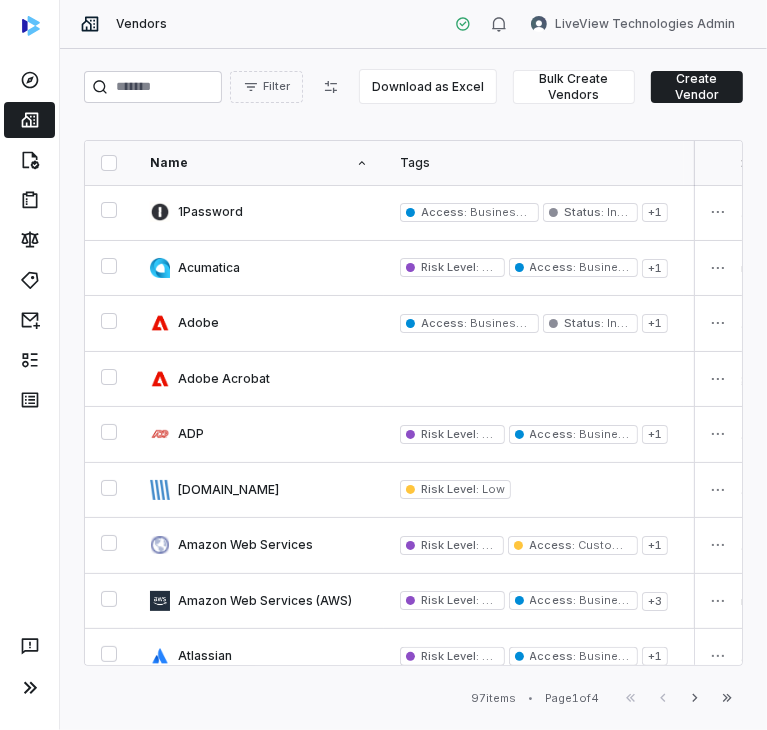click on "Vendors LiveView Technologies Admin" at bounding box center (413, 24) 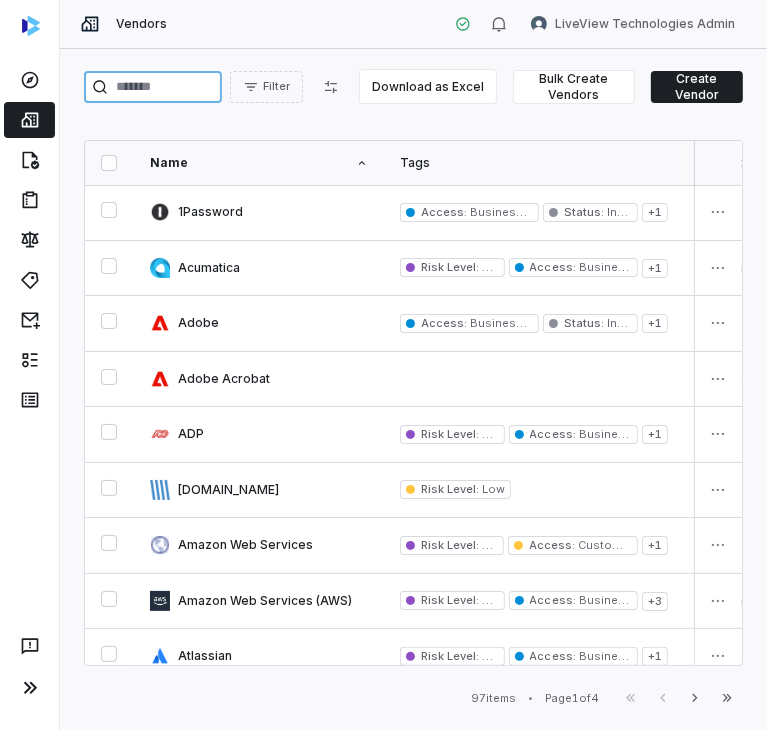 click at bounding box center [153, 87] 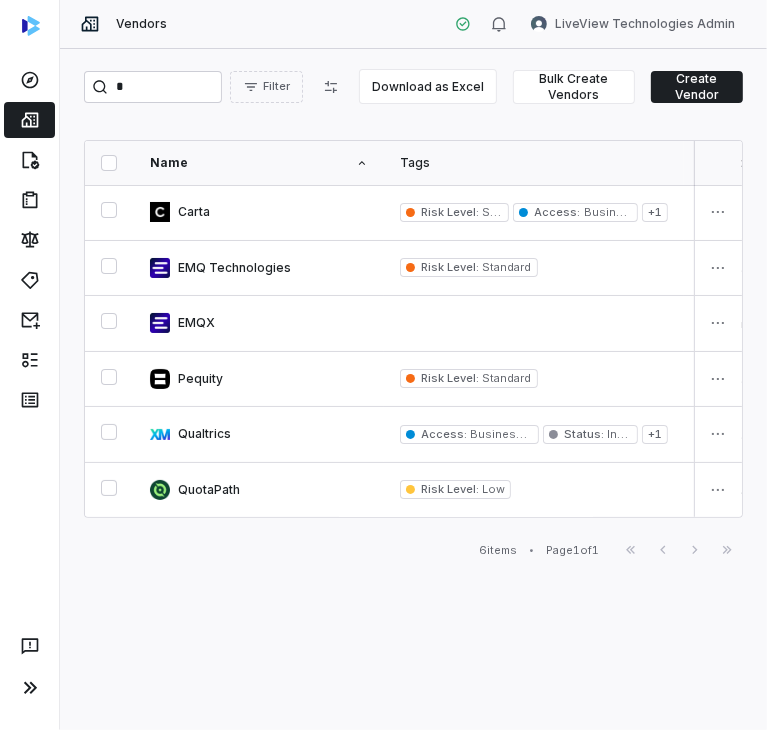 click on "* Filter Download as Excel Bulk Create Vendors Create Vendor Name Tags Date added Inherent Risk Status Last assessed Services Risk Analysts Relationship Owners Watchers Artificial Intelligence?  Category Carta Risk Level :   Standard Access :   Business Data + 1 5 days ago Not Set Active Jun 27, 2025 Equity Management Mike Phillips None None - -   EMQ Technologies Risk Level :   Standard 43 minutes ago Not Set Created - None None None - -   EMQX 20 hours ago Not Set Created - 2  users None None - -   Pequity Risk Level :   Standard 43 minutes ago Not Set Created - None None None - -   Qualtrics Access :   Business Data Status :   In-use + 1 43 minutes ago Not Set Created - None None None - -   QuotaPath Risk Level :   Low 43 minutes ago Not Set Created - None None None - -   6  items • Page  1  of  1 First Page Previous Next Last Page" at bounding box center [413, 389] 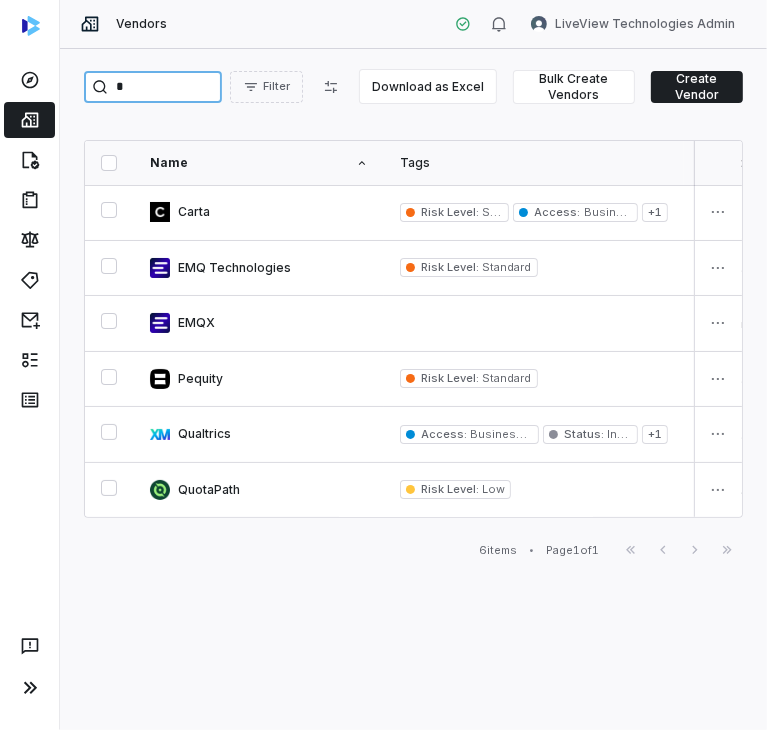 click on "*" at bounding box center [153, 87] 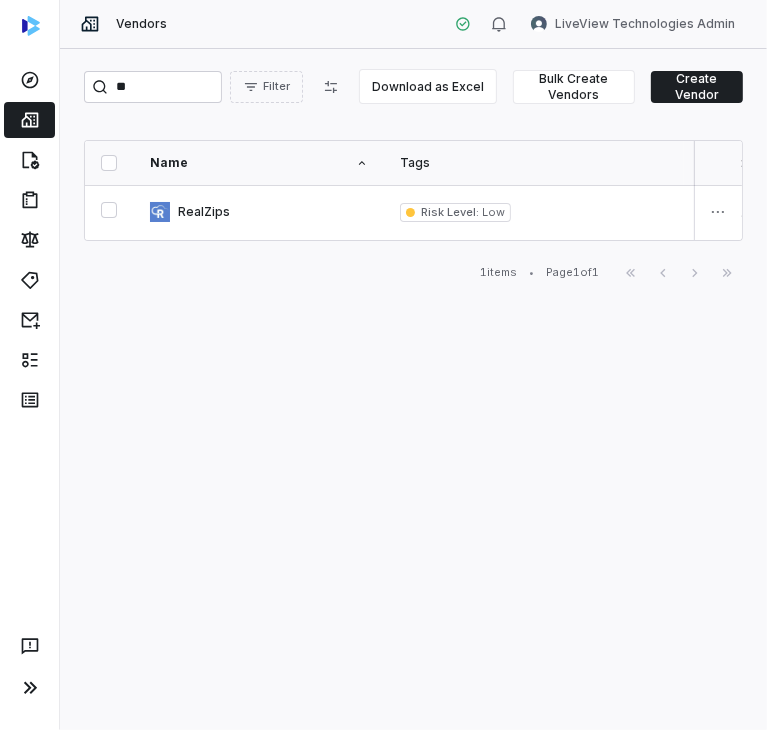 click on "** Filter Download as Excel Bulk Create Vendors Create Vendor Name Tags Date added Inherent Risk Status Last assessed Services Risk Analysts Relationship Owners Watchers Artificial Intelligence?  Category RealZips Risk Level :   Low 43 minutes ago Not Set Created - None None None - -   1  items • Page  1  of  1 First Page Previous Next Last Page" at bounding box center [413, 389] 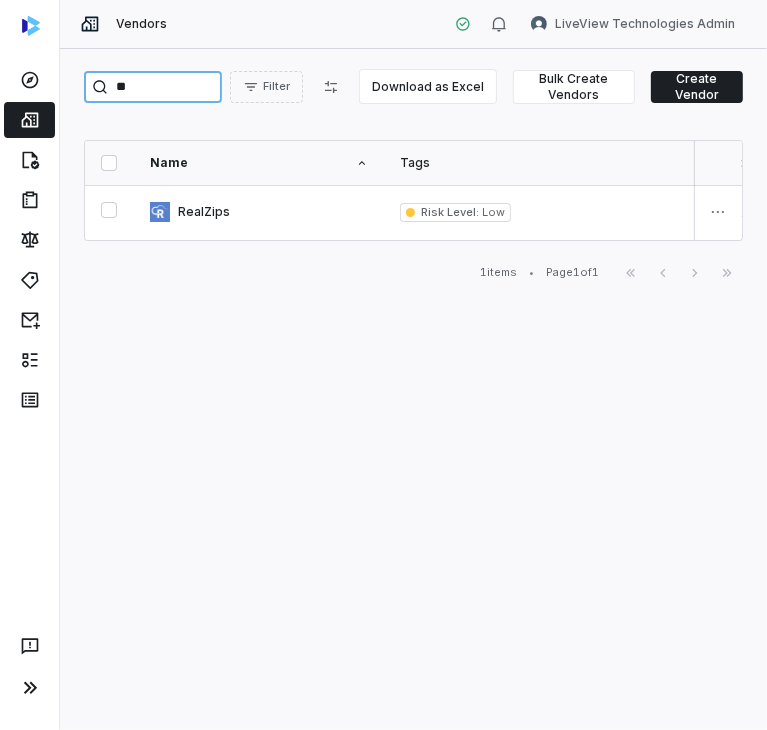 click on "**" at bounding box center [153, 87] 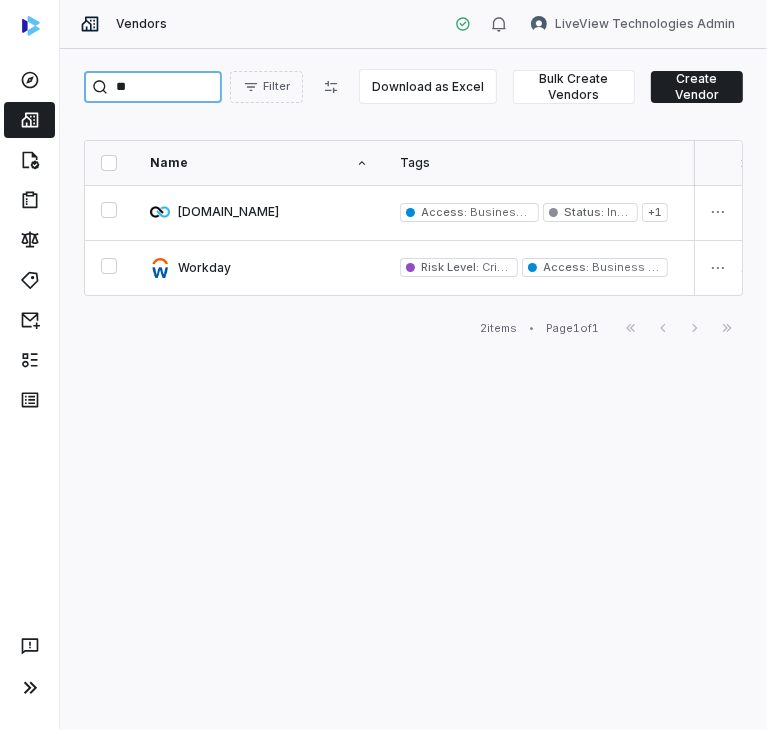 type on "*" 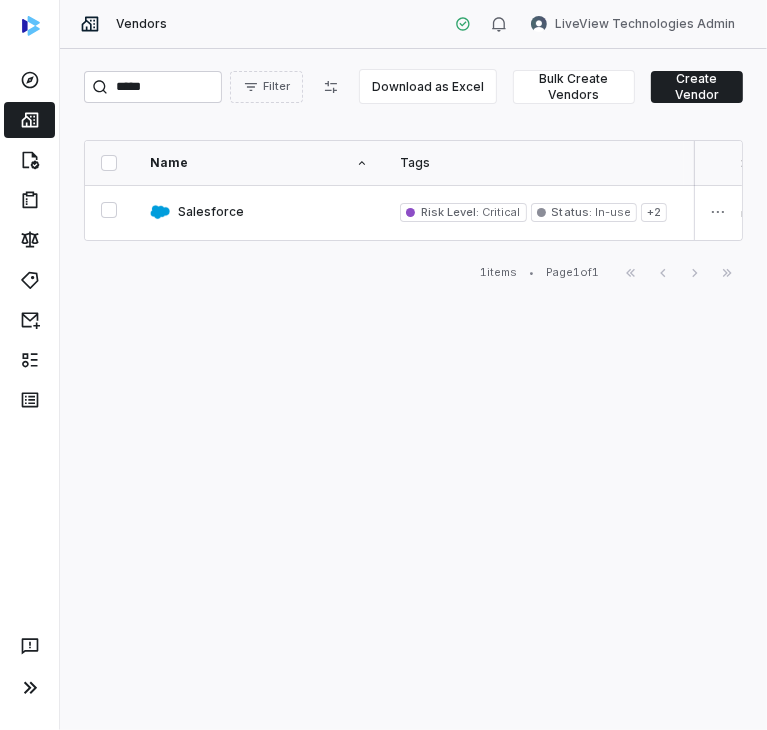 drag, startPoint x: 272, startPoint y: 19, endPoint x: 148, endPoint y: 82, distance: 139.0863 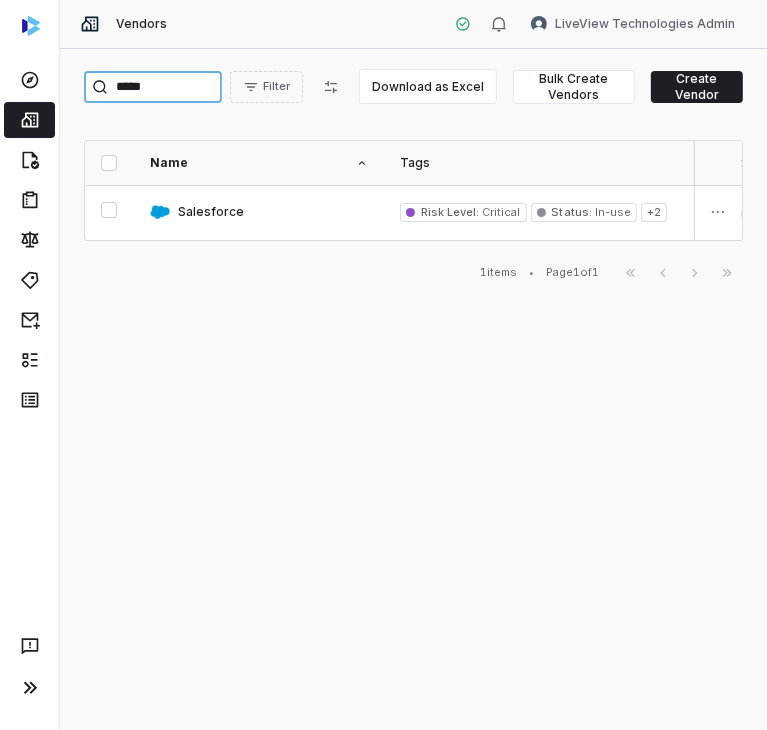 click on "*****" at bounding box center [153, 87] 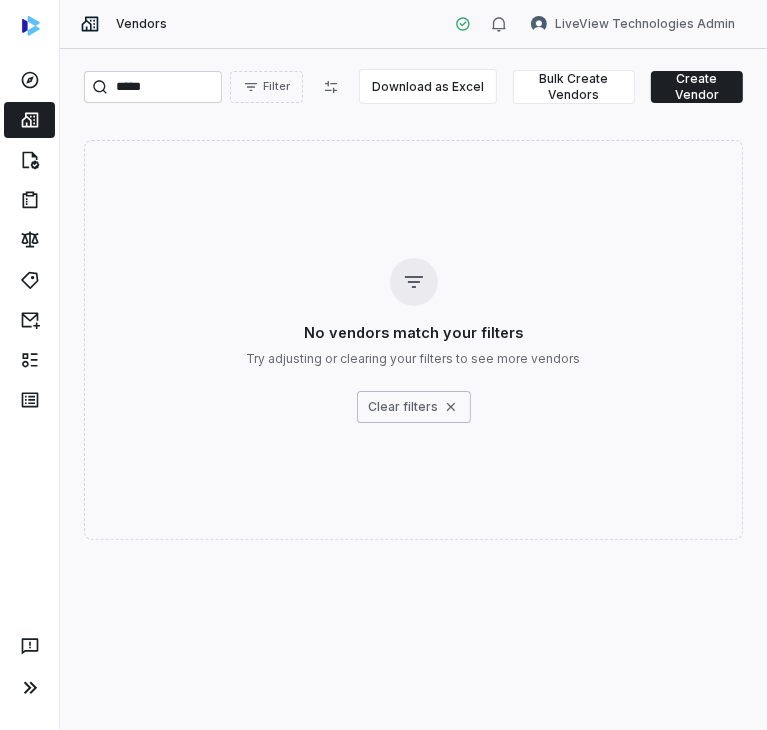 click on "Vendors LiveView Technologies Admin" at bounding box center [413, 24] 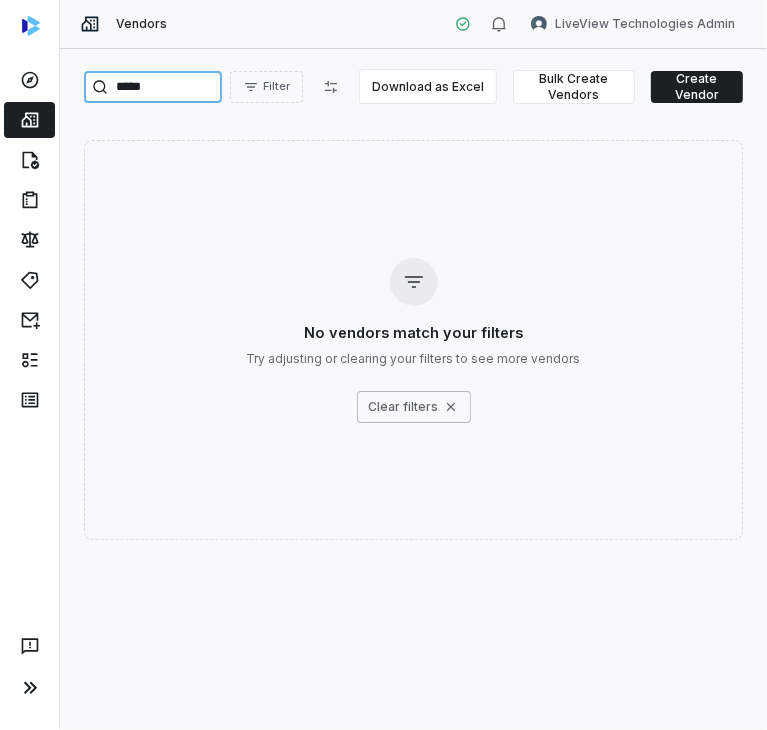 click on "*****" at bounding box center [153, 87] 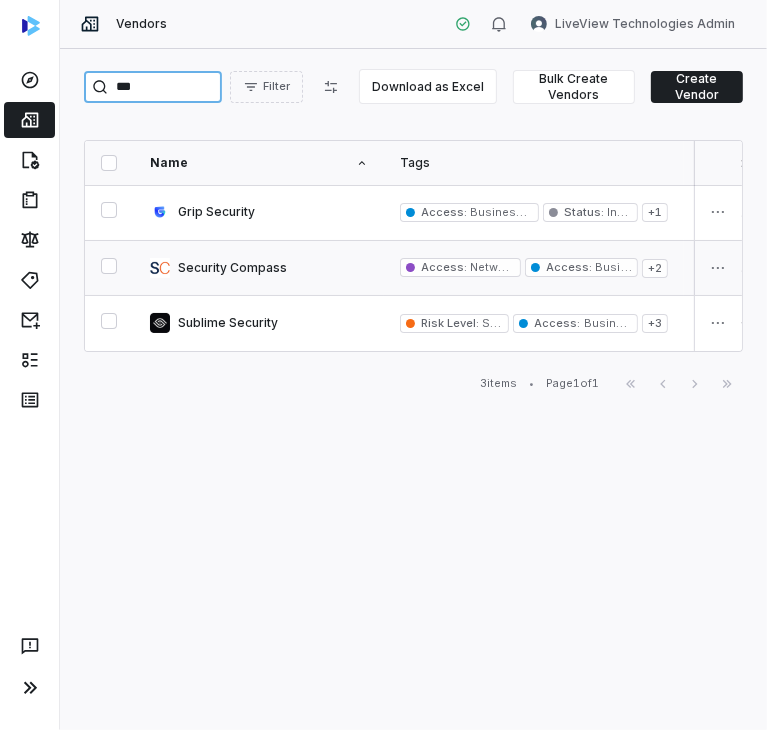 type on "***" 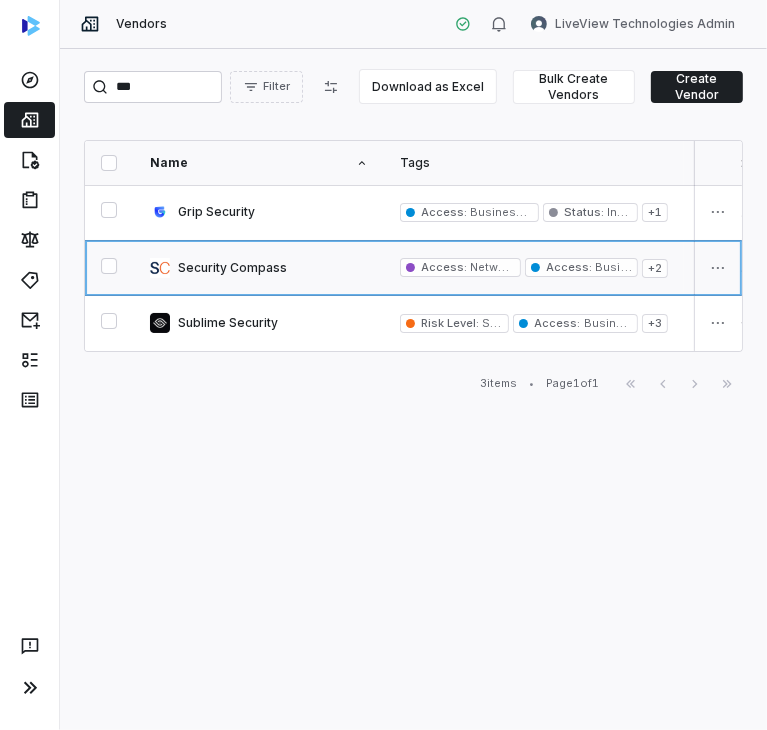 click at bounding box center [259, 268] 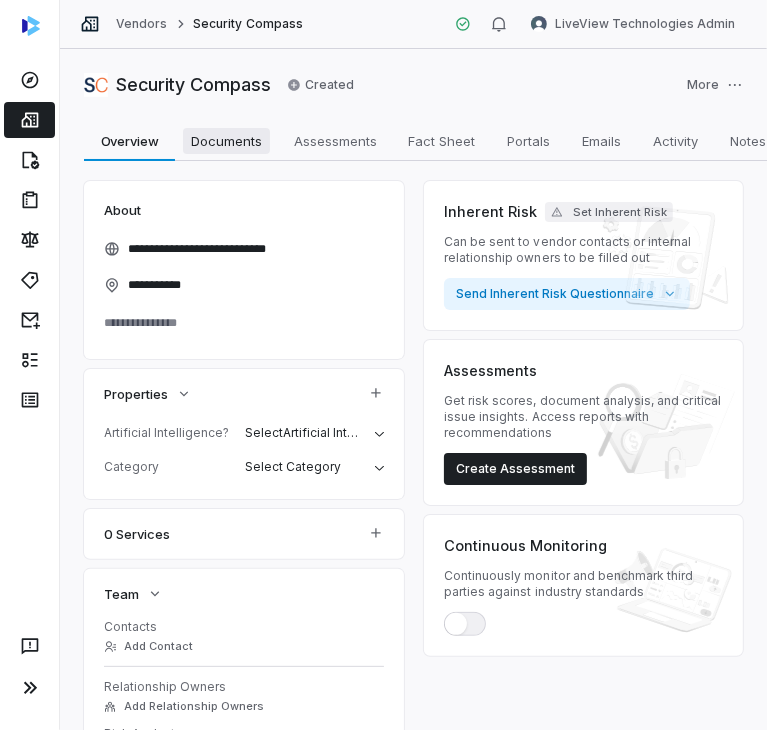 click on "Documents" at bounding box center (226, 141) 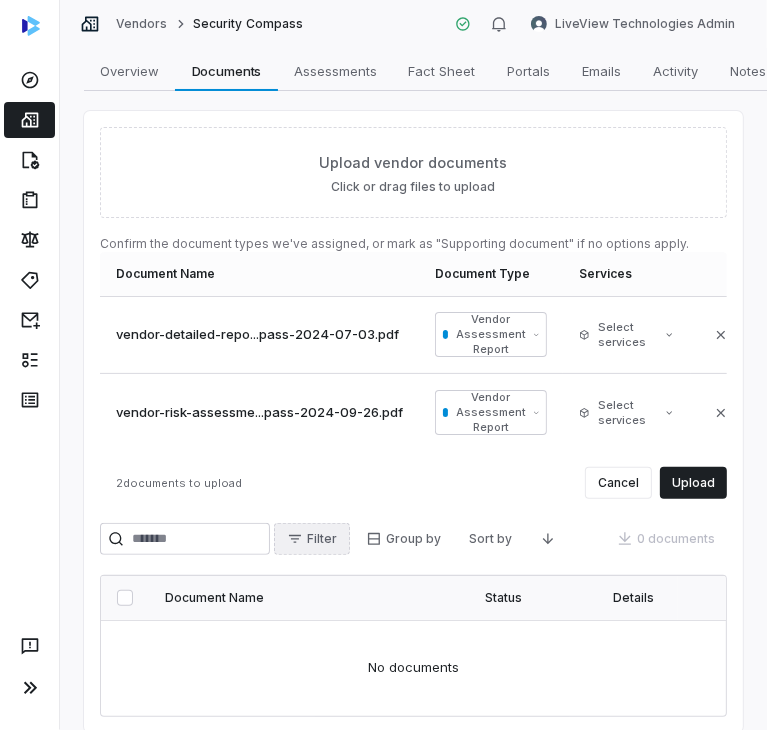 scroll, scrollTop: 100, scrollLeft: 0, axis: vertical 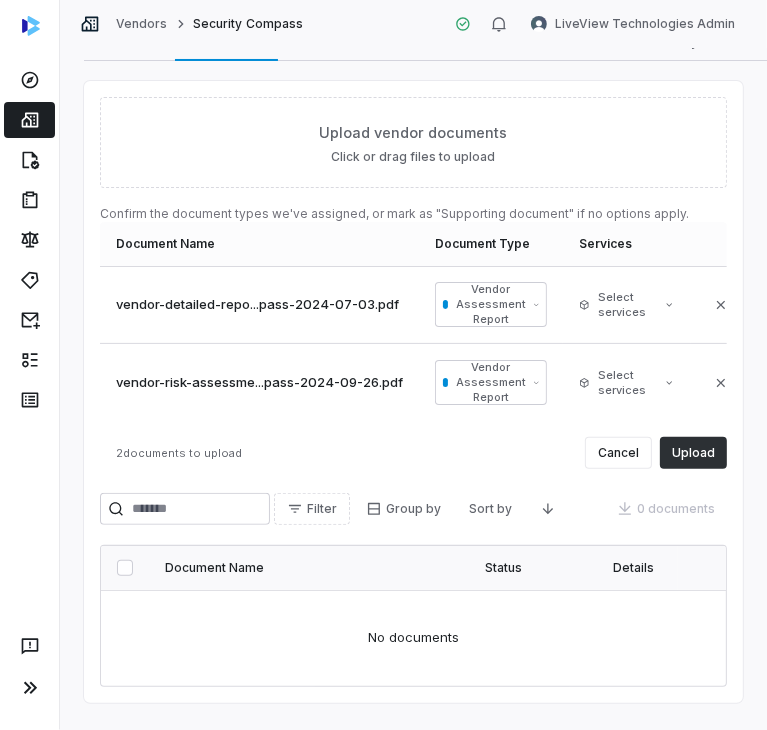 click on "Upload" at bounding box center [693, 453] 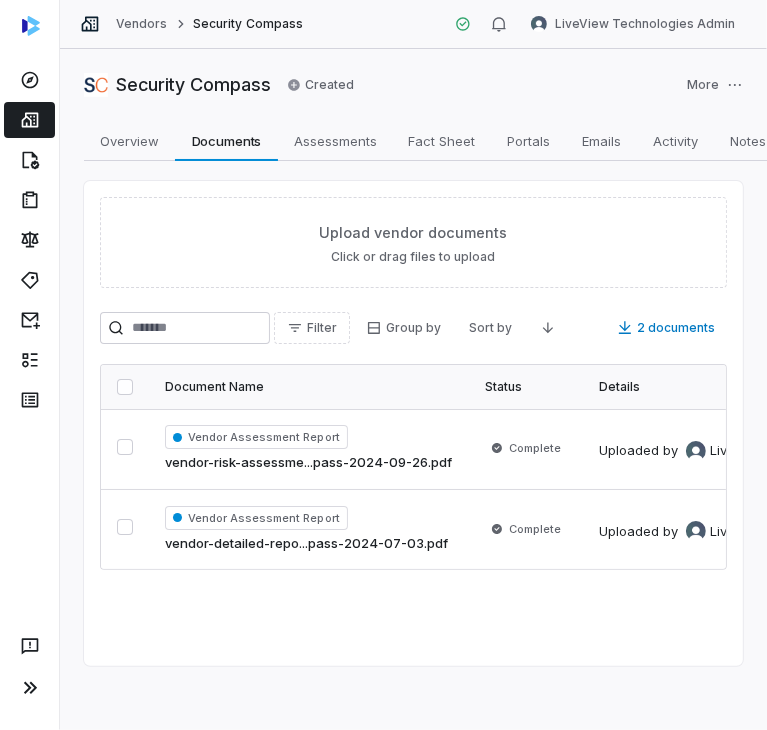 click on "Vendors" at bounding box center [141, 24] 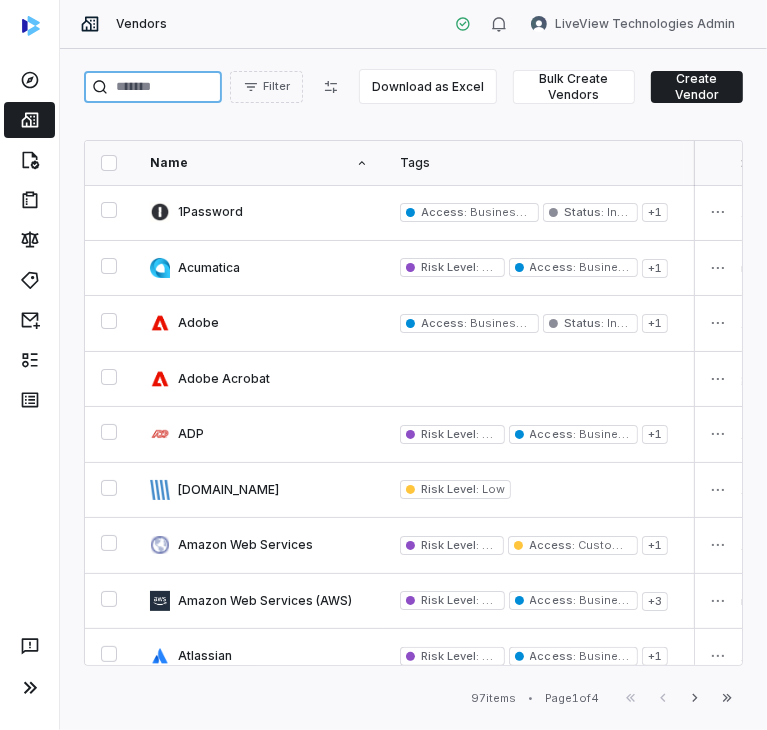 click at bounding box center [153, 87] 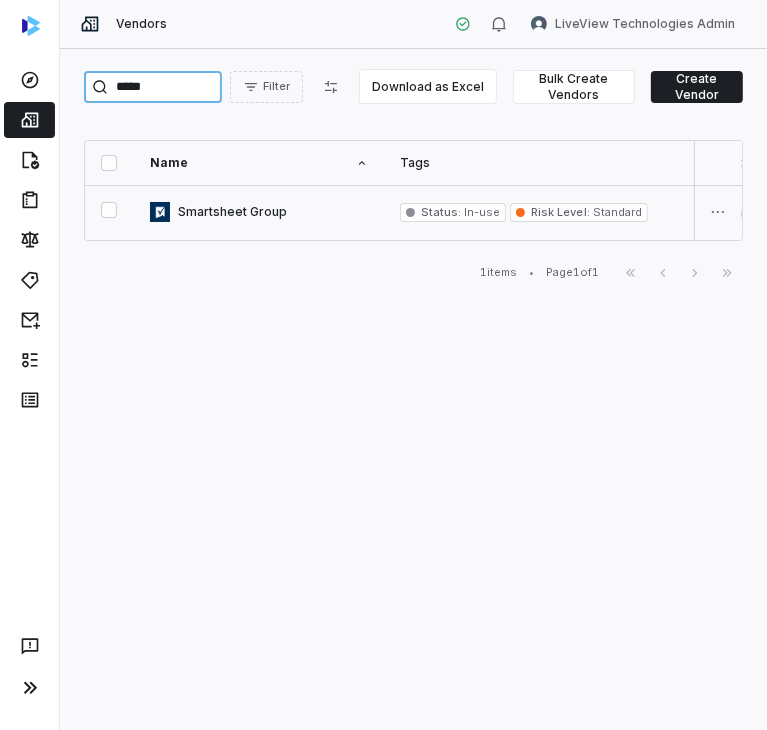 type on "*****" 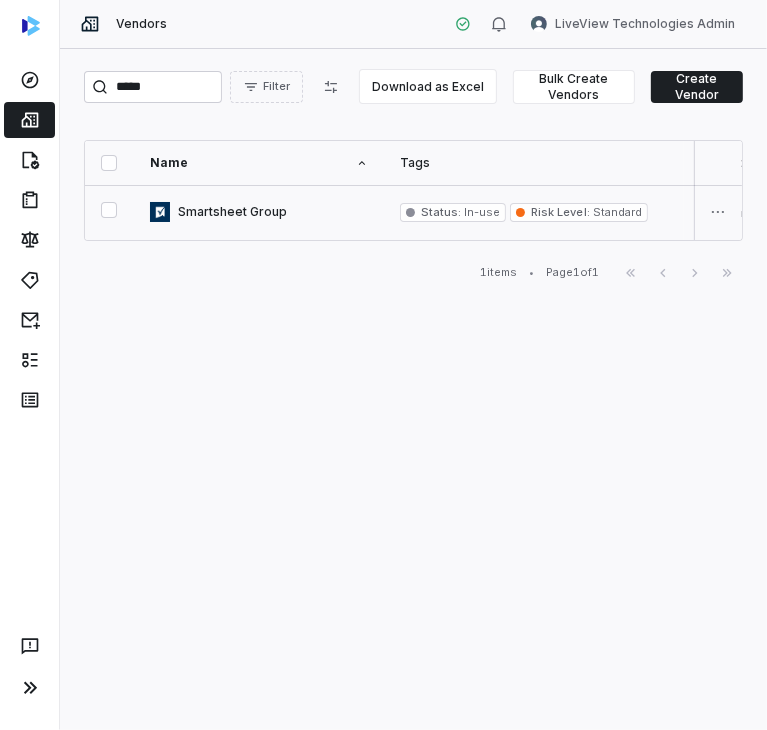 click at bounding box center [259, 212] 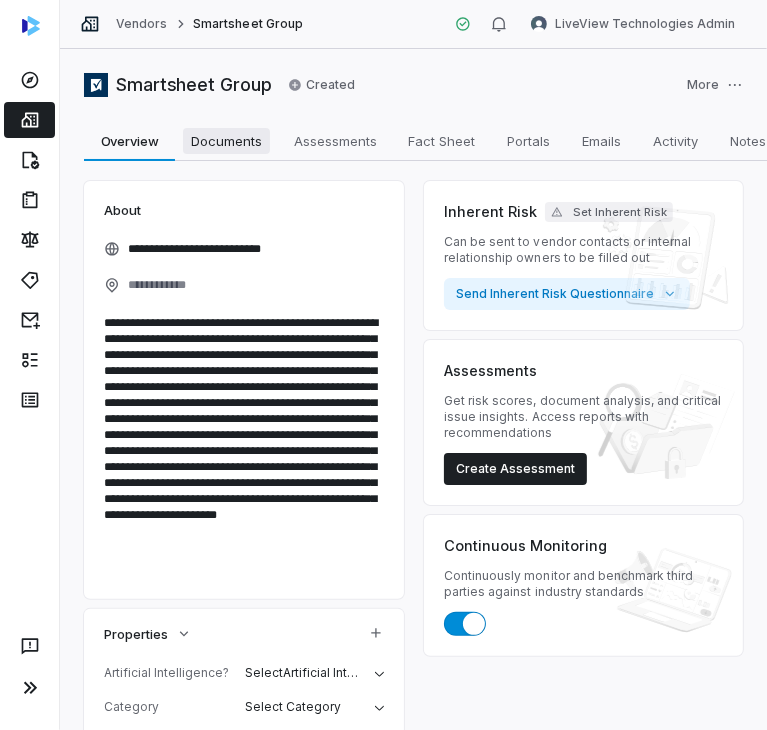 click on "Documents" at bounding box center [226, 141] 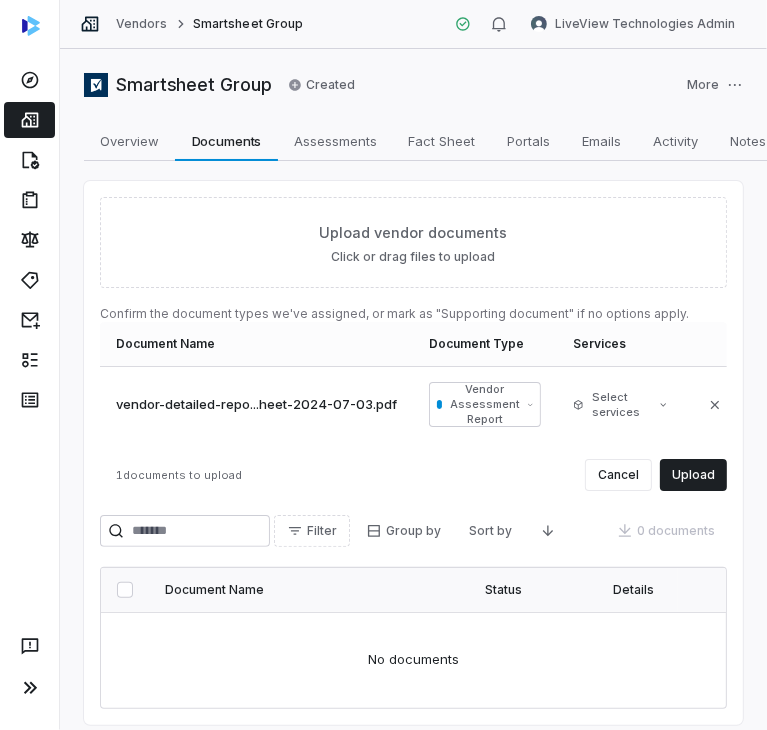 click on "1  documents to upload Cancel Upload" at bounding box center (413, 475) 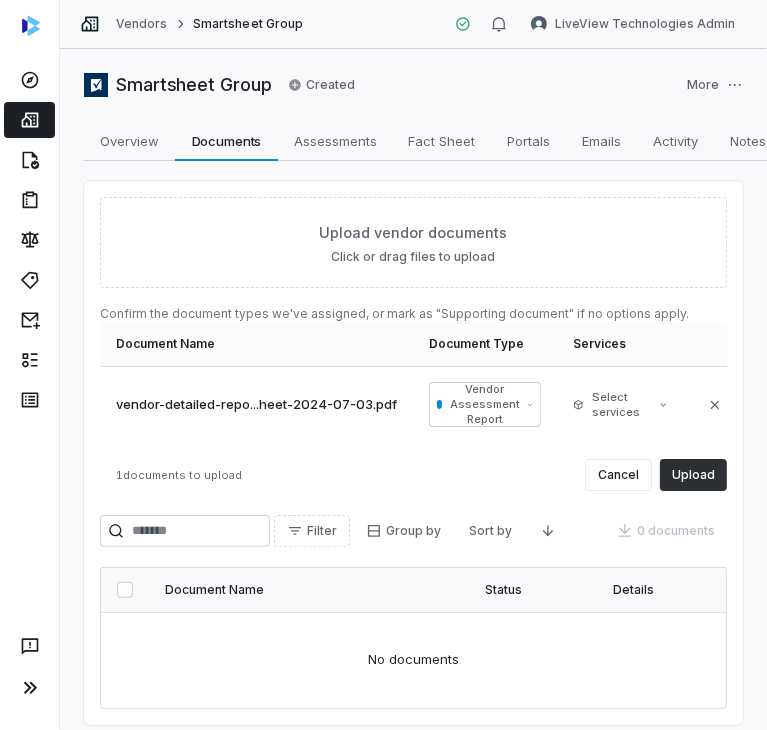 click on "Upload" at bounding box center [693, 475] 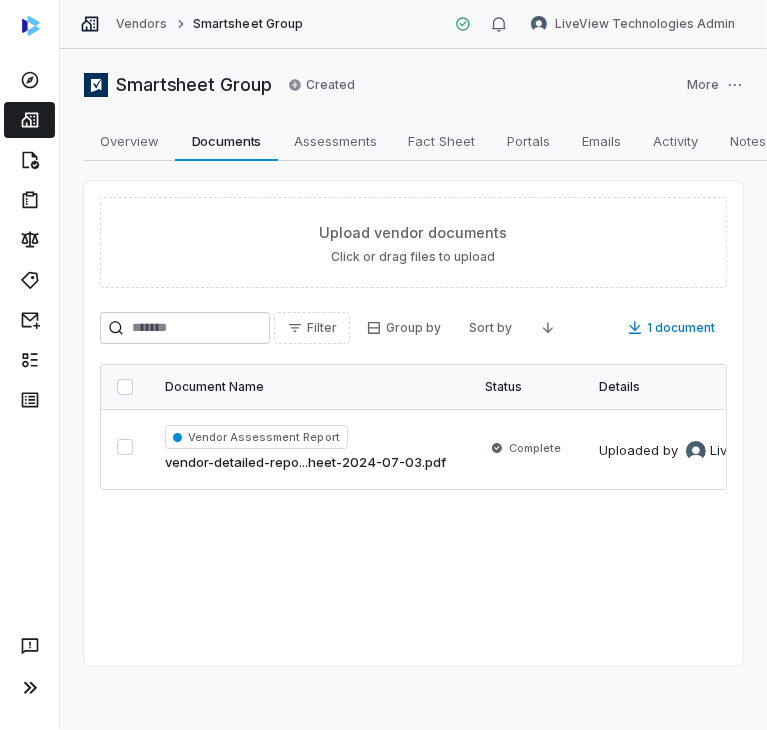 click on "Vendors" at bounding box center [141, 24] 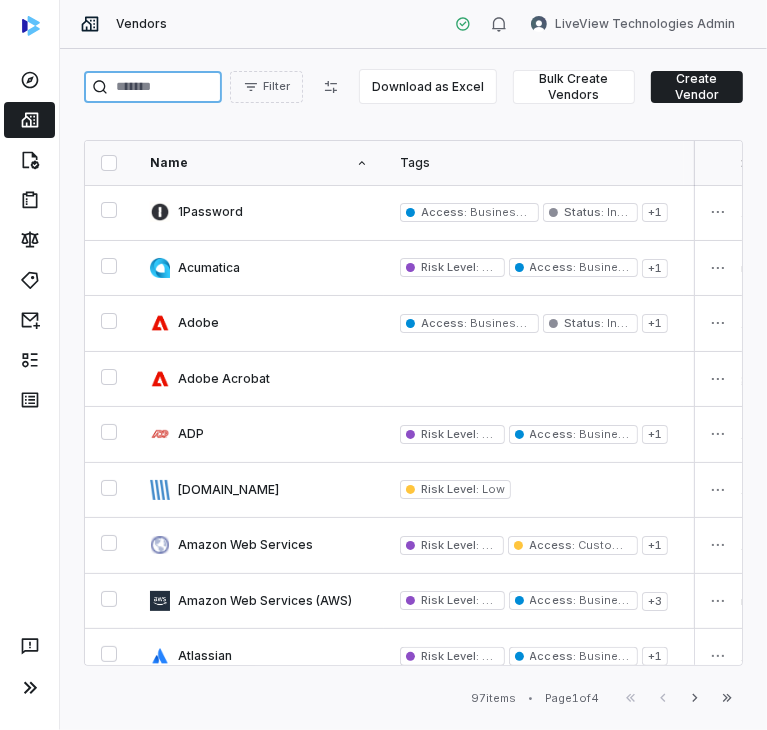 click at bounding box center [153, 87] 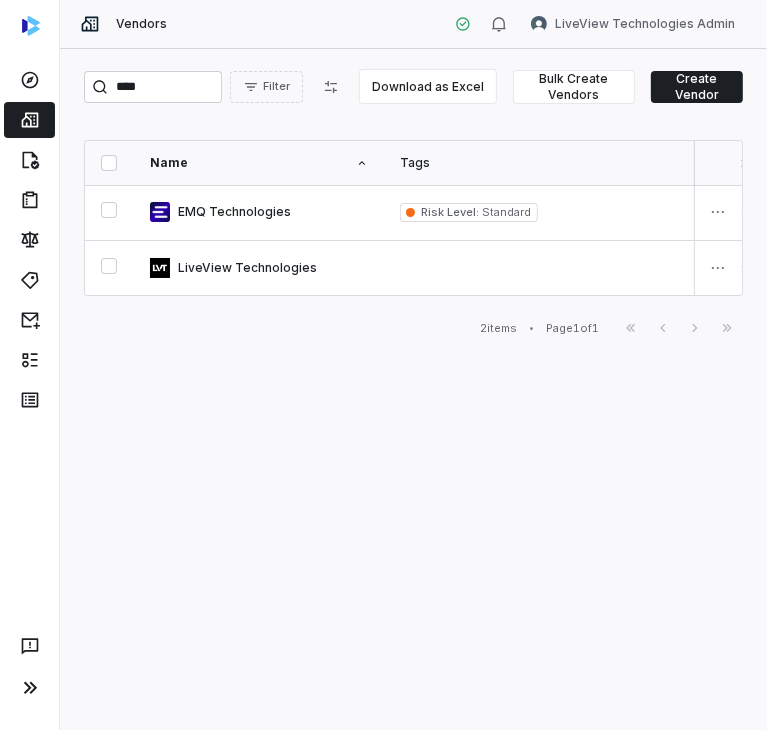 click on "Vendors LiveView Technologies Admin" at bounding box center (413, 24) 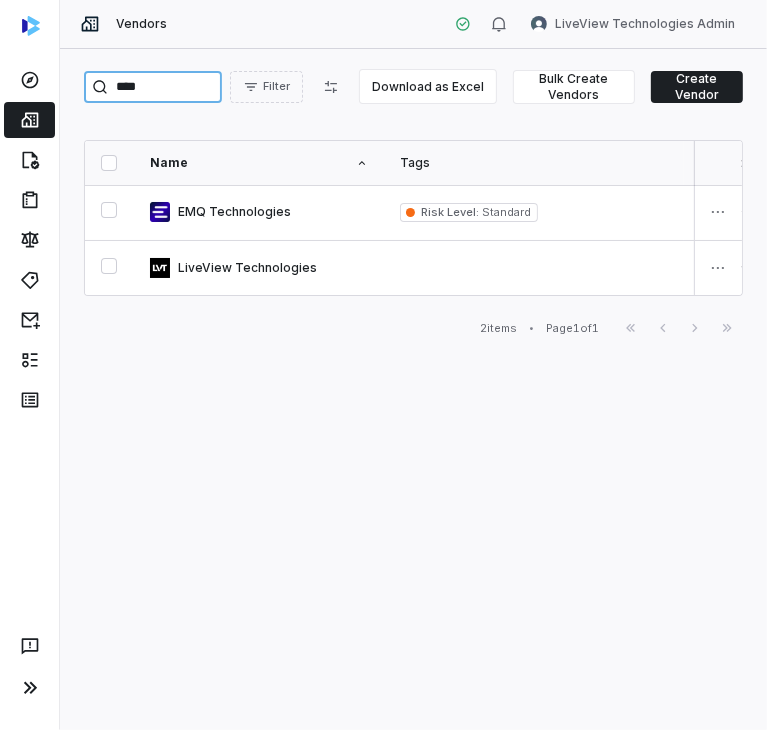 click on "****" at bounding box center (153, 87) 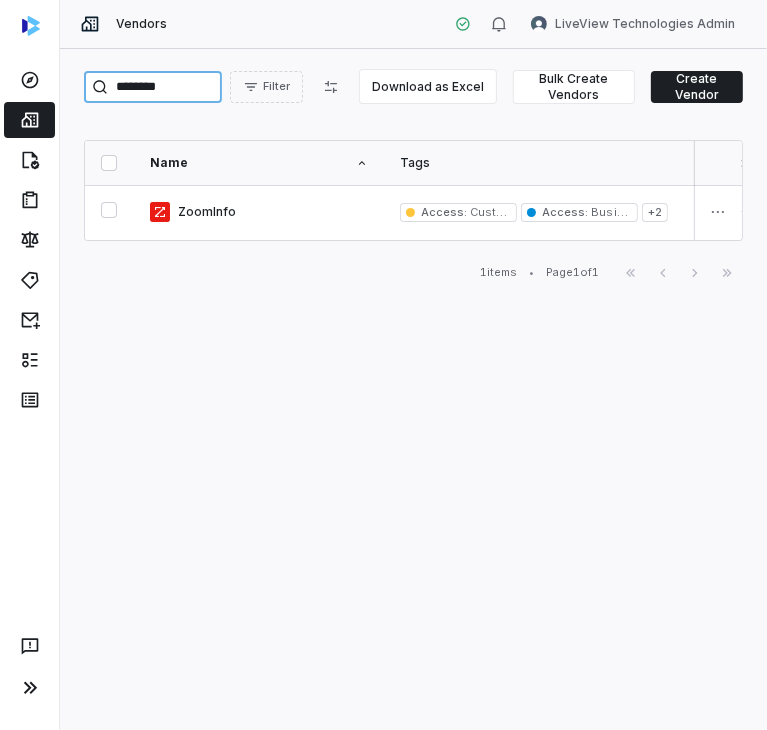 type on "********" 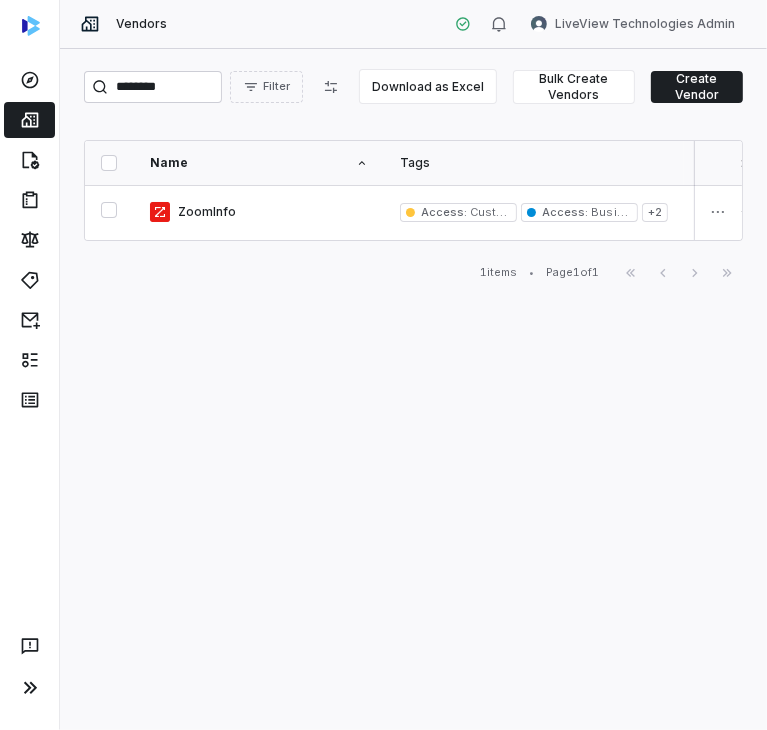 click on "Name" at bounding box center [259, 163] 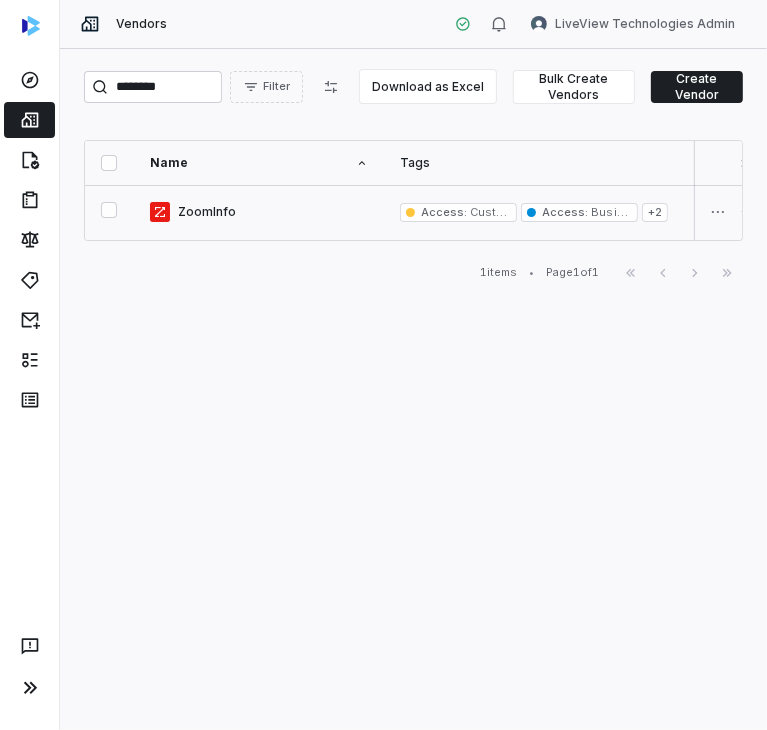 click at bounding box center (259, 212) 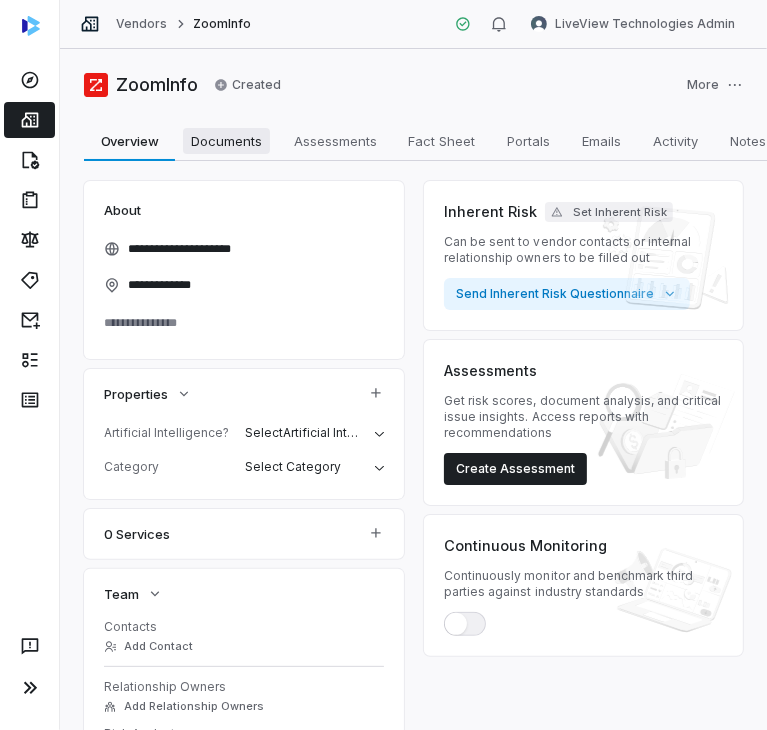 click on "Documents" at bounding box center (226, 141) 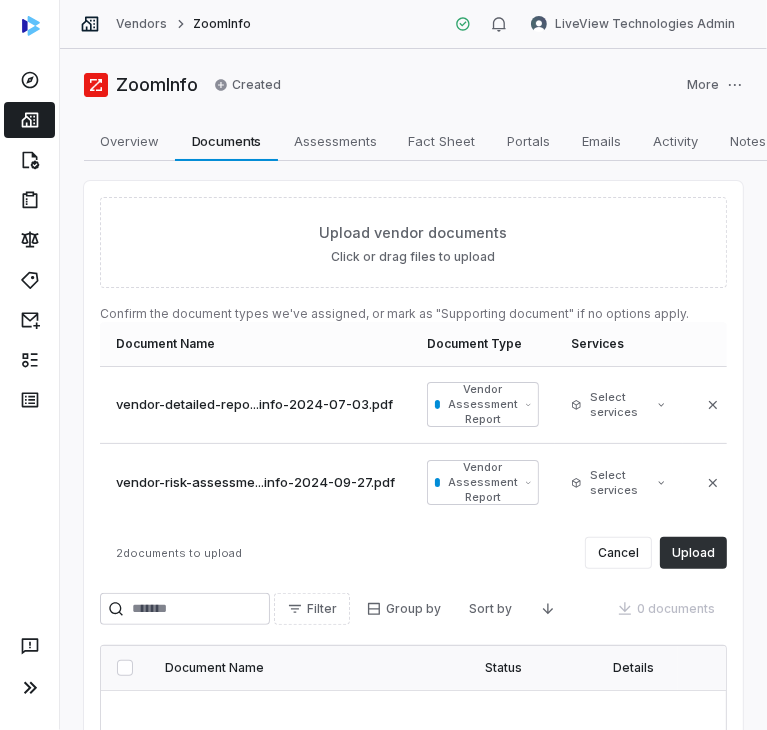 click on "Upload" at bounding box center [693, 553] 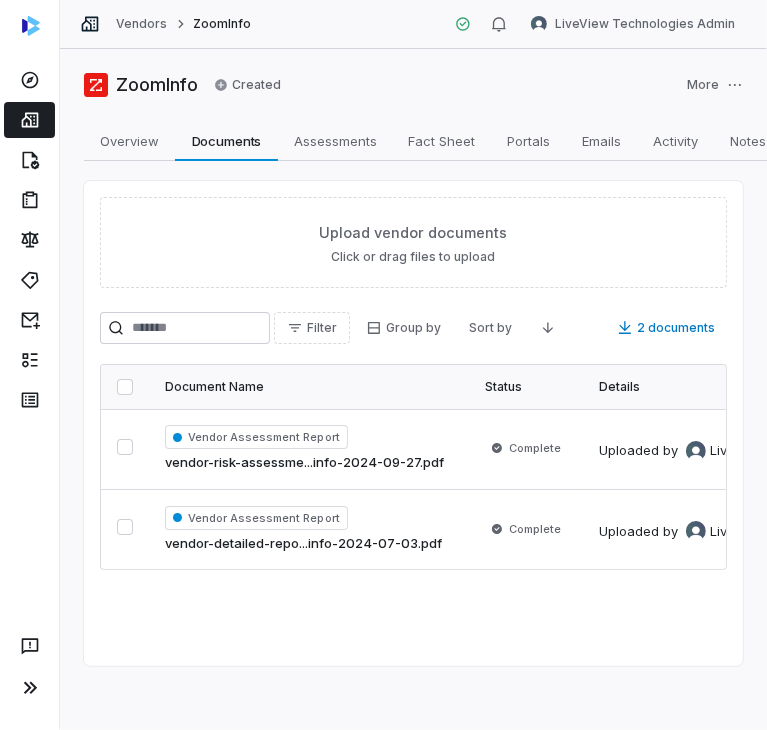 click on "Vendors" at bounding box center [141, 24] 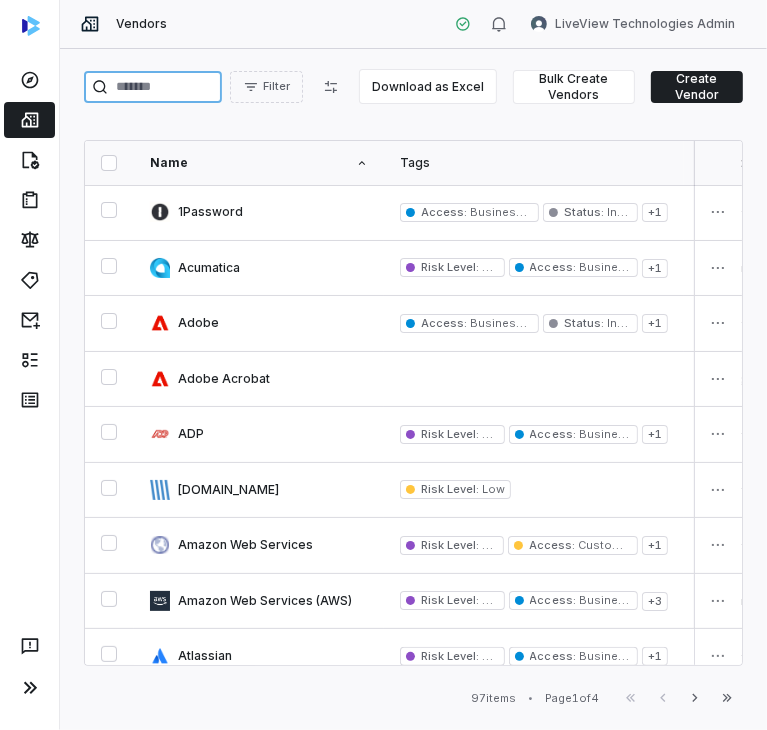 click at bounding box center (153, 87) 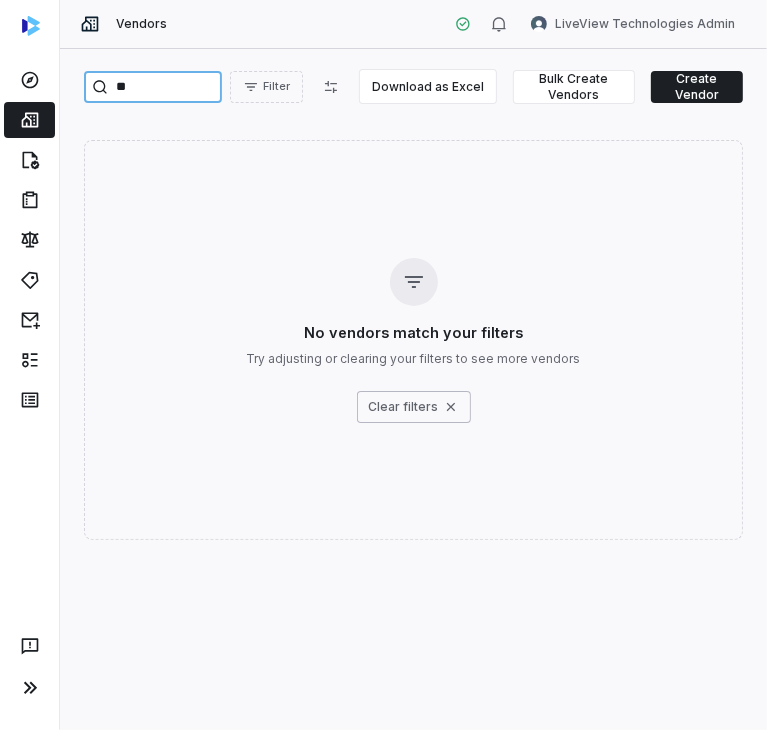 type on "*" 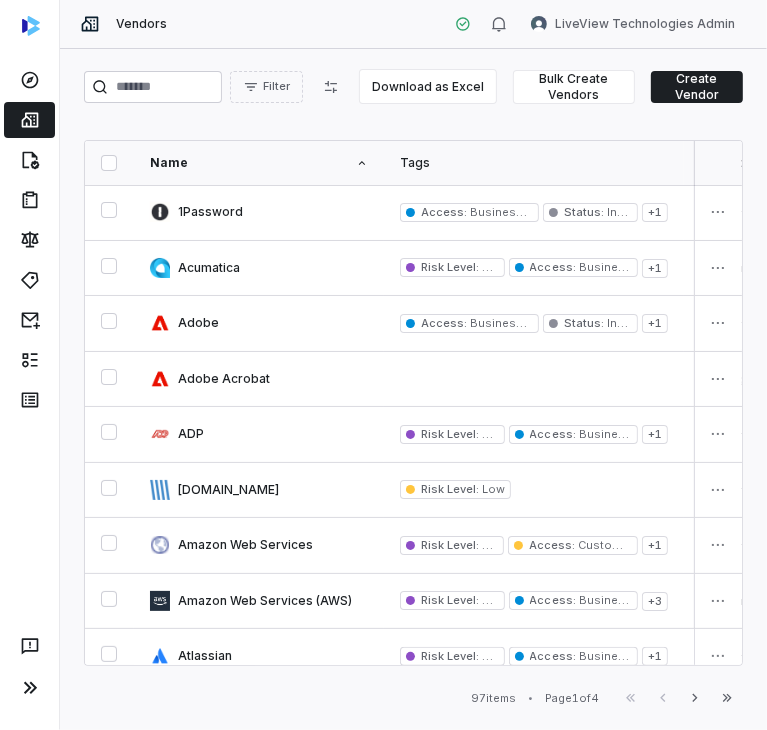 click on "Filter" at bounding box center [266, 87] 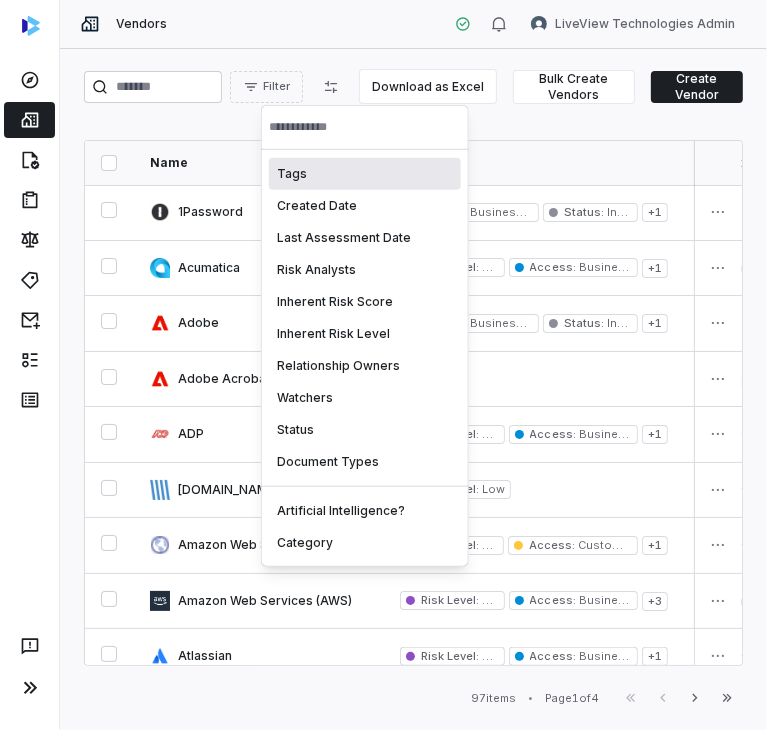 click on "Vendors LiveView Technologies Admin Filter Download as Excel Bulk Create Vendors Create Vendor Name Tags Date added Inherent Risk Status Last assessed Services Risk Analysts Relationship Owners Watchers Artificial Intelligence?  Category 1Password Access :   Business Data Status :   In-use + 1 an hour ago Not Set Created - None None None - -   Acumatica Risk Level :   Critical Access :   Business Data + 1 20 hours ago Not Set Created - 2  users None None - -   Adobe Access :   Business Data Status :   In-use + 1 an hour ago Not Set Created - None None None - -   Adobe Acrobat a day ago Not Set Created - 2  users None None - -   ADP Risk Level :   Critical Access :   Business Data + 1 an hour ago Not Set Created - None None None - -   Align.ly Risk Level :   Low an hour ago Not Set Created - None None None - -   Amazon Web Services Risk Level :   Critical Access :   Customer Data + 1 an hour ago Not Set Created - None None None - -   Amazon Web Services (AWS) Risk Level :   Critical Access :" at bounding box center [383, 365] 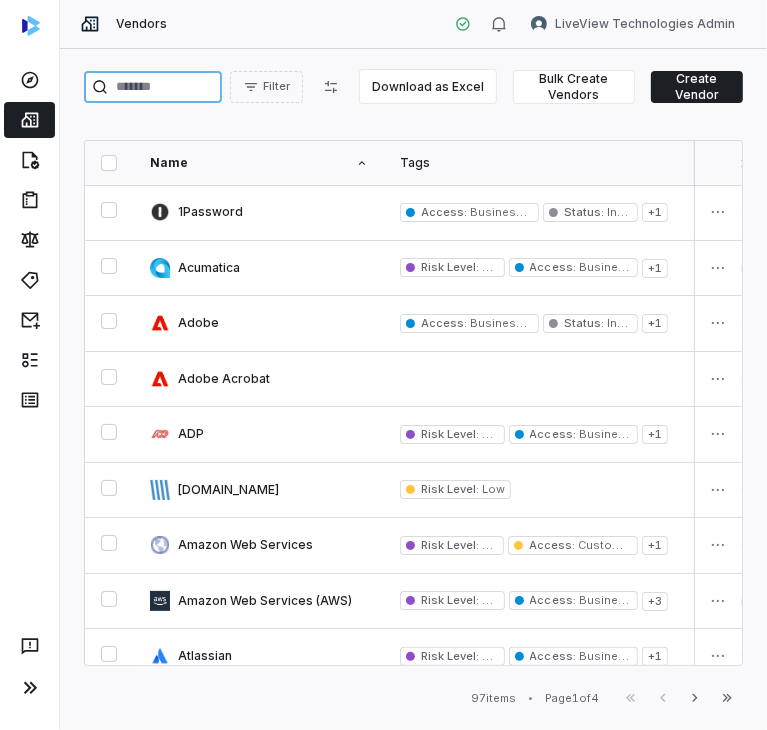 click at bounding box center [153, 87] 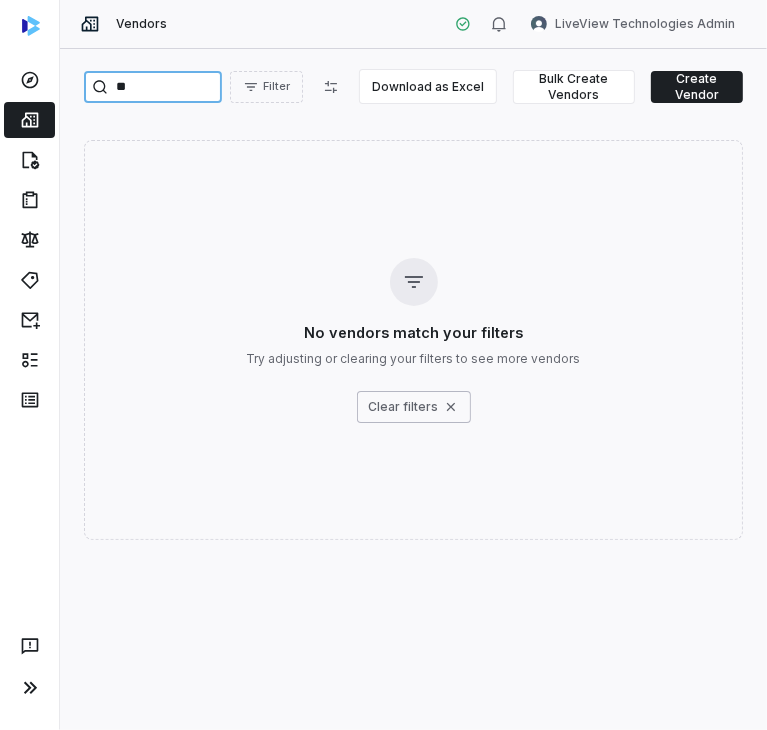 type on "*" 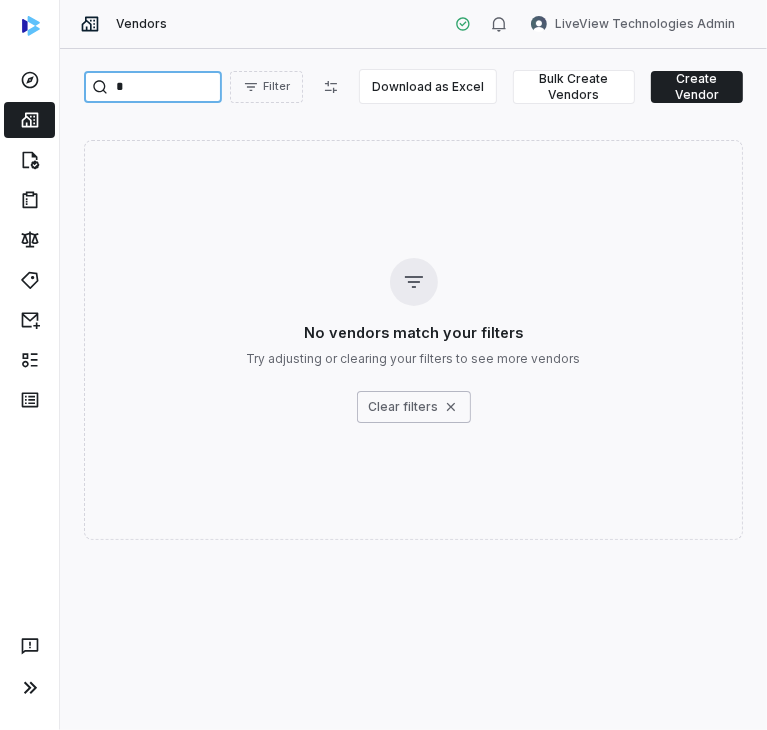 type 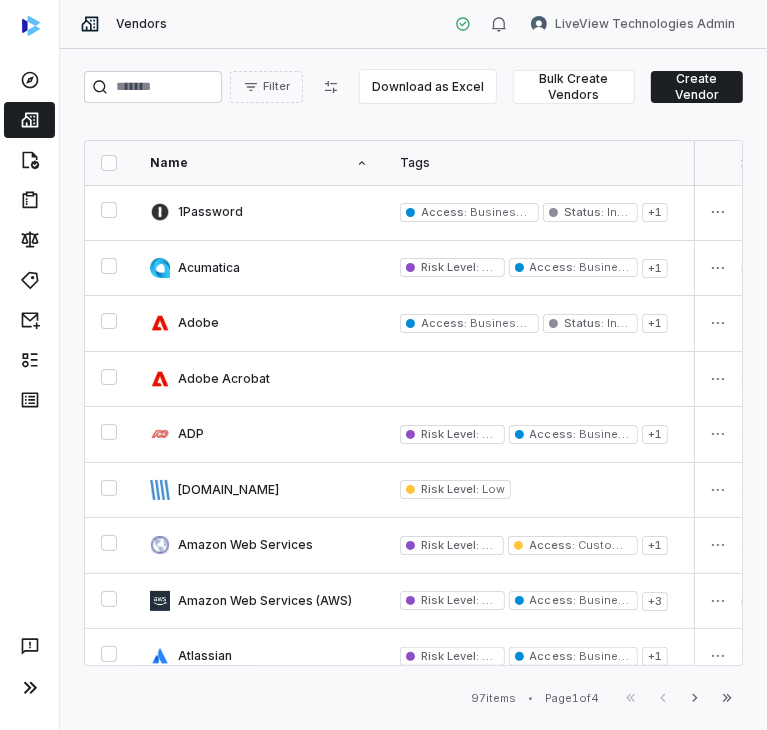 click on "Filter Download as Excel Bulk Create Vendors Create Vendor Name Tags Date added Inherent Risk Status Last assessed Services Risk Analysts Relationship Owners Watchers Artificial Intelligence?  Category 1Password Access :   Business Data Status :   In-use + 1 an hour ago Not Set Created - None None None - -   Acumatica Risk Level :   Critical Access :   Business Data + 1 20 hours ago Not Set Created - 2  users None None - -   Adobe Access :   Business Data Status :   In-use + 1 an hour ago Not Set Created - None None None - -   Adobe Acrobat a day ago Not Set Created - 2  users None None - -   ADP Risk Level :   Critical Access :   Business Data + 1 an hour ago Not Set Created - None None None - -   Align.ly Risk Level :   Low an hour ago Not Set Created - None None None - -   Amazon Web Services Risk Level :   Critical Access :   Customer Data + 1 an hour ago Not Set Created - None None None - -   Amazon Web Services (AWS) Risk Level :   Critical Access :   Business Data + 3 20 hours ago Not Set Created - 2 -" at bounding box center (413, 389) 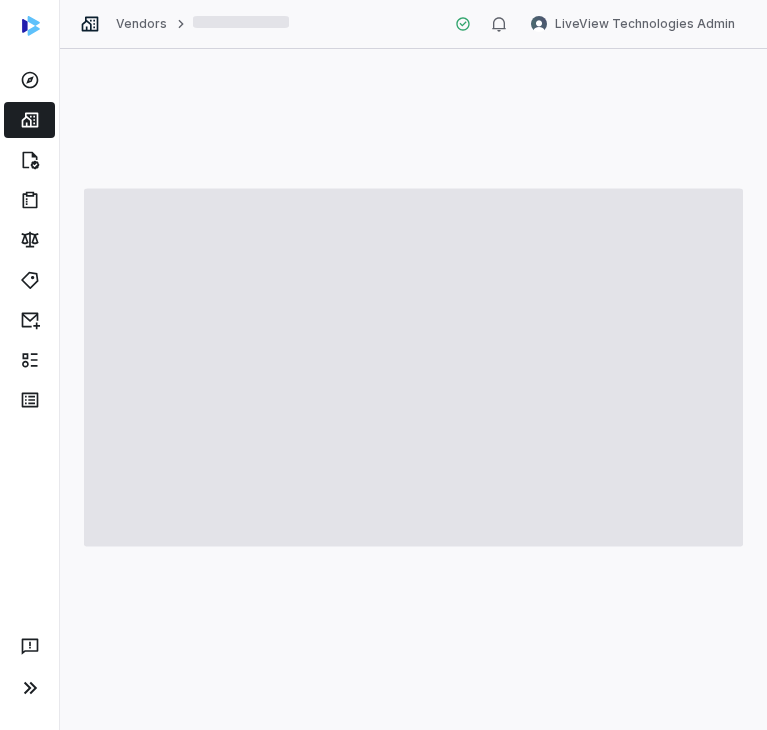 scroll, scrollTop: 0, scrollLeft: 0, axis: both 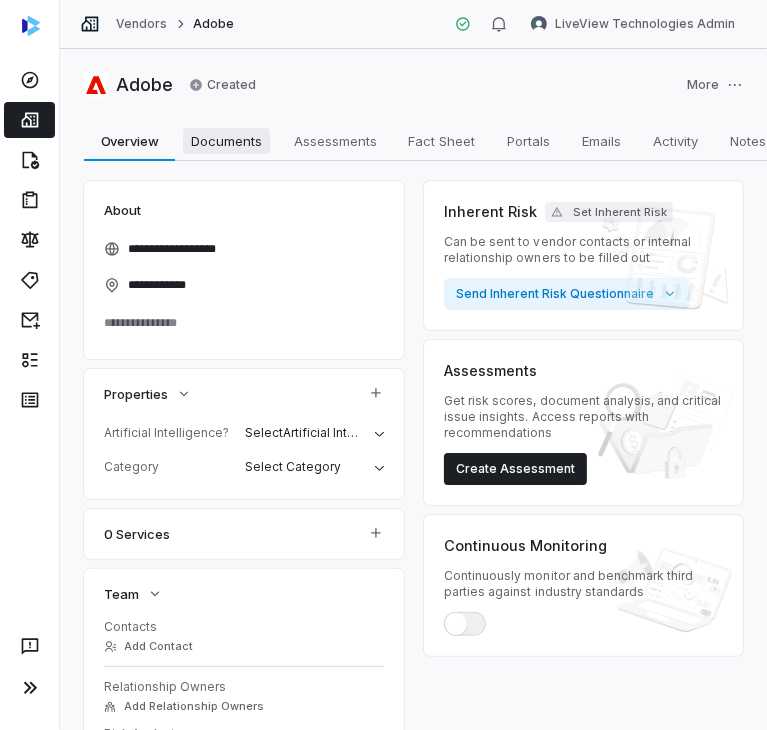 click on "Documents Documents" at bounding box center (226, 141) 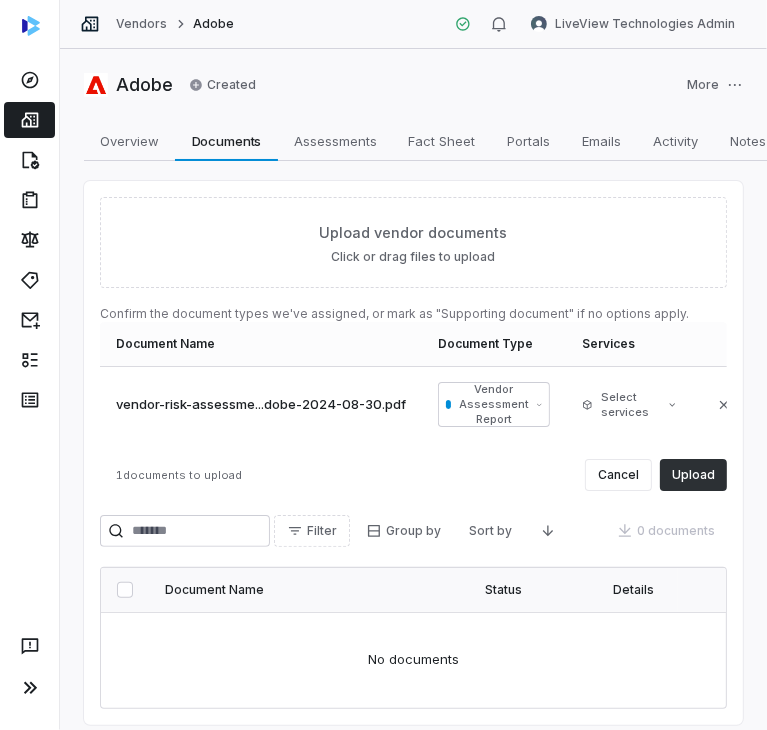 click on "Upload" at bounding box center [693, 475] 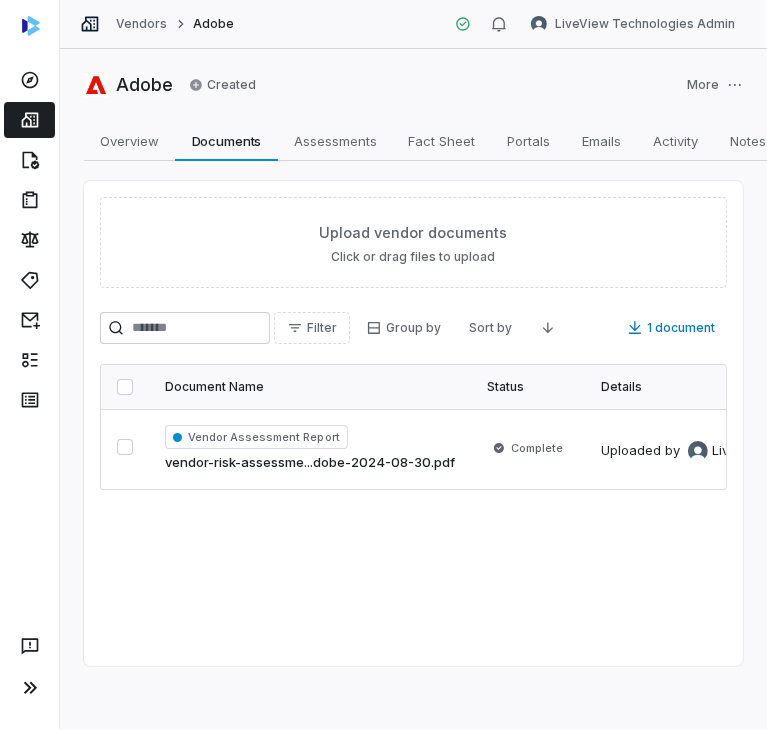 click on "Vendors" at bounding box center [141, 24] 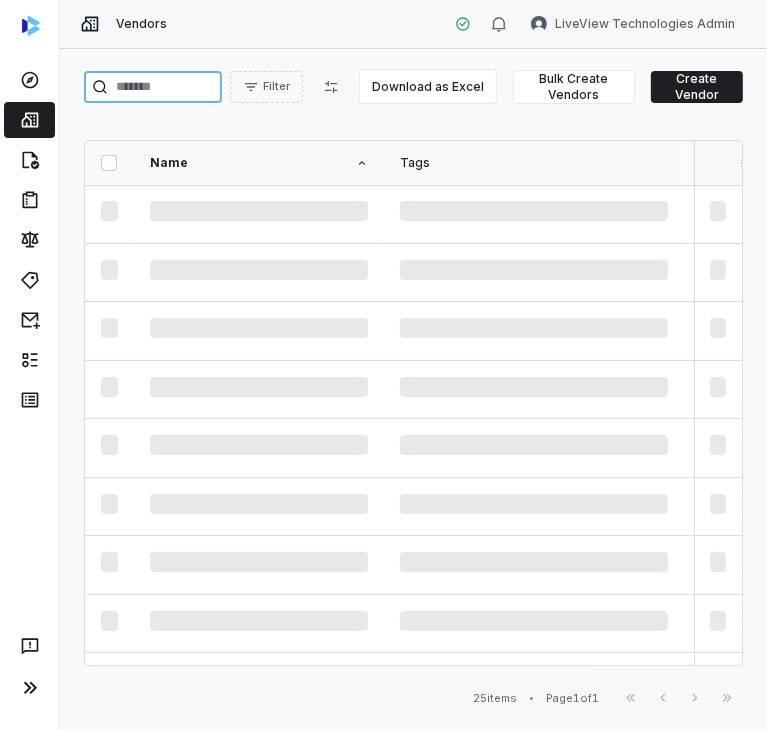 click at bounding box center (153, 87) 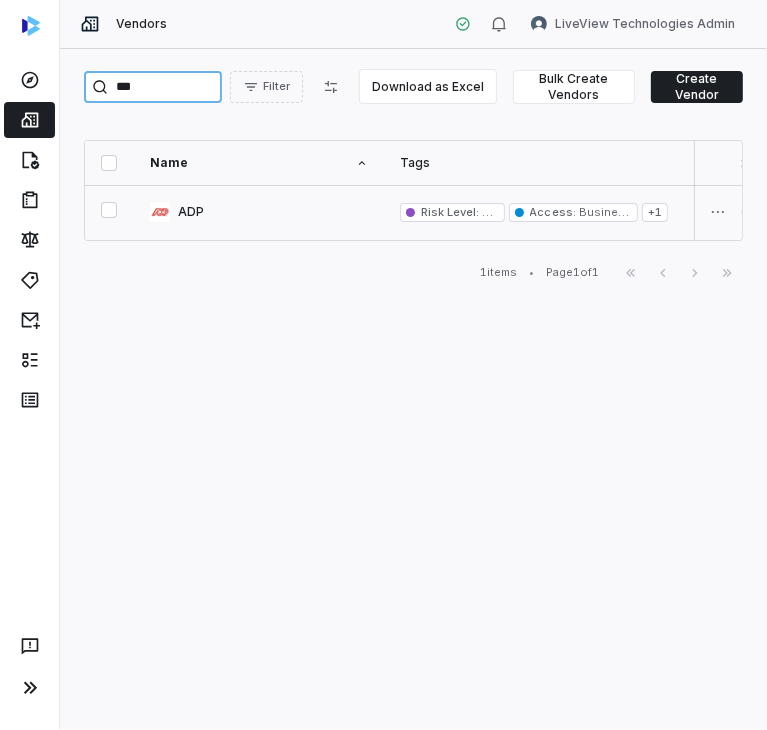 type on "***" 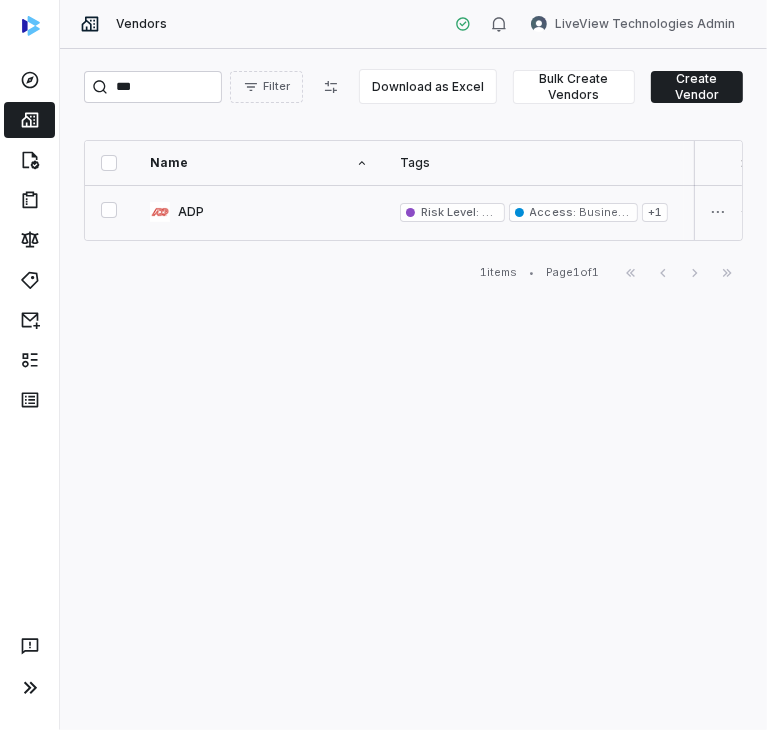 click at bounding box center (259, 212) 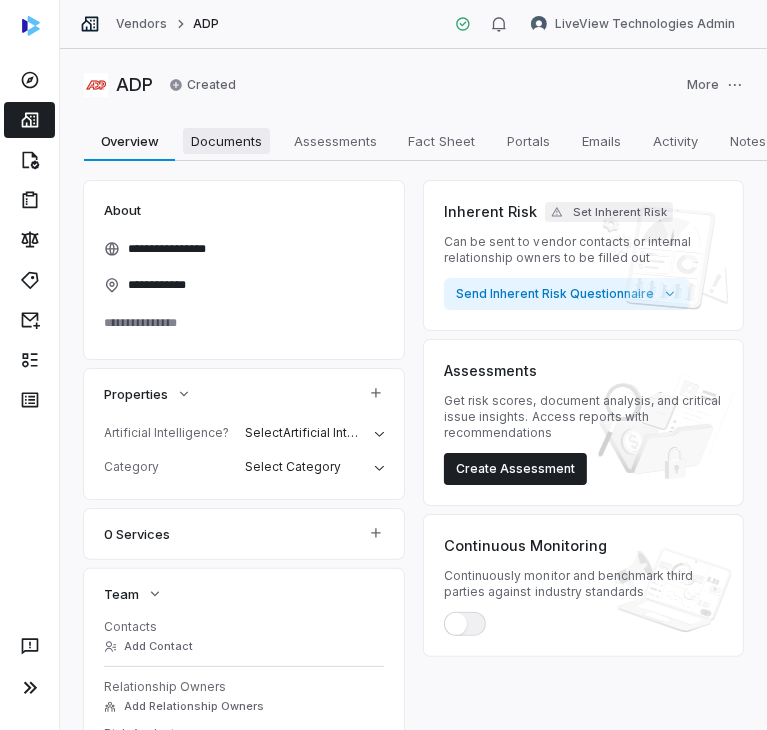 click on "Documents" at bounding box center [226, 141] 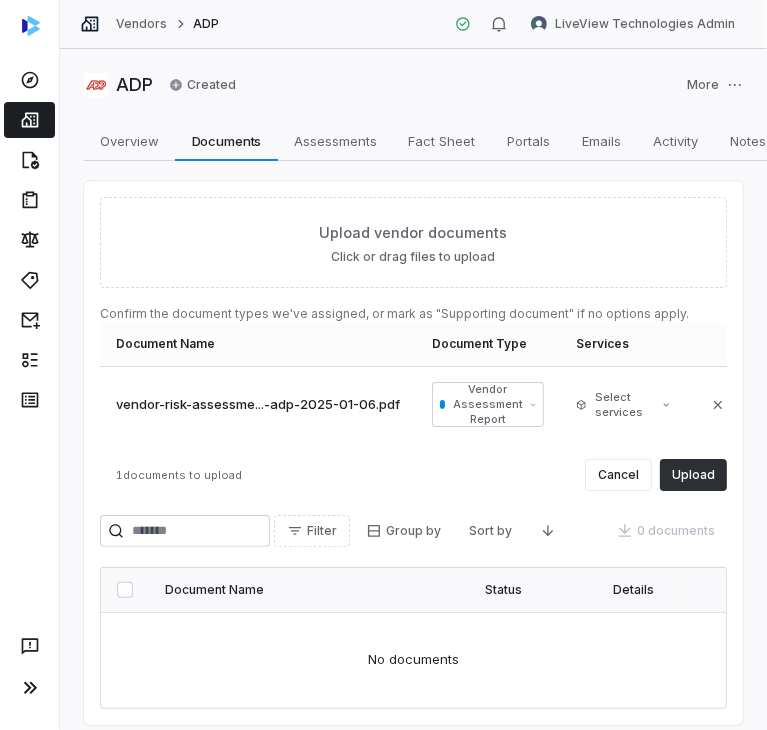 click on "Upload" at bounding box center (693, 475) 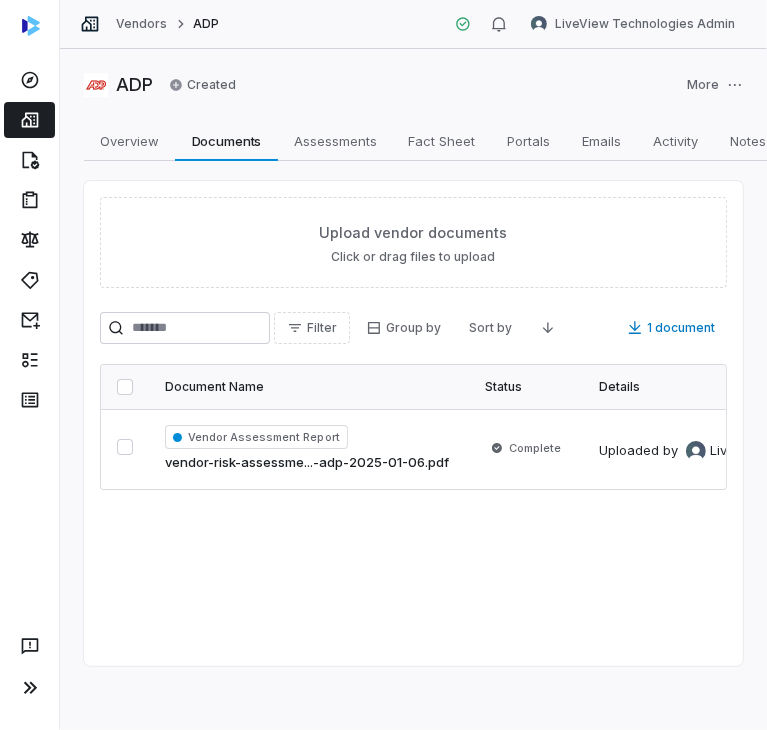 click on "Vendors" at bounding box center (141, 24) 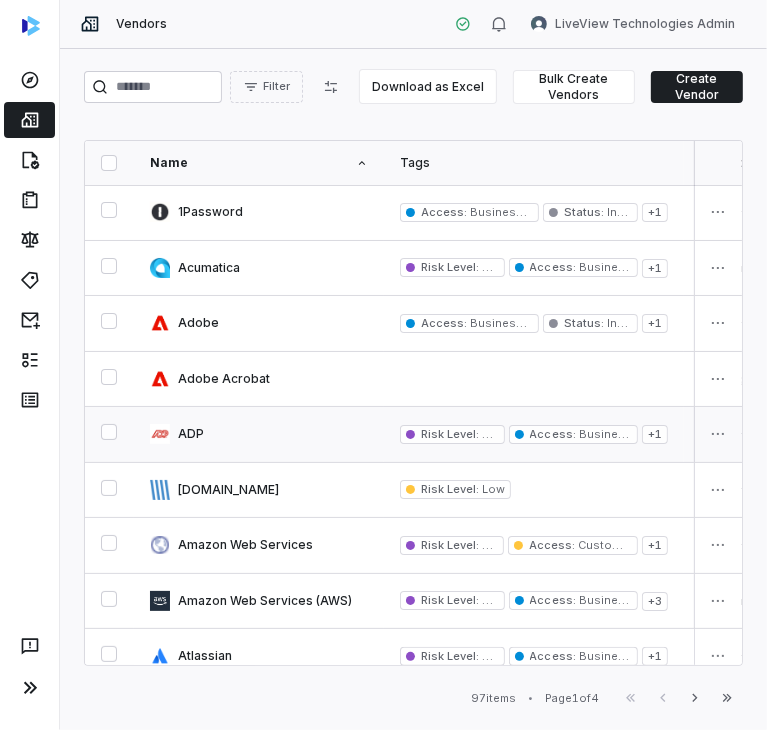 scroll, scrollTop: 100, scrollLeft: 0, axis: vertical 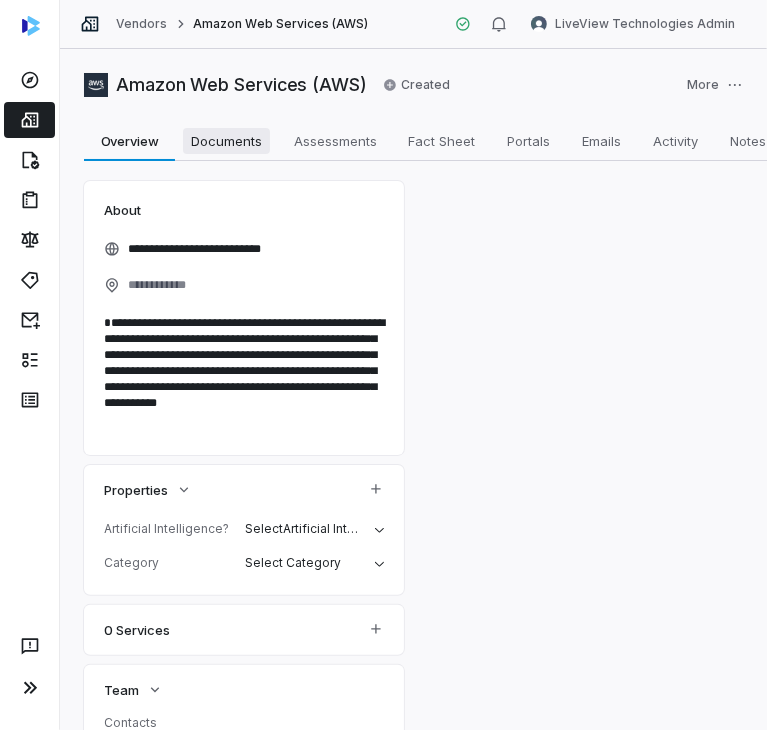 click on "Documents" at bounding box center (226, 141) 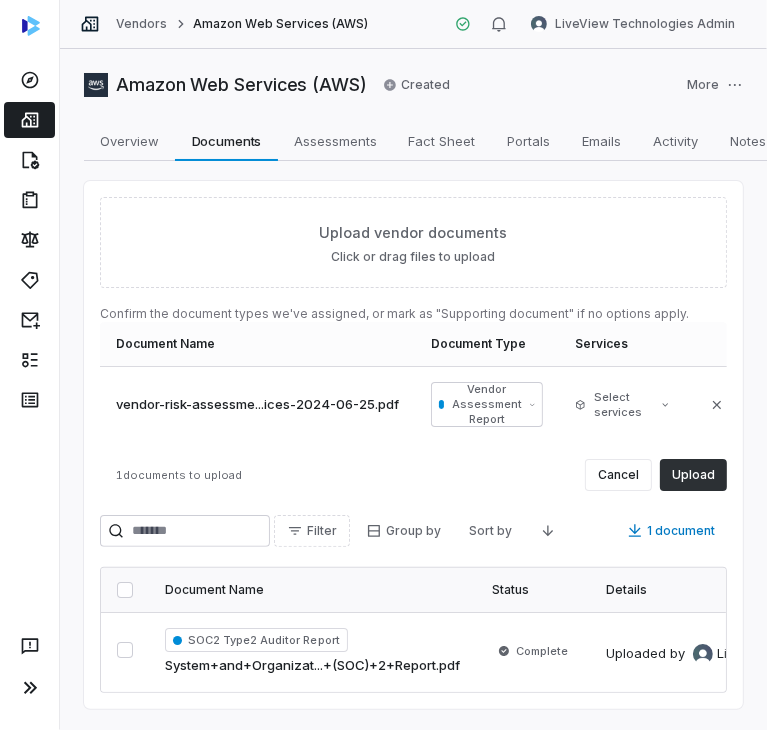 click on "Upload" at bounding box center [693, 475] 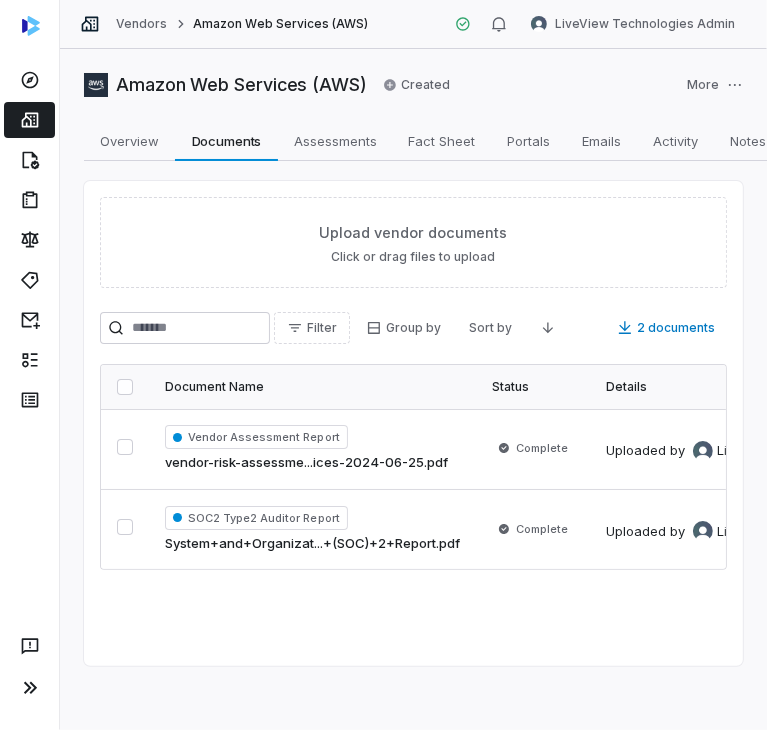 click on "Vendors" at bounding box center (141, 24) 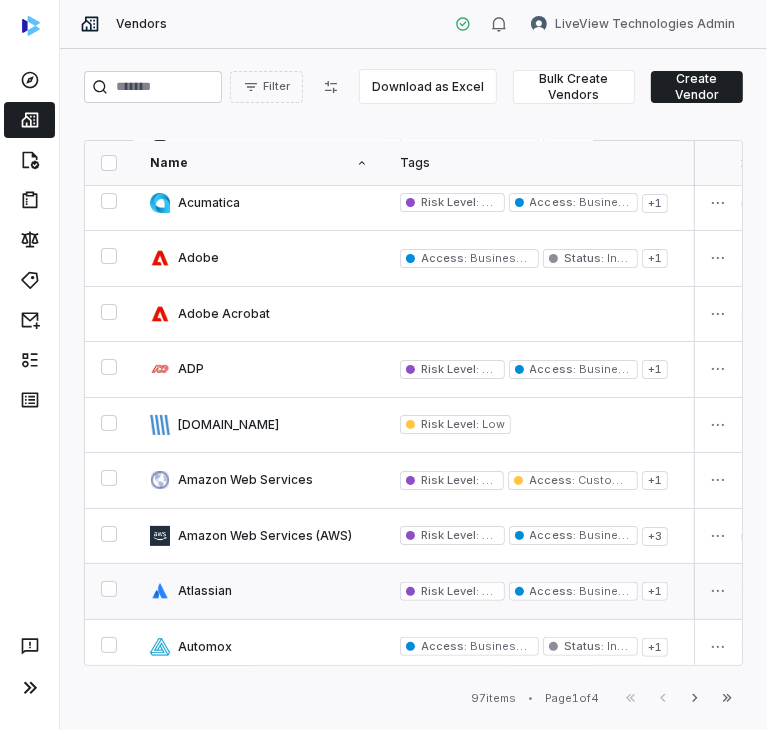 scroll, scrollTop: 100, scrollLeft: 0, axis: vertical 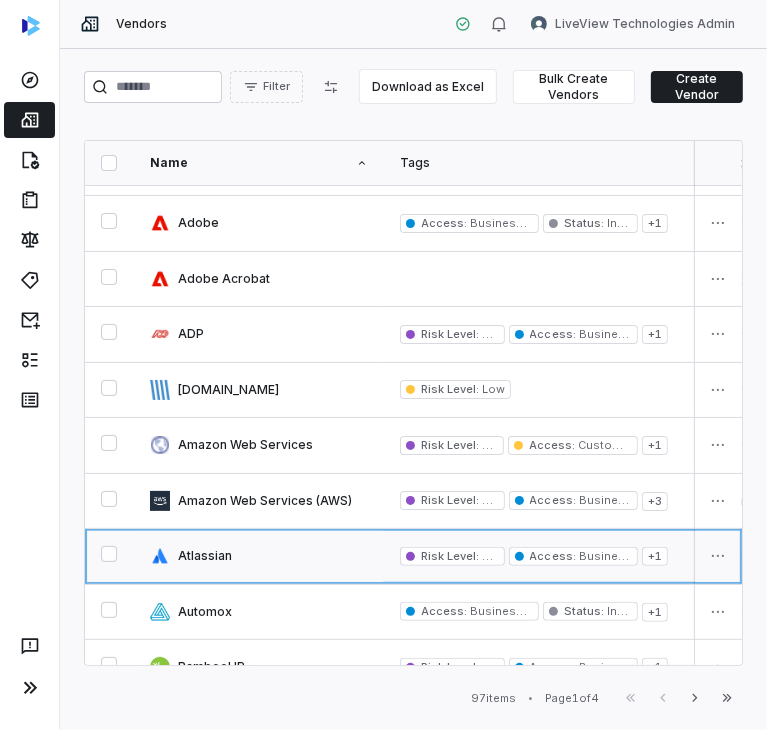 click at bounding box center (259, 556) 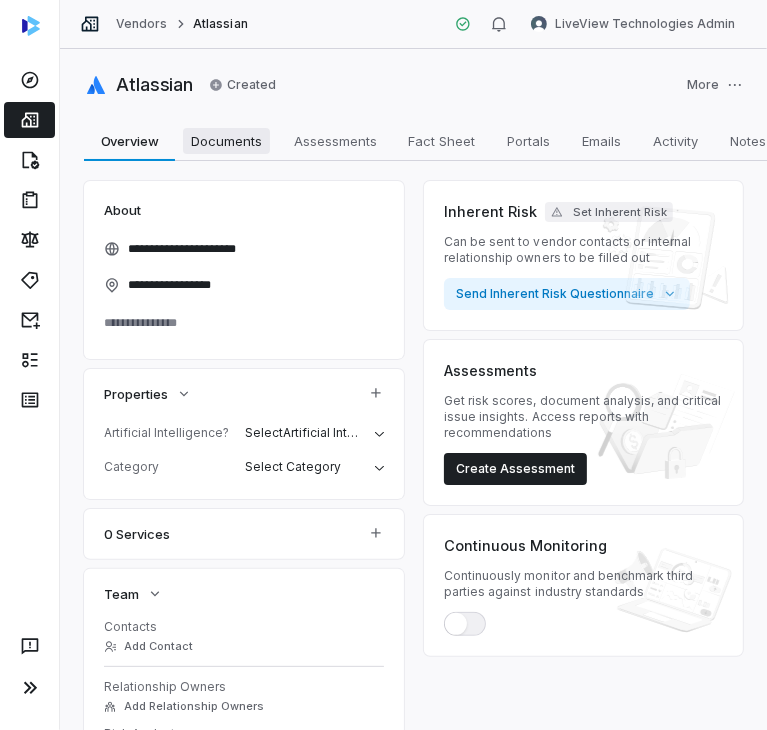 click on "Documents" at bounding box center [226, 141] 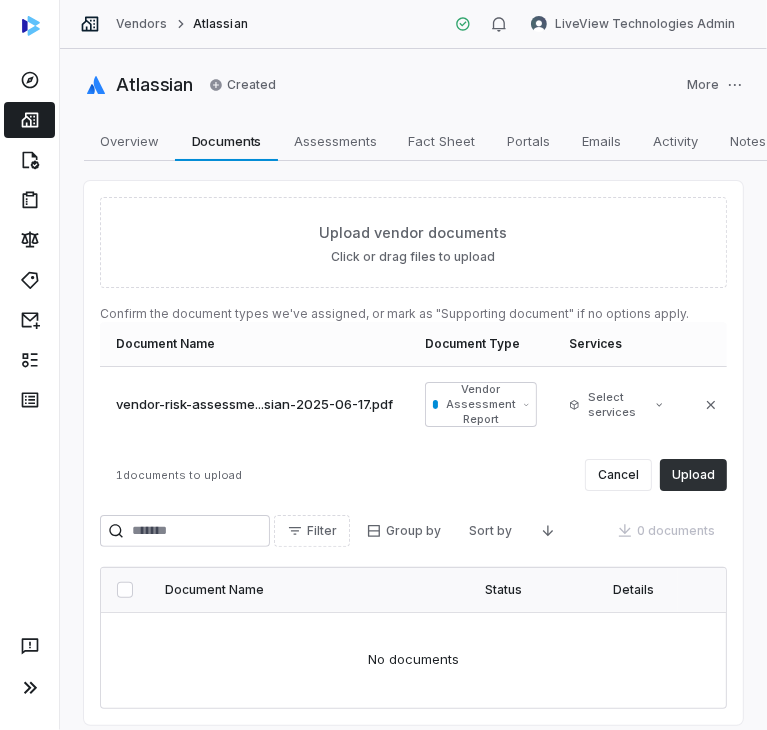 click on "Upload" at bounding box center (693, 475) 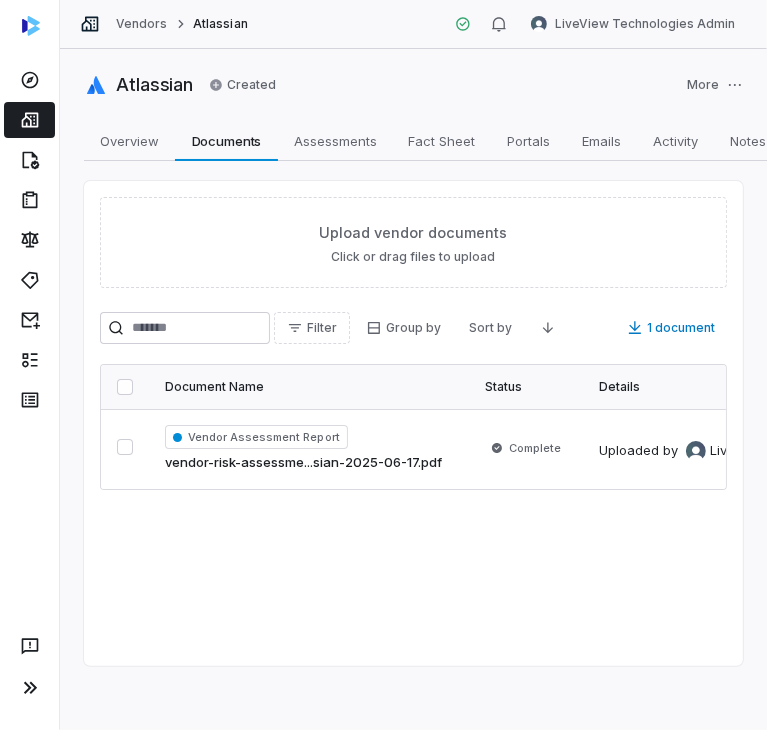 click on "Vendors Atlassian" at bounding box center (164, 24) 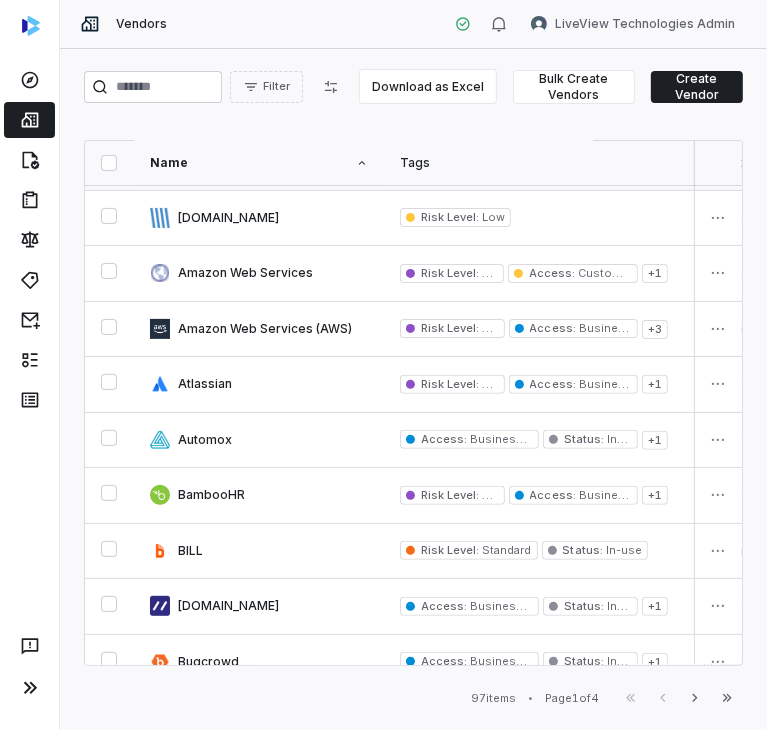 scroll, scrollTop: 400, scrollLeft: 0, axis: vertical 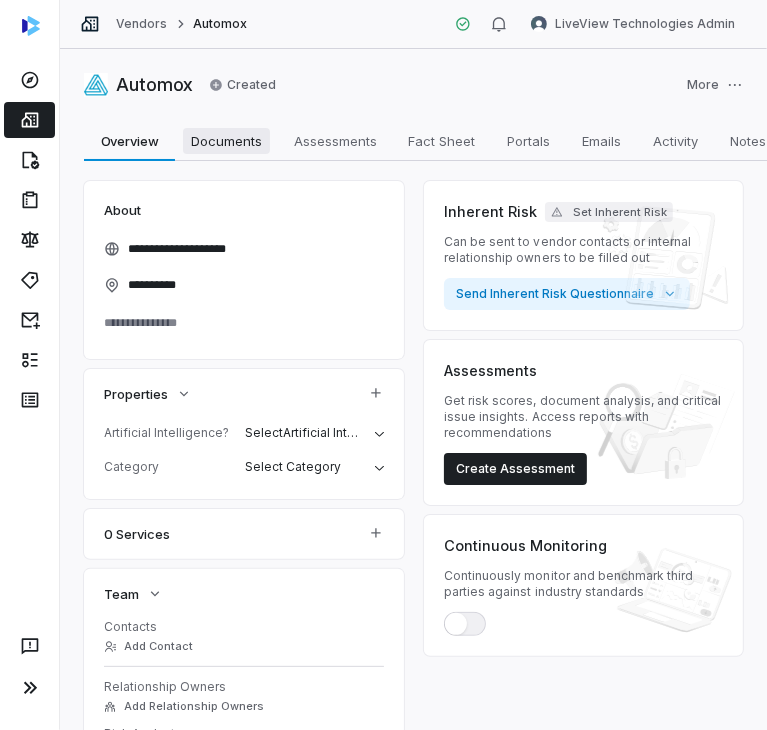 click on "Documents" at bounding box center [226, 141] 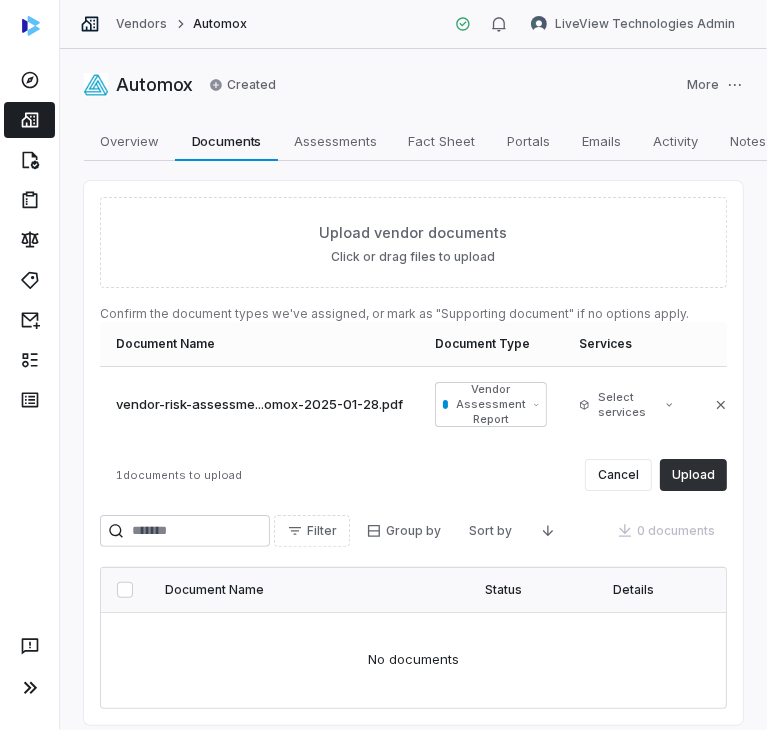 click on "Upload" at bounding box center [693, 475] 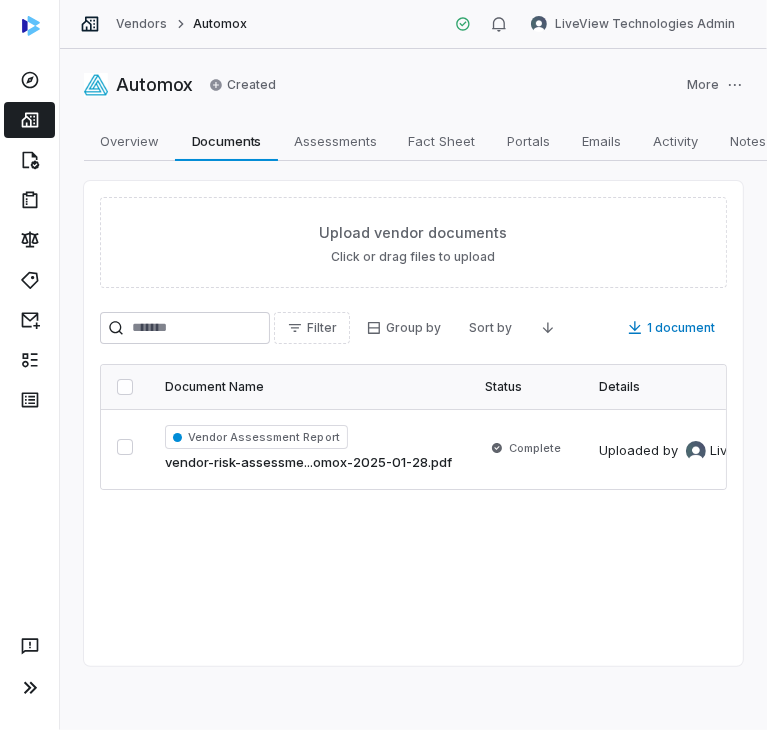 click on "Vendors" at bounding box center (141, 24) 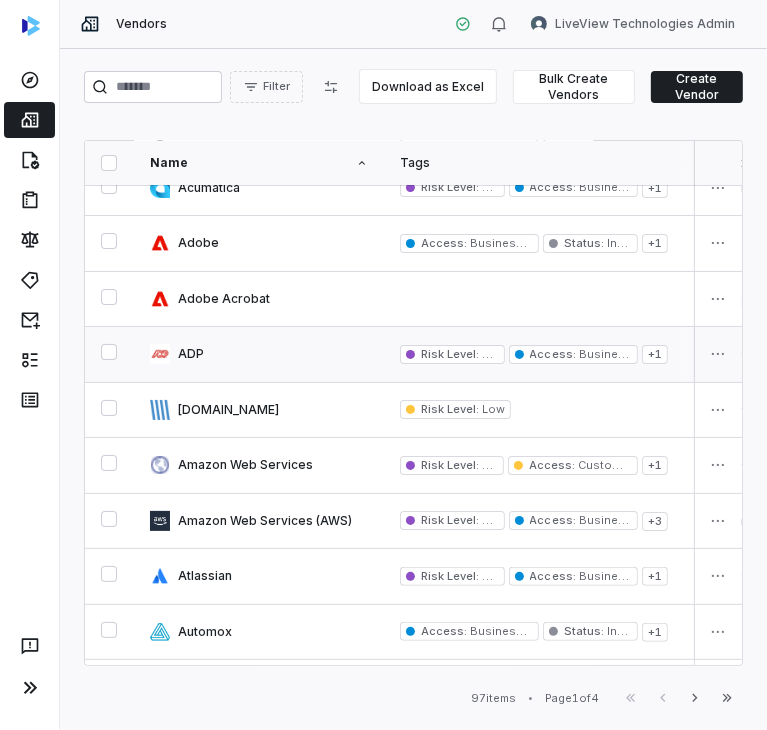 scroll, scrollTop: 300, scrollLeft: 0, axis: vertical 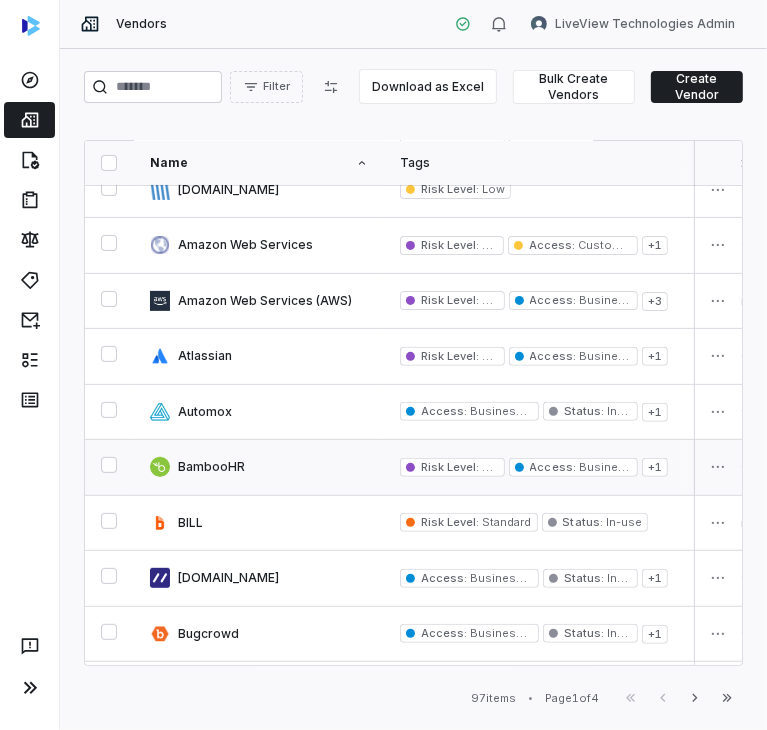 click at bounding box center (259, 467) 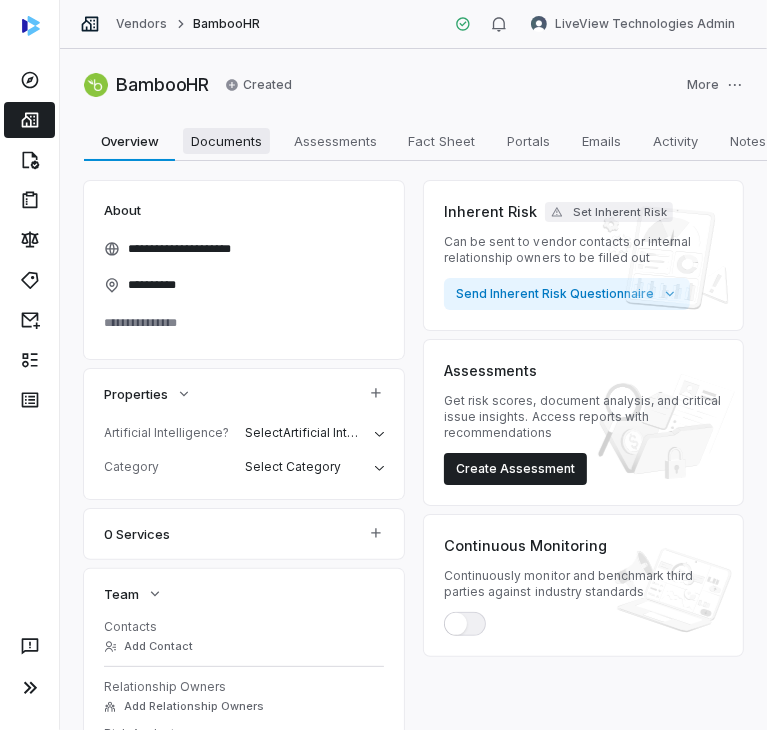 click on "Documents Documents" at bounding box center (226, 141) 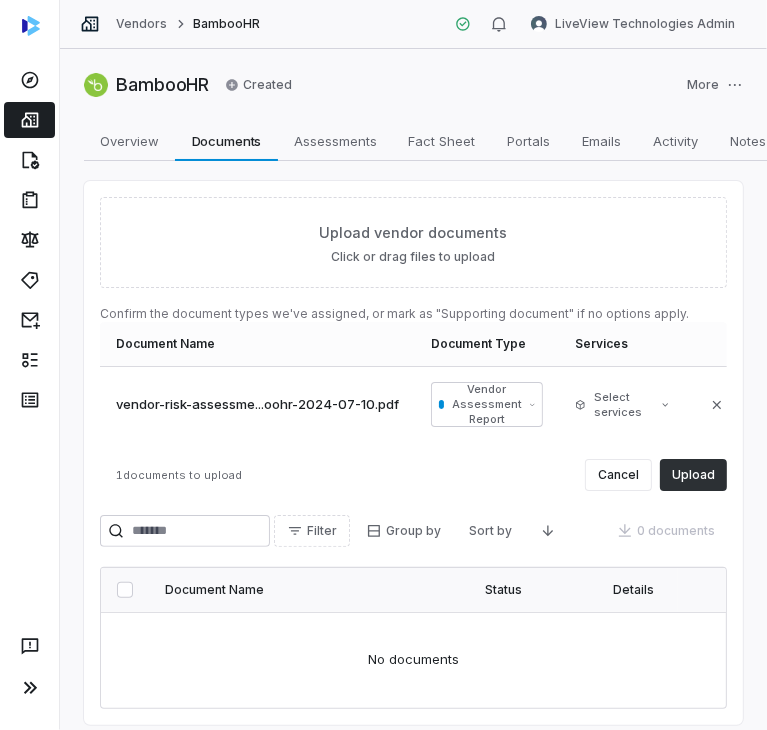 click on "Upload" at bounding box center (693, 475) 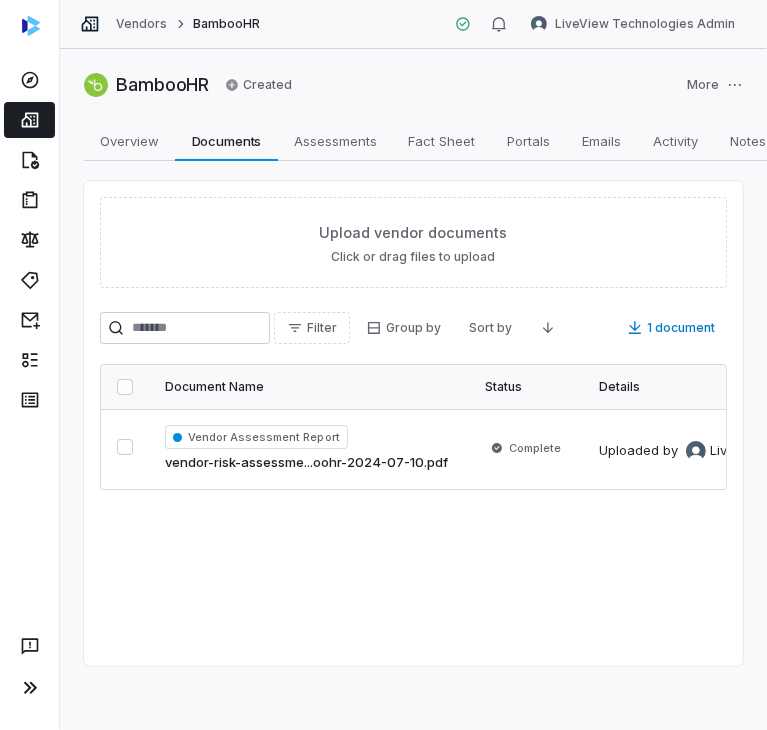 click on "Vendors" at bounding box center [141, 24] 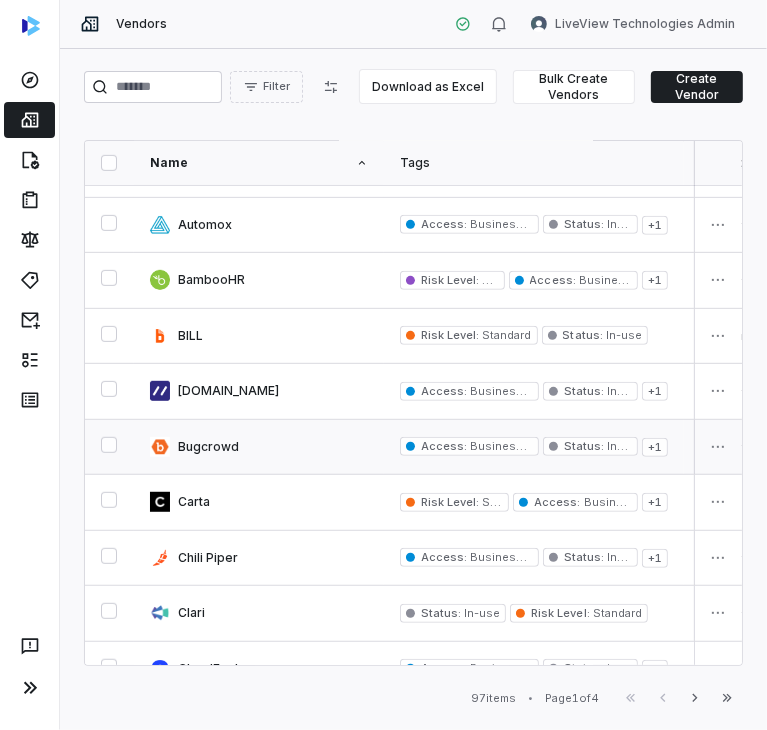 scroll, scrollTop: 500, scrollLeft: 0, axis: vertical 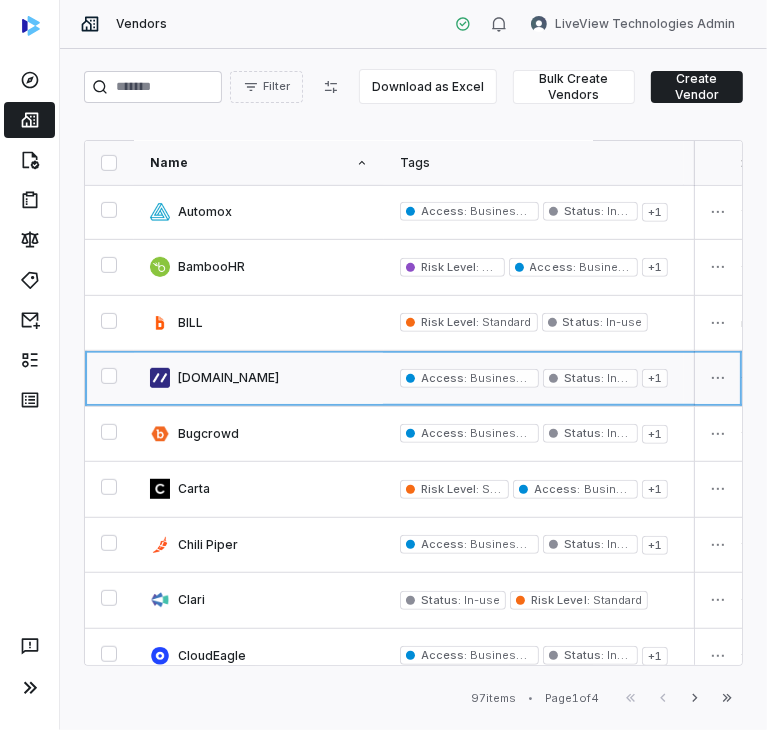 click at bounding box center (259, 378) 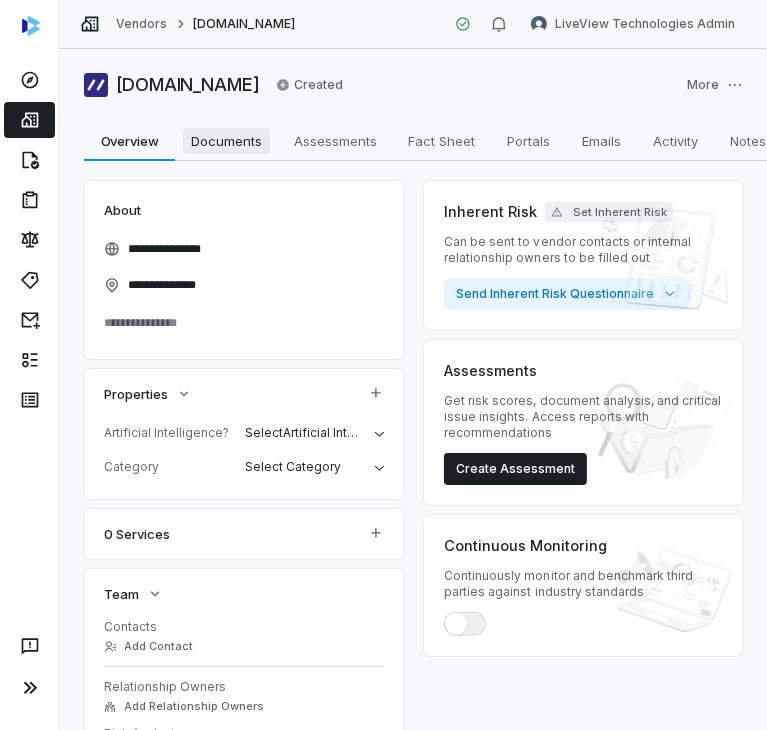 click on "Documents" at bounding box center [226, 141] 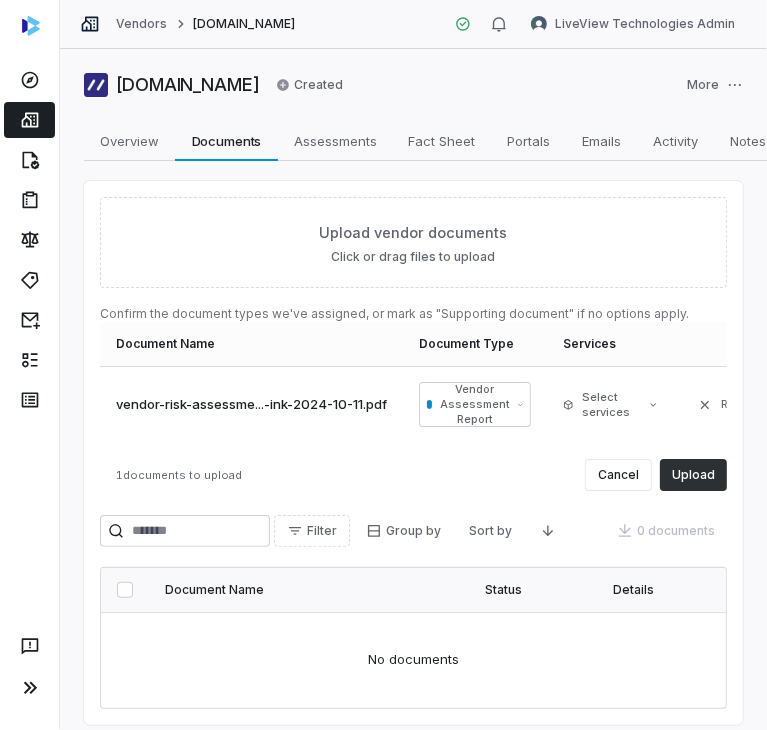 click on "Upload" at bounding box center (693, 475) 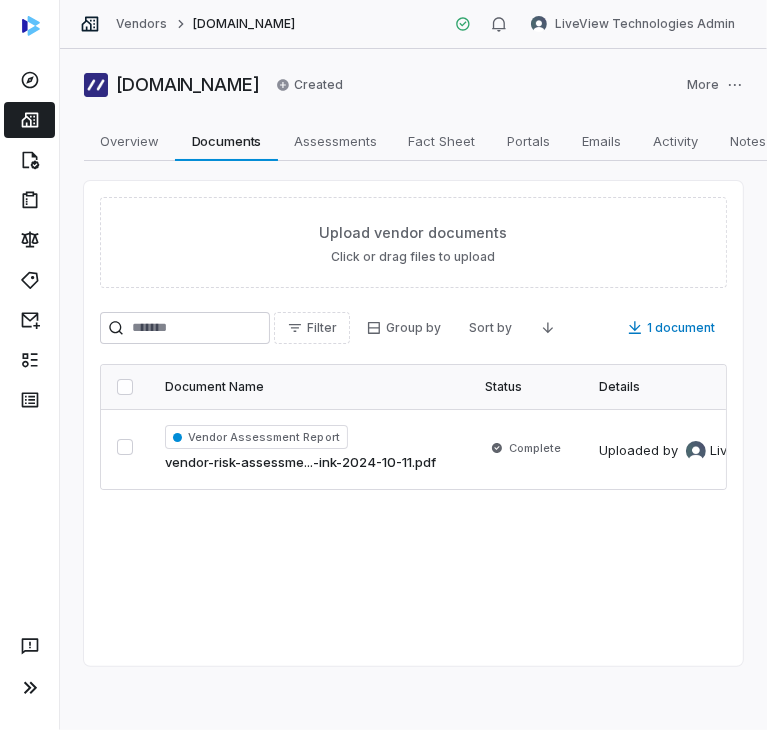 click on "Vendors" at bounding box center (141, 24) 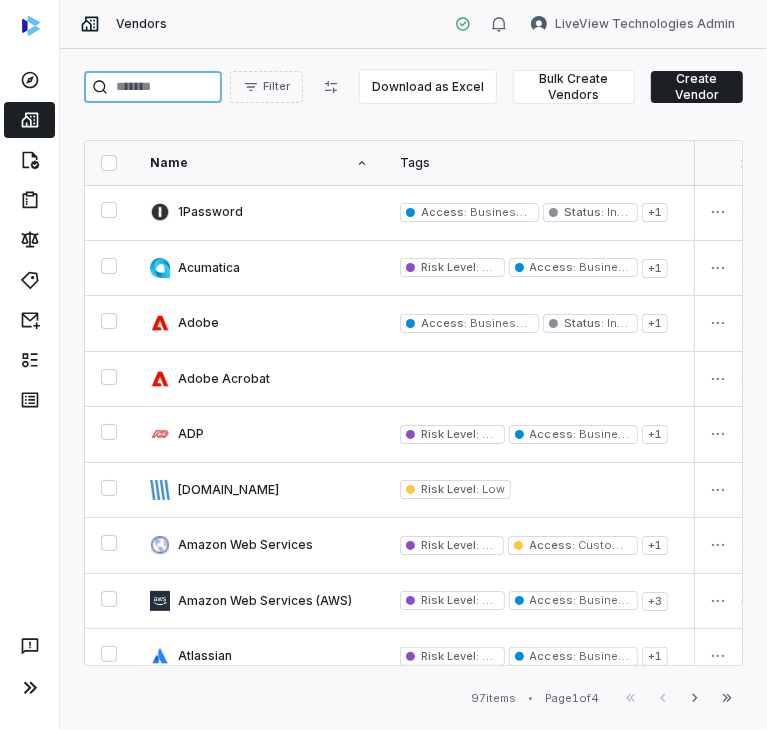 click at bounding box center (153, 87) 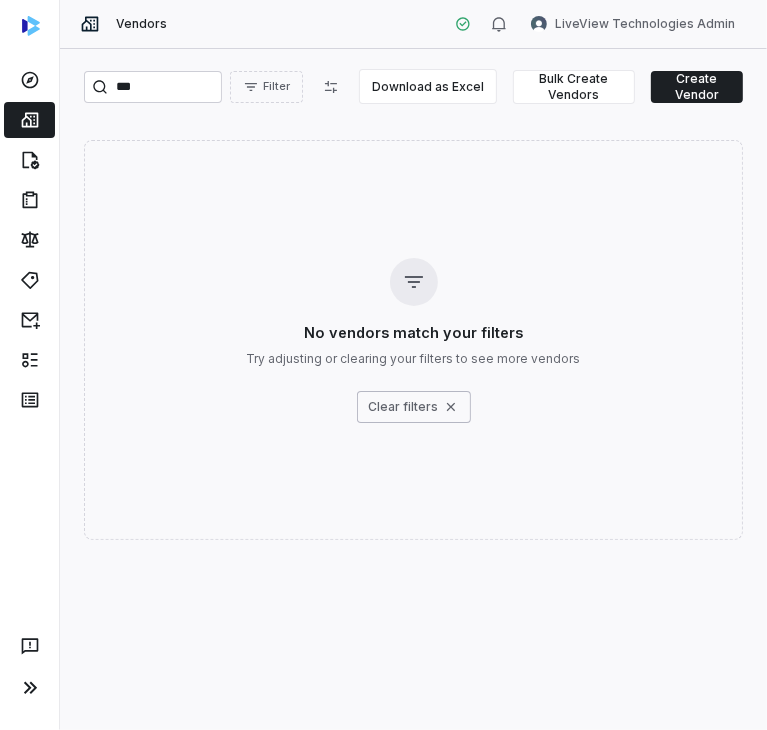 click on "*** Filter Download as Excel Bulk Create Vendors Create Vendor No vendors match your filters Try adjusting or clearing your filters to see more vendors Clear filters" at bounding box center (413, 389) 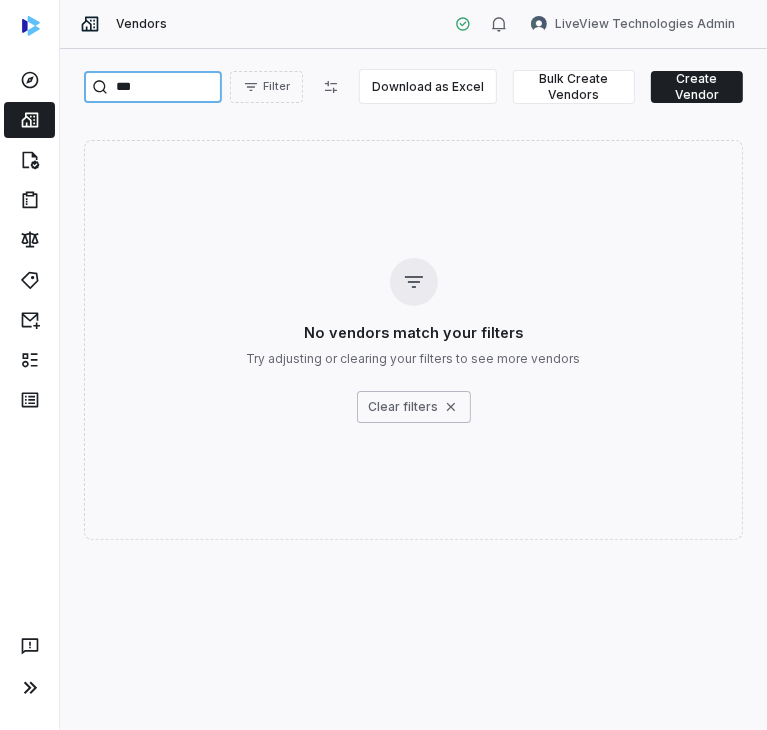 click on "***" at bounding box center (153, 87) 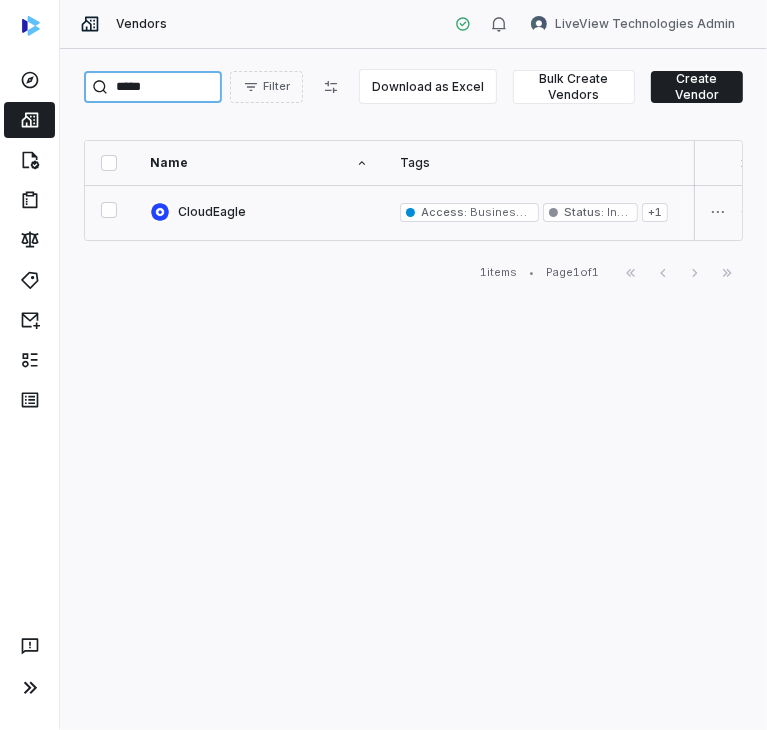 type on "*****" 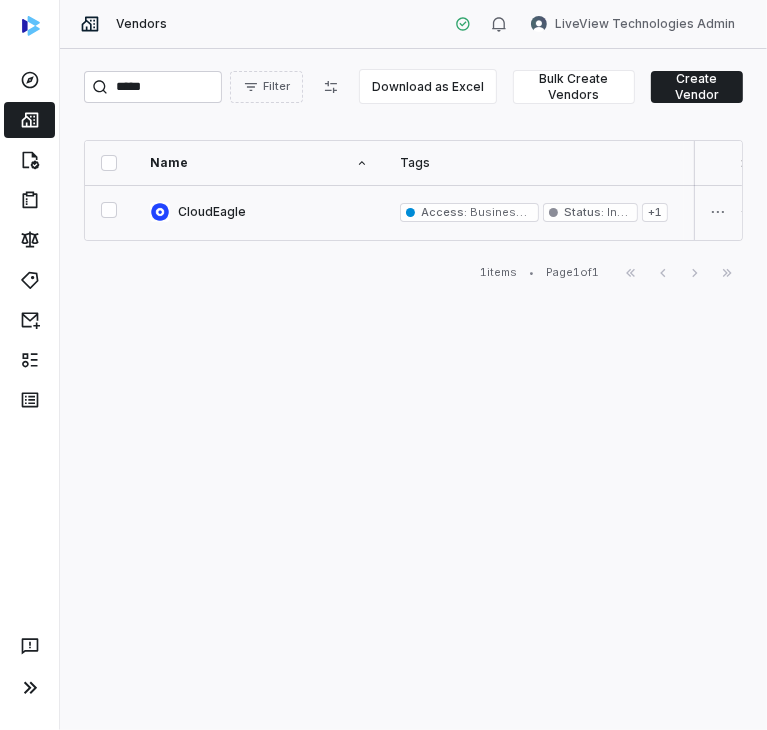 click at bounding box center [259, 212] 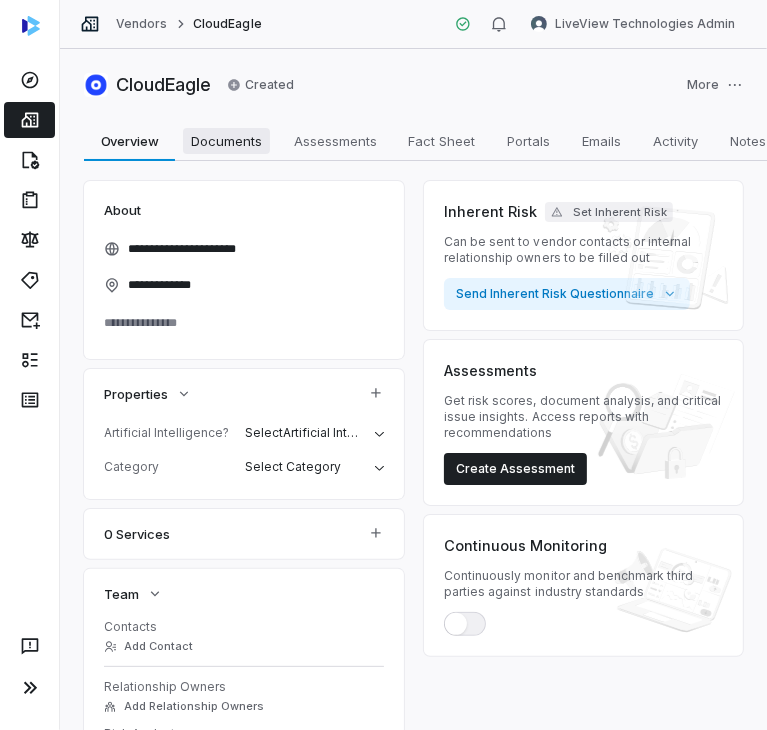 click on "Documents" at bounding box center (226, 141) 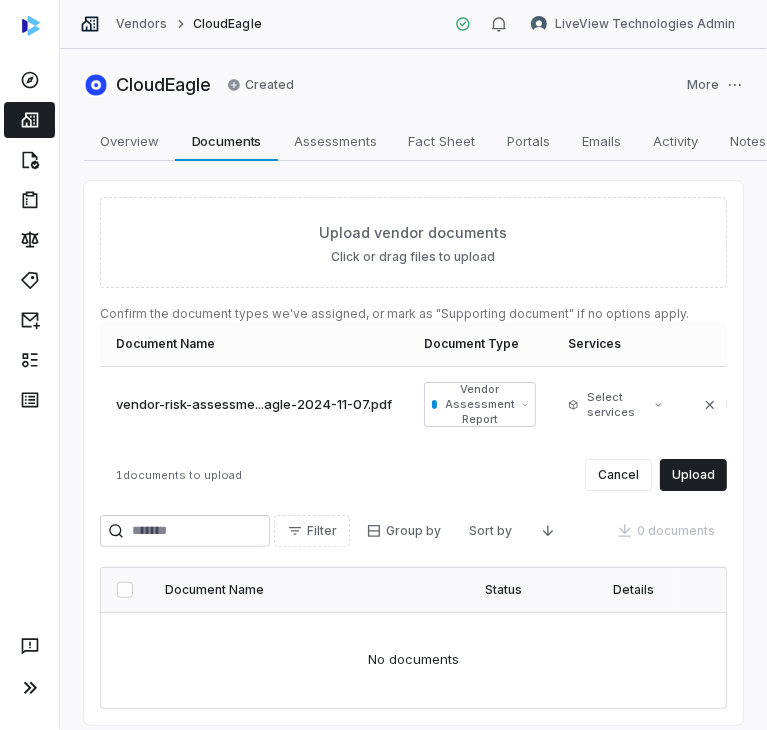 click on "1  documents to upload Cancel Upload" at bounding box center (413, 475) 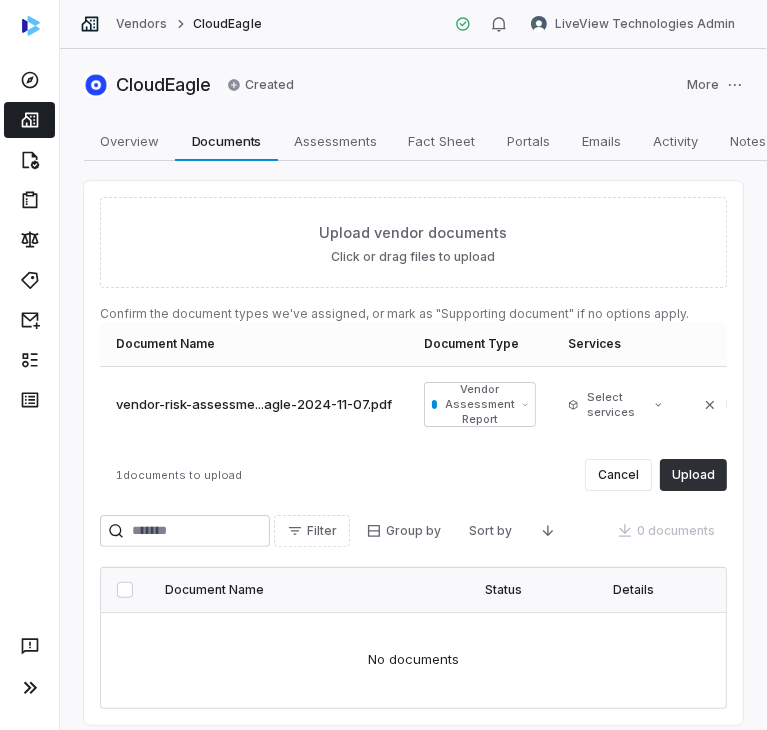 click on "Upload" at bounding box center (693, 475) 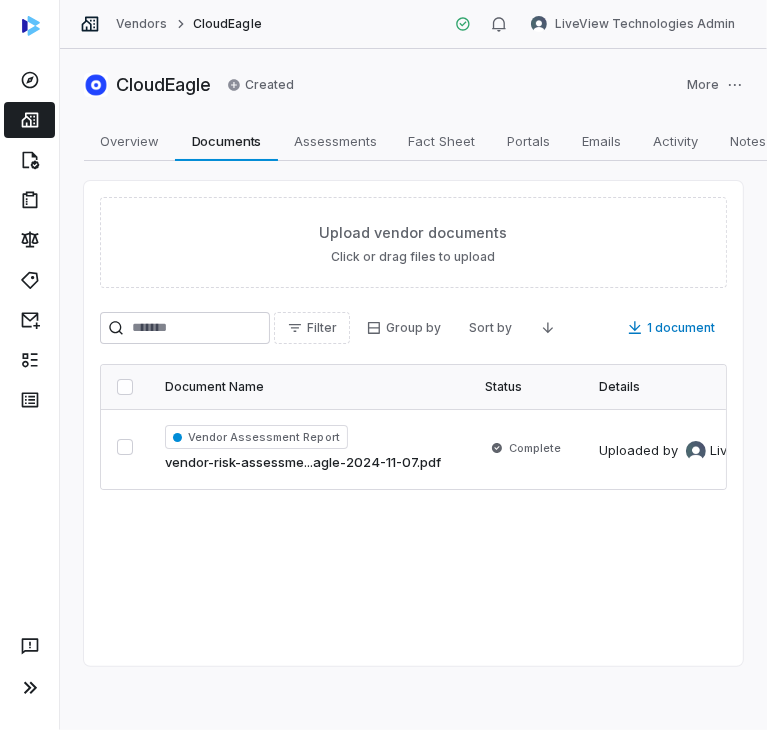click on "Vendors CloudEagle" at bounding box center (171, 24) 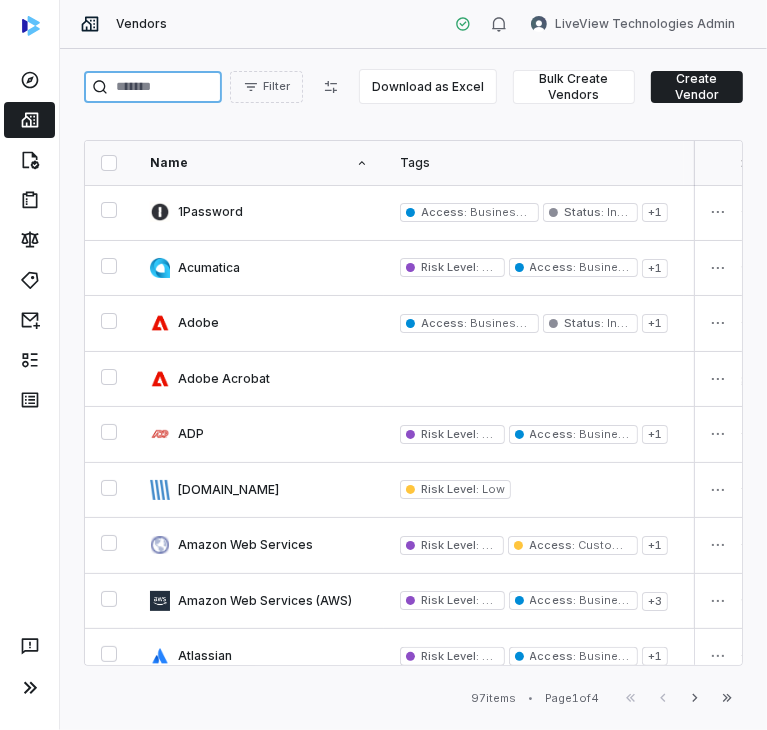 click at bounding box center [153, 87] 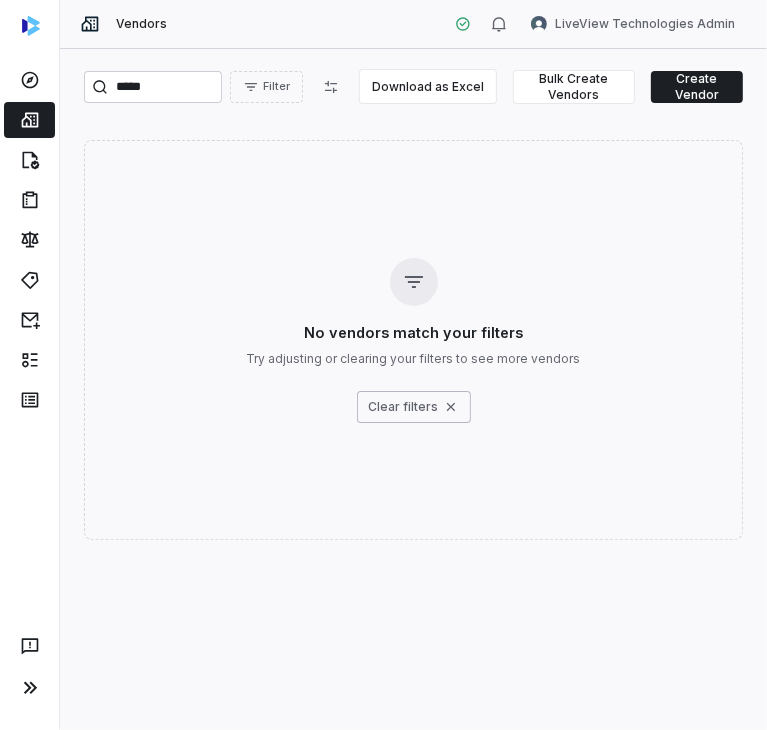click on "Vendors LiveView Technologies Admin" at bounding box center (413, 24) 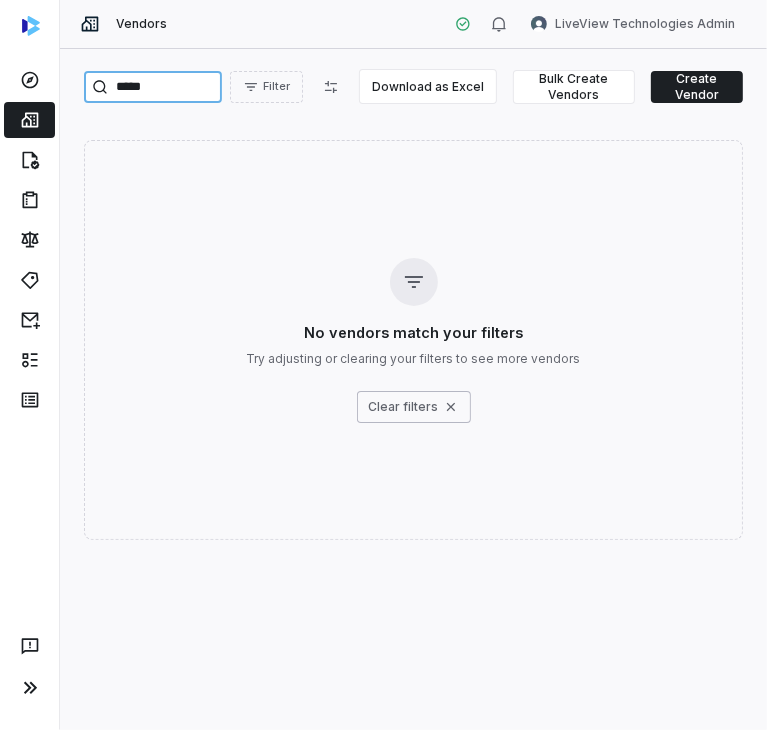 click on "*****" at bounding box center [153, 87] 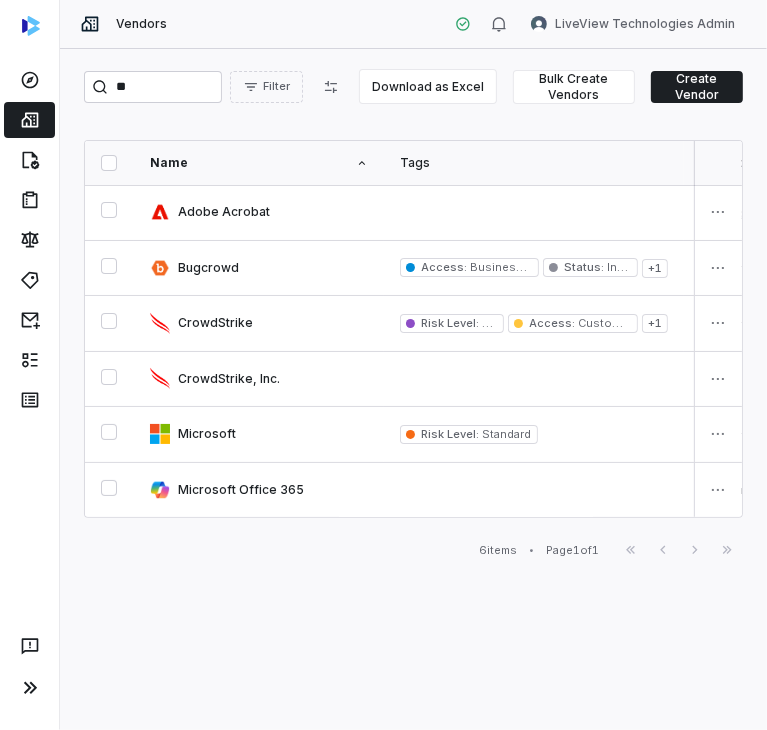 click on "** Filter Download as Excel Bulk Create Vendors Create Vendor Name Tags Date added Inherent Risk Status Last assessed Services Risk Analysts Relationship Owners Watchers Artificial Intelligence?  Category Adobe Acrobat a day ago Not Set Created - 2  users None None - -   Bugcrowd Access :   Business Data Status :   In-use + 1 an hour ago Not Set Created - None None None - -   CrowdStrike Risk Level :   Critical Access :   Customer Data + 1 an hour ago Not Set Created - None None None - -   CrowdStrike, Inc. 6 days ago Not Set Active Jun 26, 2025 Falcon Complete Mike Phillips Jake Schroeder 2  users Yes -   Microsoft Risk Level :   Standard an hour ago Not Set Created - None None None - -   Microsoft Office 365 20 hours ago Not Set Created - 2  users None None Yes -   6  items • Page  1  of  1 First Page Previous Next Last Page" at bounding box center [413, 389] 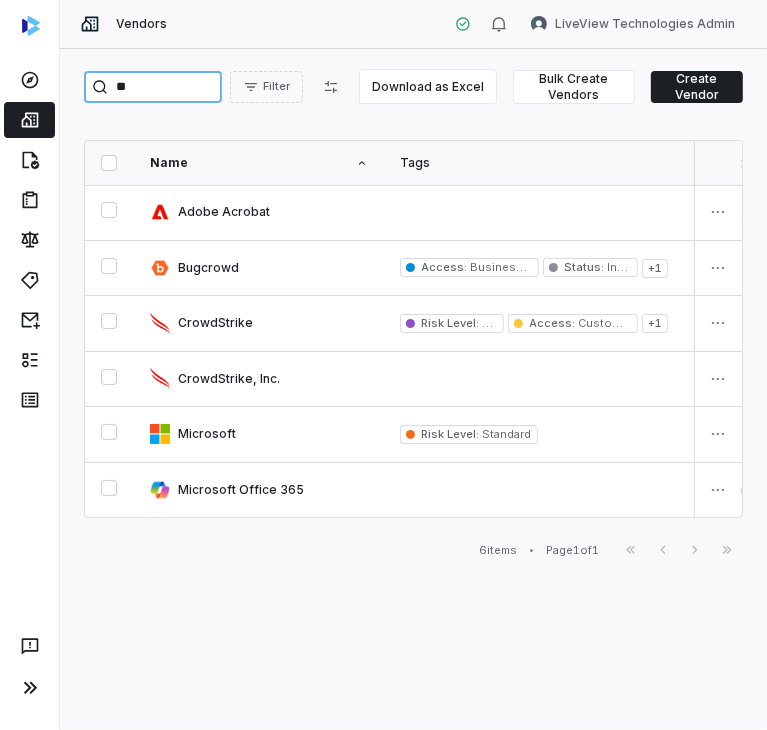 click on "**" at bounding box center (153, 87) 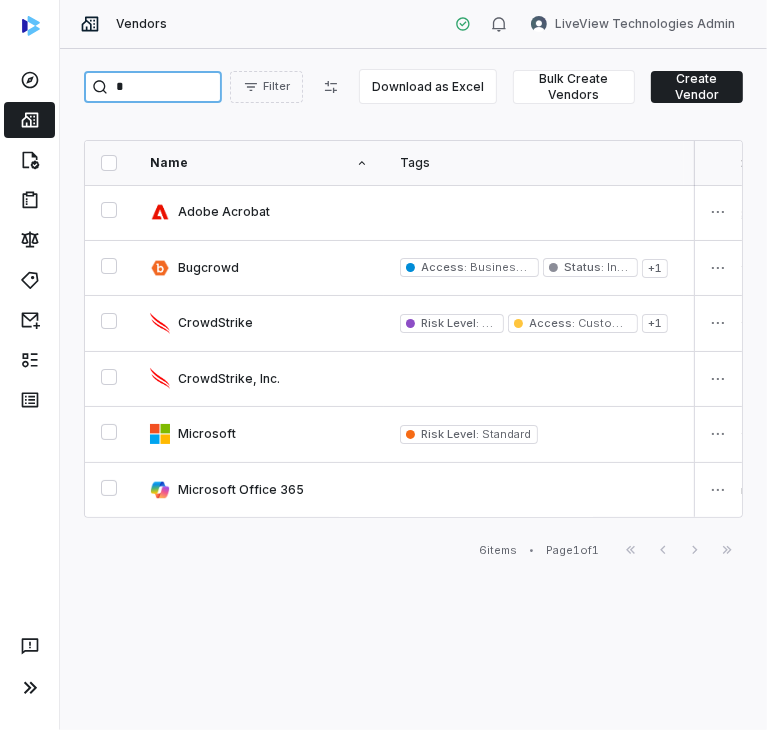 click on "*" at bounding box center (153, 87) 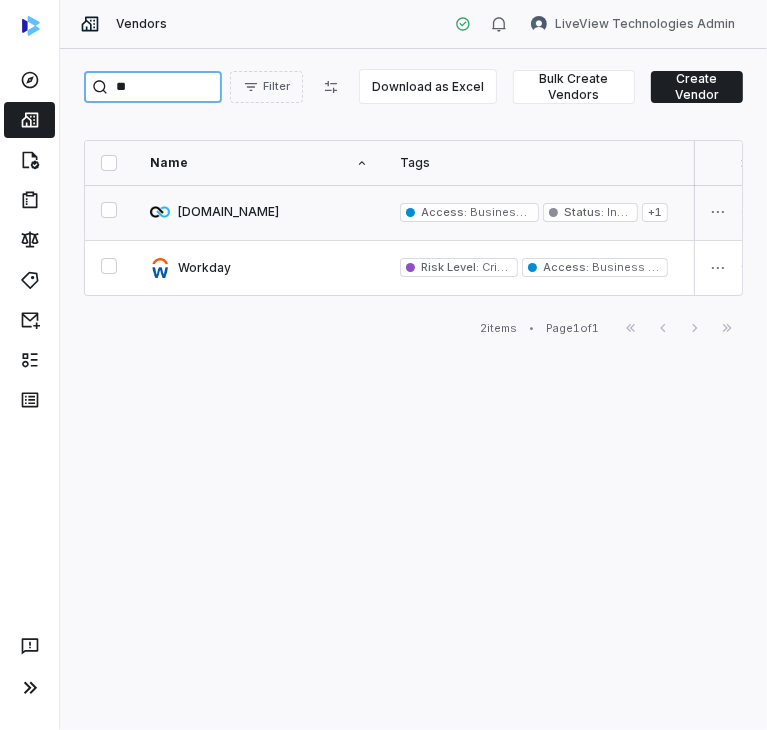type on "**" 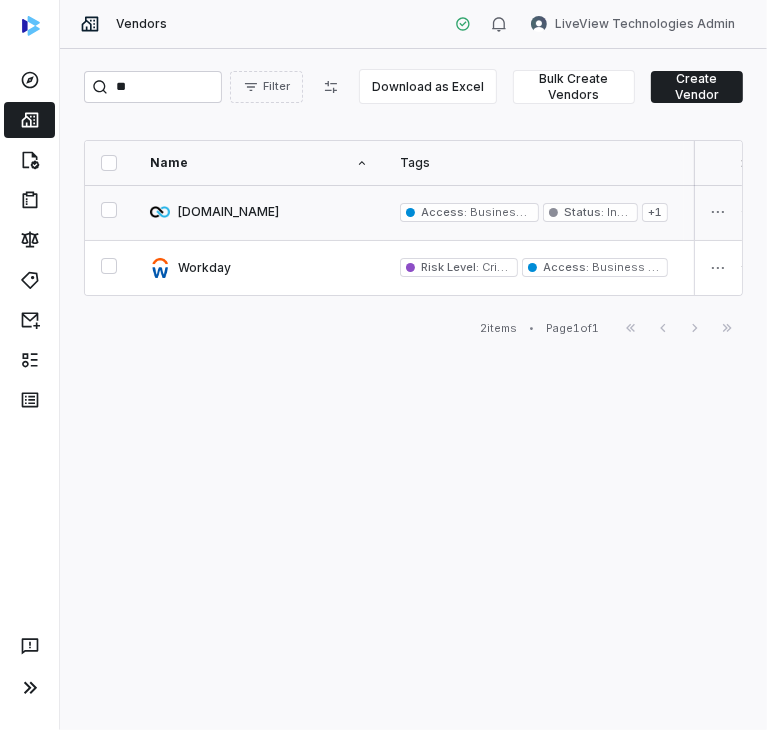 click at bounding box center [259, 212] 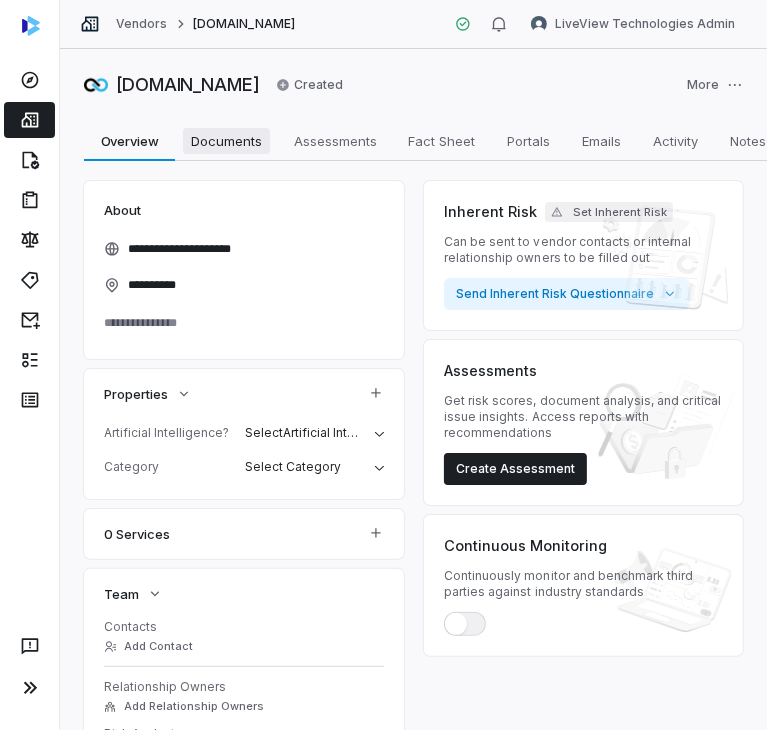 click on "Documents" at bounding box center (226, 141) 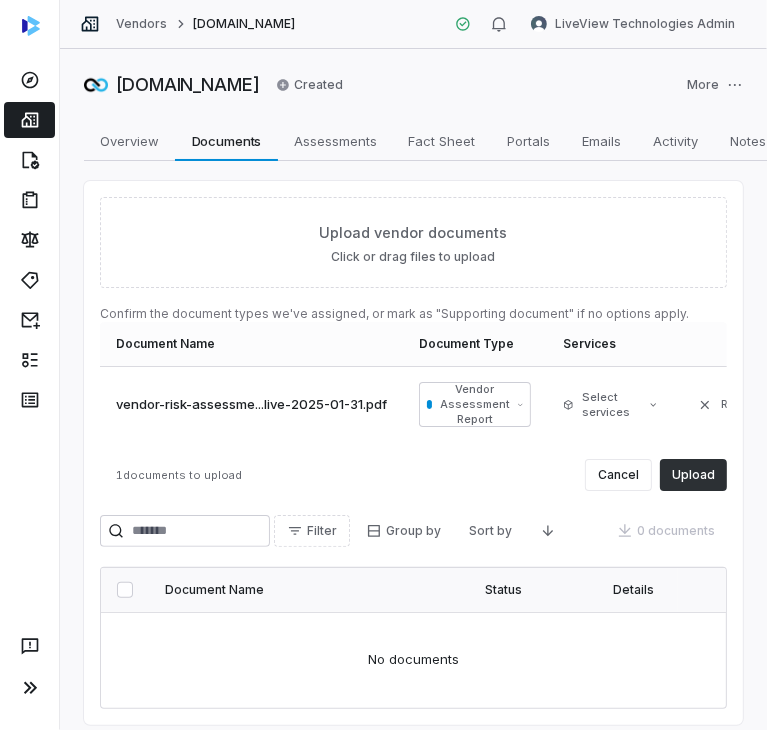 click on "Upload" at bounding box center (693, 475) 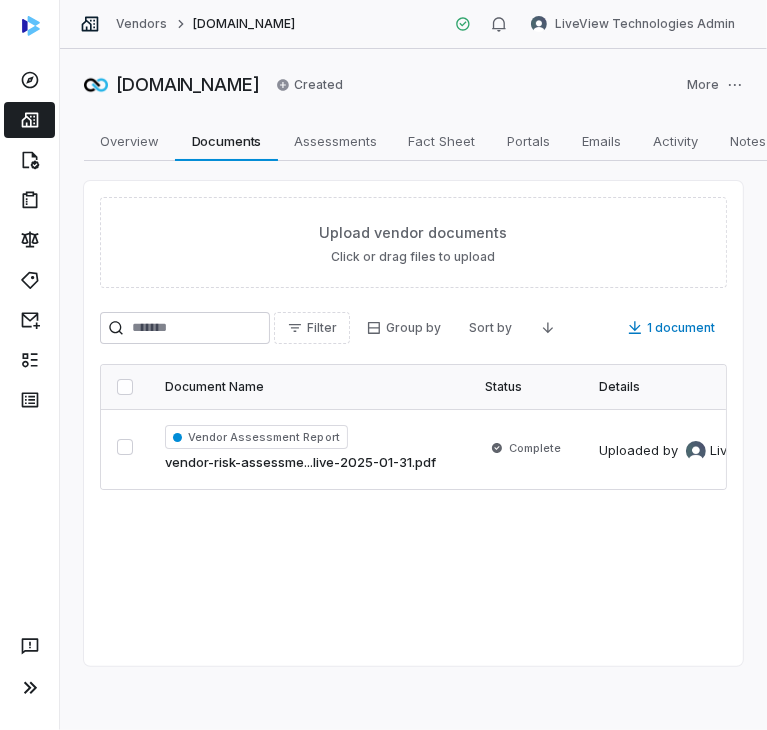 click on "Vendors DataOps.live LiveView Technologies Admin" at bounding box center [413, 24] 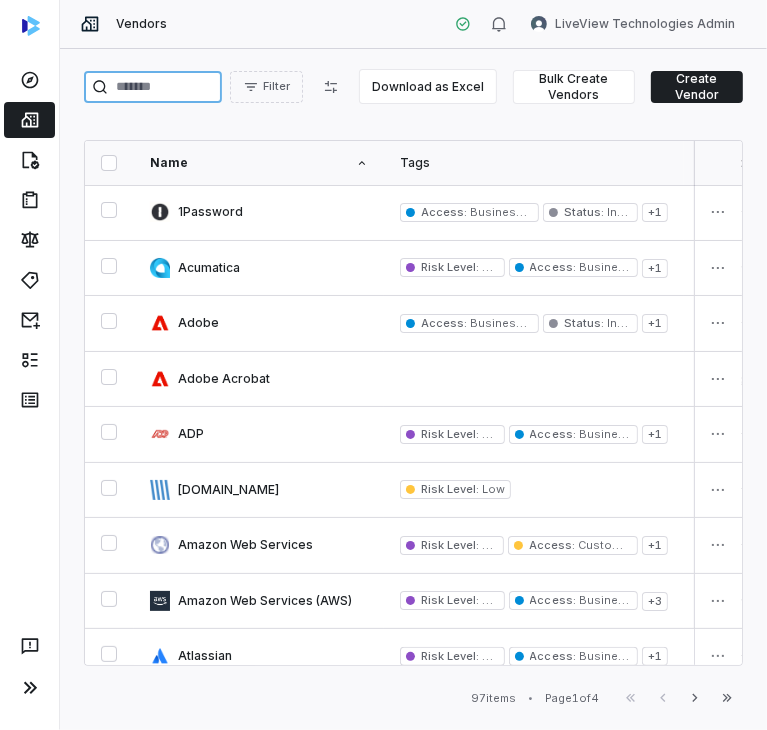 click at bounding box center [153, 87] 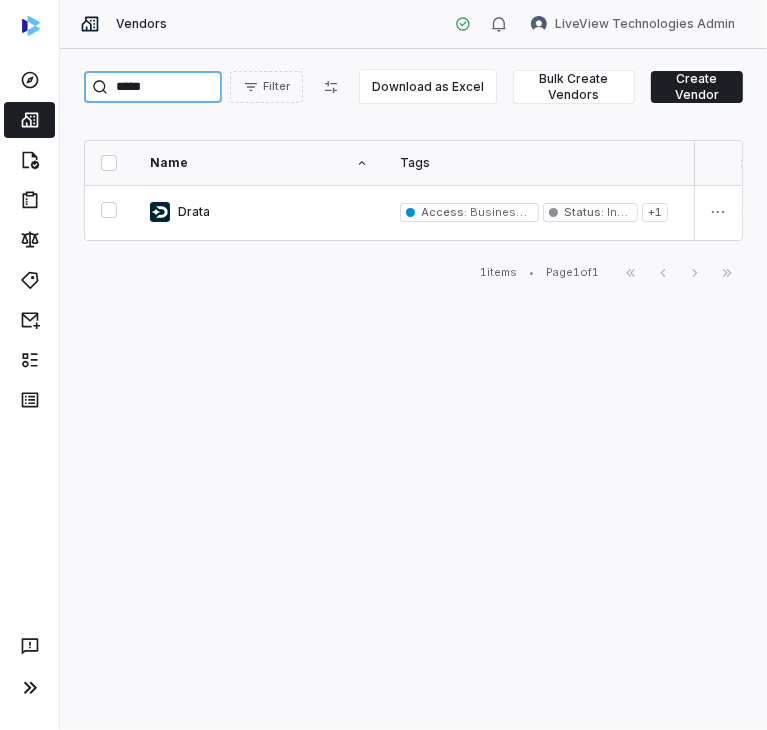 type on "*****" 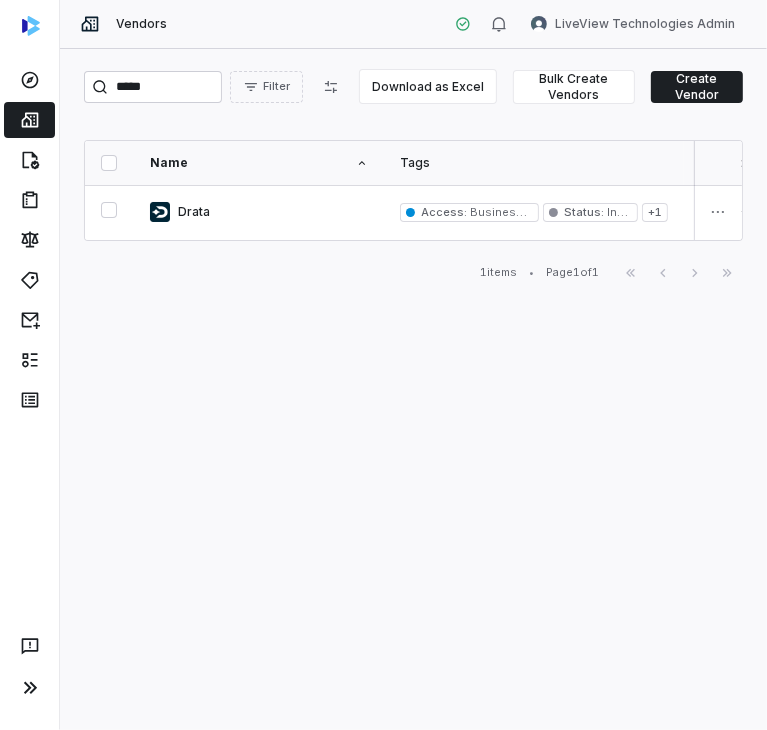 click at bounding box center [259, 212] 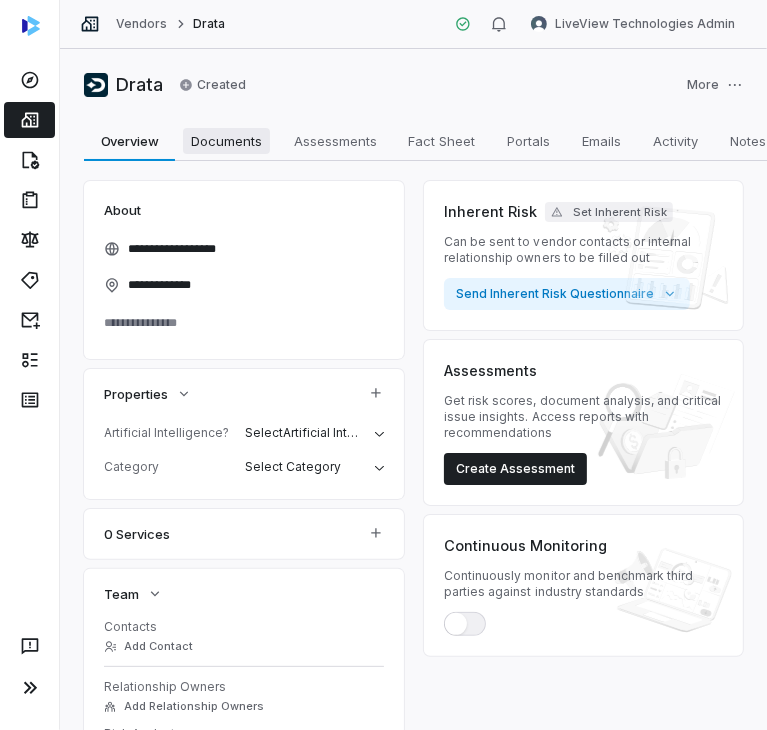 click on "Documents" at bounding box center [226, 141] 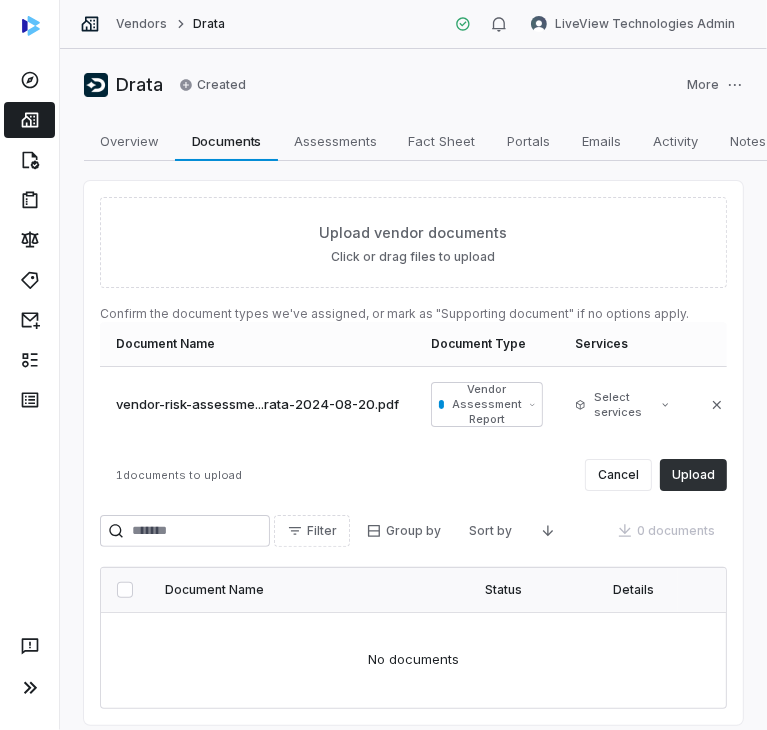click on "Upload" at bounding box center (693, 475) 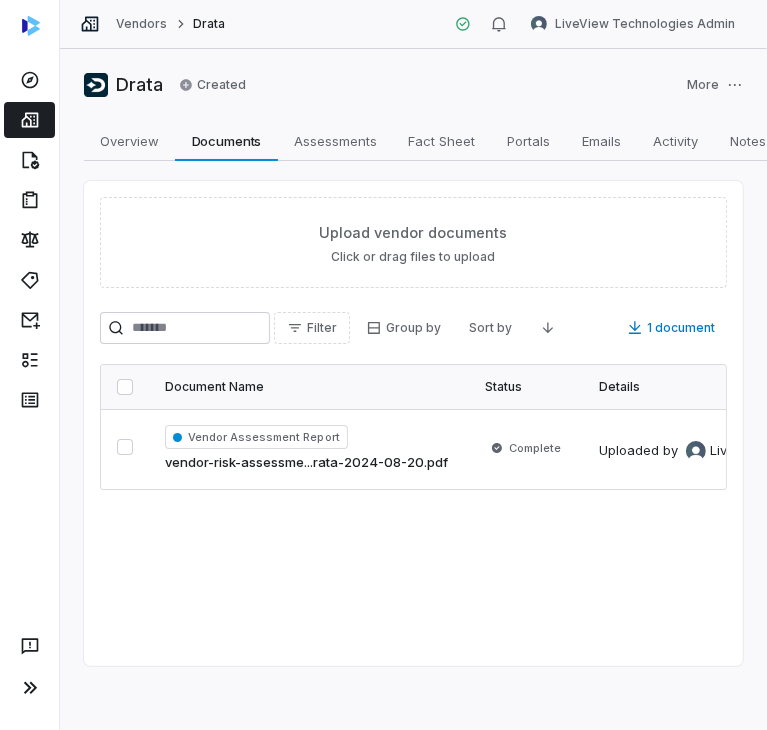 click on "Vendors" at bounding box center (141, 24) 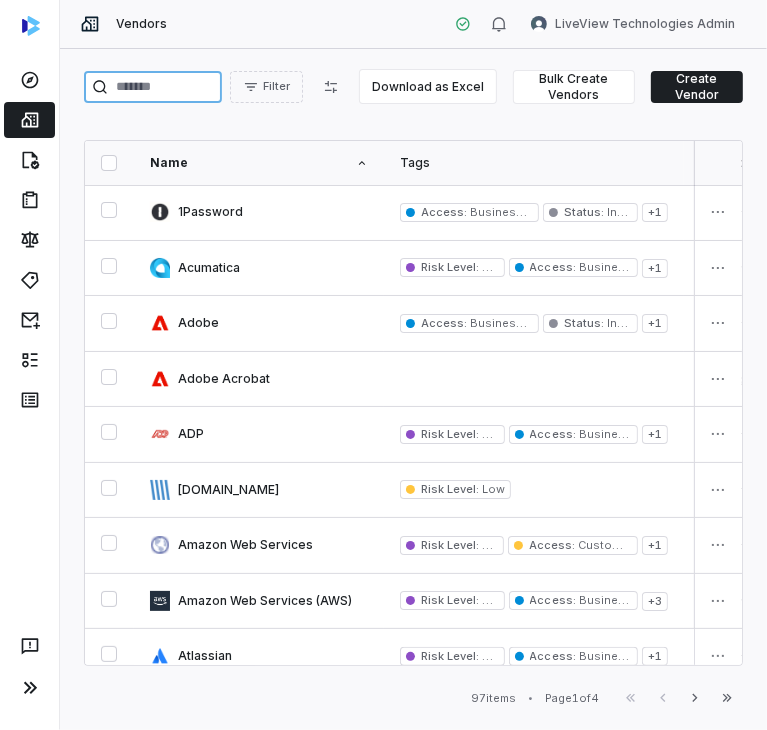 click at bounding box center (153, 87) 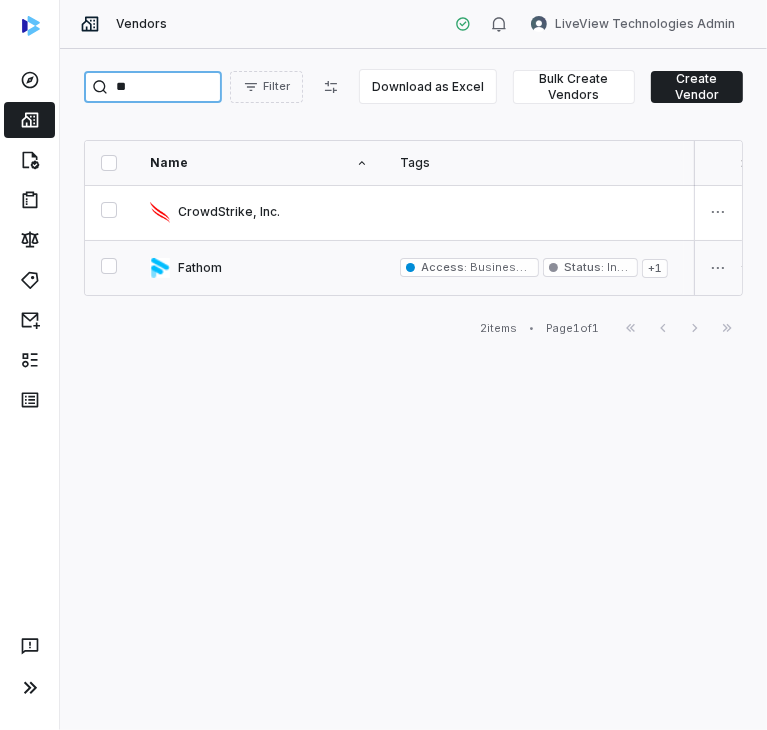 type on "**" 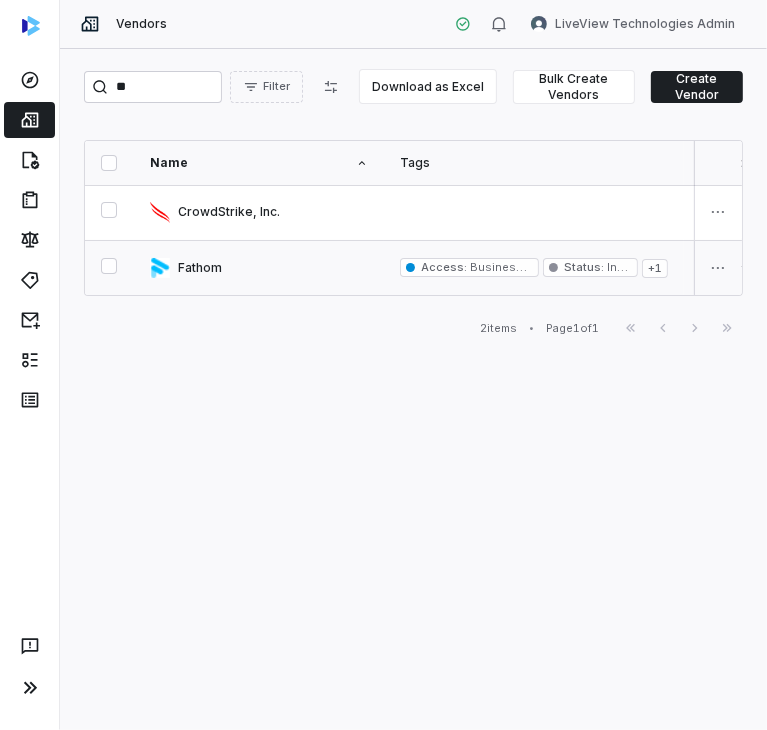 click at bounding box center [259, 268] 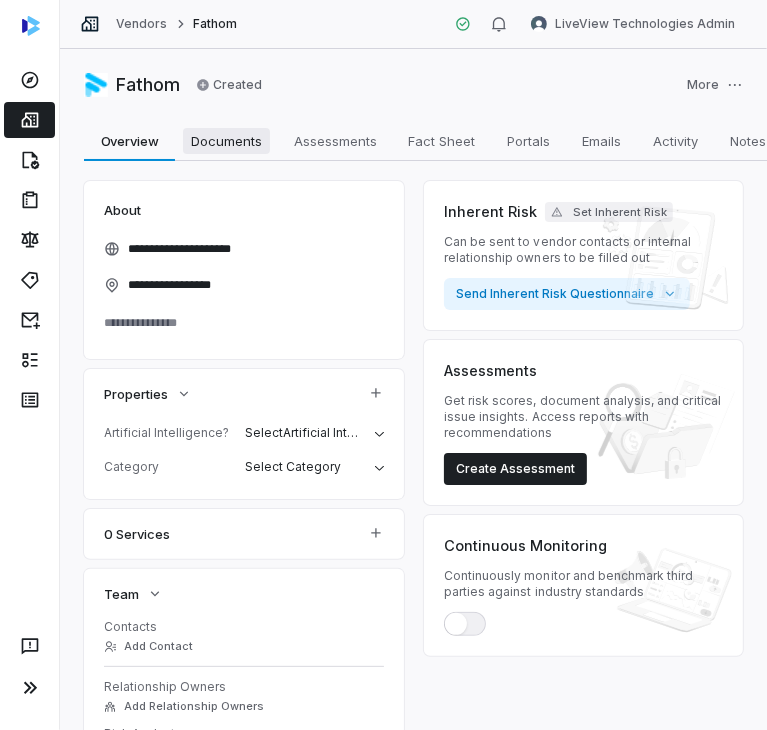 click on "Documents" at bounding box center (226, 141) 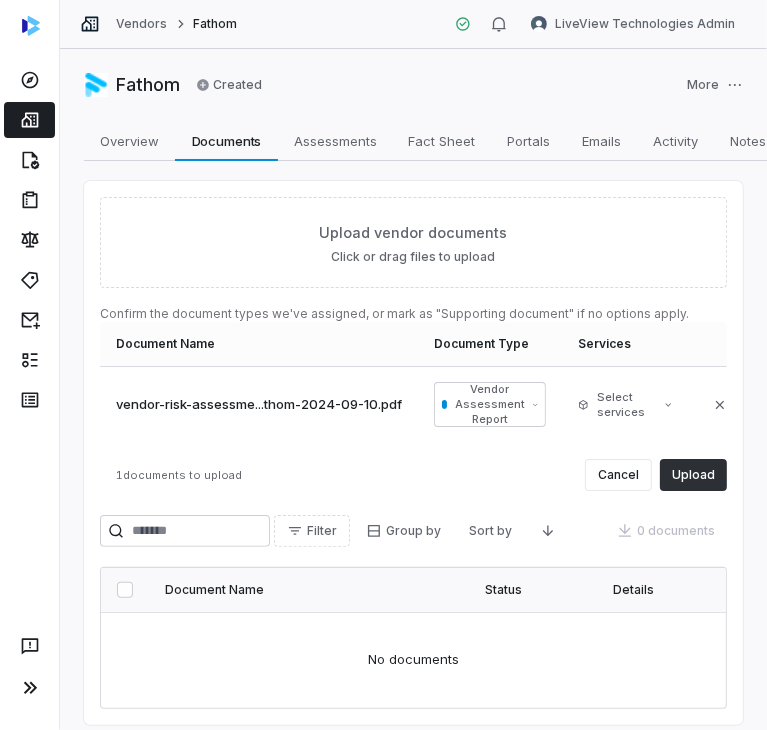 click on "Upload" at bounding box center (693, 475) 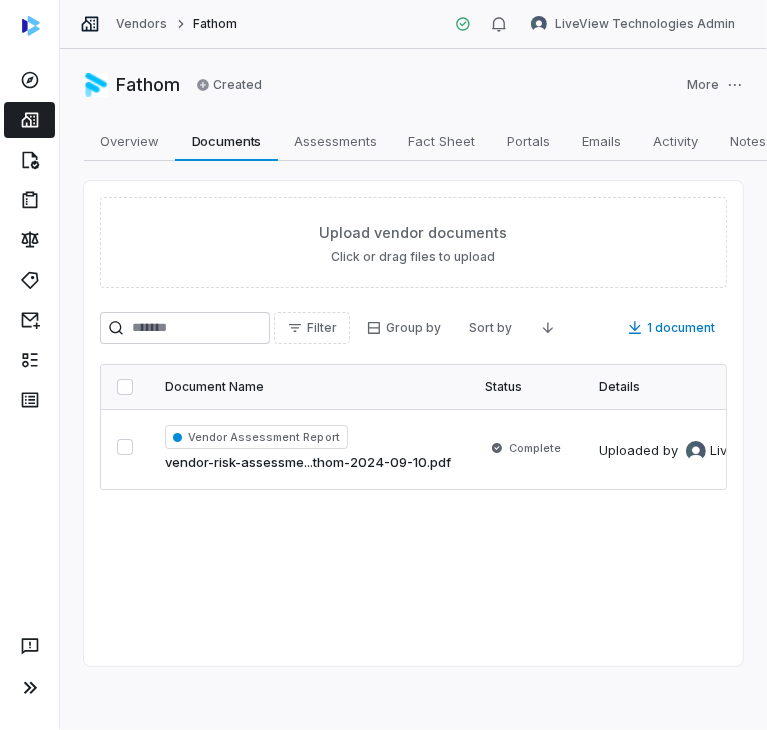 click on "Vendors" at bounding box center [141, 24] 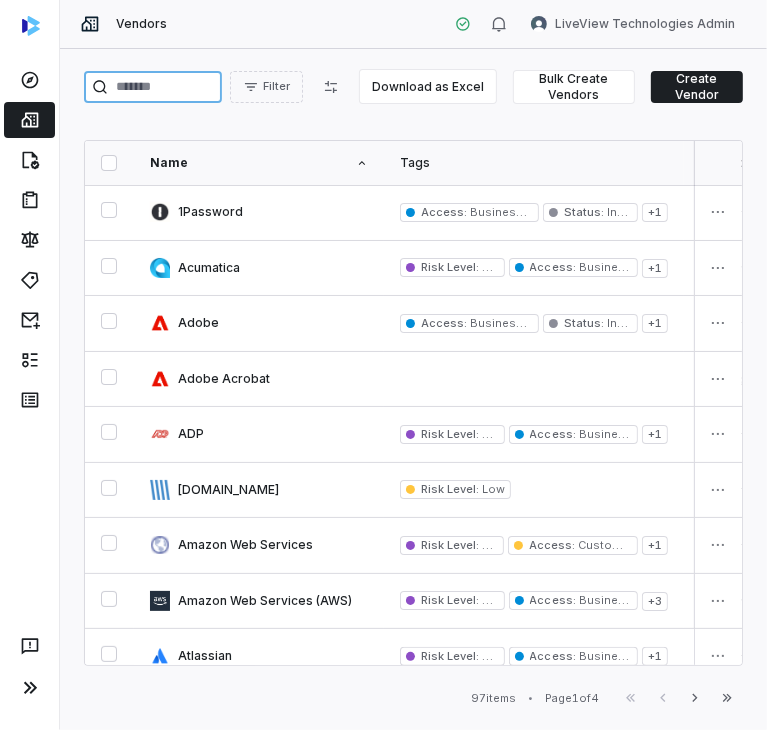 click at bounding box center [153, 87] 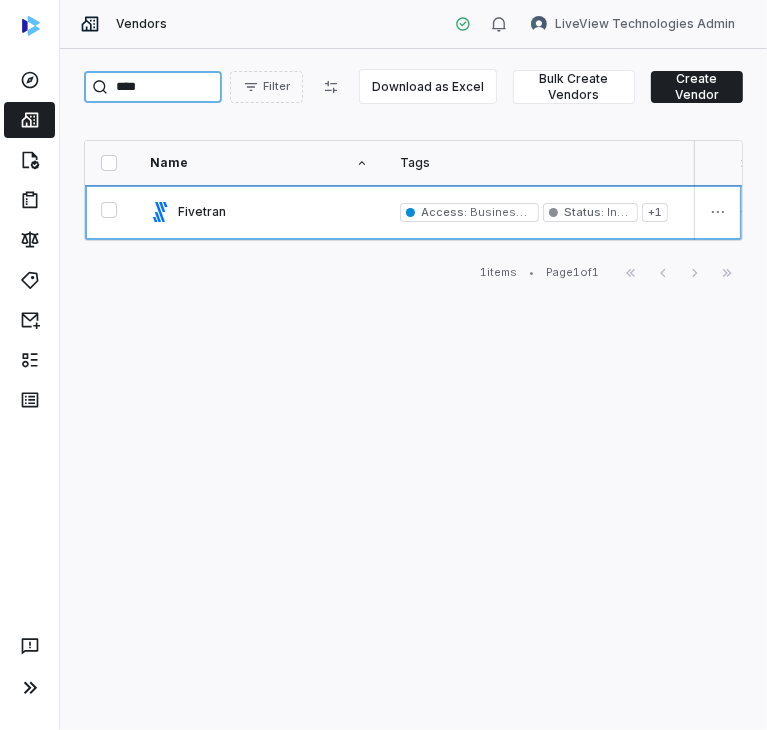 click on "****" at bounding box center [153, 87] 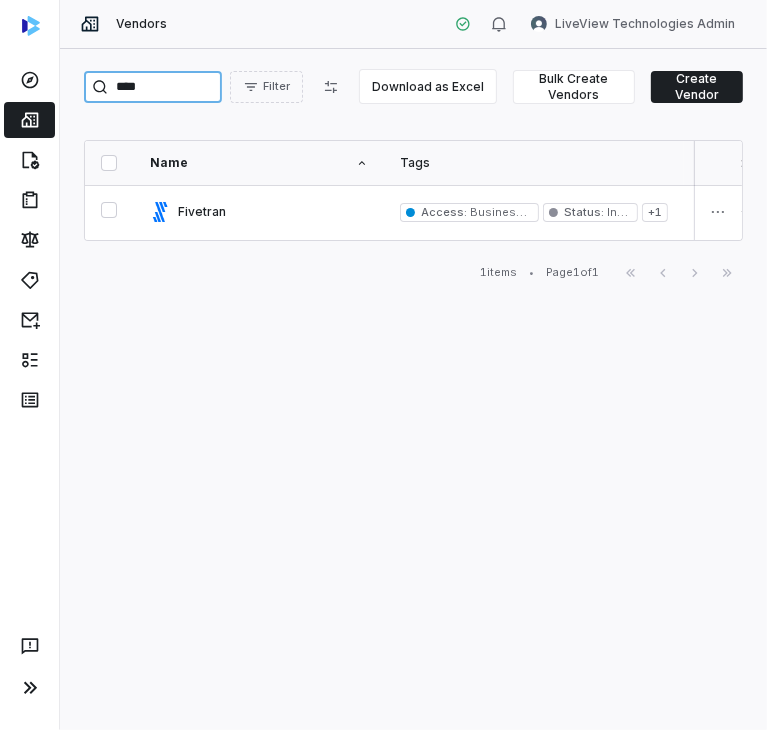 click on "****" at bounding box center (153, 87) 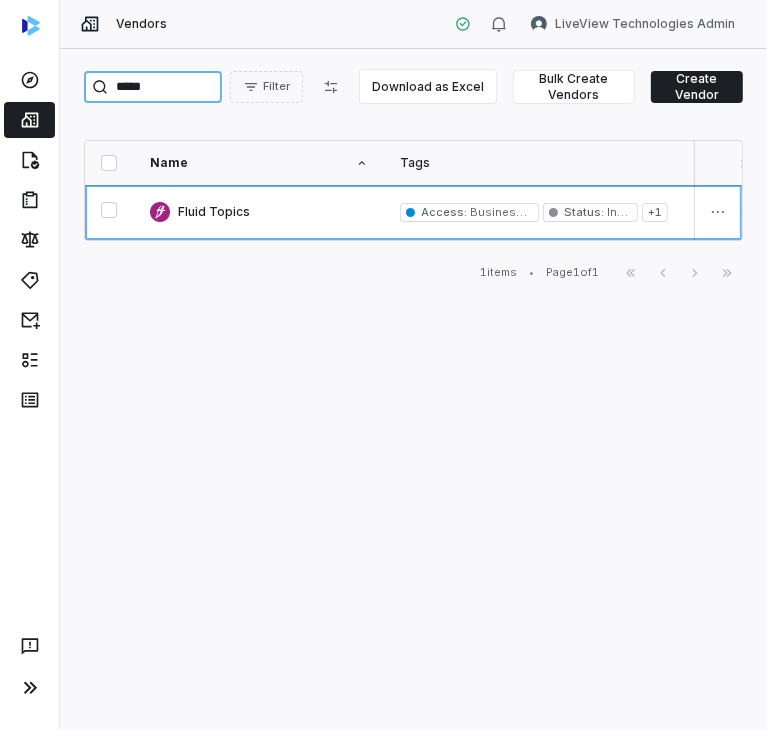 click on "*****" at bounding box center (153, 87) 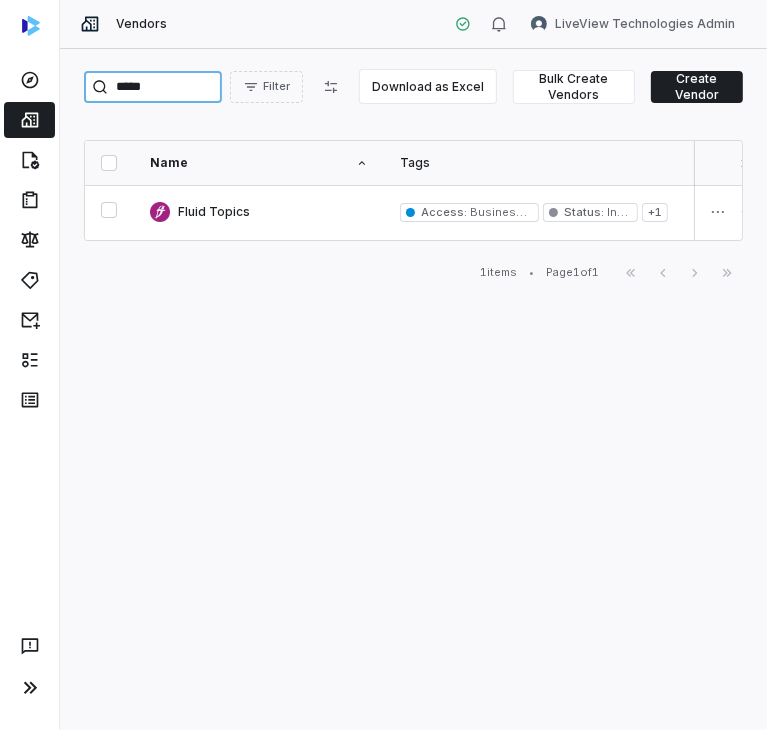 click on "*****" at bounding box center [153, 87] 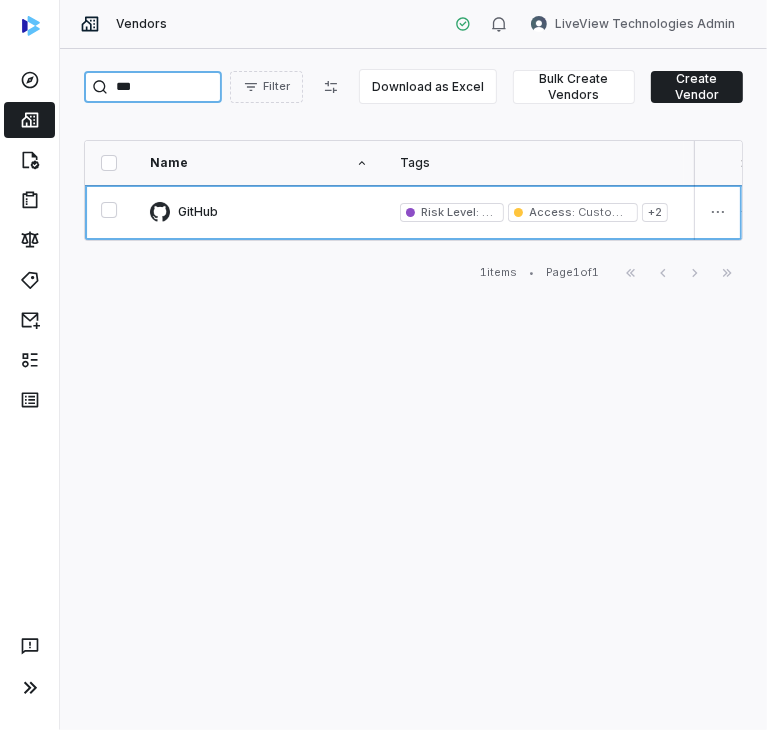 click on "***" at bounding box center (153, 87) 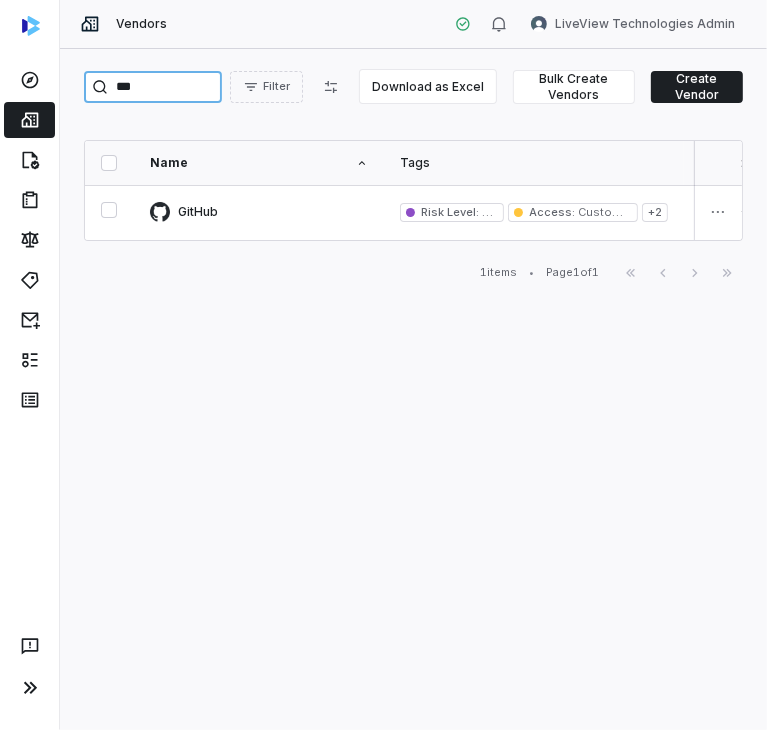 click on "***" at bounding box center (153, 87) 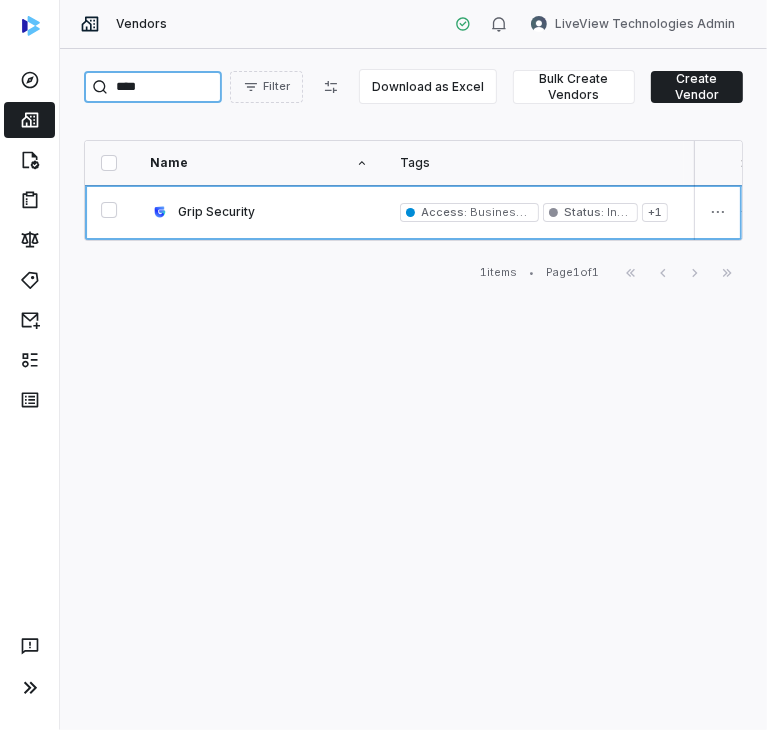 click on "****" at bounding box center (153, 87) 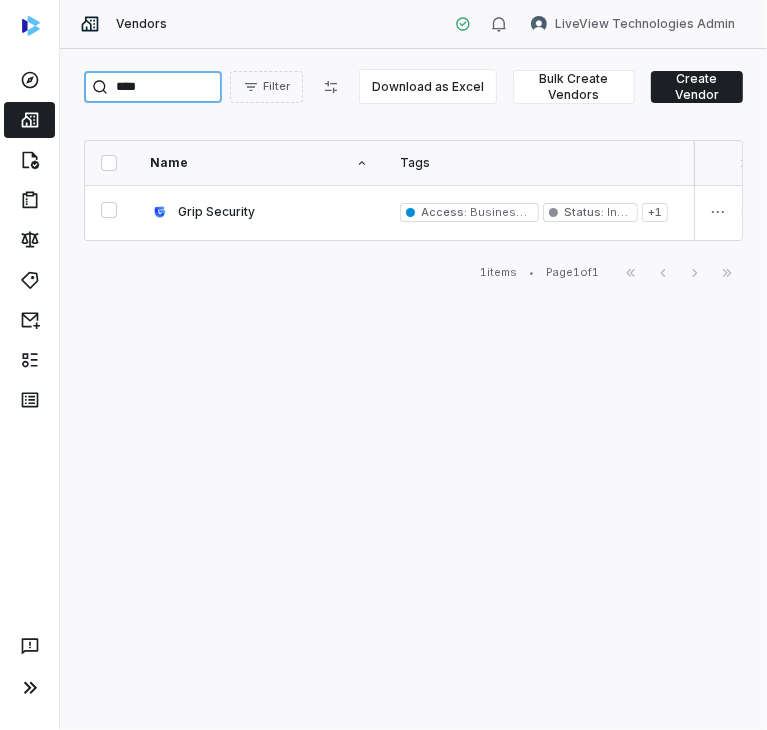 click on "****" at bounding box center [153, 87] 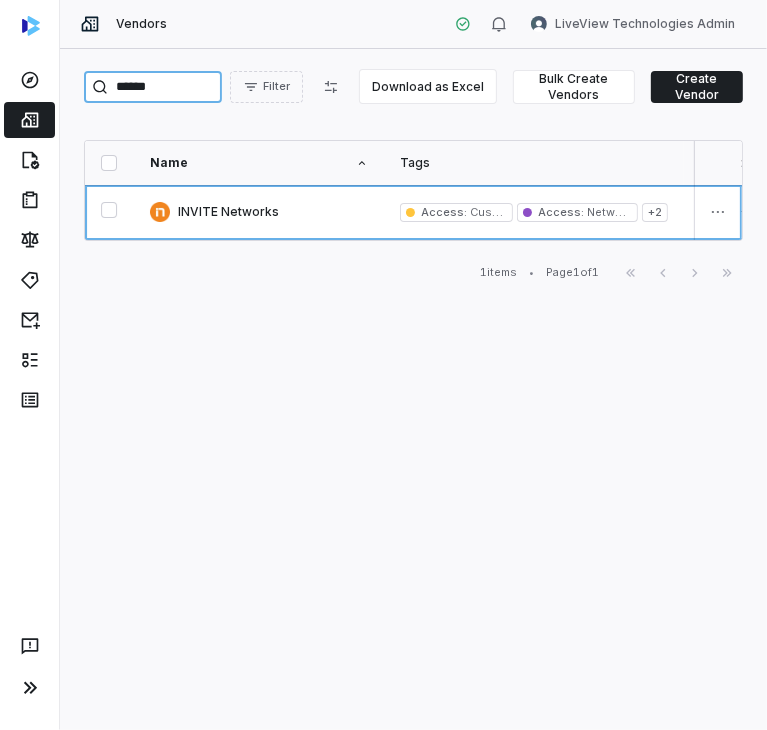 click on "******" at bounding box center [153, 87] 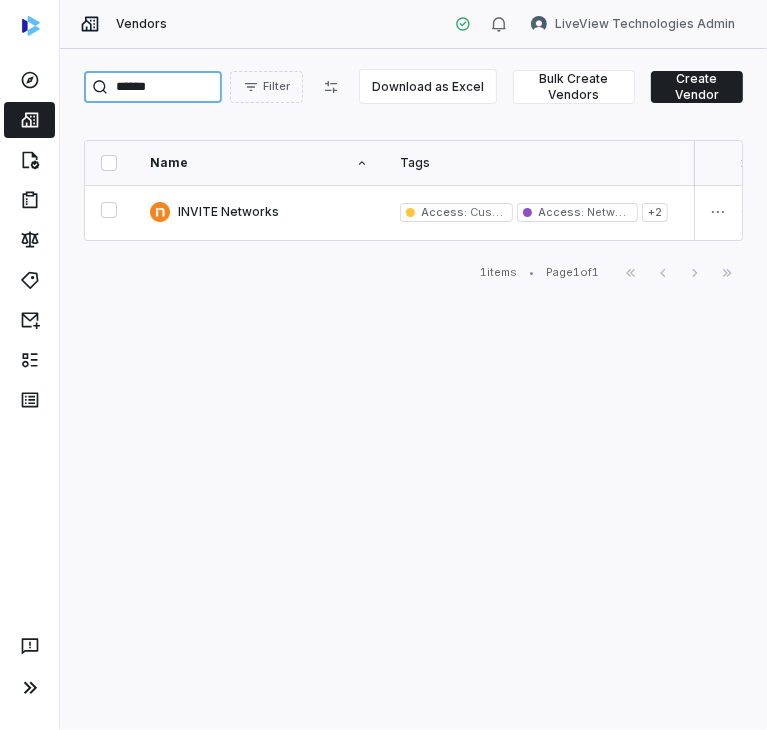click on "******" at bounding box center (153, 87) 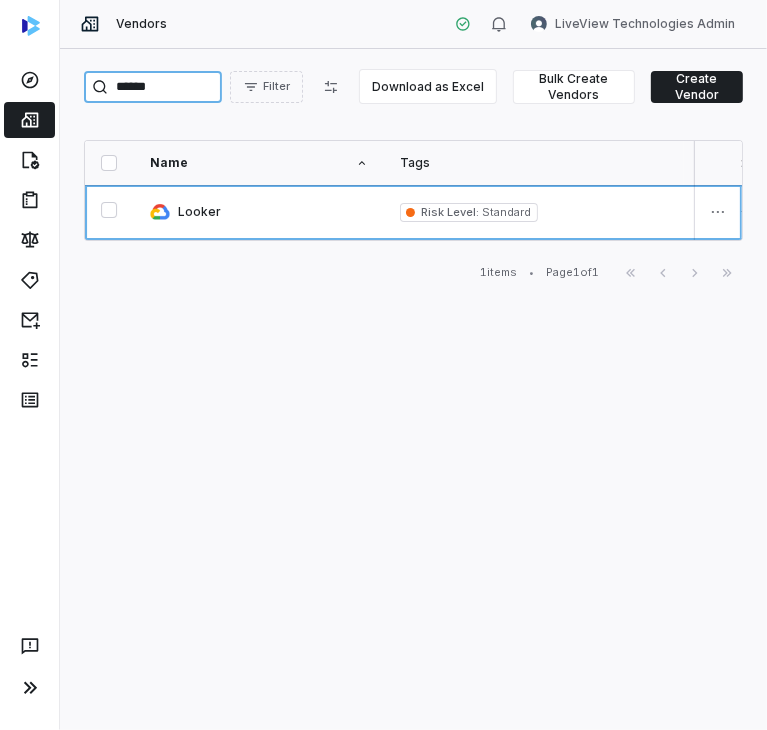 click on "******" at bounding box center [153, 87] 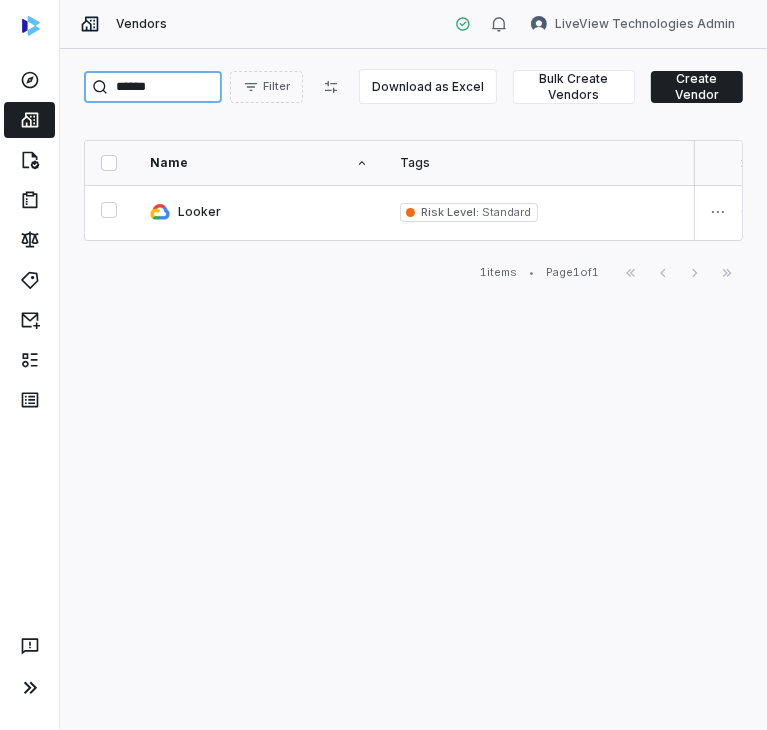 click on "******" at bounding box center (153, 87) 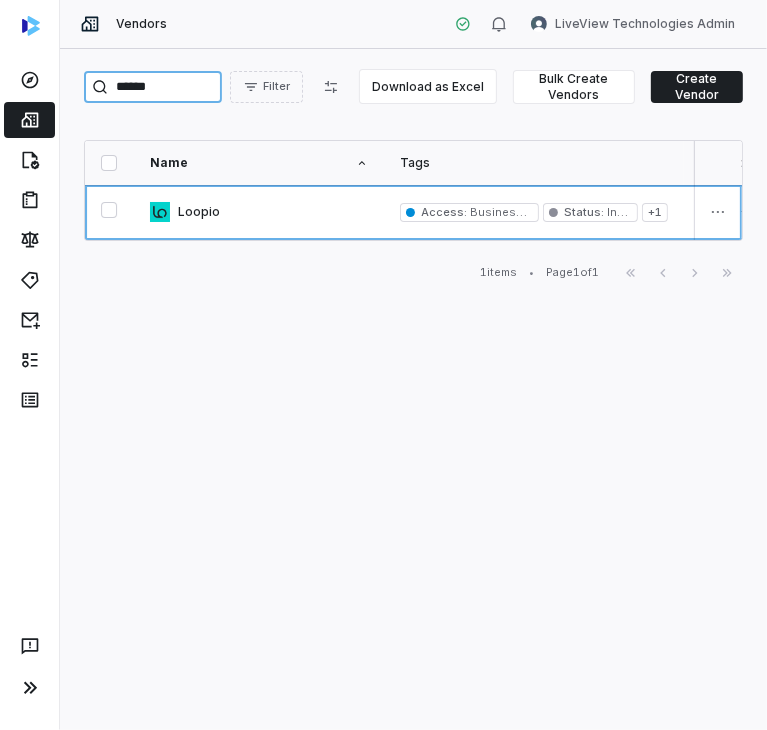 click on "******" at bounding box center [153, 87] 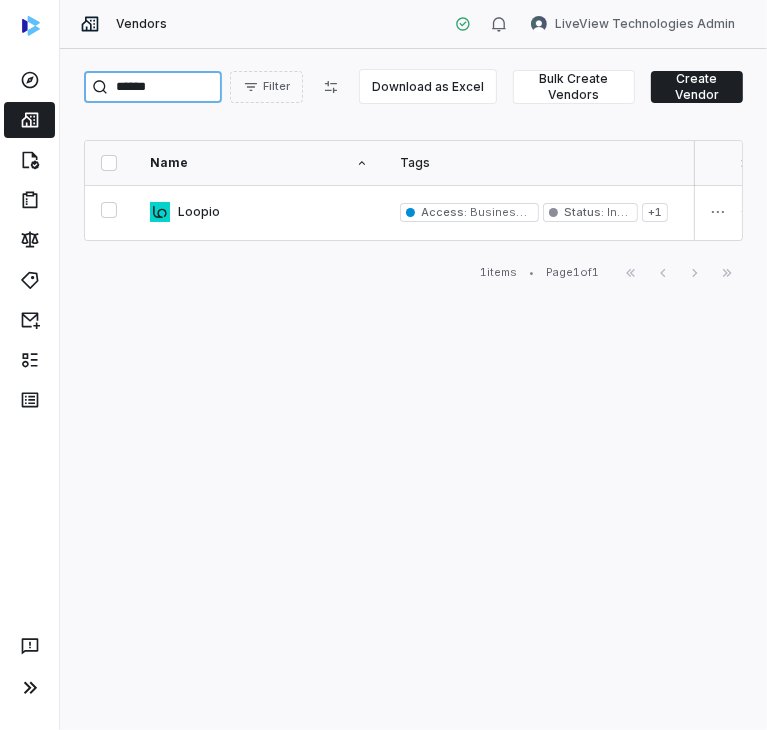 click on "******" at bounding box center (153, 87) 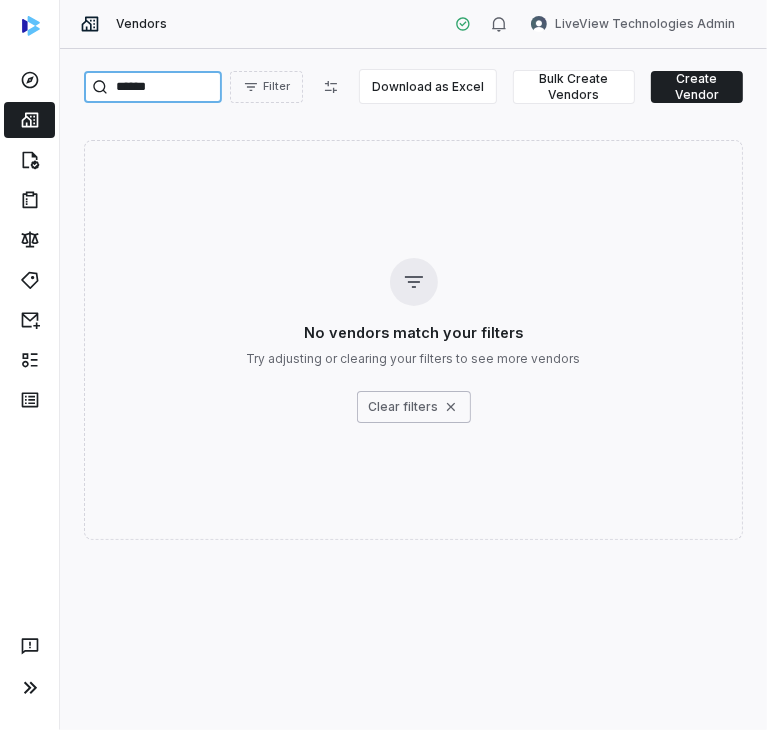 click on "******" at bounding box center [153, 87] 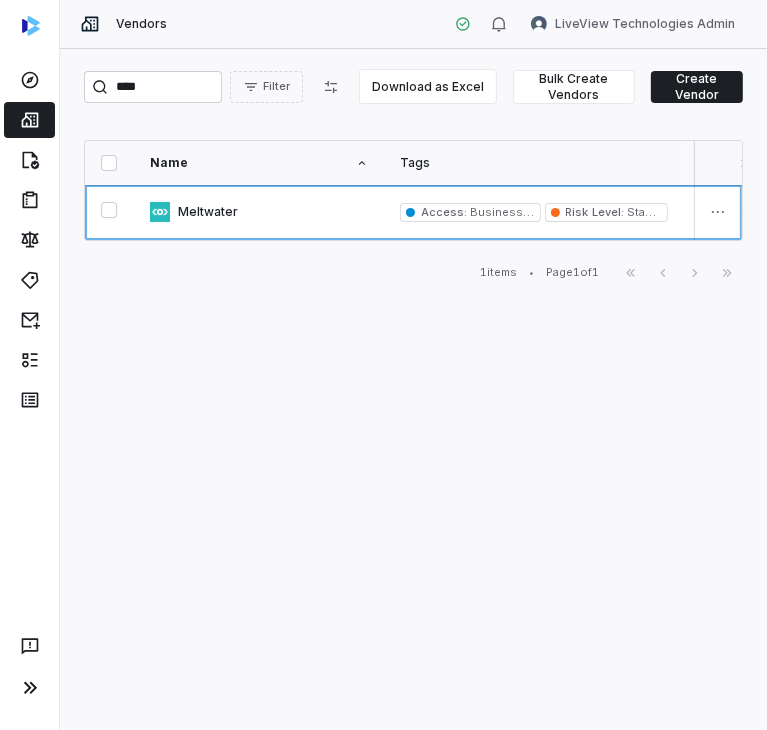 click on "**** Filter" at bounding box center [217, 87] 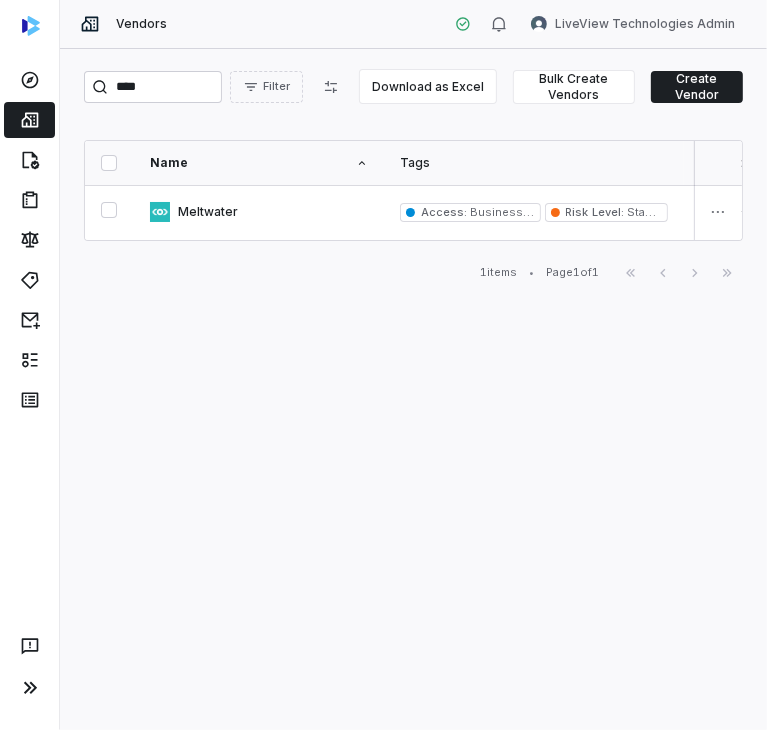 click on "**** Filter Download as Excel Bulk Create Vendors Create Vendor Name Tags Date added Inherent Risk Status Last assessed Services Risk Analysts Relationship Owners Watchers Artificial Intelligence?  Category Meltwater Access :   Business Data Risk Level :   Standard an hour ago Not Set Created - None None None - -   1  items • Page  1  of  1 First Page Previous Next Last Page" at bounding box center (413, 389) 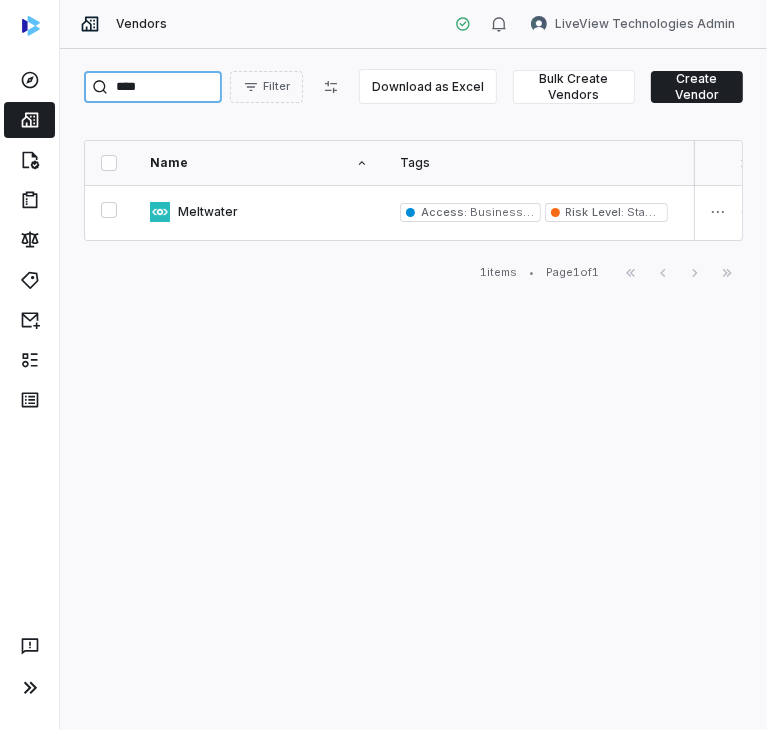 click on "****" at bounding box center [153, 87] 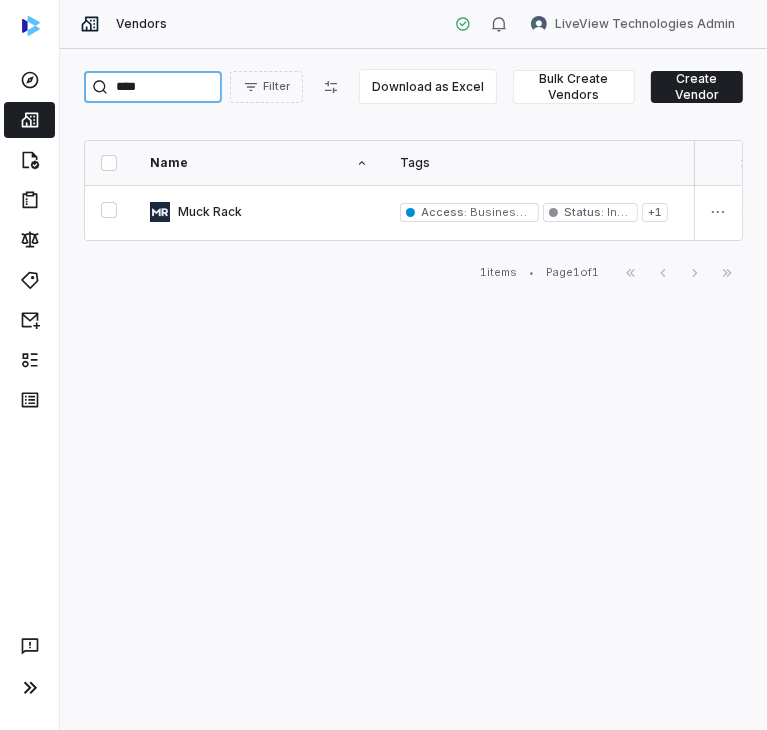 click on "****" at bounding box center (153, 87) 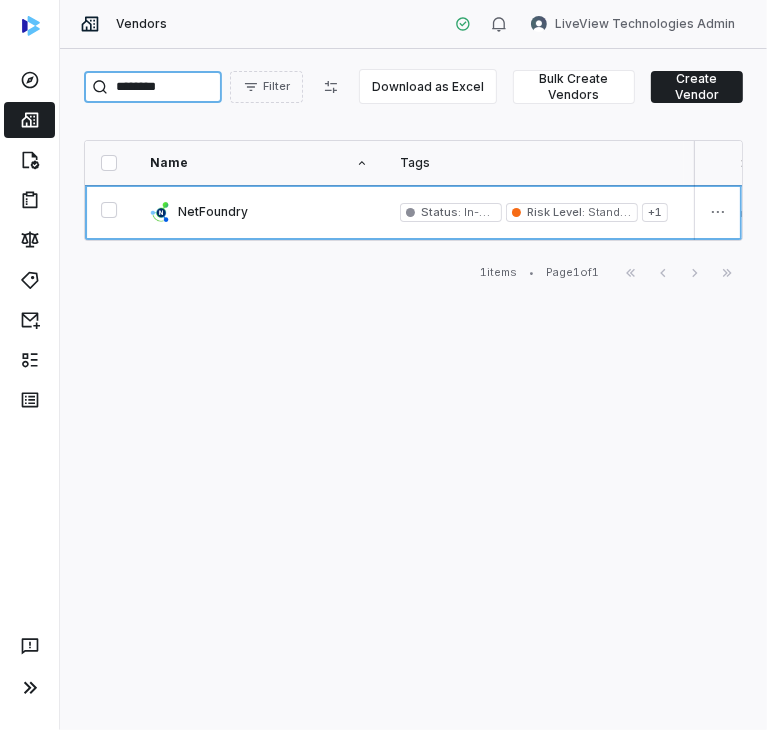 click on "********" at bounding box center (153, 87) 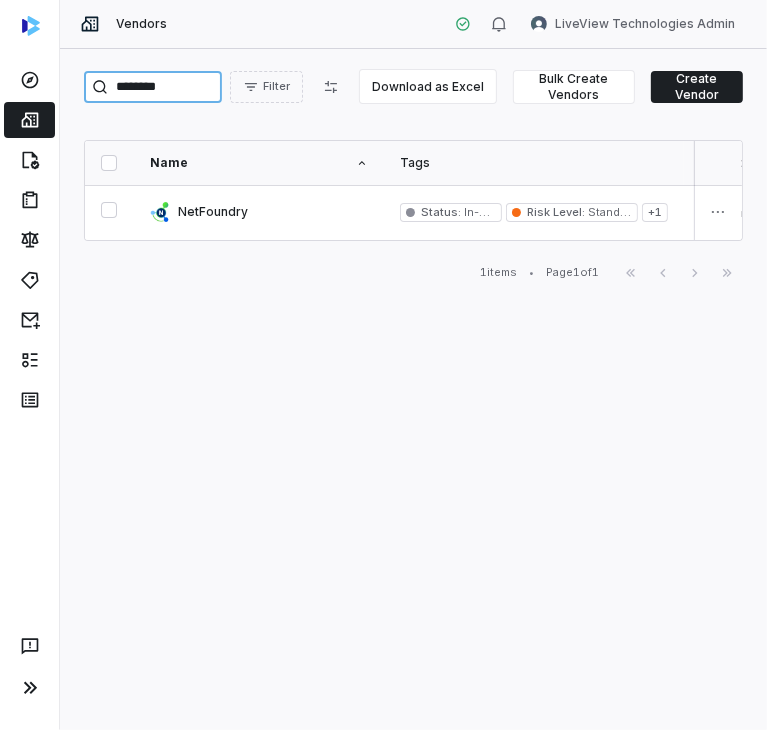 click on "********" at bounding box center (153, 87) 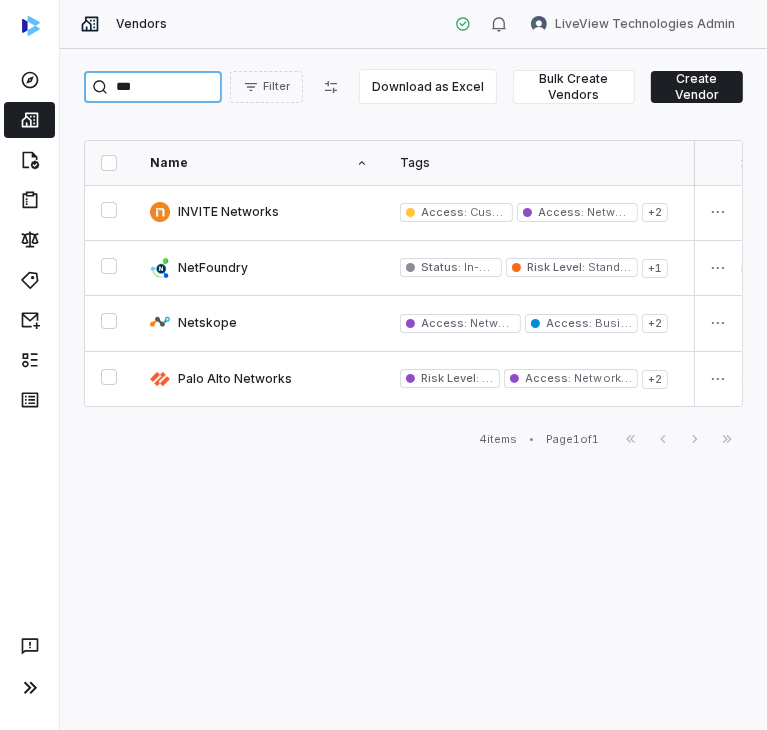 click on "***" at bounding box center (153, 87) 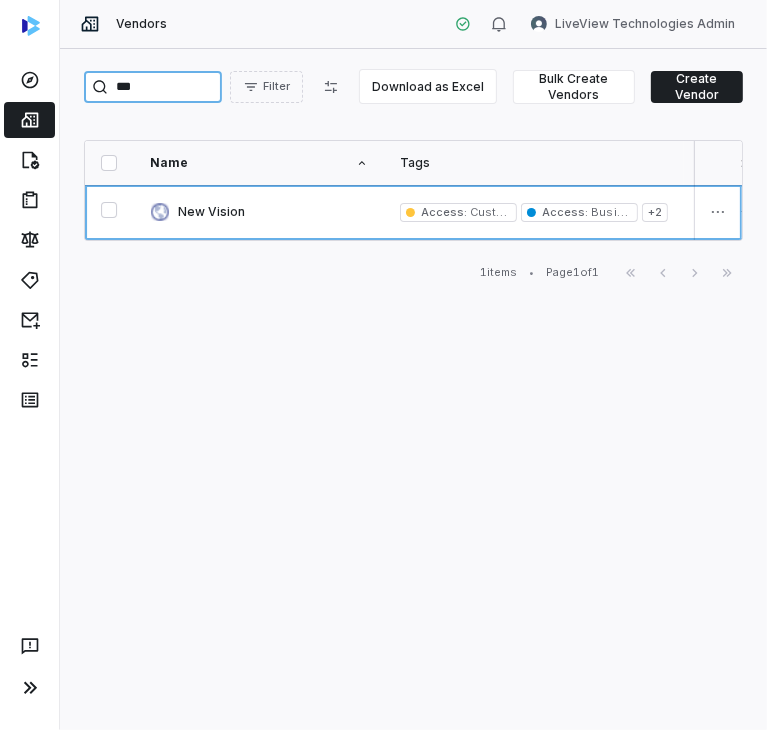 click on "***" at bounding box center [153, 87] 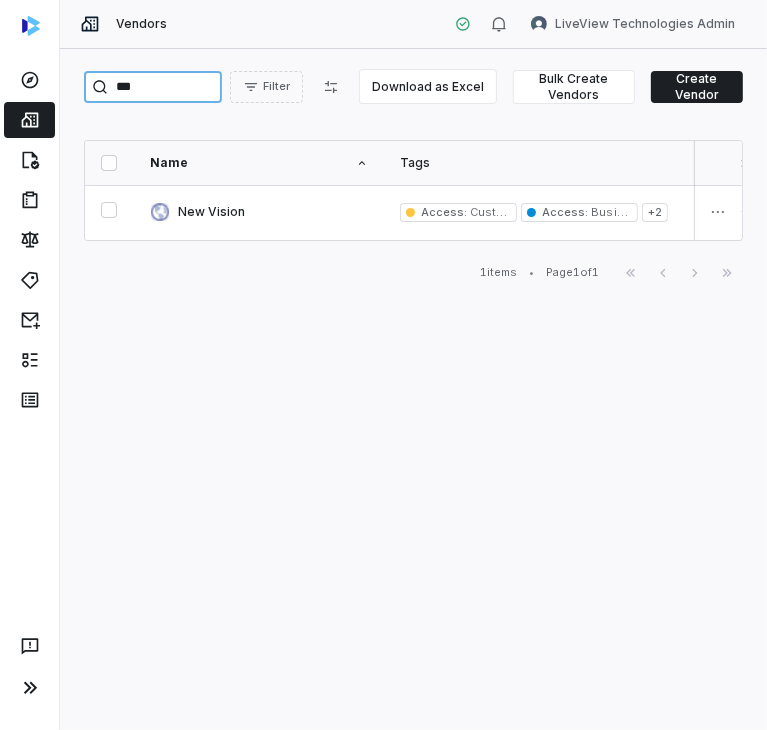 click on "***" at bounding box center [153, 87] 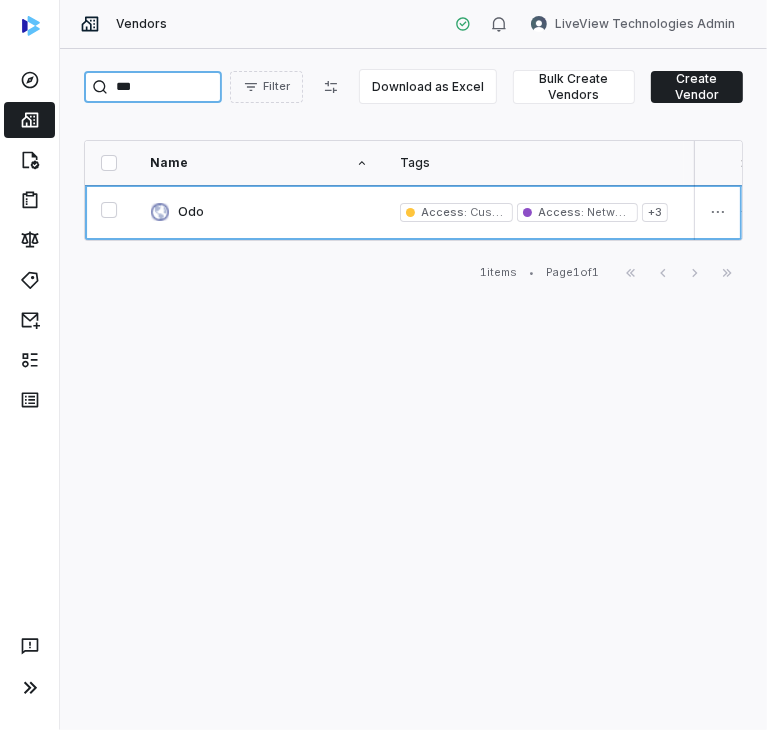 click on "***" at bounding box center [153, 87] 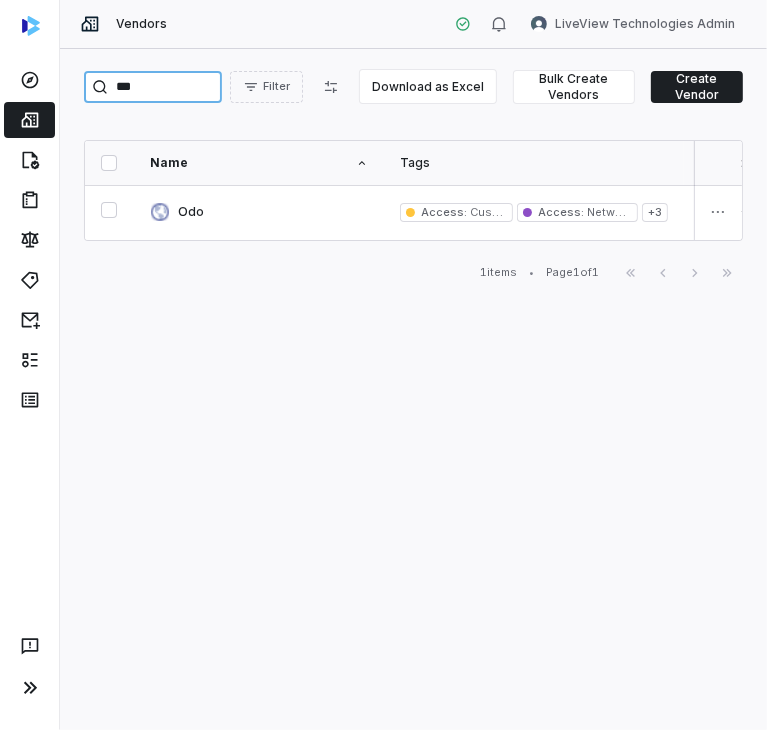 click on "***" at bounding box center [153, 87] 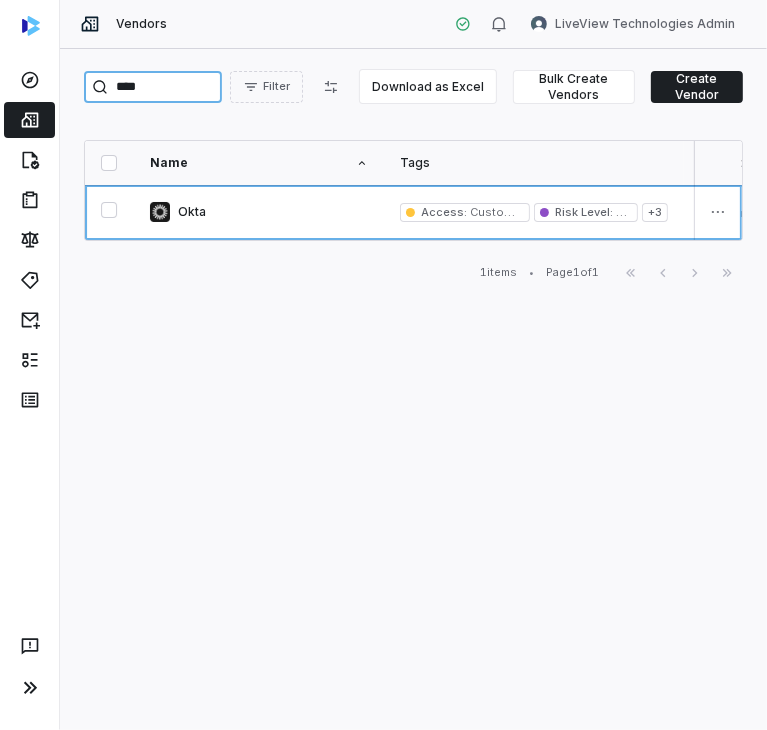 click on "****" at bounding box center [153, 87] 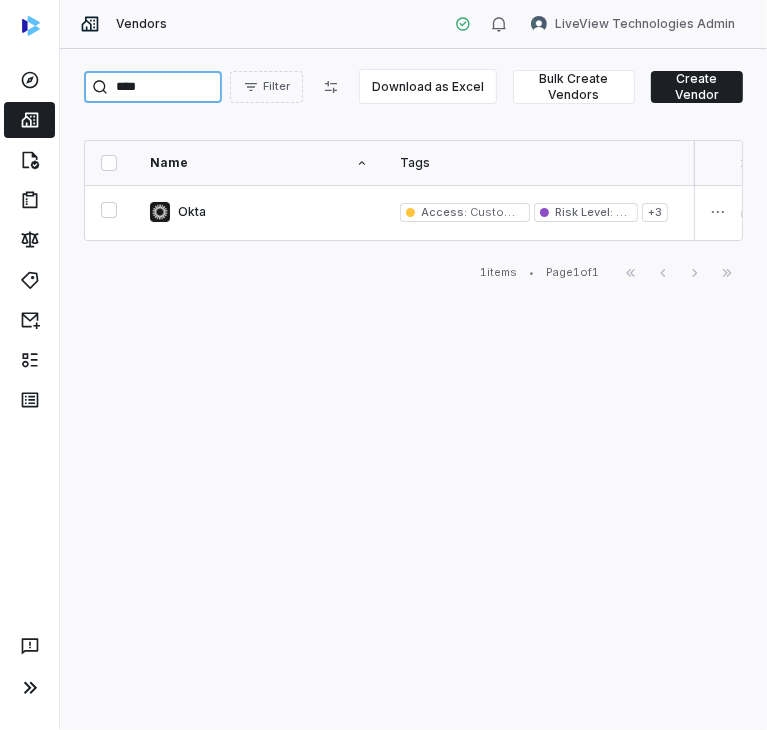 click on "****" at bounding box center (153, 87) 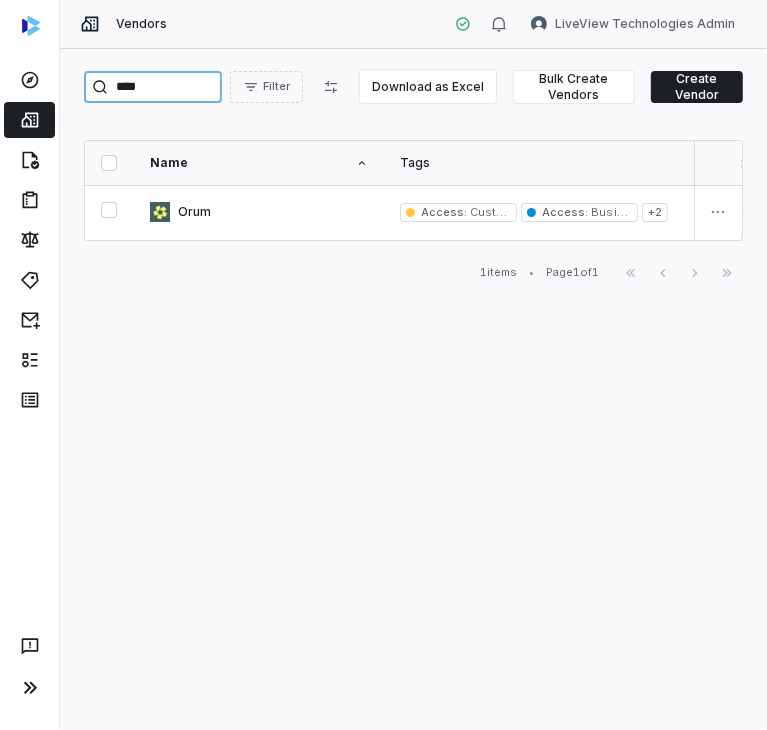 click on "****" at bounding box center (153, 87) 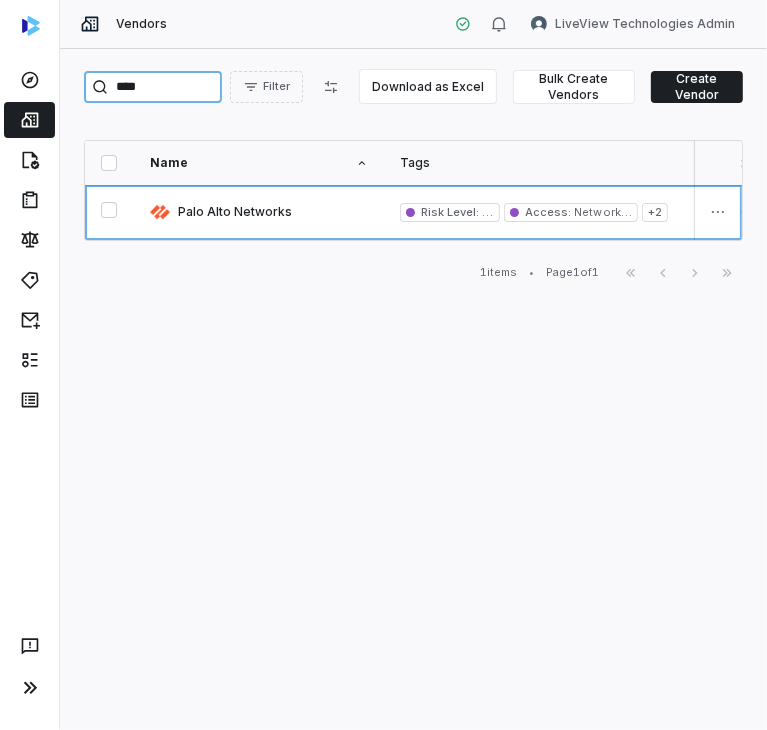 click on "****" at bounding box center (153, 87) 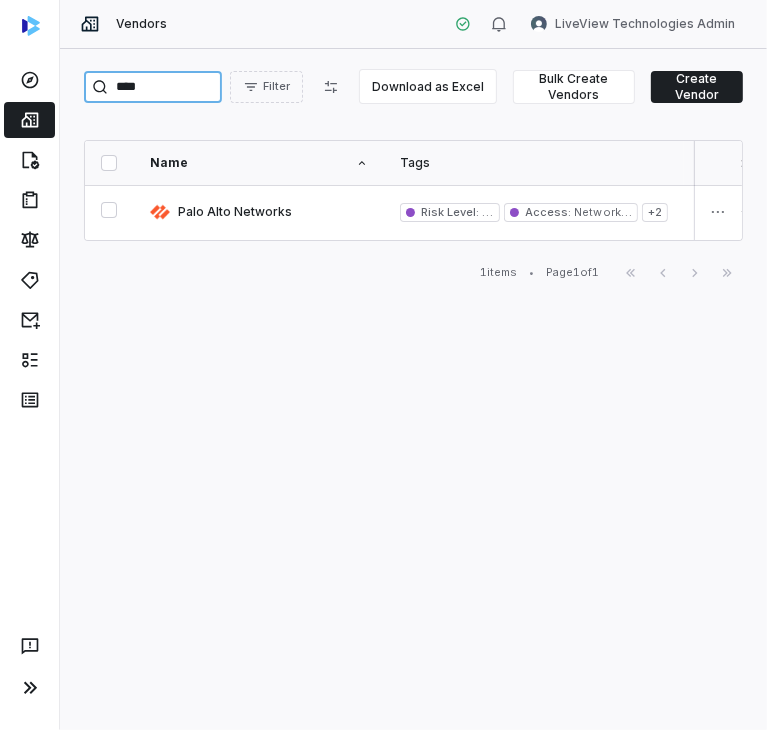 click on "****" at bounding box center [153, 87] 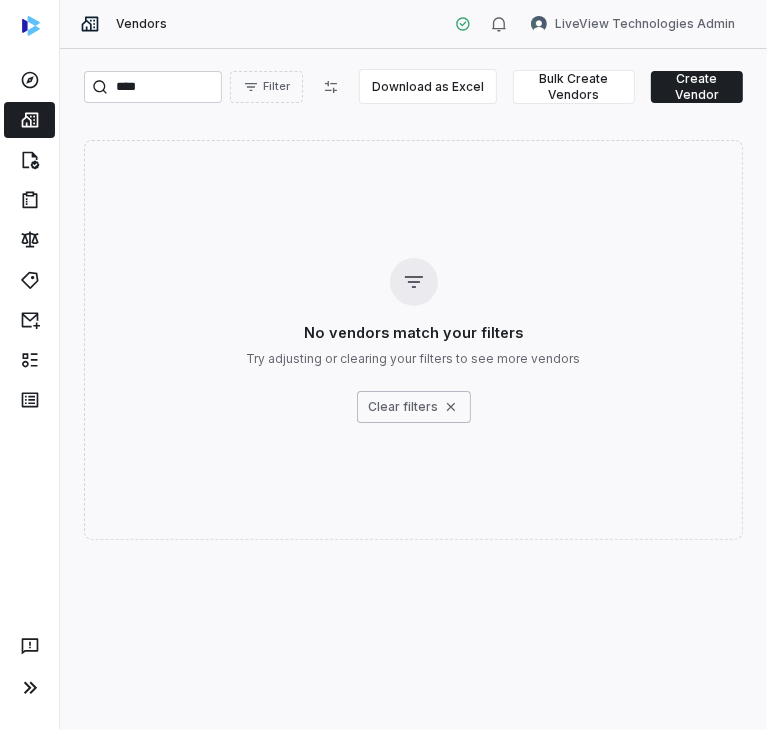 click on "**** Filter Download as Excel Bulk Create Vendors Create Vendor No vendors match your filters Try adjusting or clearing your filters to see more vendors Clear filters" at bounding box center [413, 389] 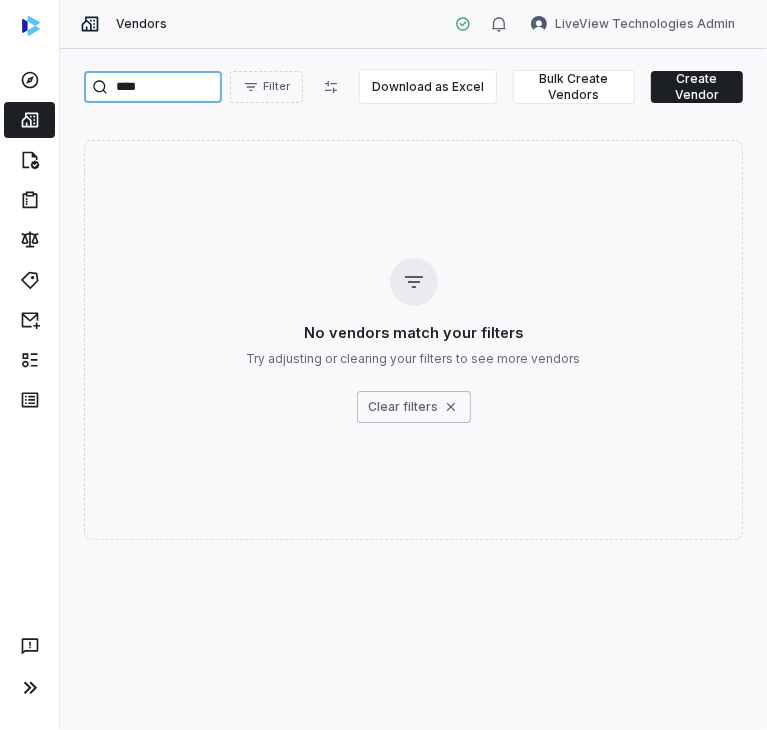 click on "****" at bounding box center [153, 87] 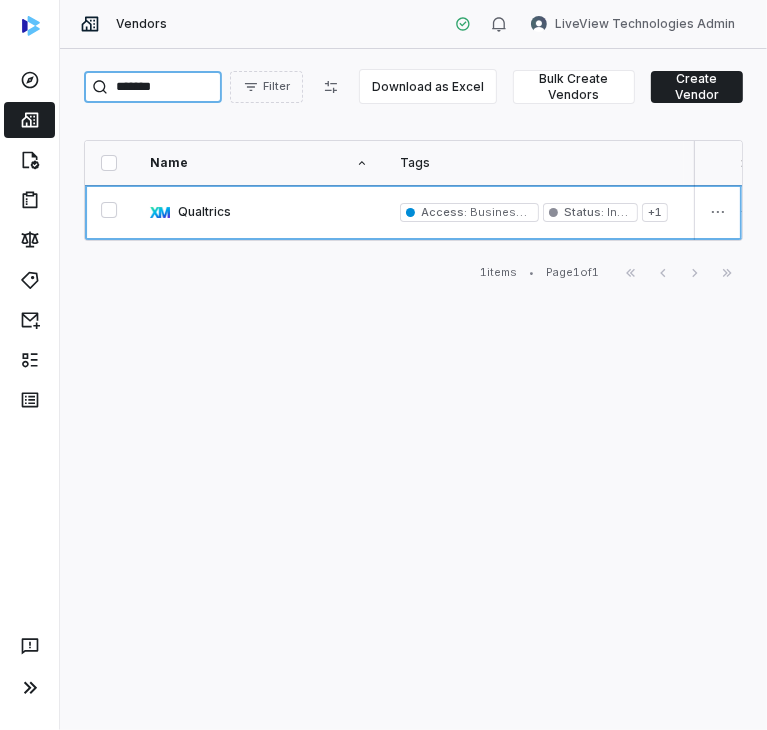 click on "*******" at bounding box center (153, 87) 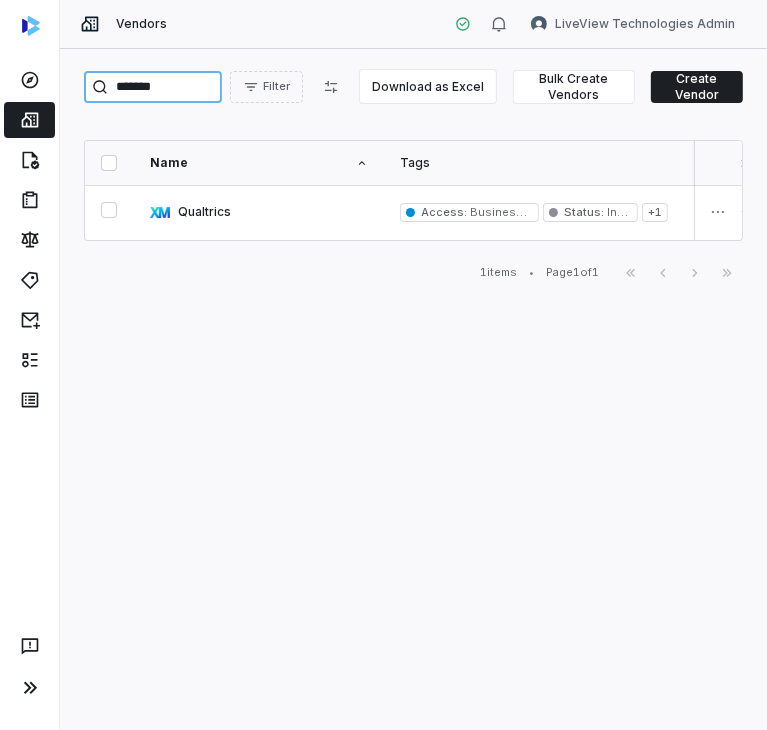 click on "*******" at bounding box center [153, 87] 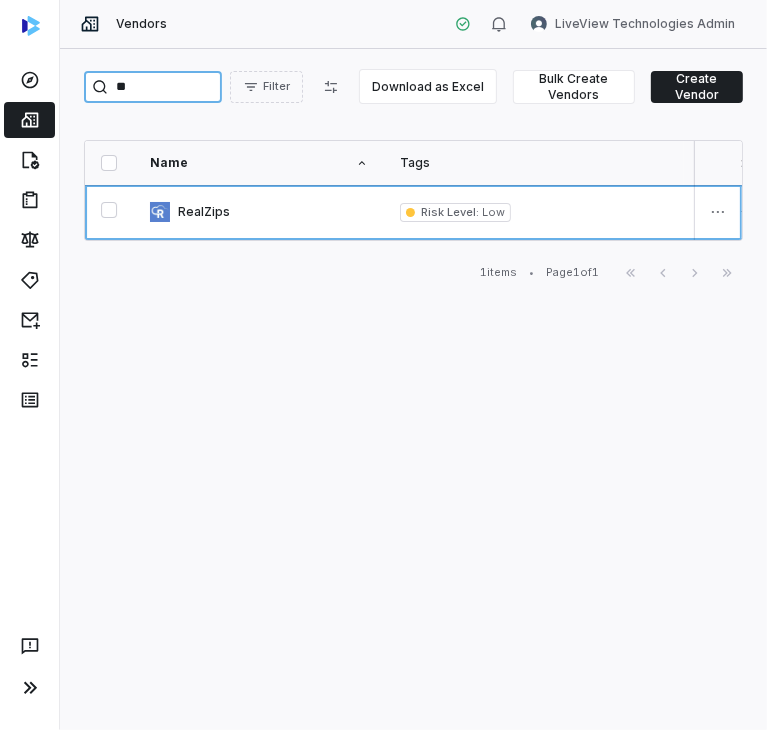 click on "**" at bounding box center (153, 87) 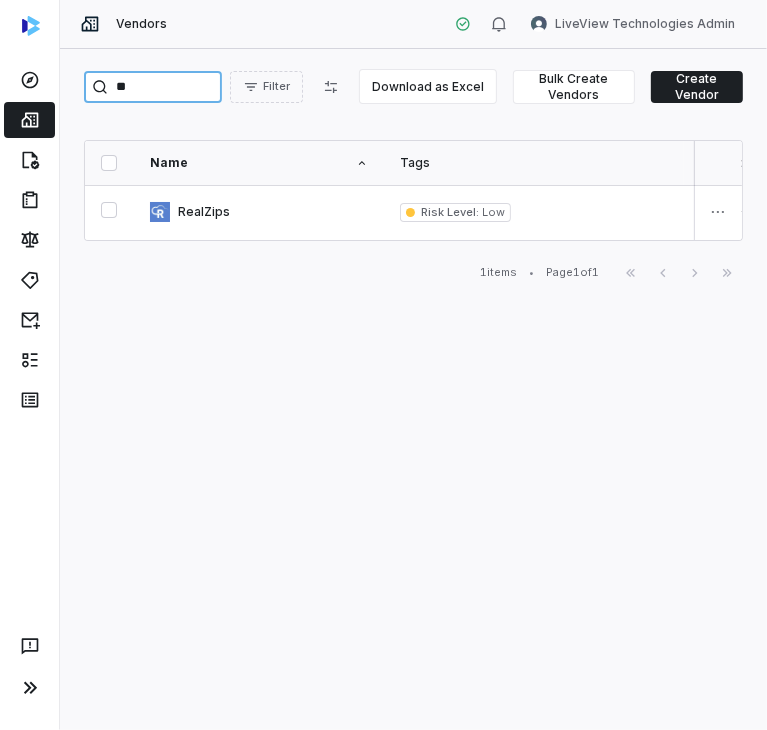 click on "**" at bounding box center [153, 87] 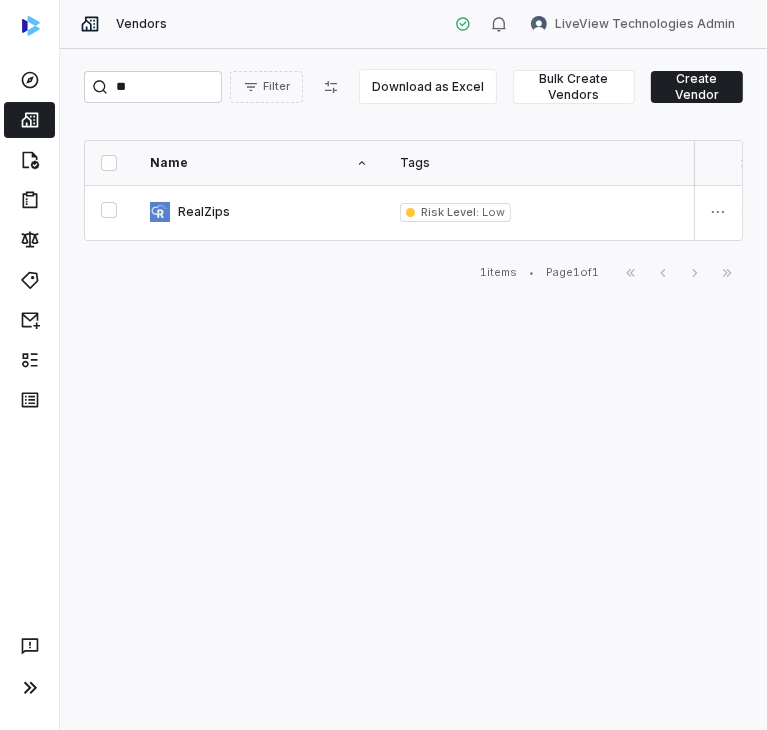click on "** Filter Download as Excel Bulk Create Vendors Create Vendor Name Tags Date added Inherent Risk Status Last assessed Services Risk Analysts Relationship Owners Watchers Artificial Intelligence?  Category RealZips Risk Level :   Low an hour ago Not Set Created - None None None - -   1  items • Page  1  of  1 First Page Previous Next Last Page" at bounding box center [413, 389] 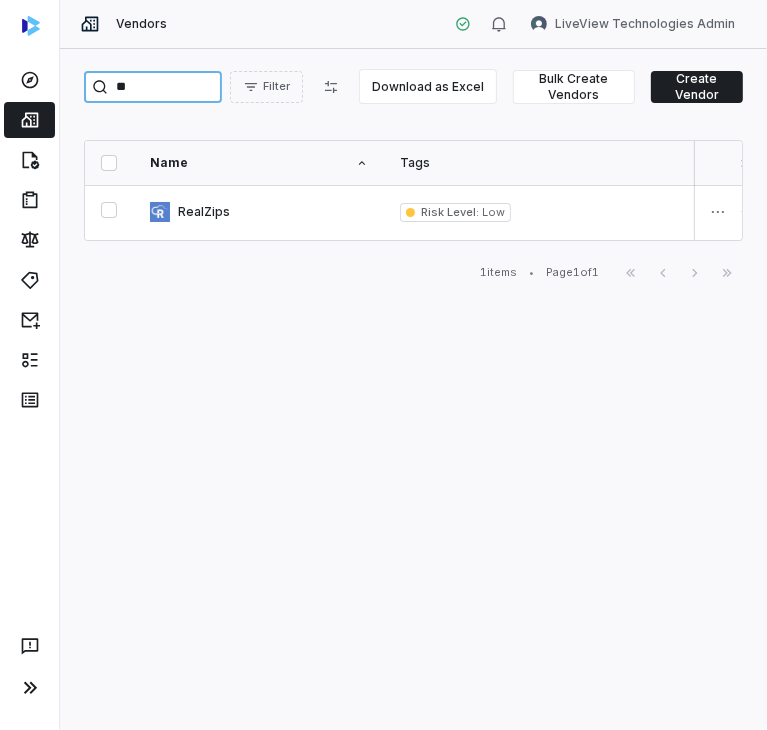 click on "**" at bounding box center (153, 87) 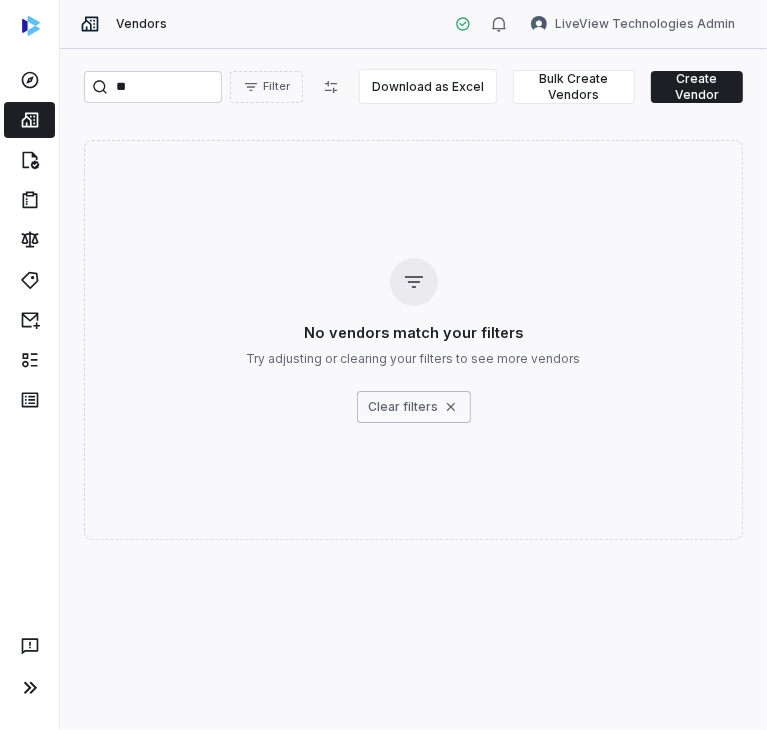 click on "** Filter Download as Excel Bulk Create Vendors Create Vendor No vendors match your filters Try adjusting or clearing your filters to see more vendors Clear filters" at bounding box center [413, 389] 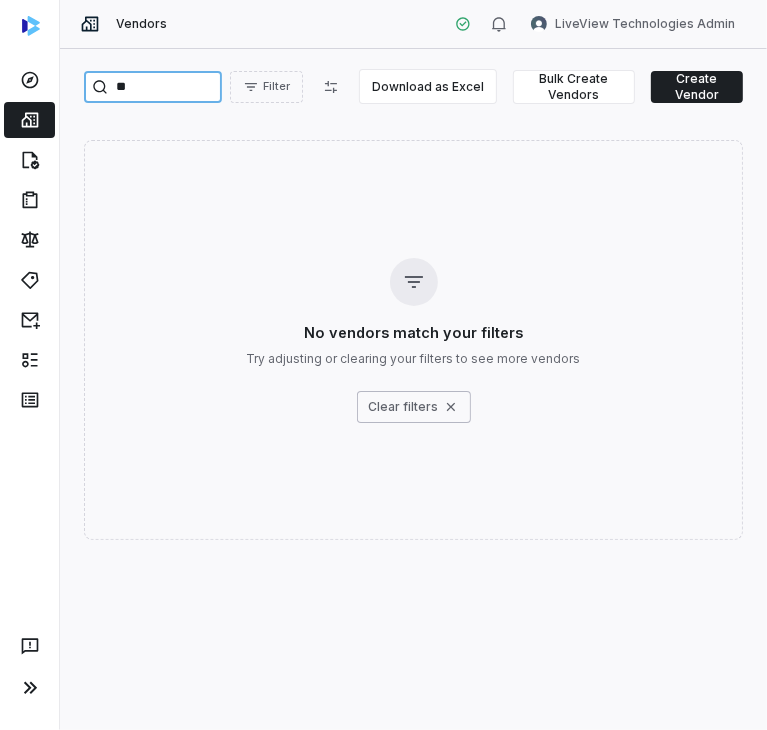 click on "**" at bounding box center (153, 87) 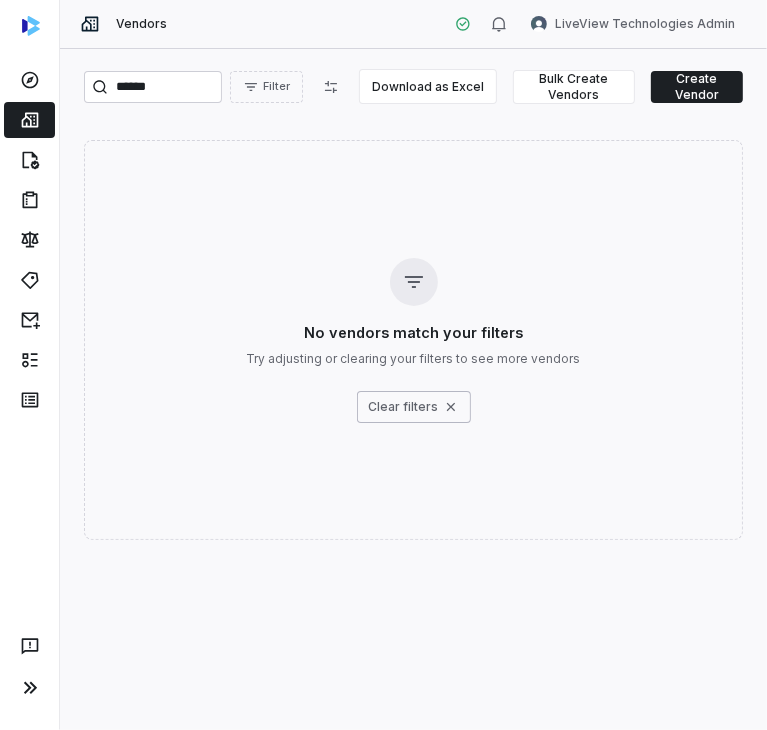 click on "Vendors LiveView Technologies Admin" at bounding box center (413, 24) 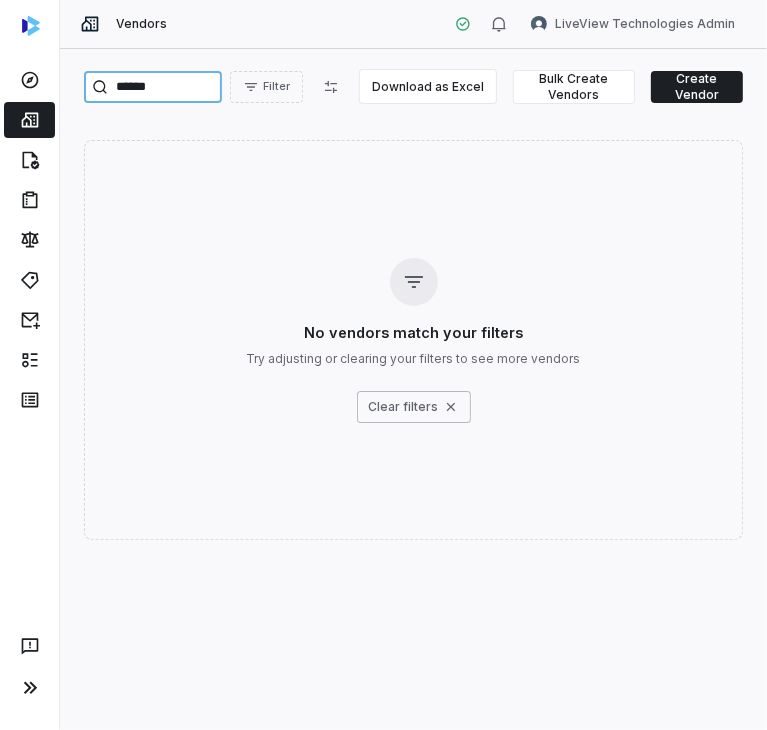 click on "******" at bounding box center (153, 87) 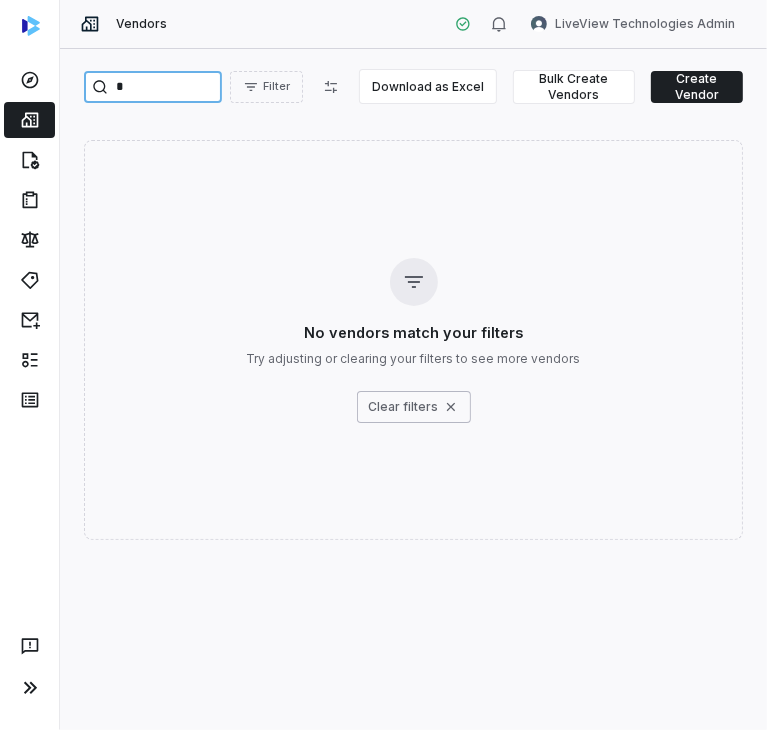 click on "*" at bounding box center (153, 87) 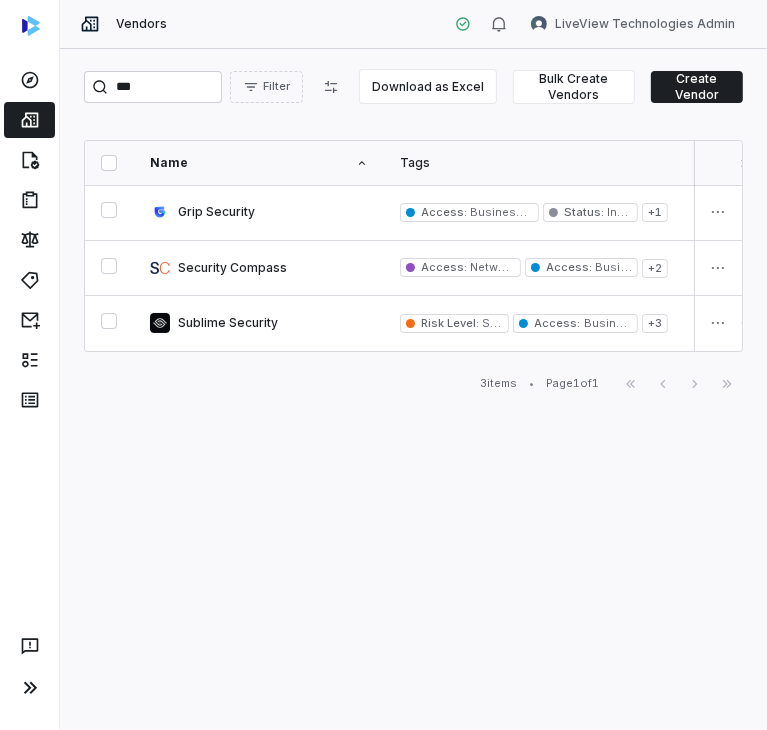 drag, startPoint x: 300, startPoint y: 36, endPoint x: 216, endPoint y: 72, distance: 91.389275 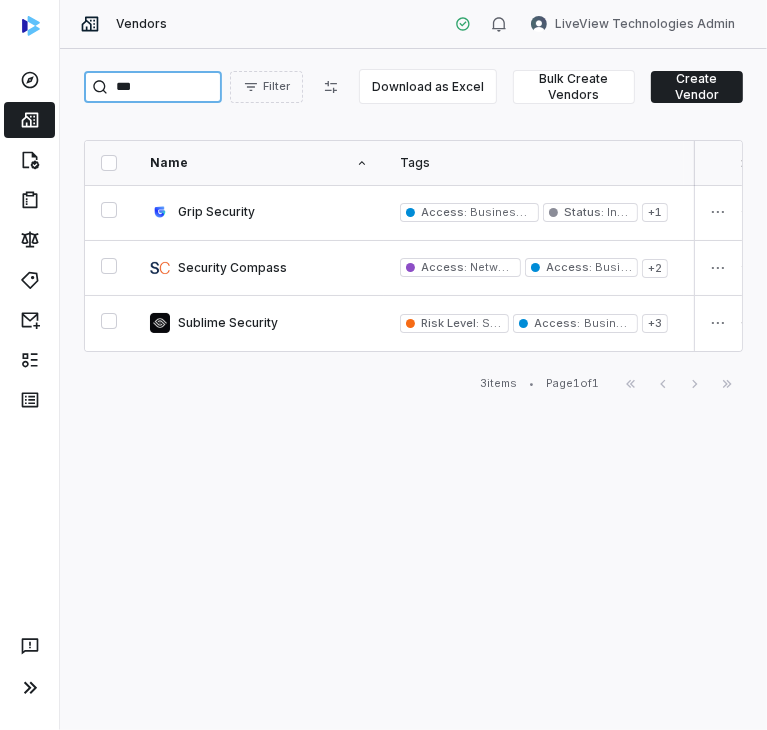 click on "***" at bounding box center [153, 87] 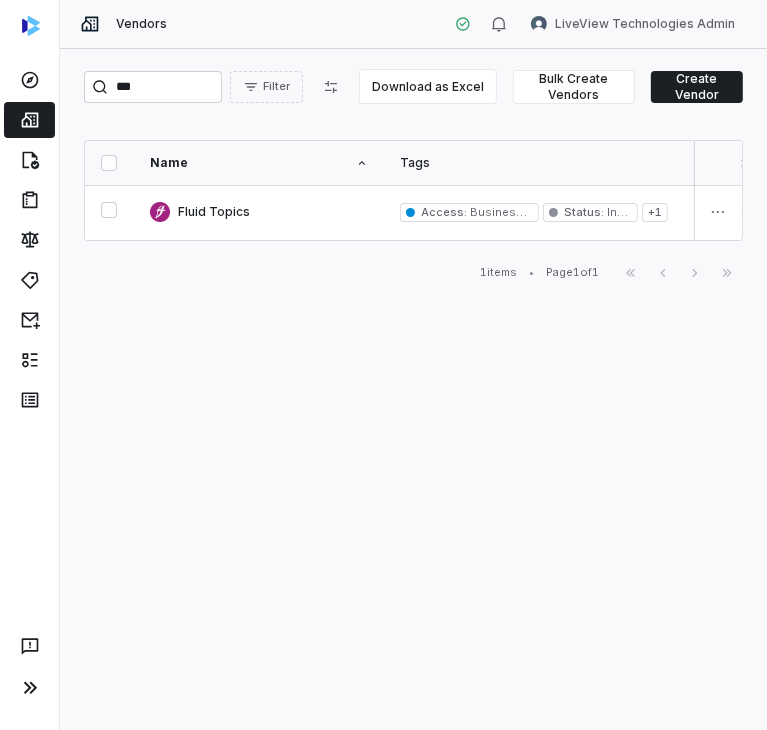 click on "Vendors LiveView Technologies Admin" at bounding box center [413, 24] 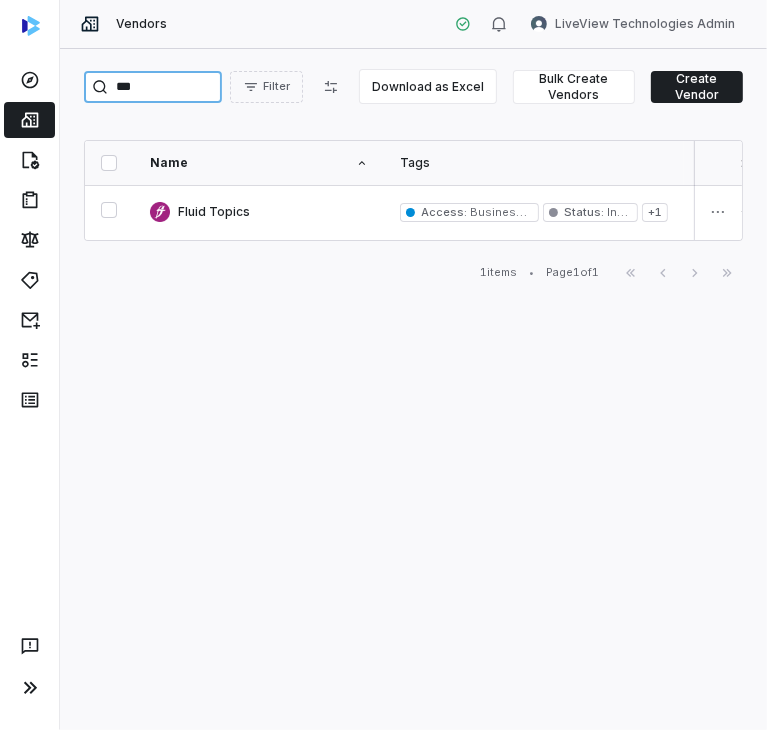click on "***" at bounding box center [153, 87] 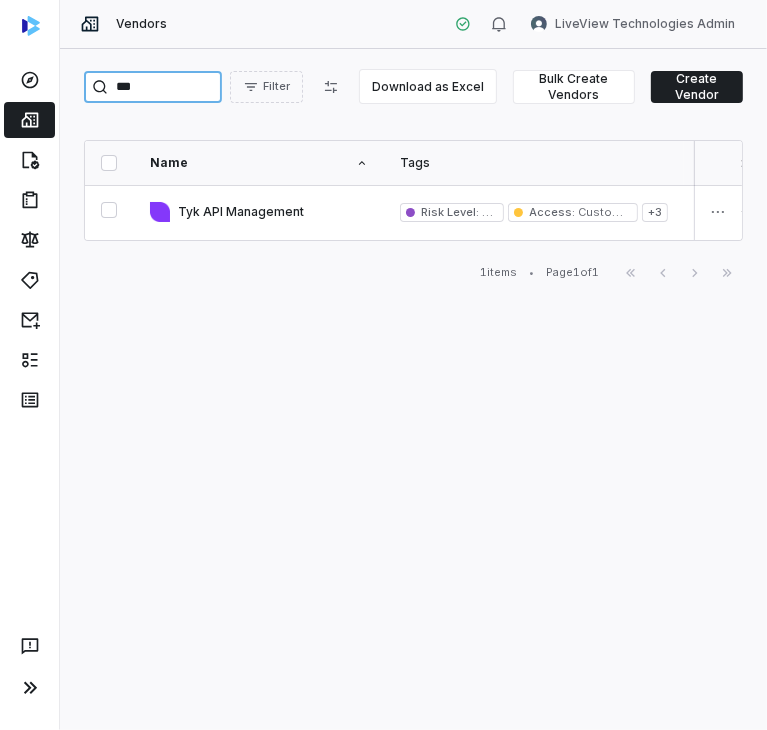 click on "***" at bounding box center [153, 87] 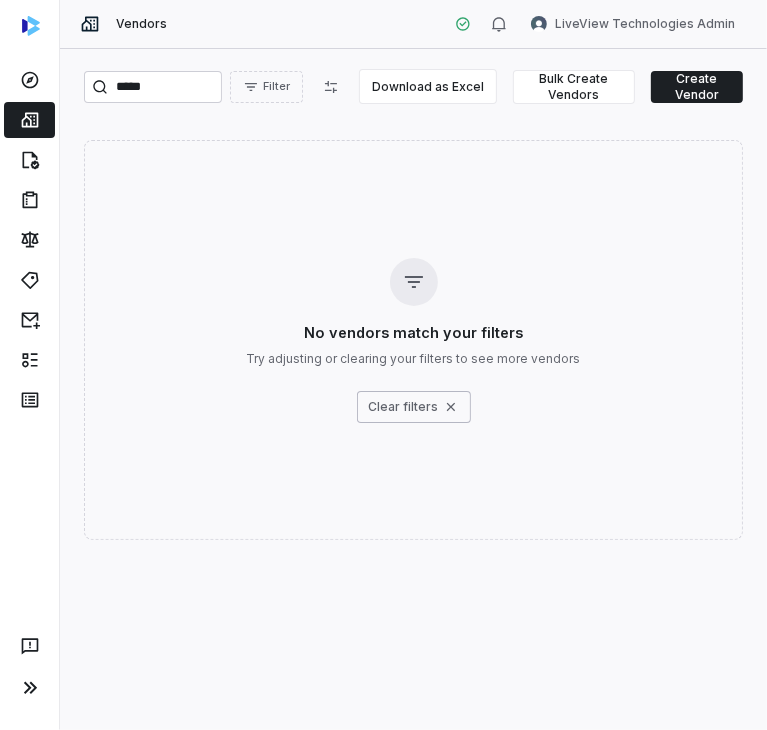 click on "***** Filter Download as Excel Bulk Create Vendors Create Vendor No vendors match your filters Try adjusting or clearing your filters to see more vendors Clear filters" at bounding box center (413, 389) 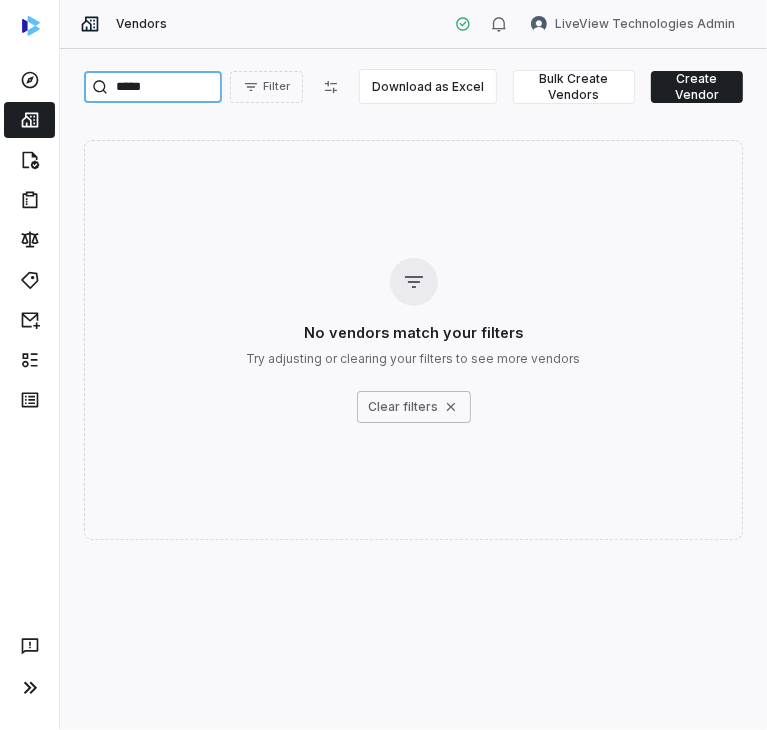 click on "*****" at bounding box center [153, 87] 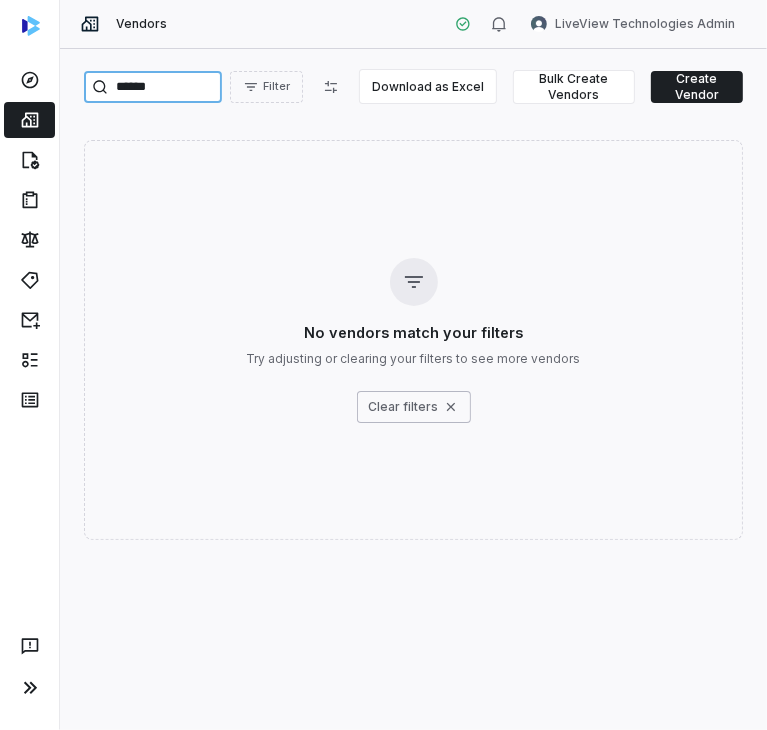 click on "******" at bounding box center [153, 87] 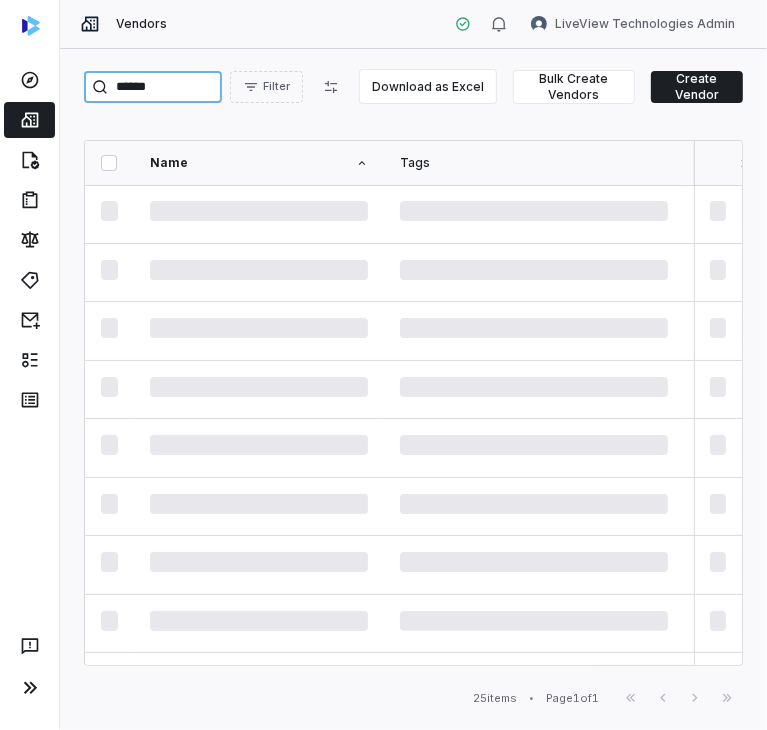 click on "******" at bounding box center (153, 87) 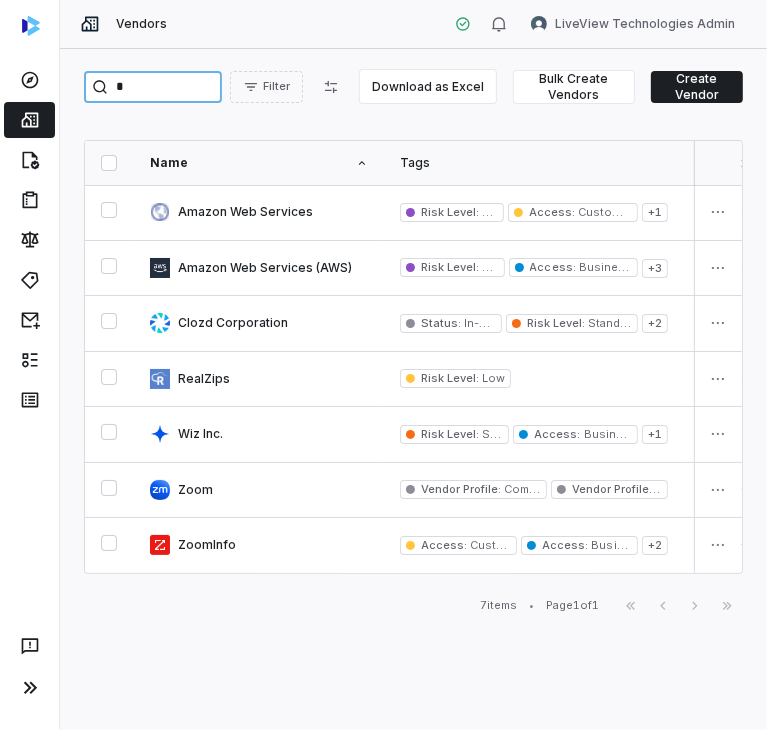 type on "**" 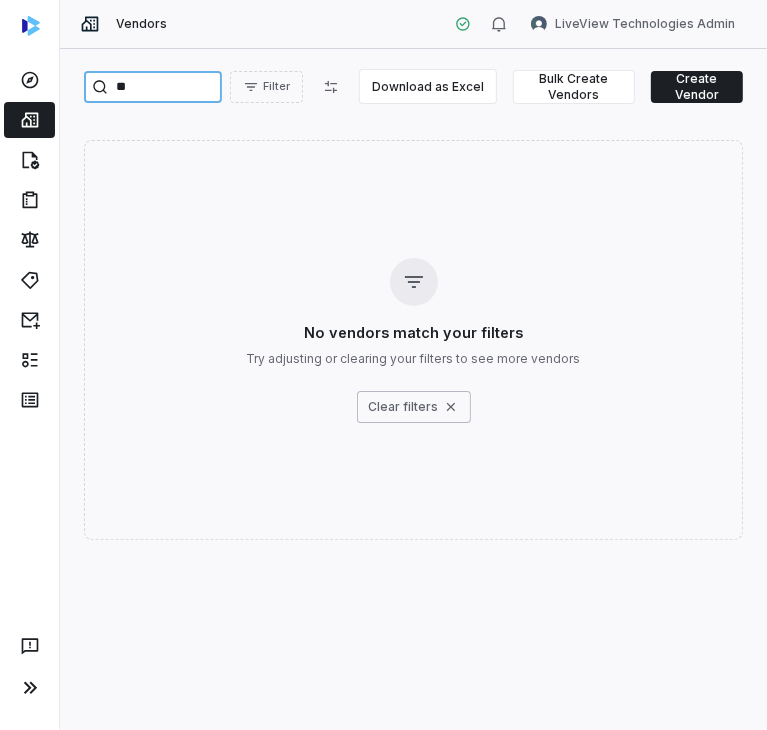 click on "**" at bounding box center (153, 87) 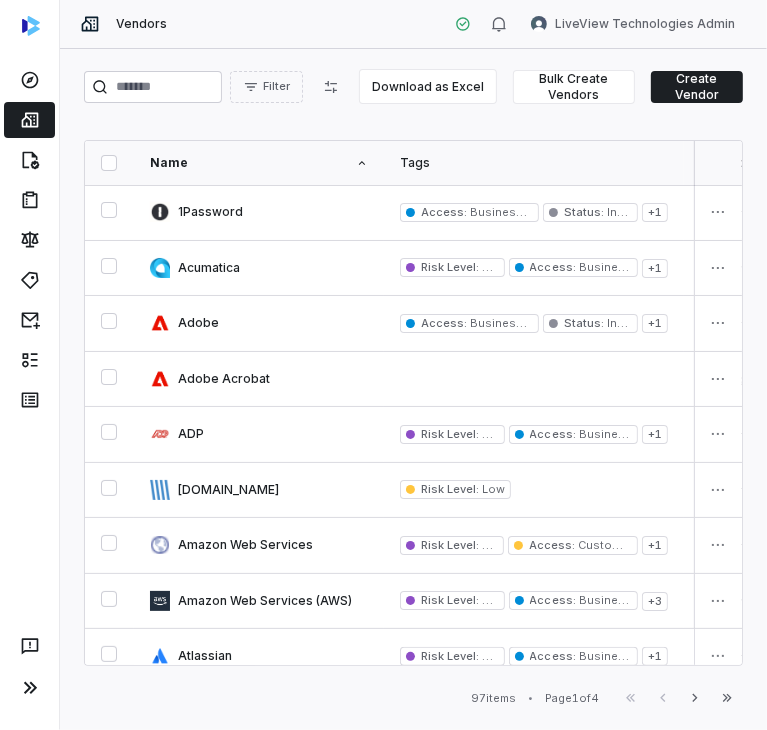 drag, startPoint x: 344, startPoint y: 28, endPoint x: 347, endPoint y: 13, distance: 15.297058 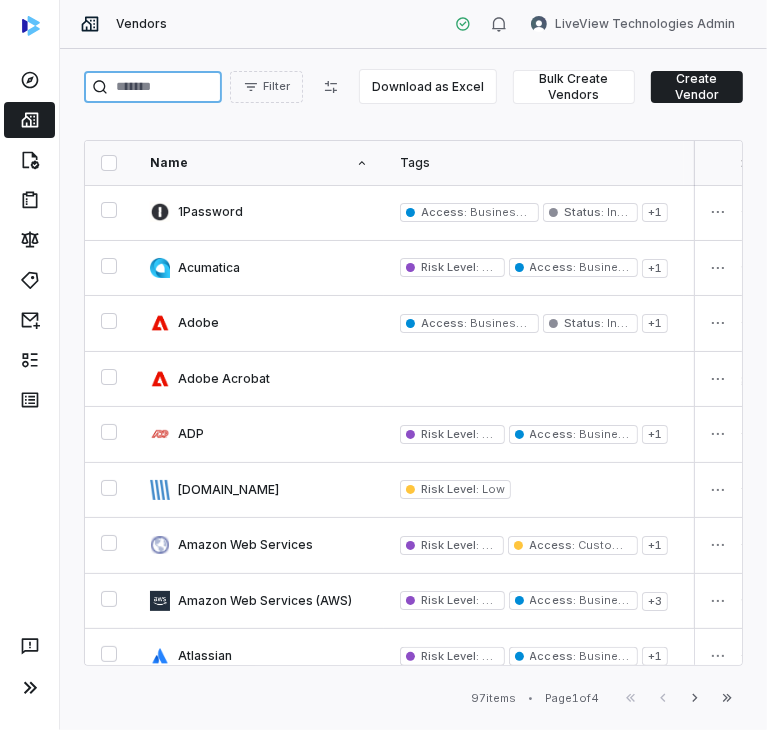 click at bounding box center (153, 87) 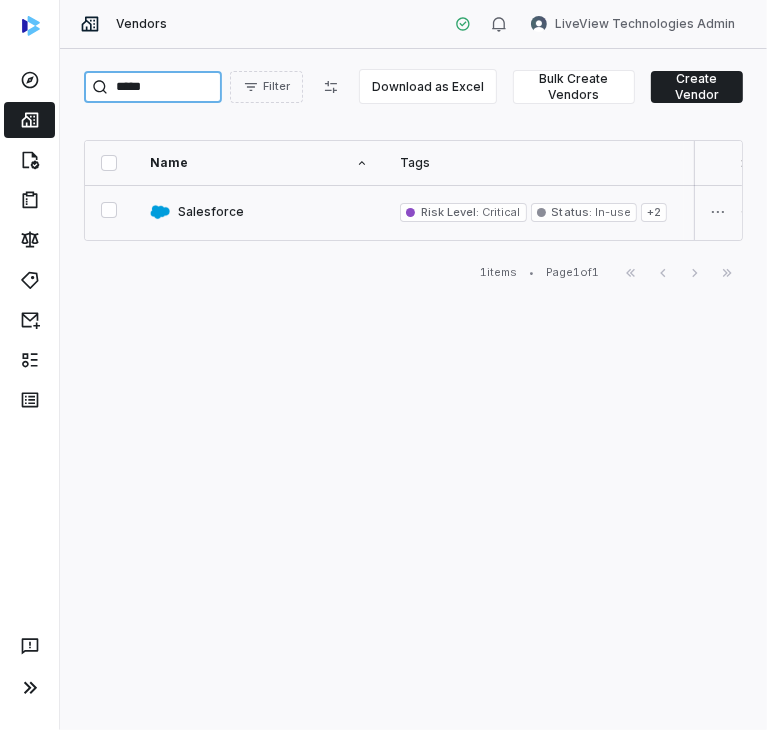 type on "*****" 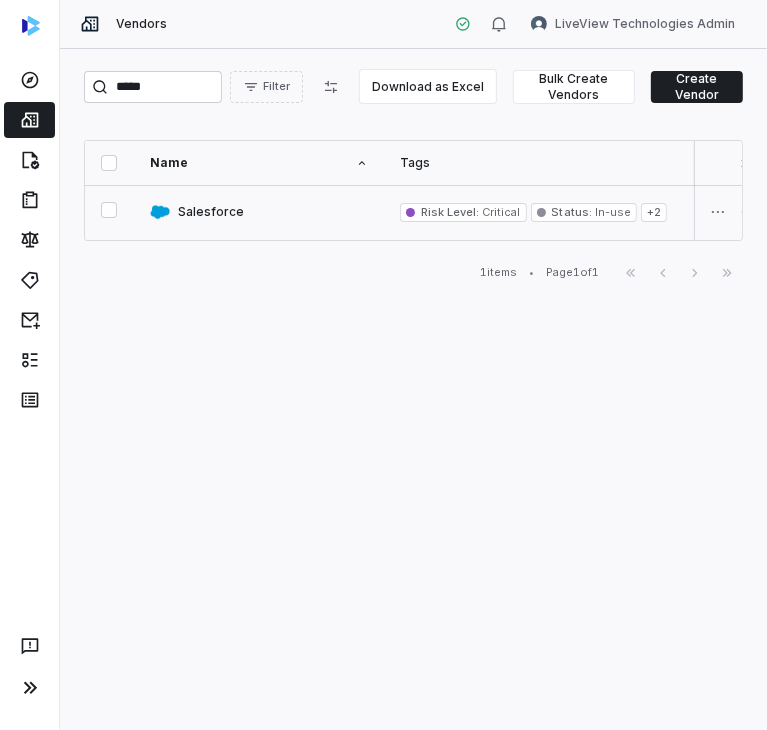 click at bounding box center (259, 212) 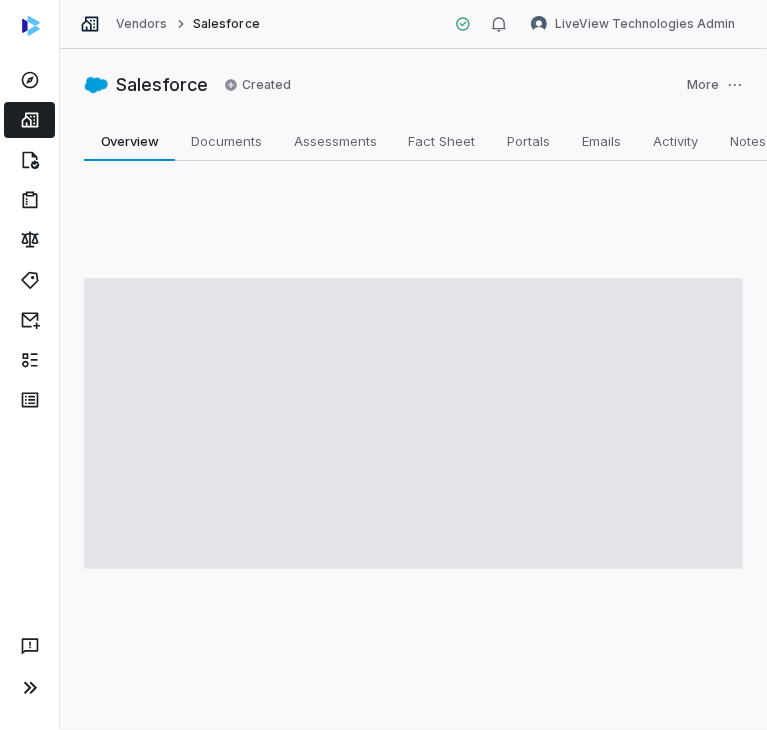 click on "Vendors" at bounding box center [141, 24] 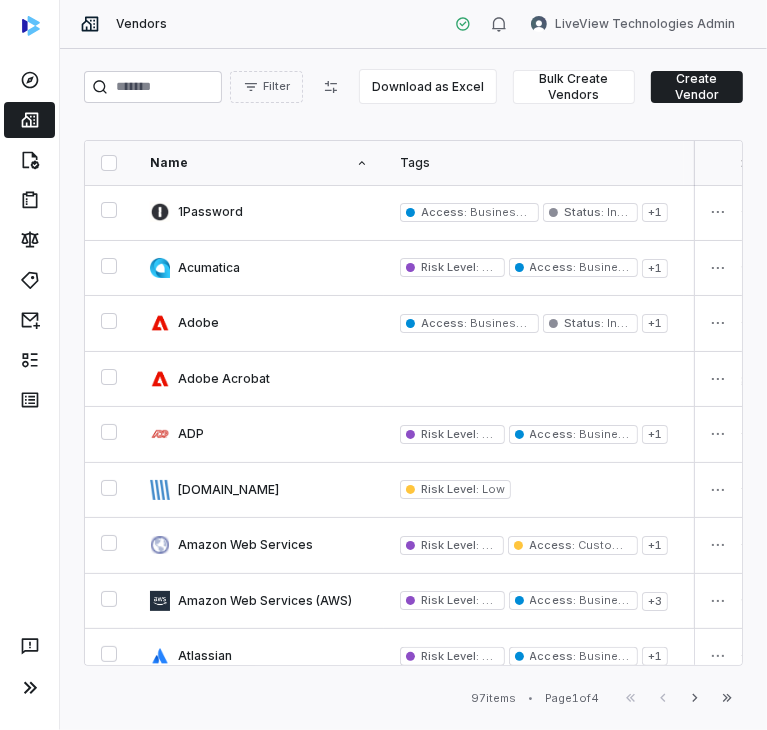 click on "Filter Download as Excel Bulk Create Vendors Create Vendor" at bounding box center [413, 90] 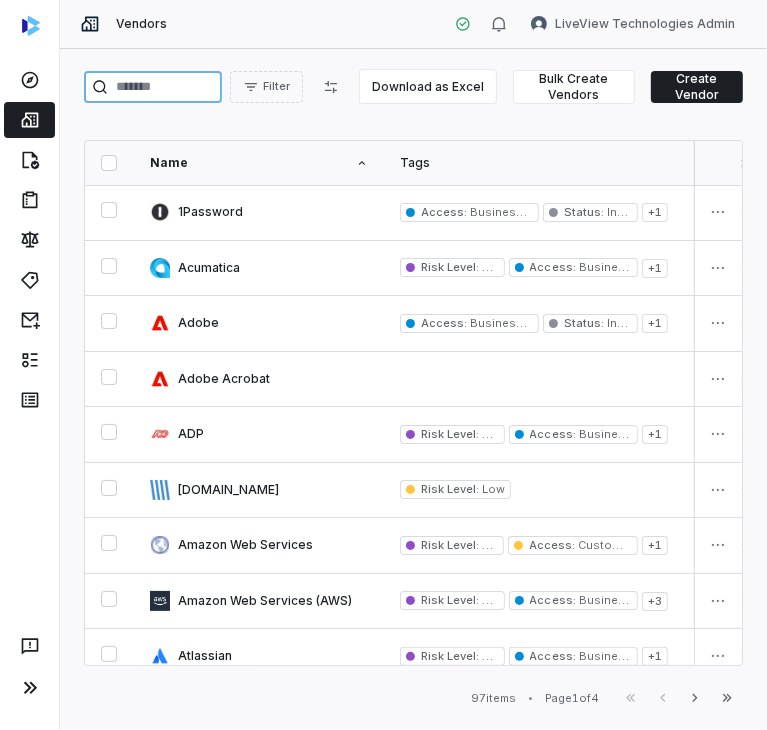 click at bounding box center [153, 87] 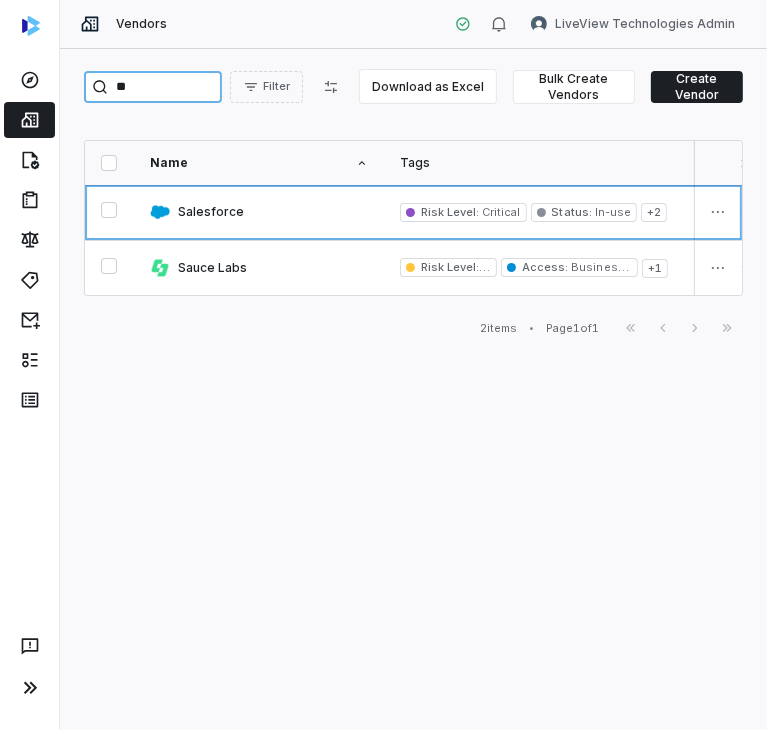 click on "**" at bounding box center [153, 87] 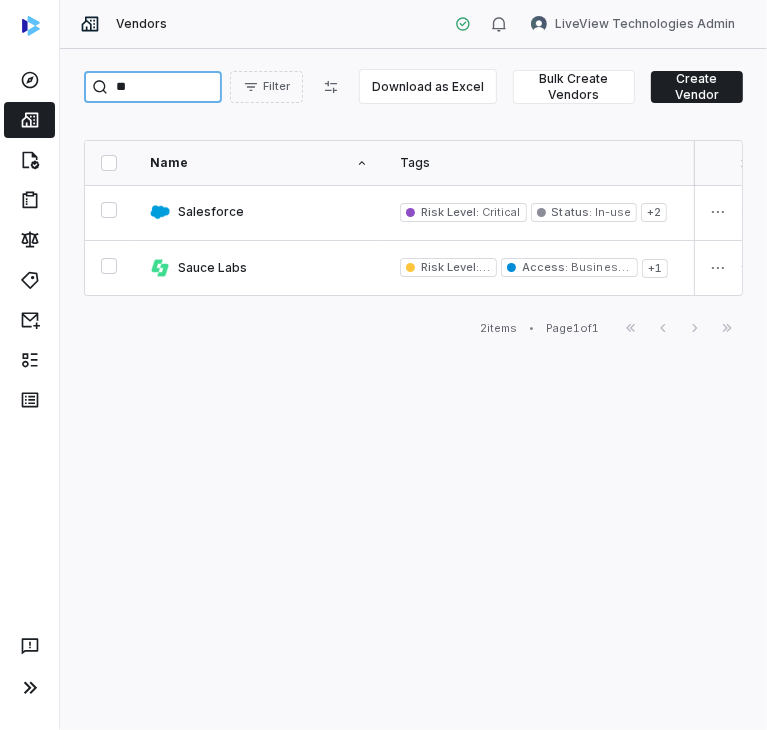 click on "**" at bounding box center [153, 87] 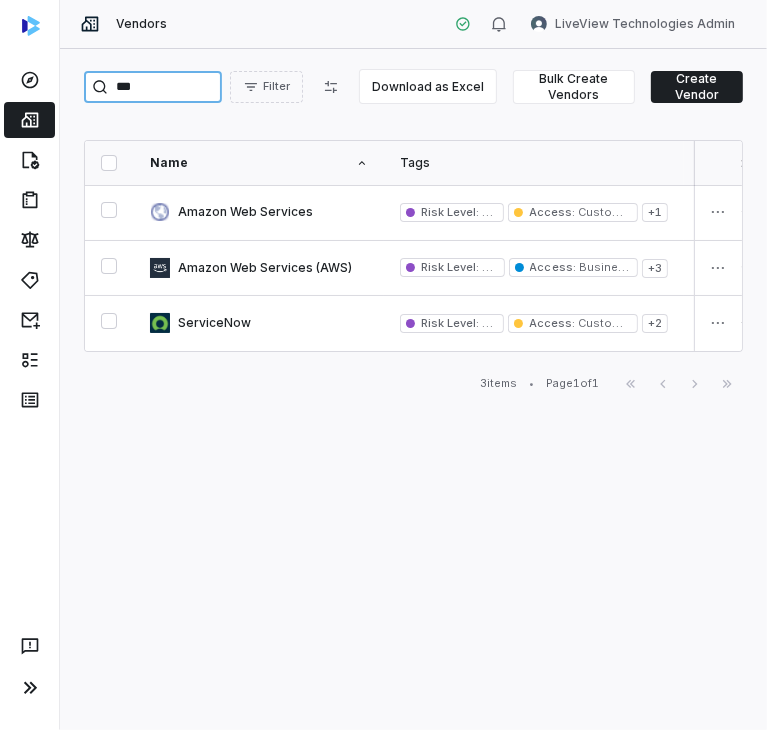click on "***" at bounding box center [153, 87] 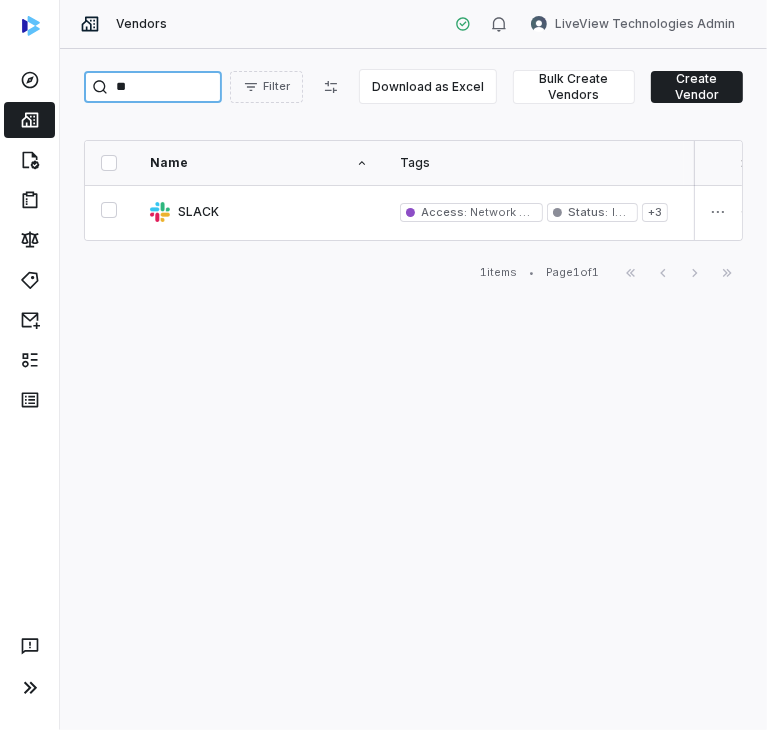 click on "**" at bounding box center [153, 87] 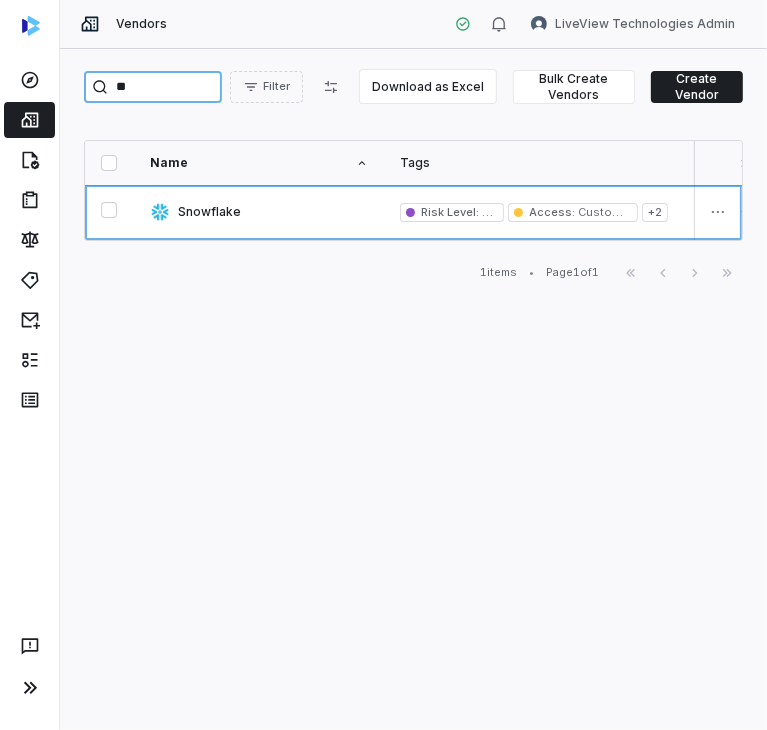 click on "**" at bounding box center (153, 87) 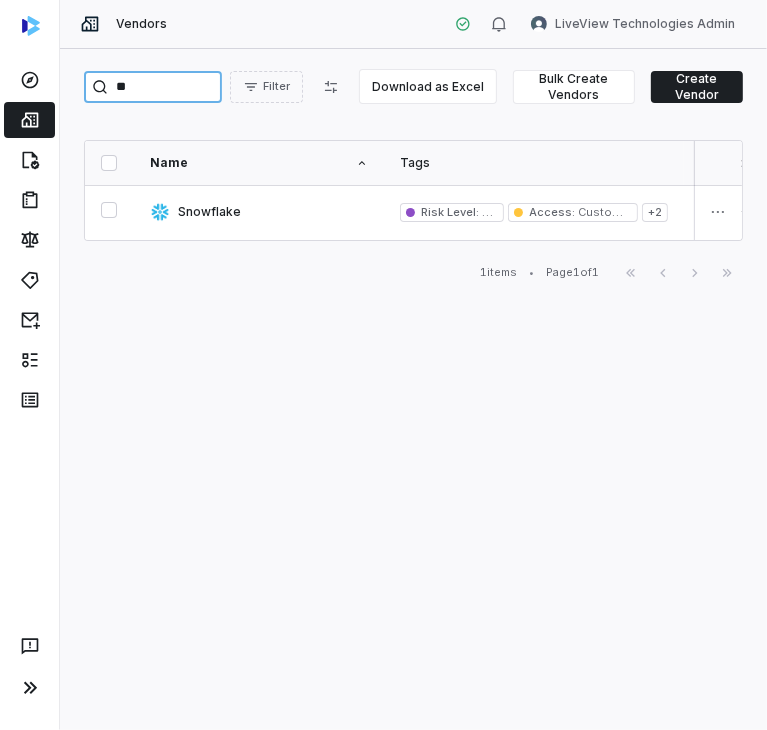 click on "**" at bounding box center [153, 87] 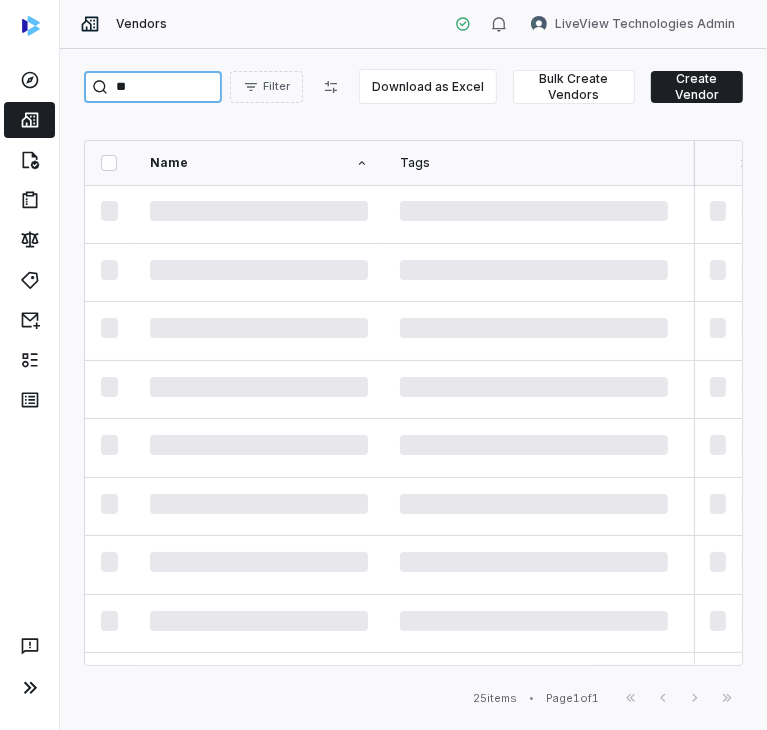 type on "*" 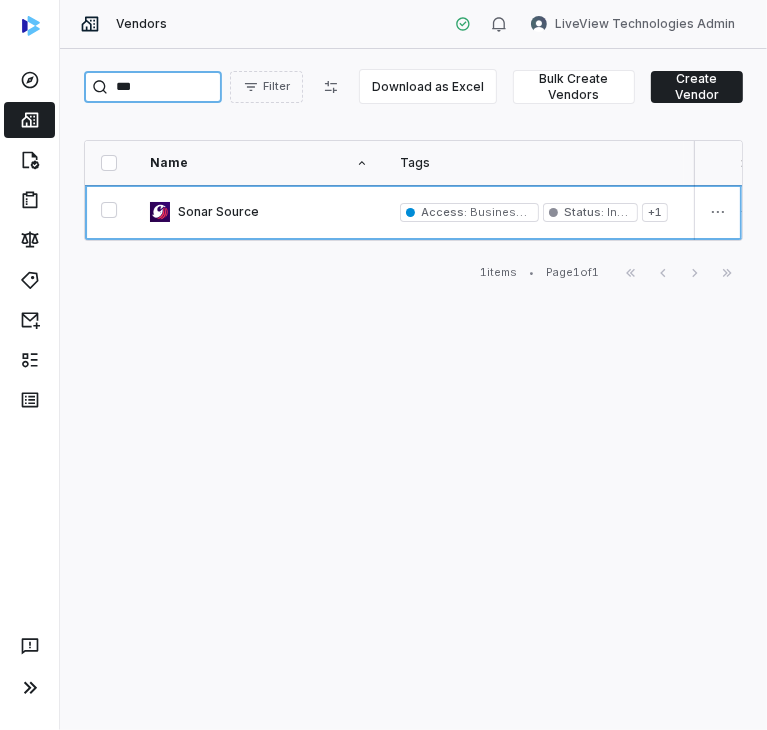 click on "***" at bounding box center (153, 87) 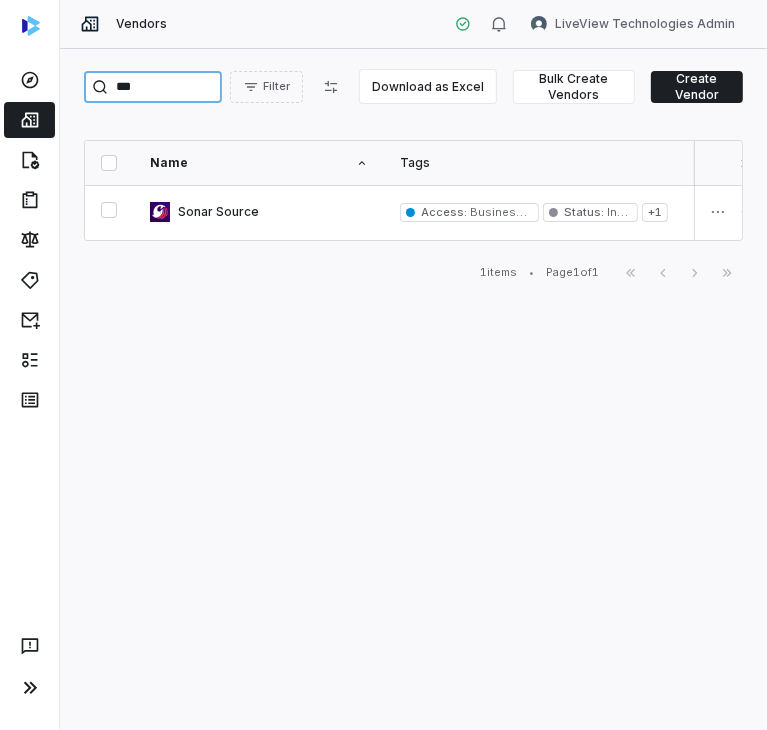 click on "***" at bounding box center (153, 87) 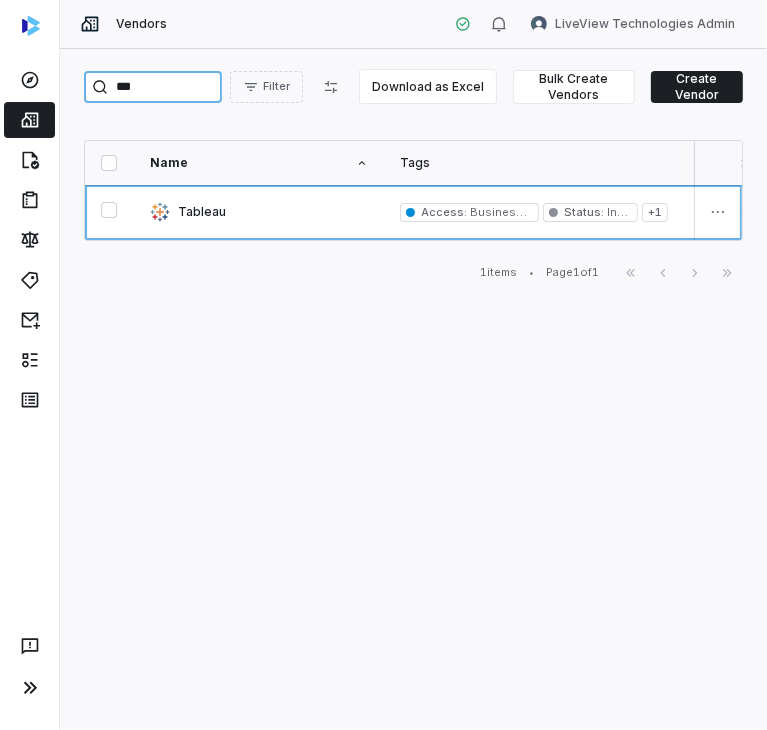 click on "***" at bounding box center (153, 87) 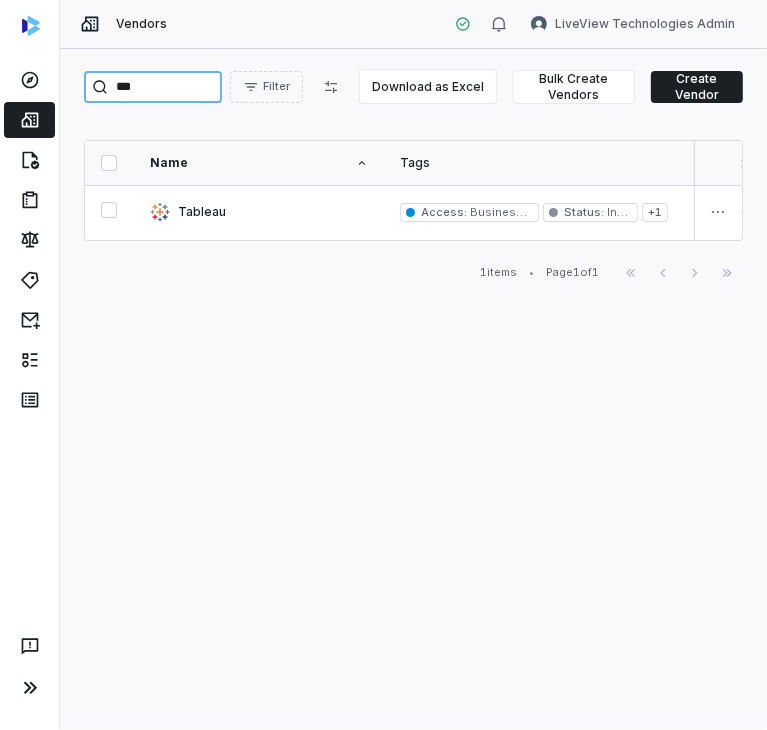 click on "***" at bounding box center [153, 87] 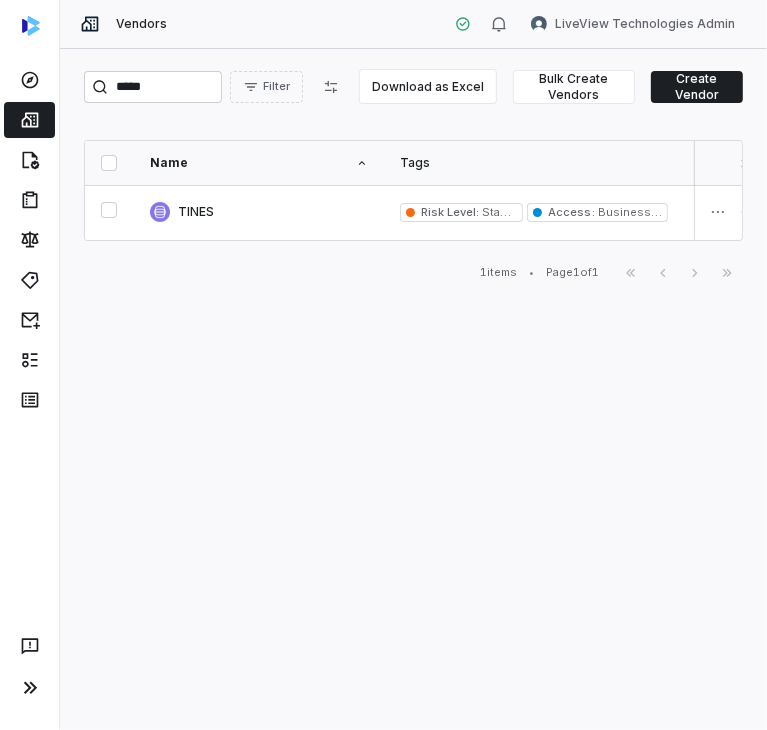 click on "***** Filter Download as Excel Bulk Create Vendors Create Vendor" at bounding box center (413, 90) 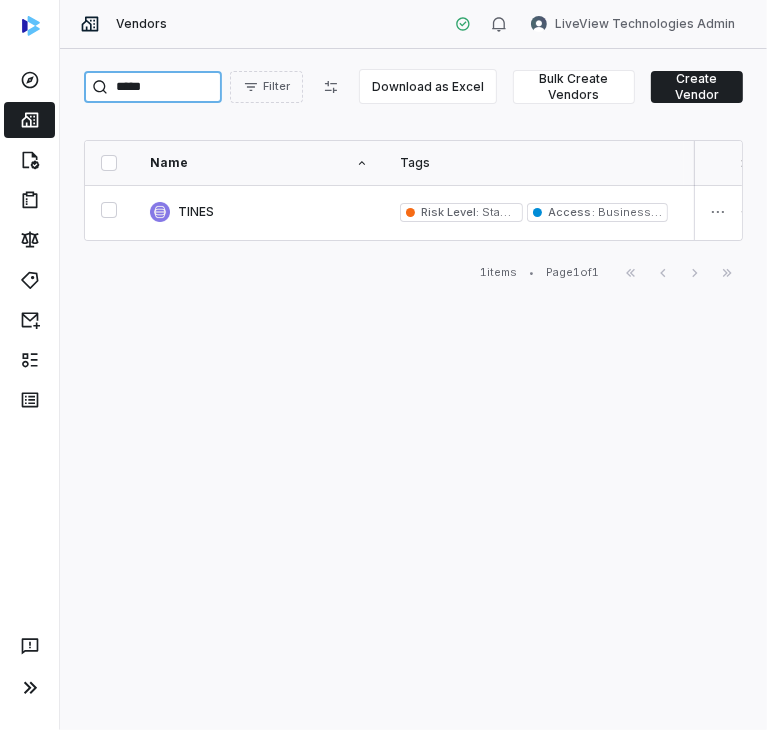 click on "*****" at bounding box center (153, 87) 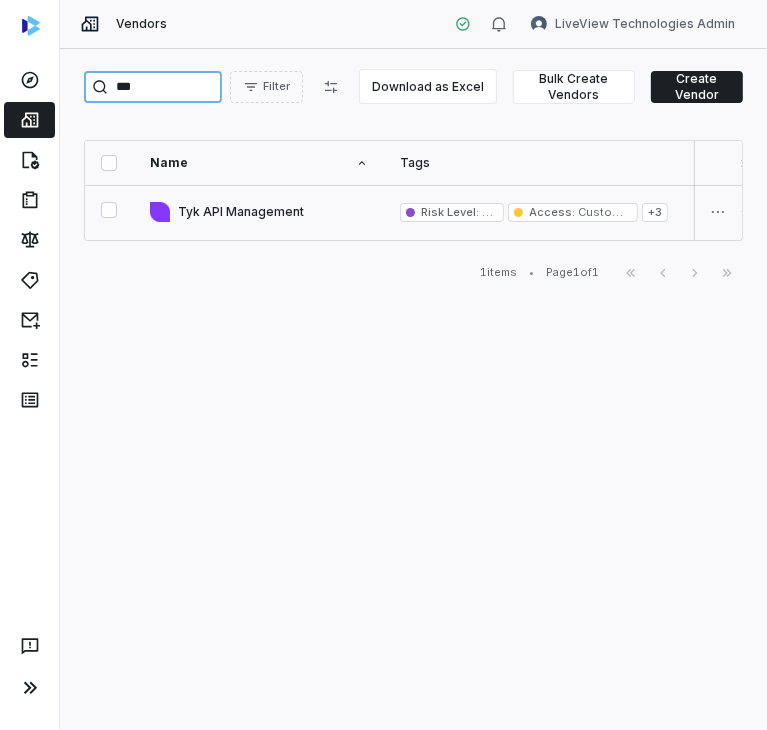 type on "***" 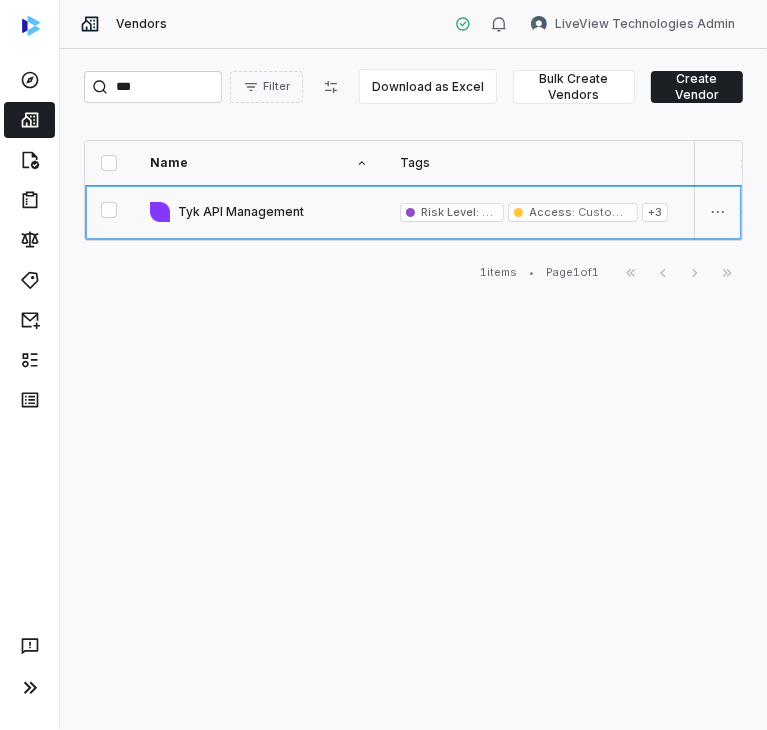 click at bounding box center [259, 212] 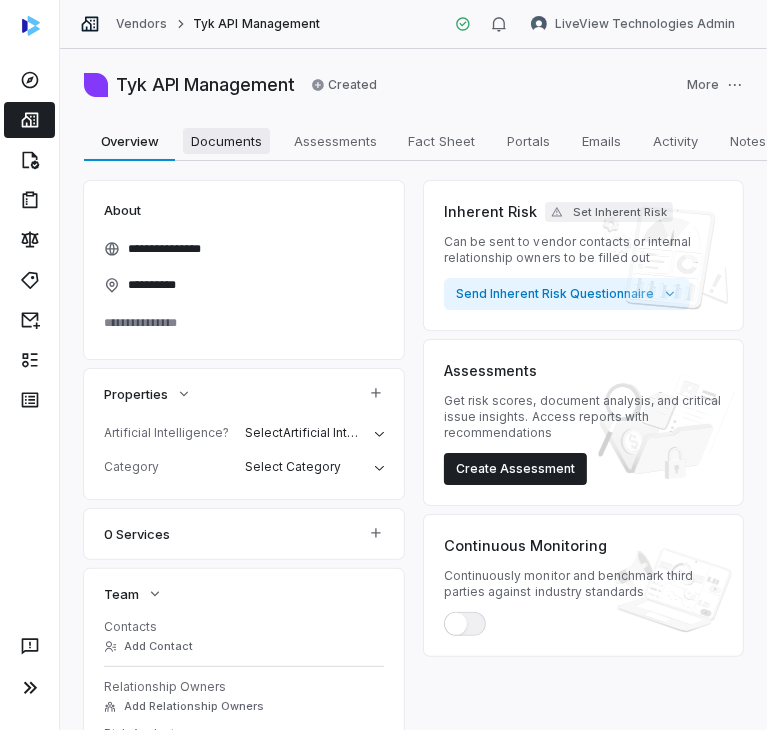 click on "Documents" at bounding box center [226, 141] 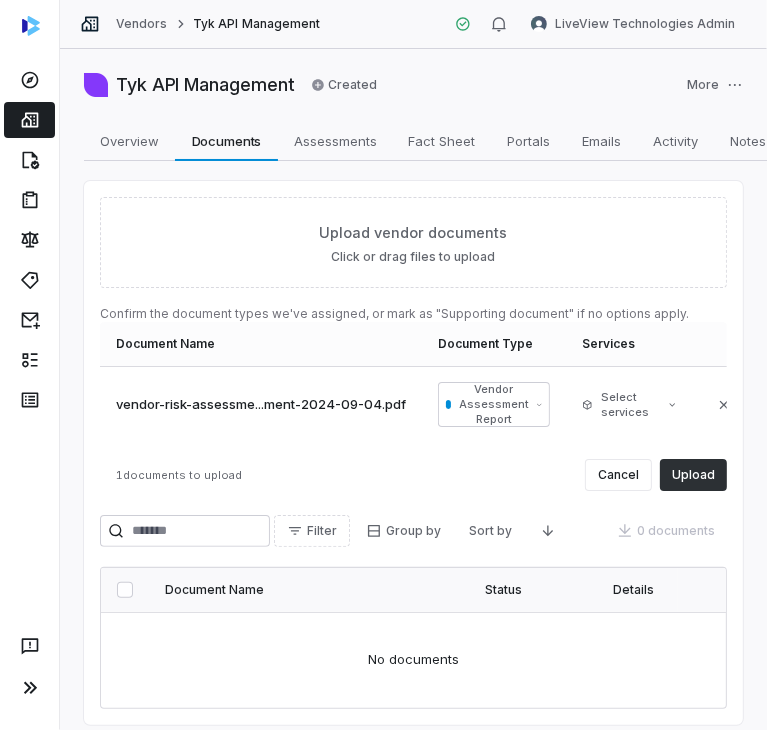 click on "Upload" at bounding box center (693, 475) 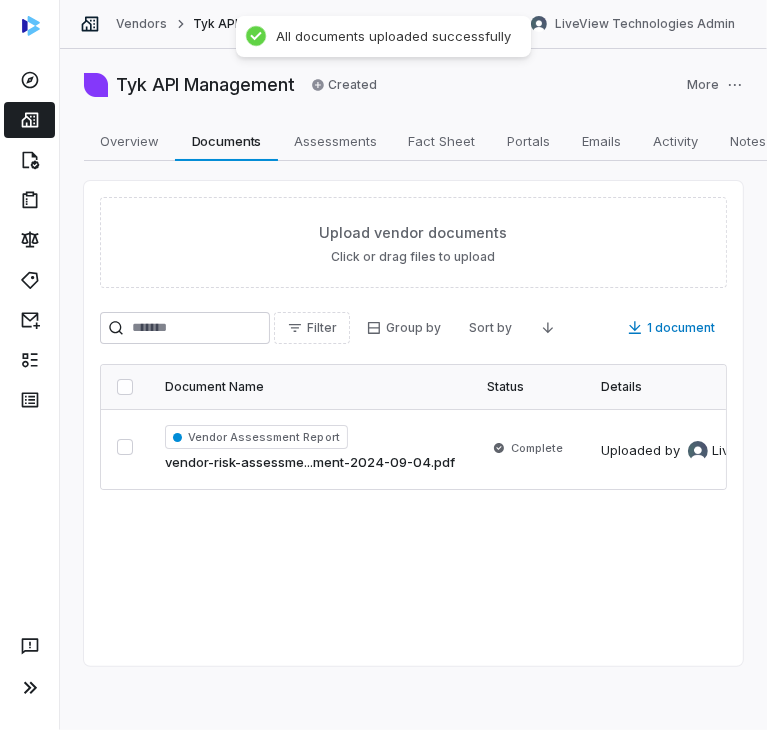 click on "Vendors" at bounding box center [141, 24] 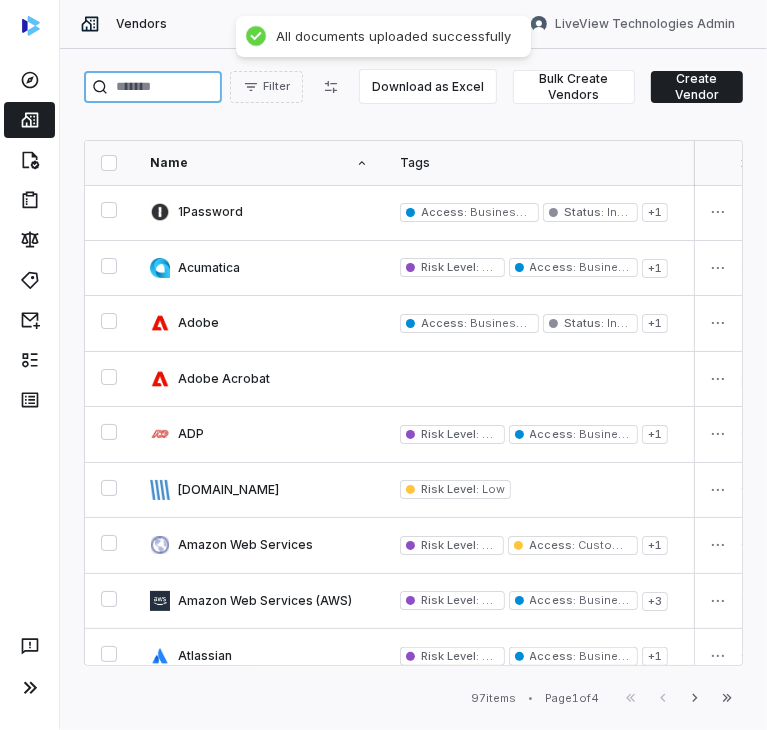 click at bounding box center [153, 87] 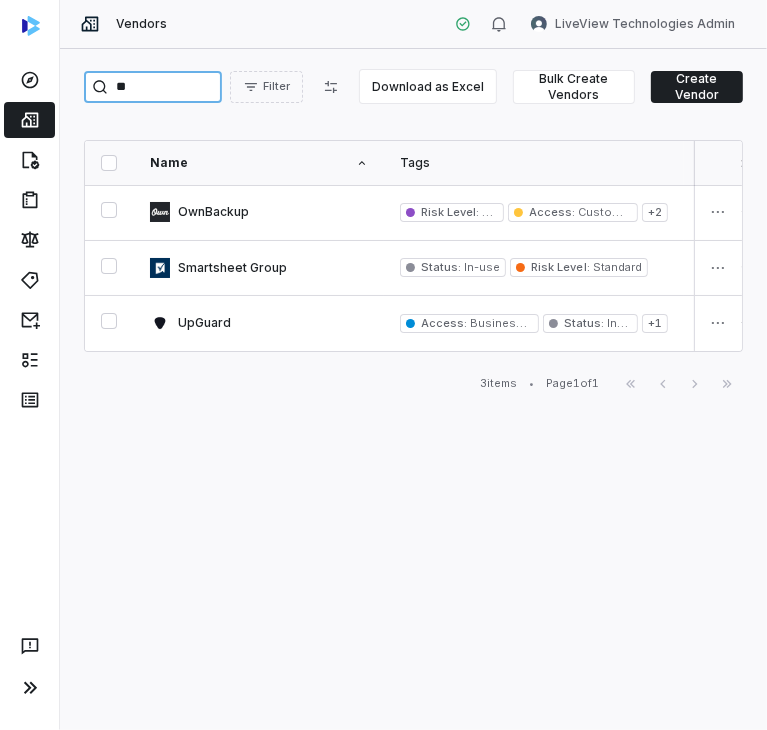 click on "**" at bounding box center [153, 87] 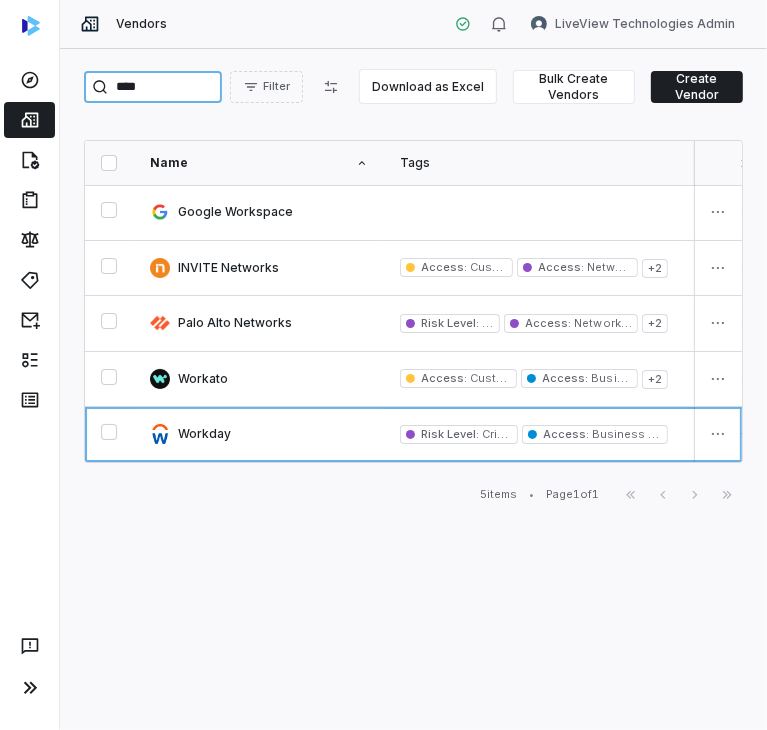 click on "****" at bounding box center [153, 87] 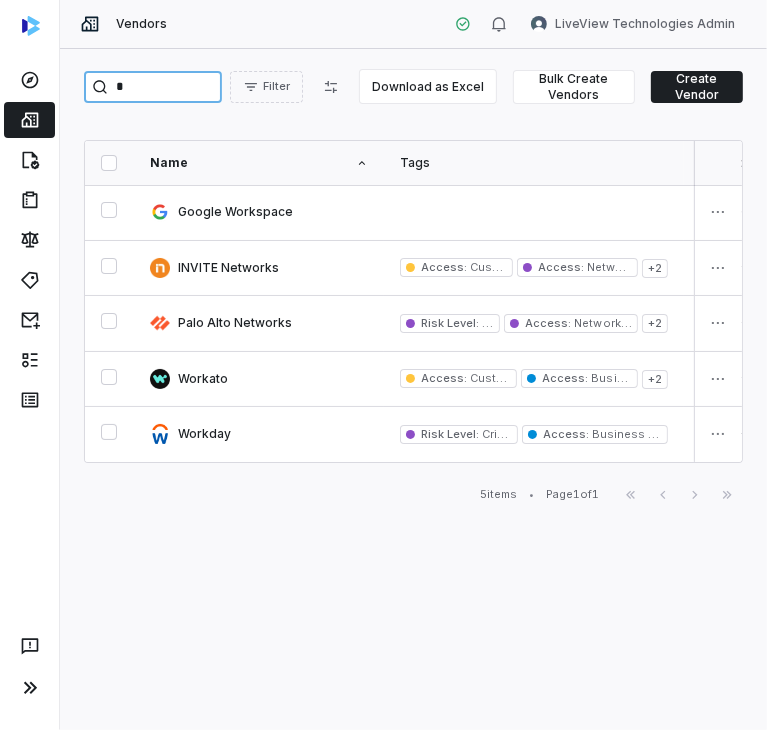 click on "*" at bounding box center (153, 87) 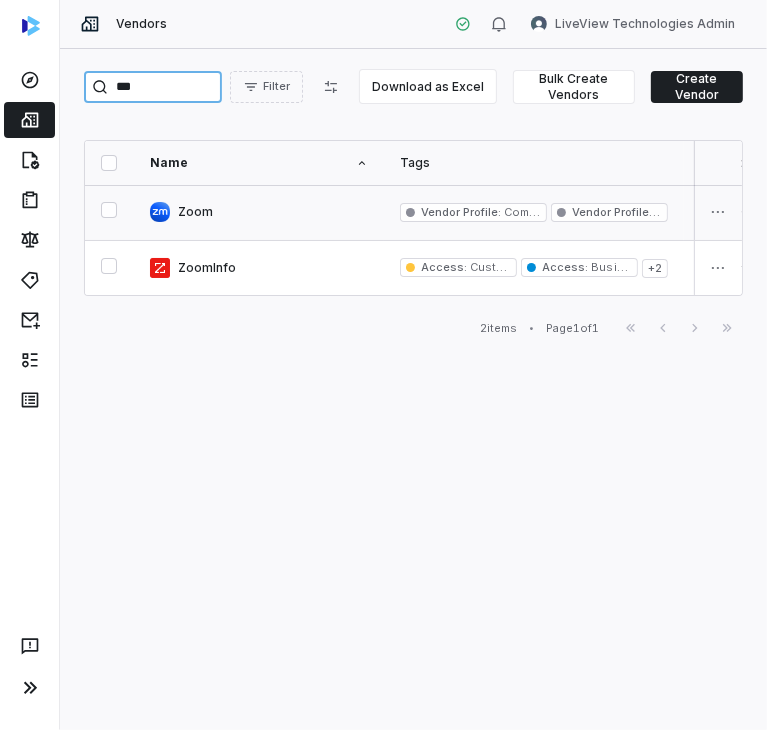 type on "***" 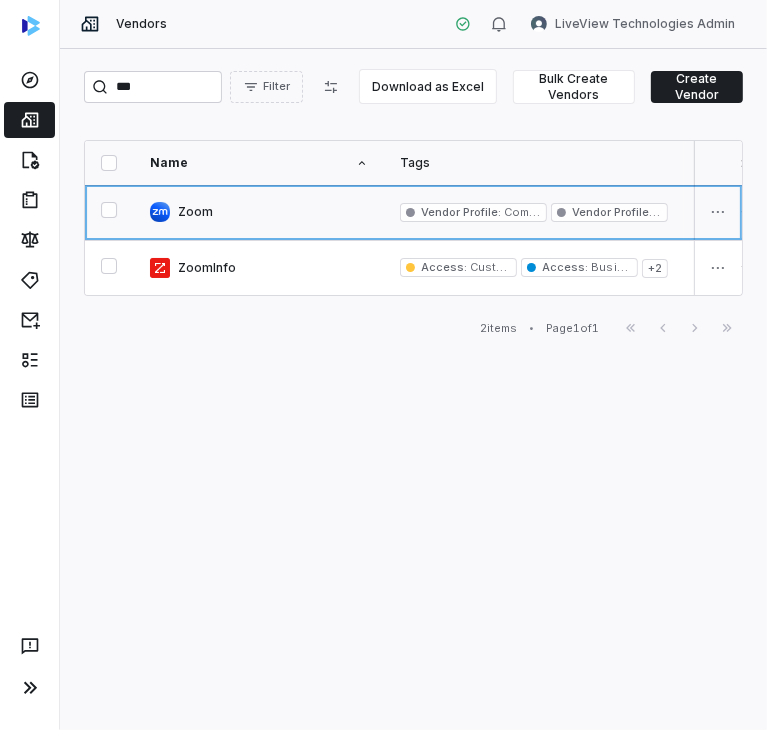click at bounding box center [259, 212] 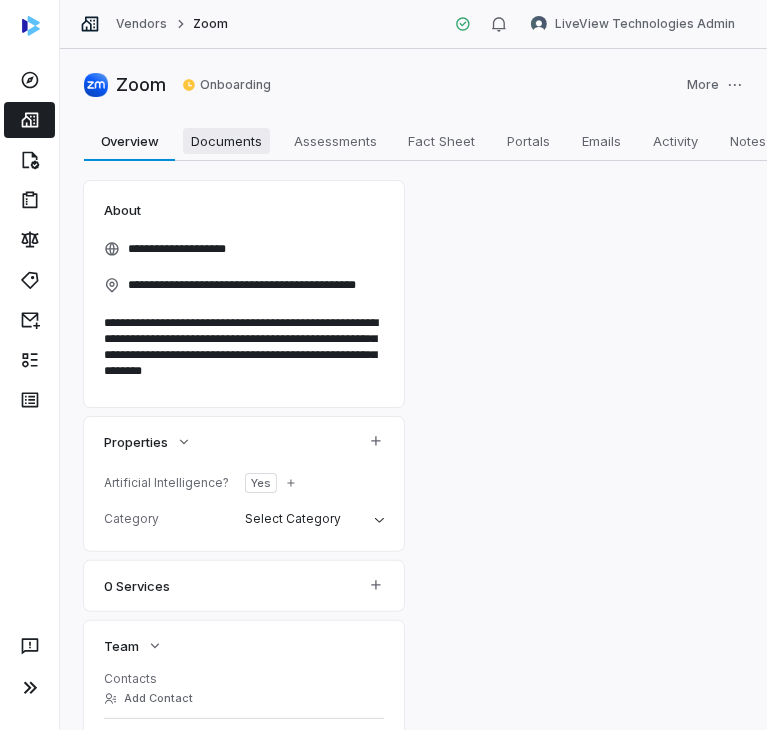 click on "Documents" at bounding box center (226, 141) 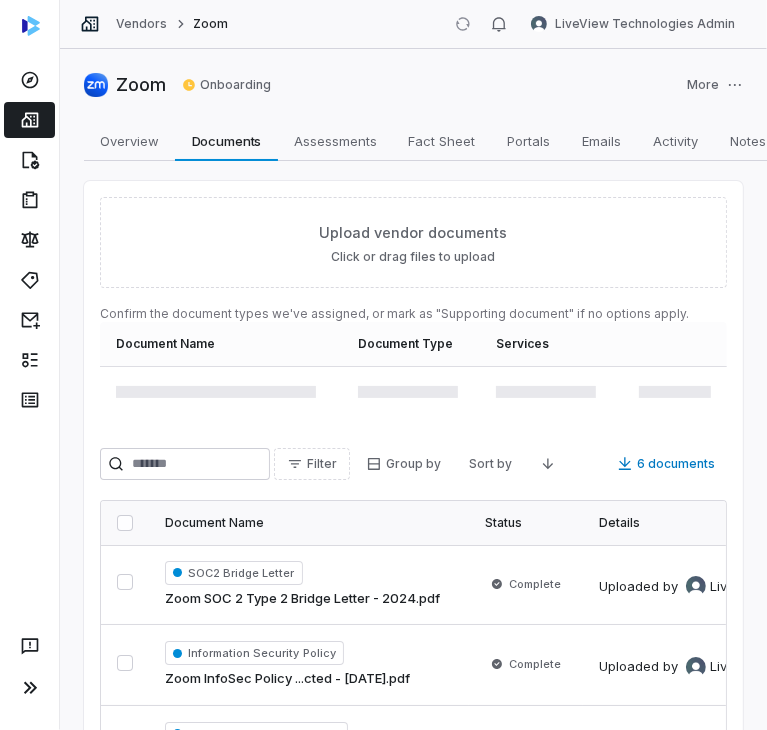 scroll, scrollTop: 100, scrollLeft: 0, axis: vertical 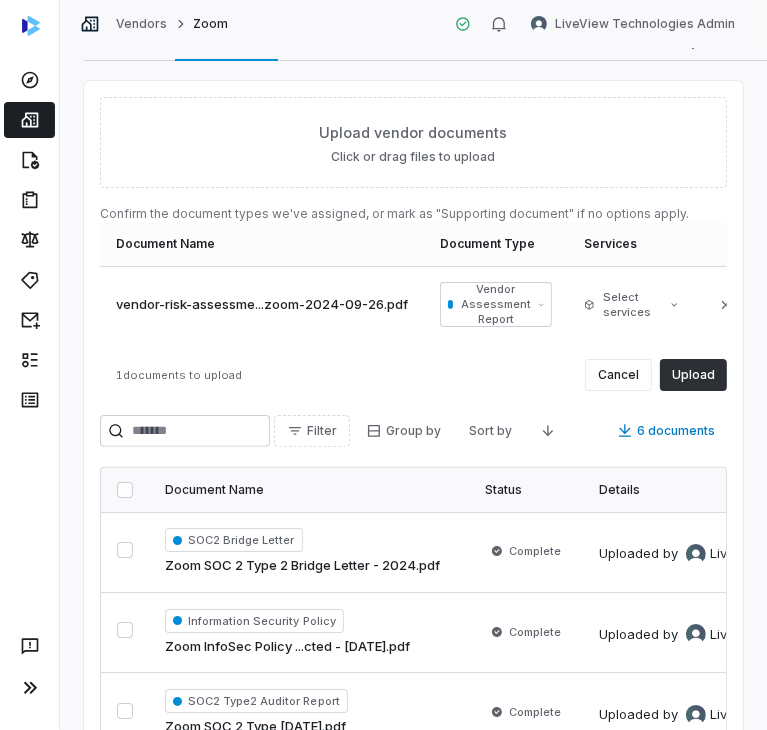 click on "Upload" at bounding box center [693, 375] 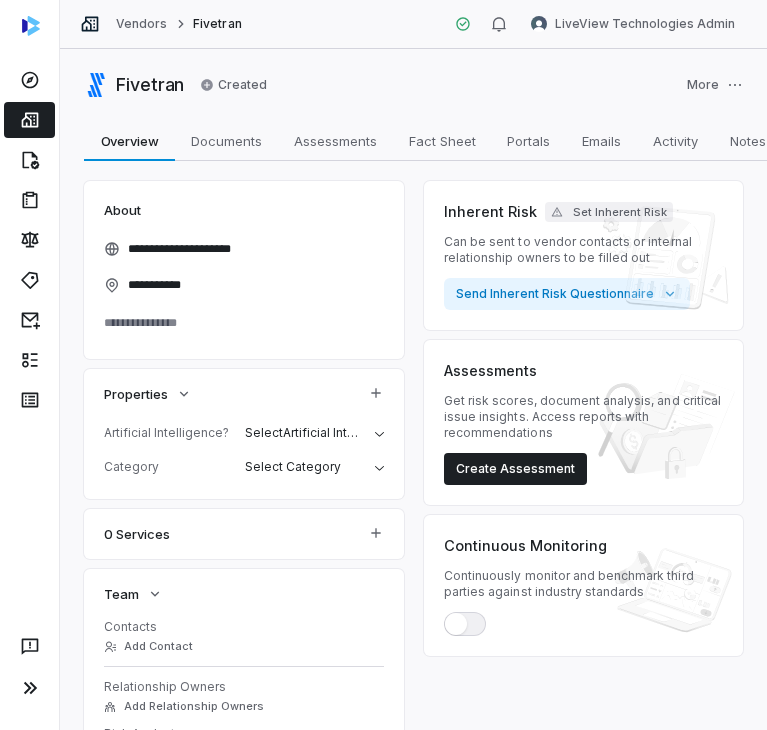 scroll, scrollTop: 0, scrollLeft: 0, axis: both 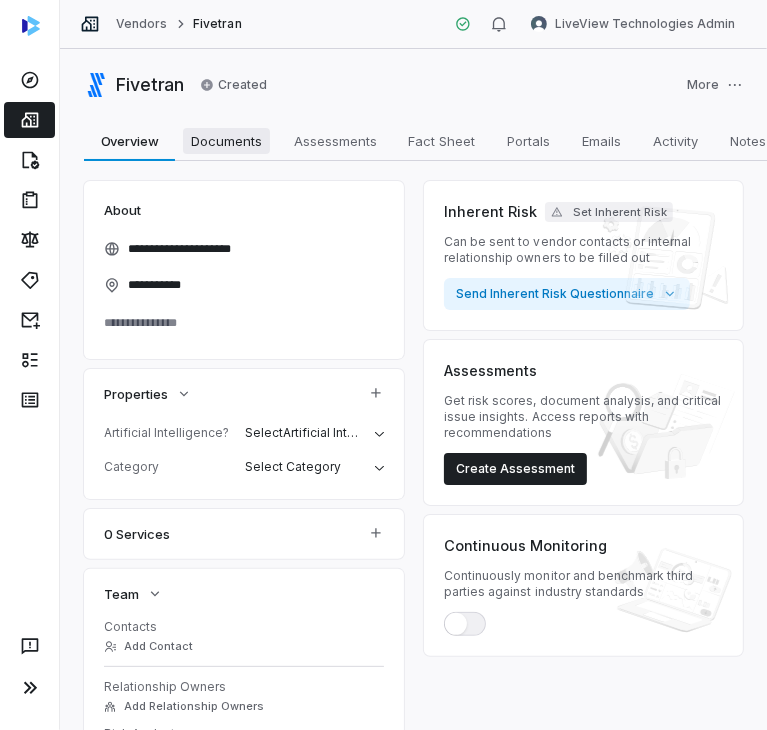 drag, startPoint x: 180, startPoint y: 140, endPoint x: 264, endPoint y: 122, distance: 85.90693 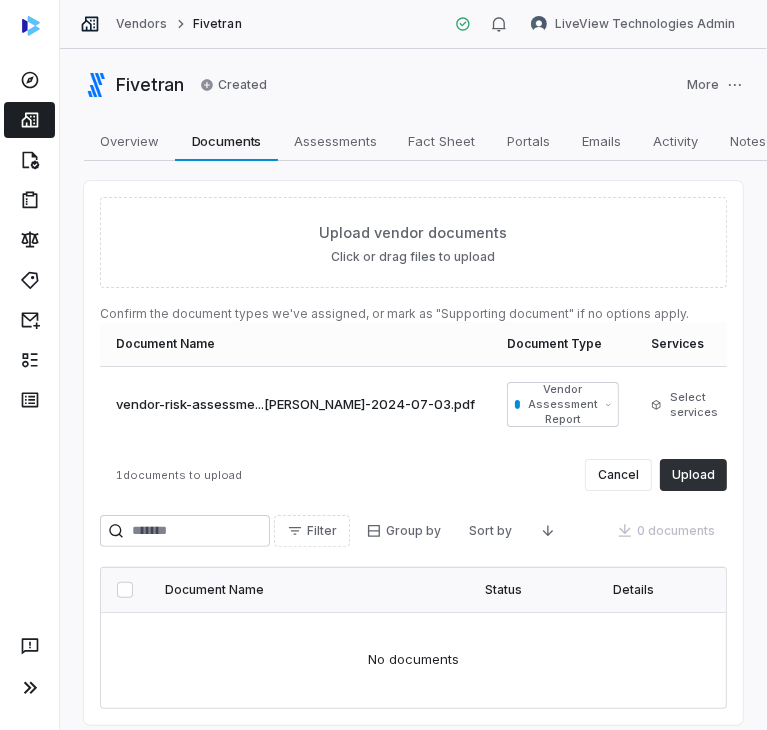 click on "Upload" at bounding box center (693, 475) 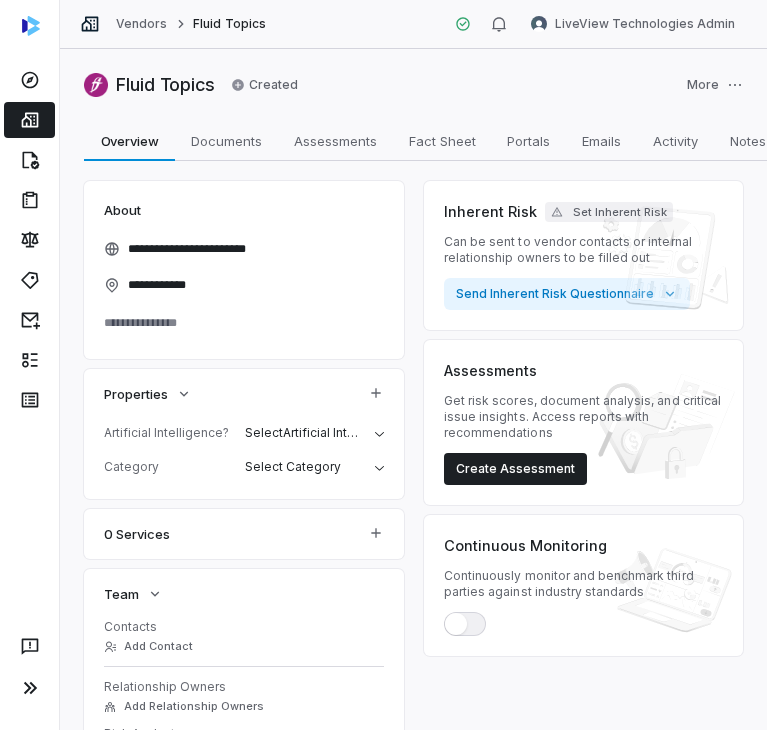 scroll, scrollTop: 0, scrollLeft: 0, axis: both 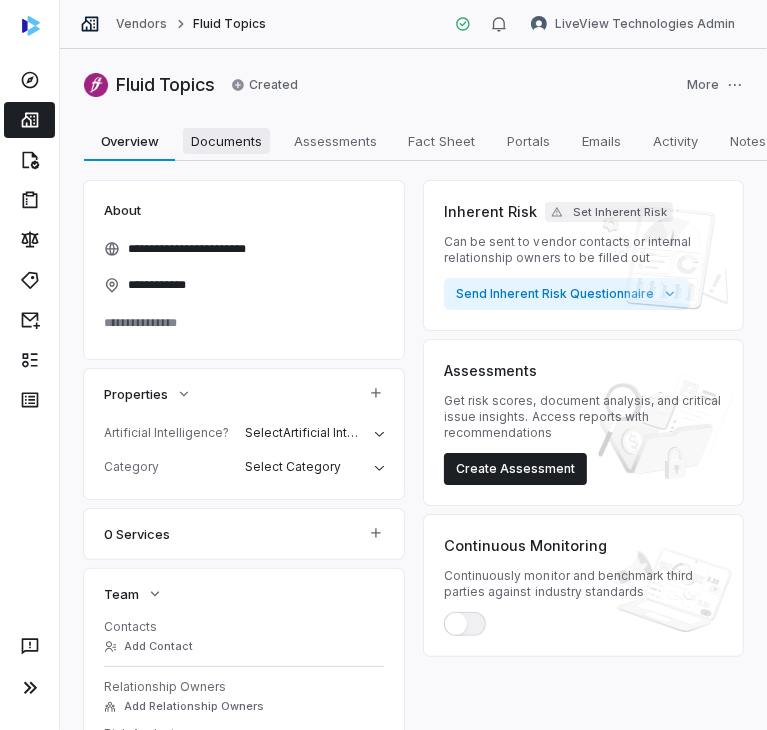 click on "Documents" at bounding box center (226, 141) 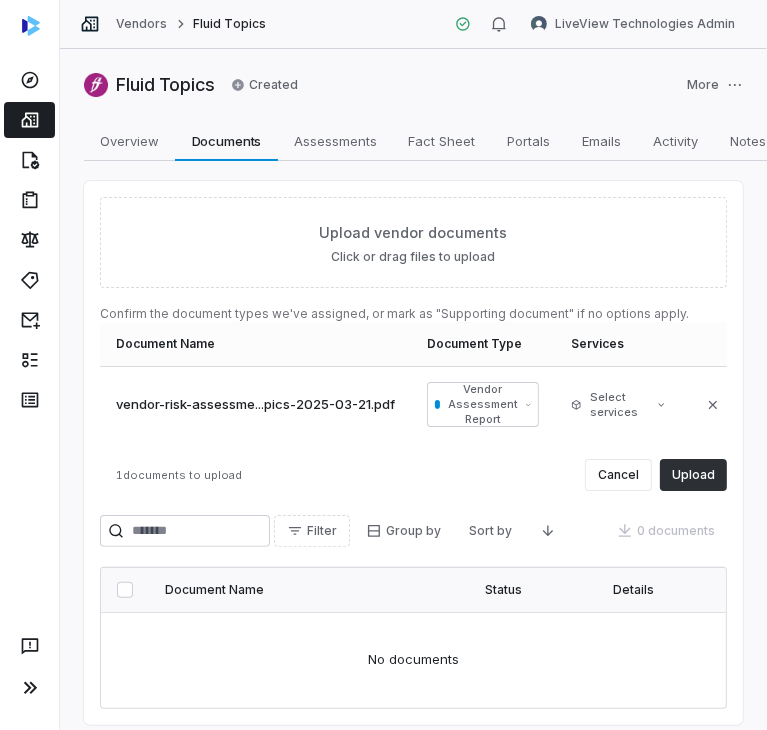 click on "Upload" at bounding box center (693, 475) 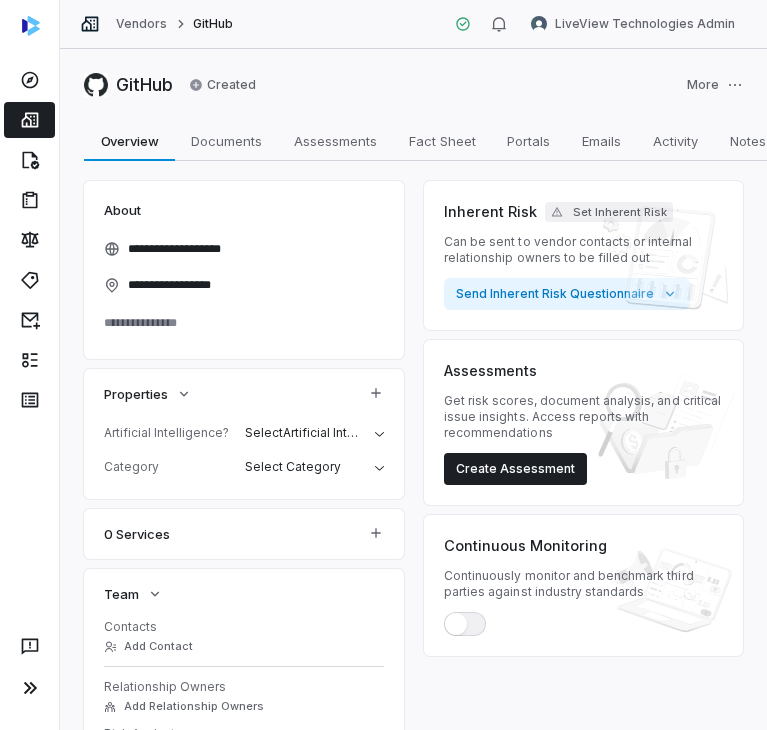 scroll, scrollTop: 0, scrollLeft: 0, axis: both 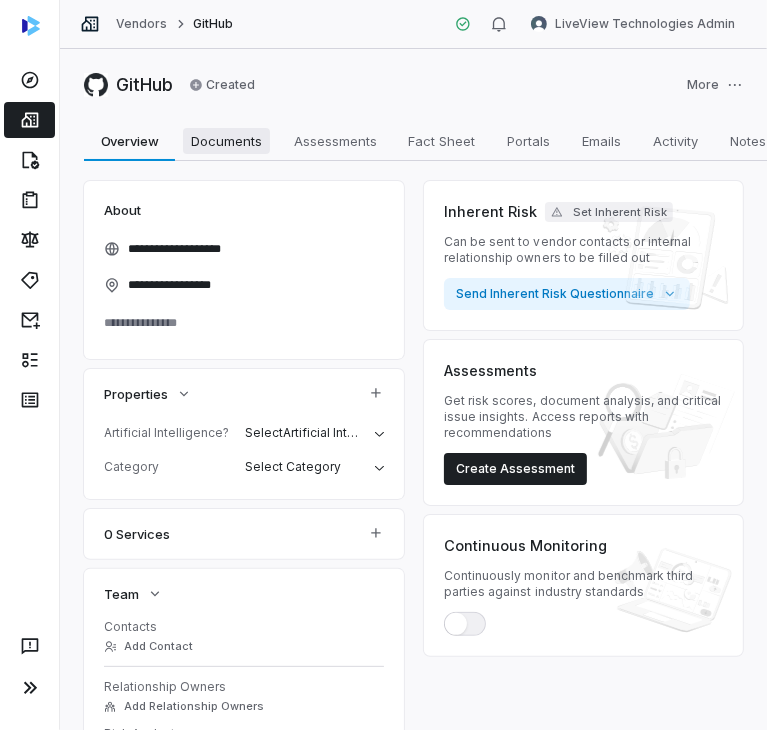 click on "Documents" at bounding box center (226, 141) 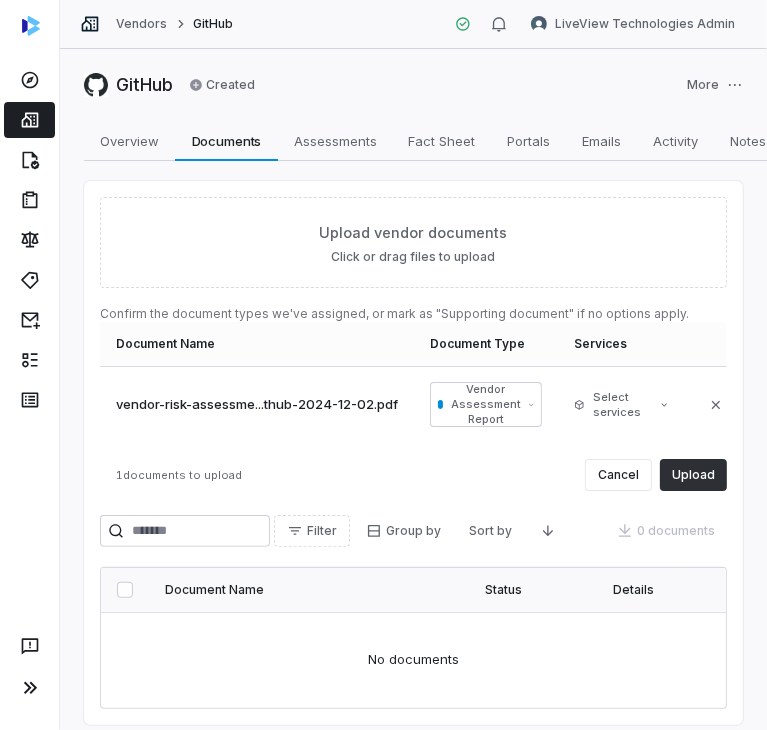 click on "Upload" at bounding box center [693, 475] 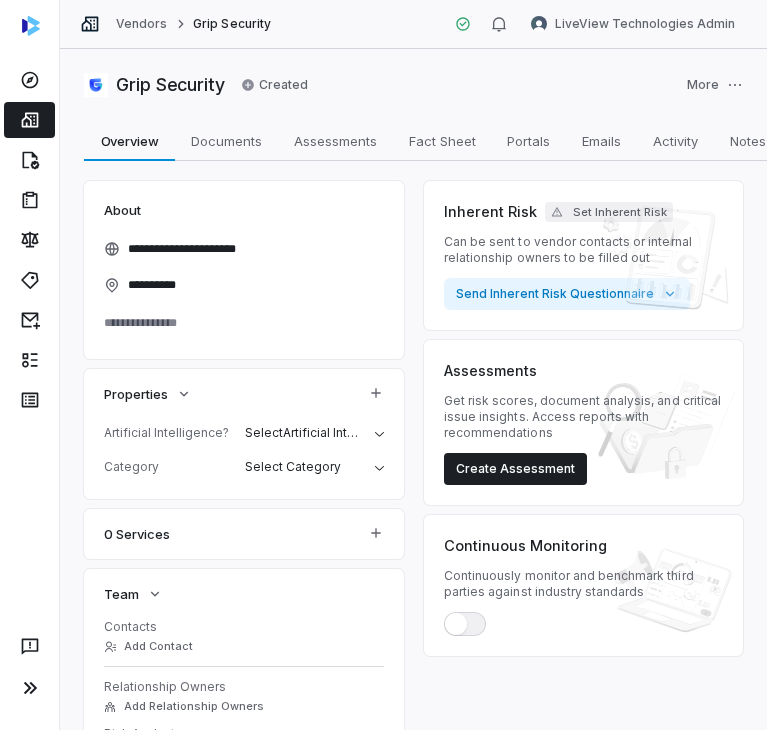 scroll, scrollTop: 0, scrollLeft: 0, axis: both 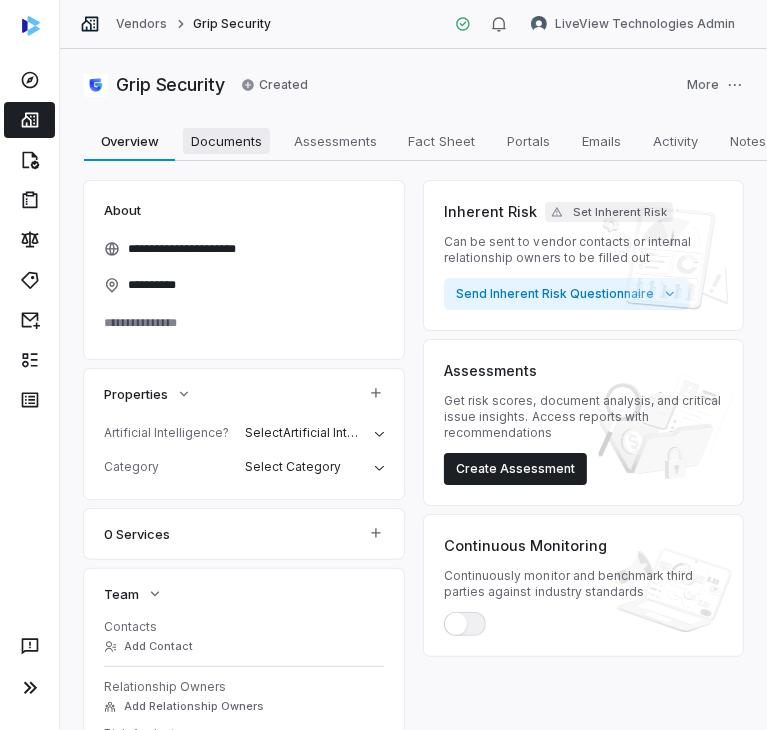 click on "Documents" at bounding box center [226, 141] 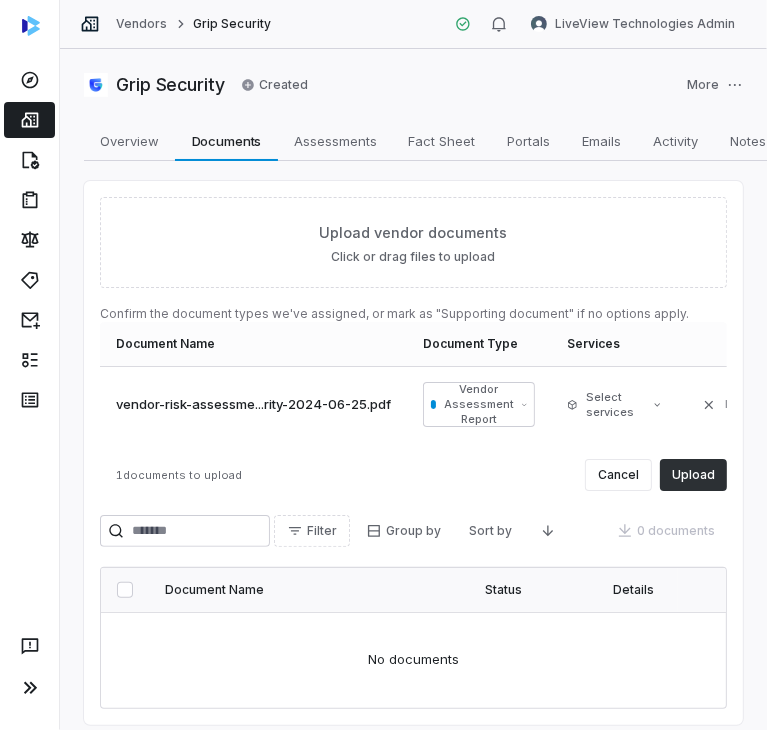 click on "Upload" at bounding box center [693, 475] 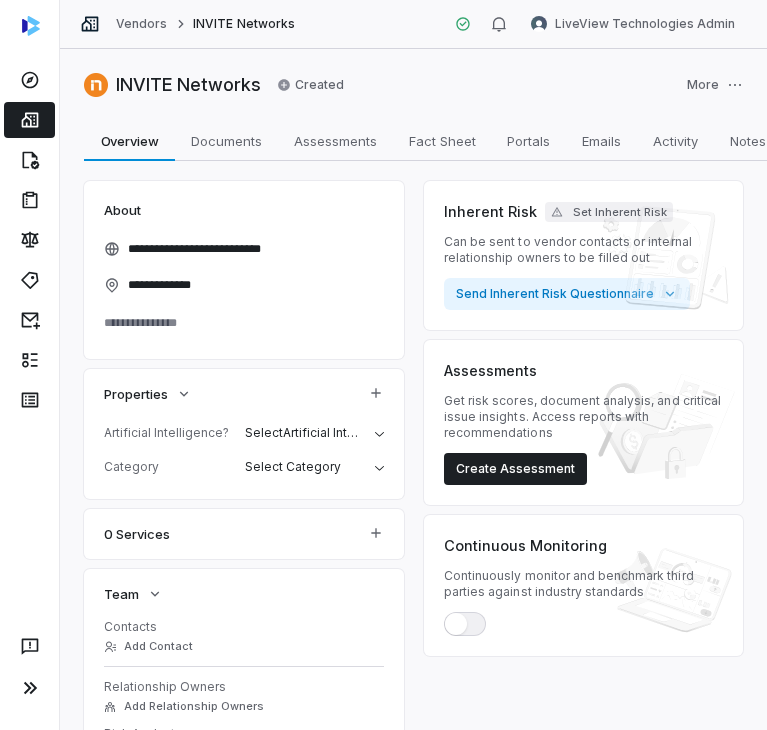 scroll, scrollTop: 0, scrollLeft: 0, axis: both 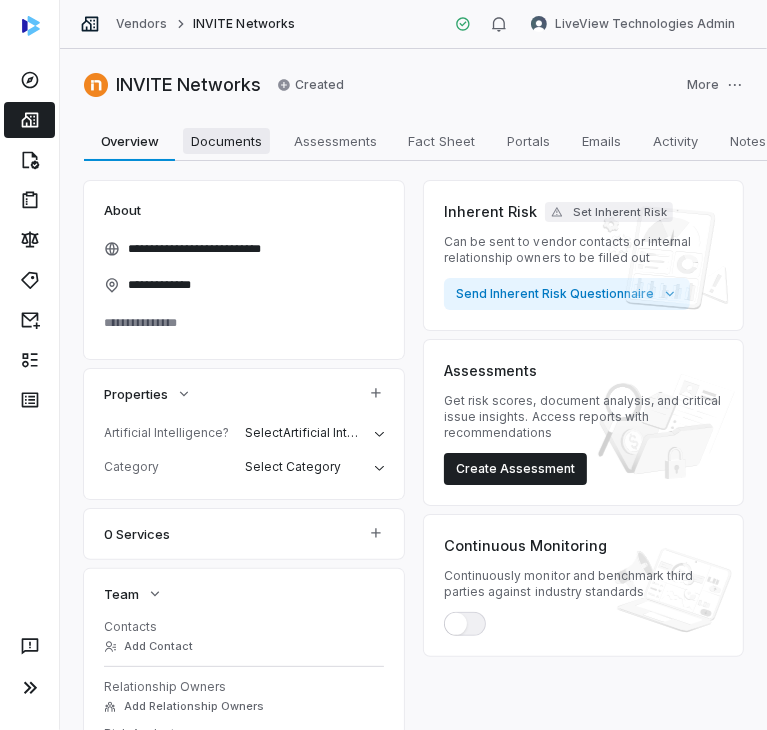 click on "Documents Documents" at bounding box center (226, 141) 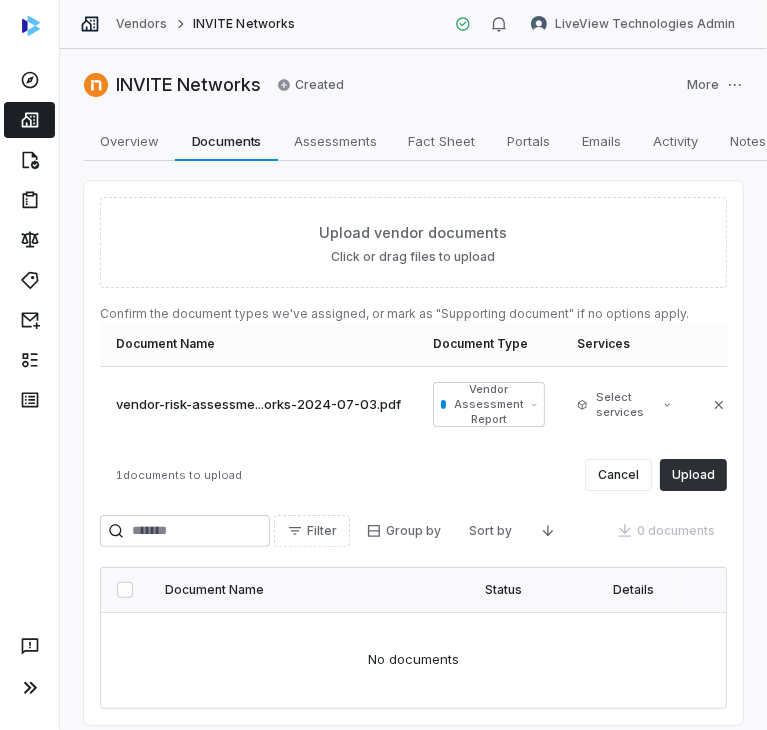 click on "Upload" at bounding box center (693, 475) 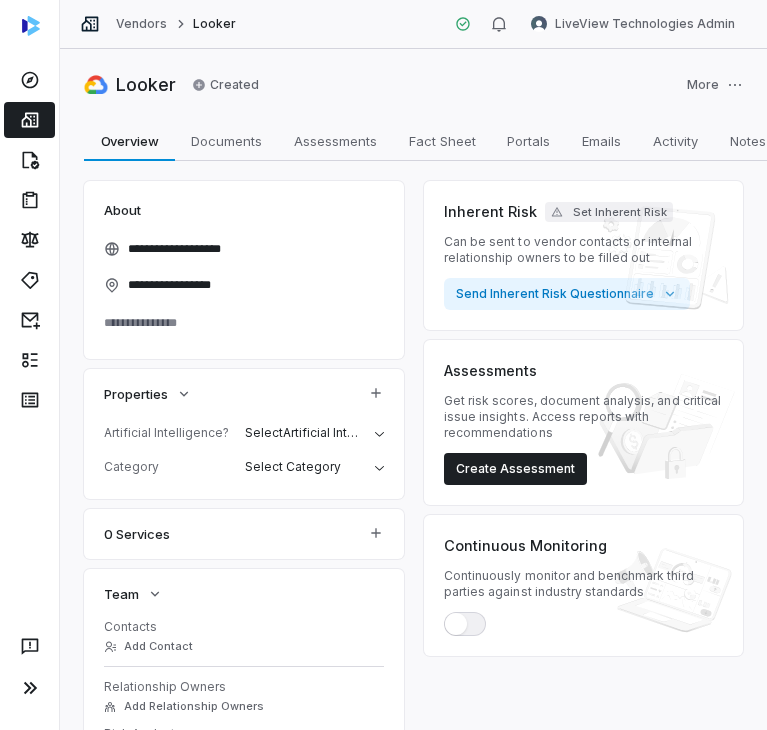 scroll, scrollTop: 0, scrollLeft: 0, axis: both 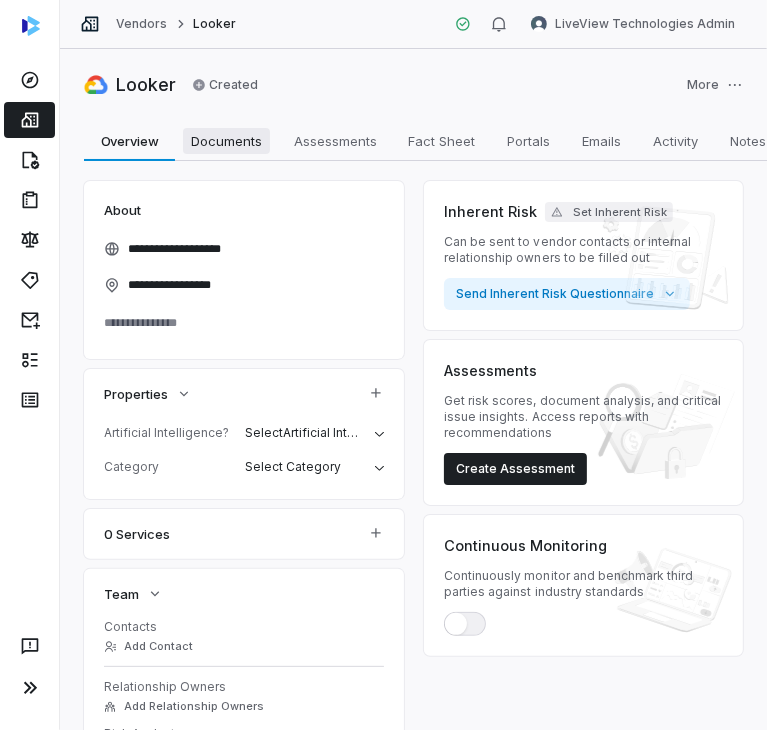 click on "Documents" at bounding box center [226, 141] 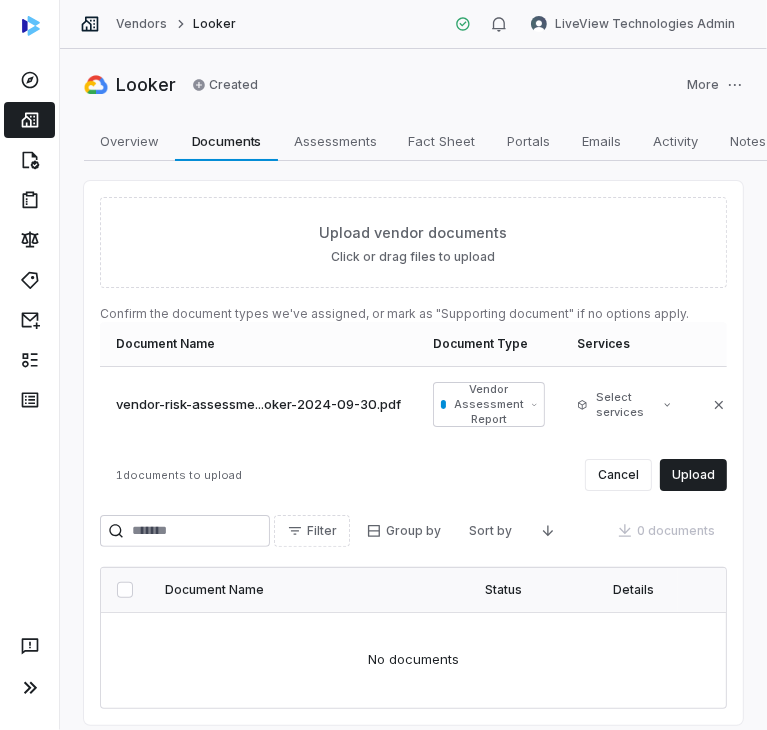 click on "Upload" at bounding box center (693, 475) 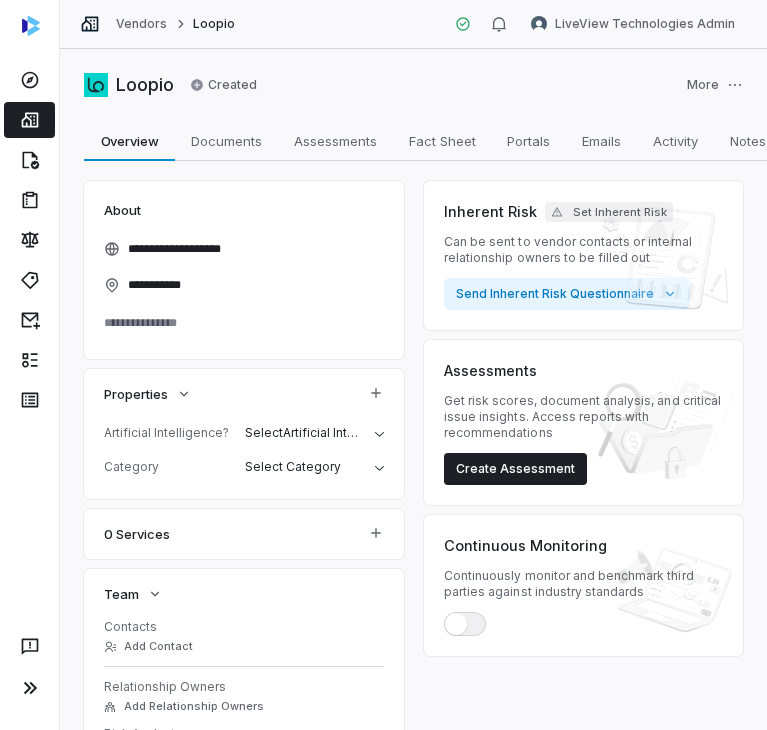 scroll, scrollTop: 0, scrollLeft: 0, axis: both 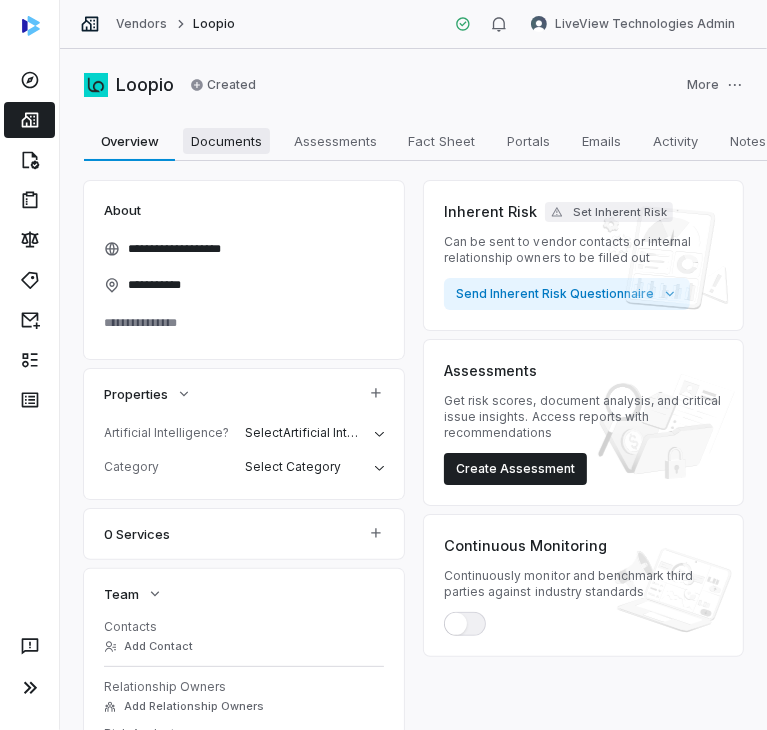 drag, startPoint x: 233, startPoint y: 161, endPoint x: 229, endPoint y: 140, distance: 21.377558 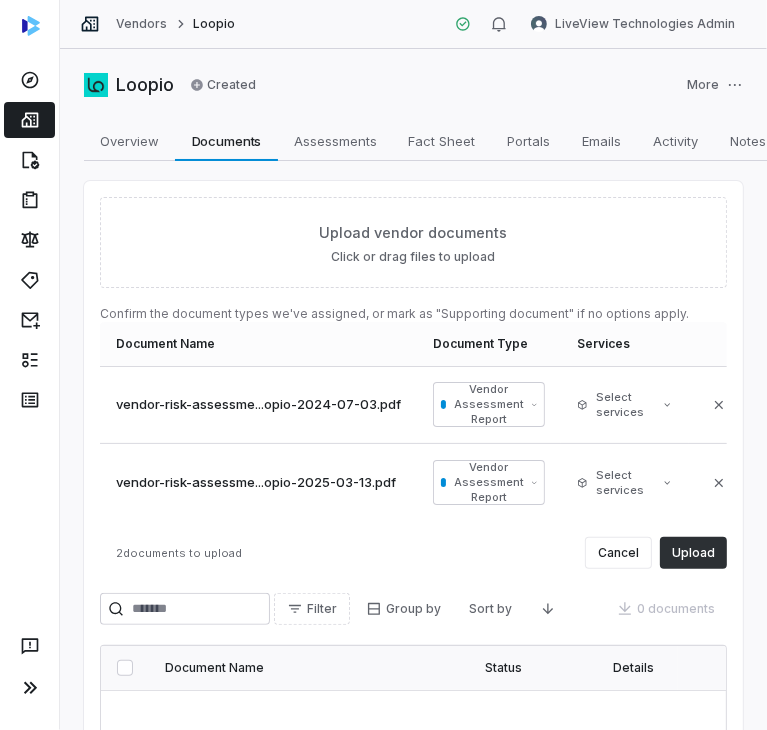 click on "Upload" at bounding box center [693, 553] 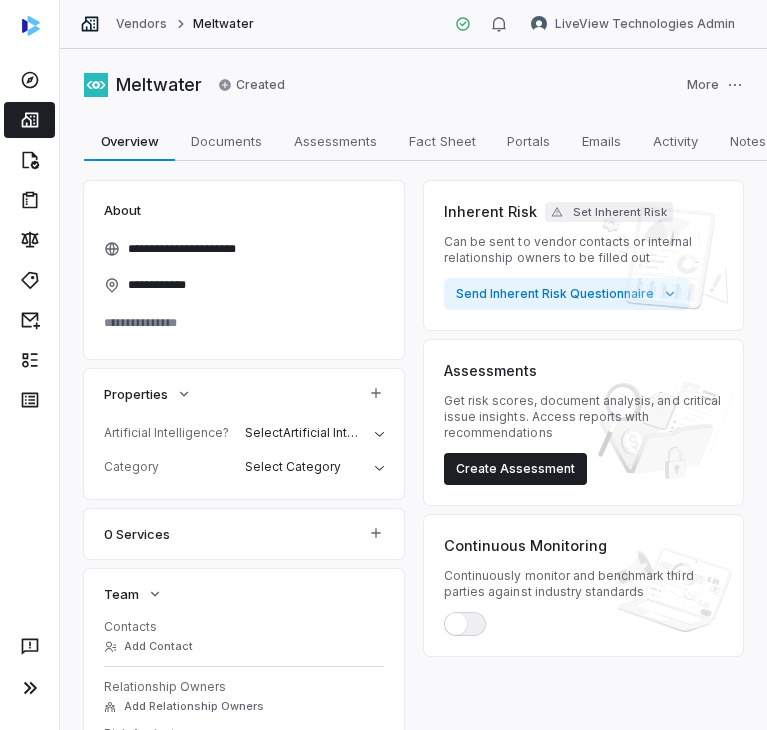 scroll, scrollTop: 0, scrollLeft: 0, axis: both 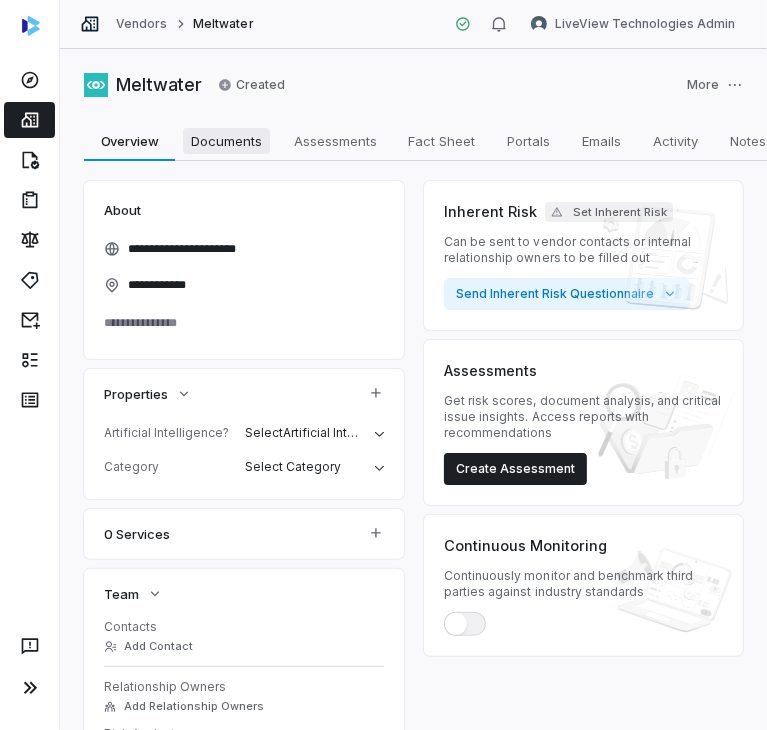 click on "Documents Documents" at bounding box center (226, 141) 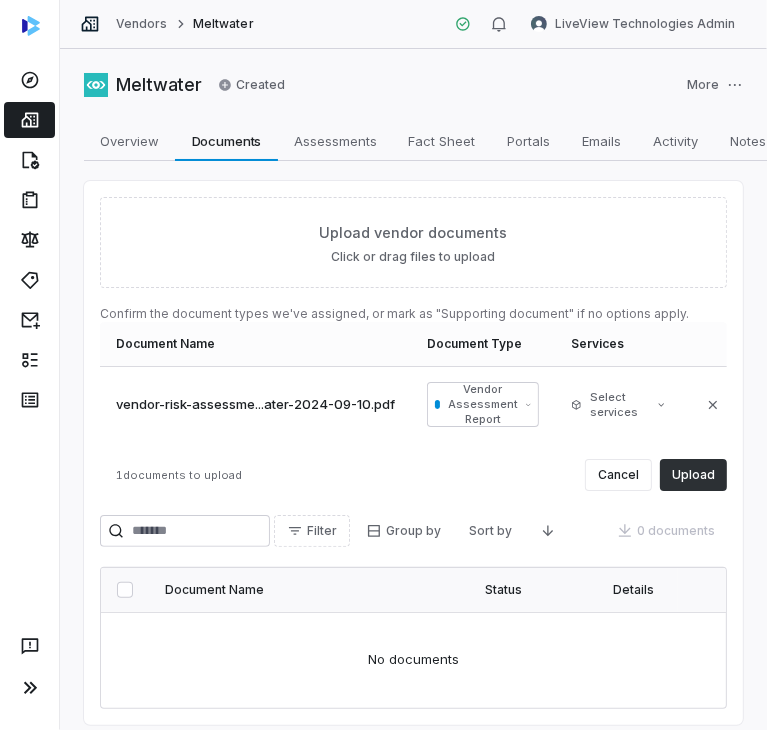 click on "Upload" at bounding box center (693, 475) 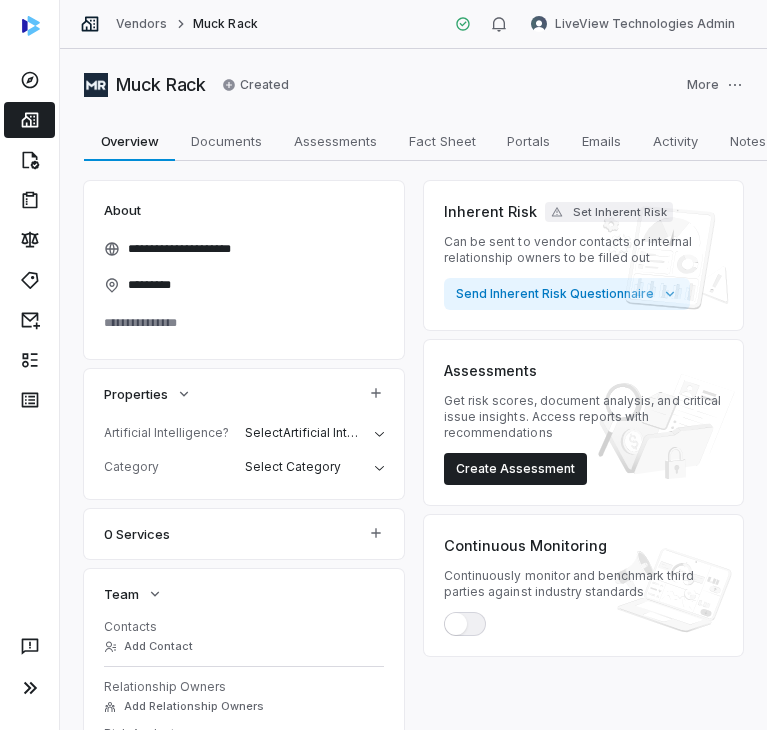 scroll, scrollTop: 0, scrollLeft: 0, axis: both 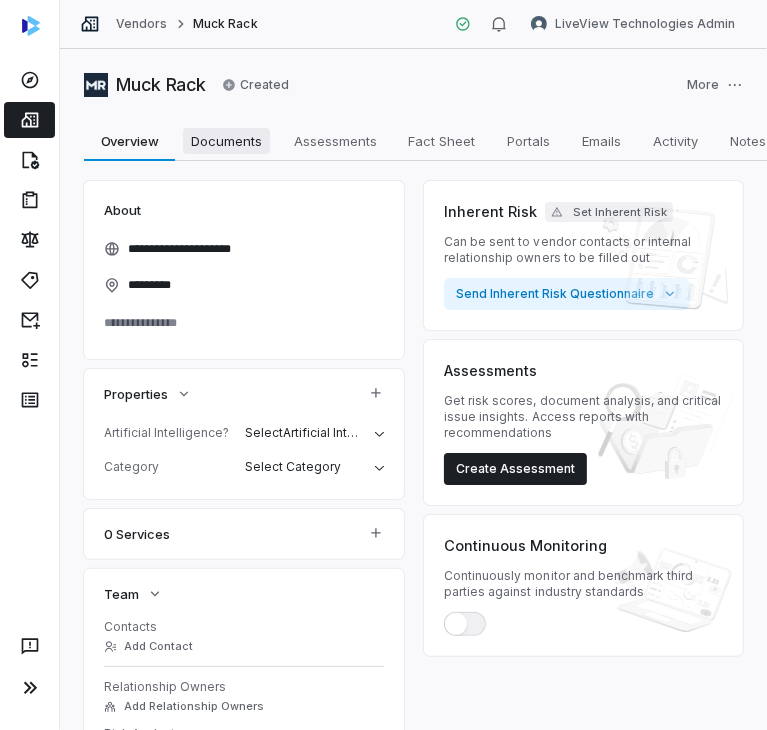 click on "Documents" at bounding box center (226, 141) 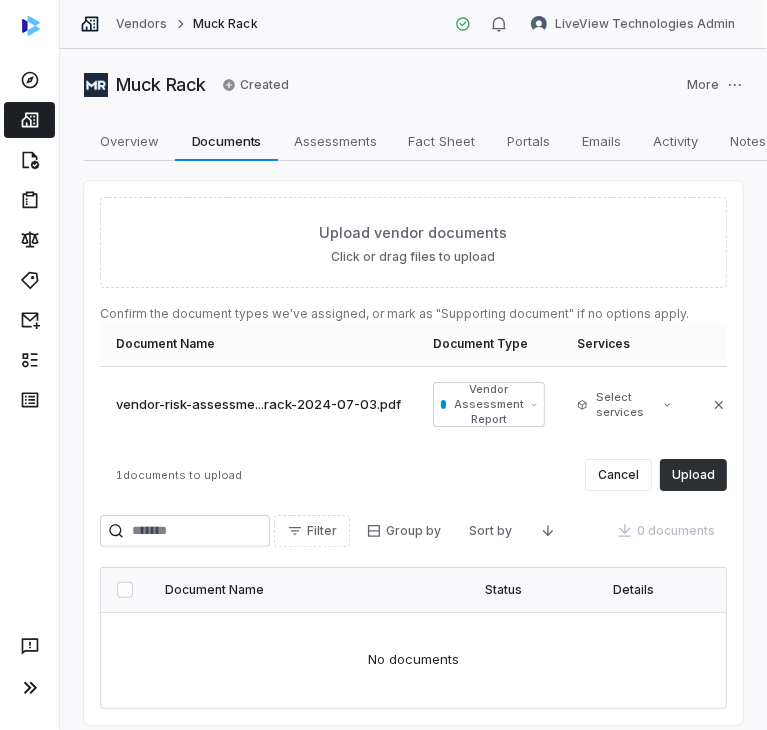 click on "Upload" at bounding box center (693, 475) 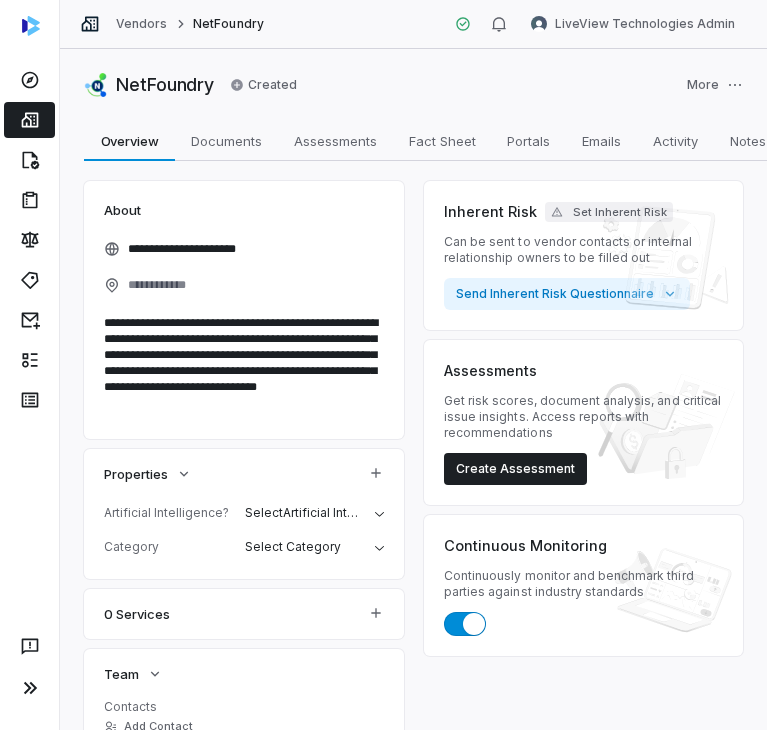 scroll, scrollTop: 0, scrollLeft: 0, axis: both 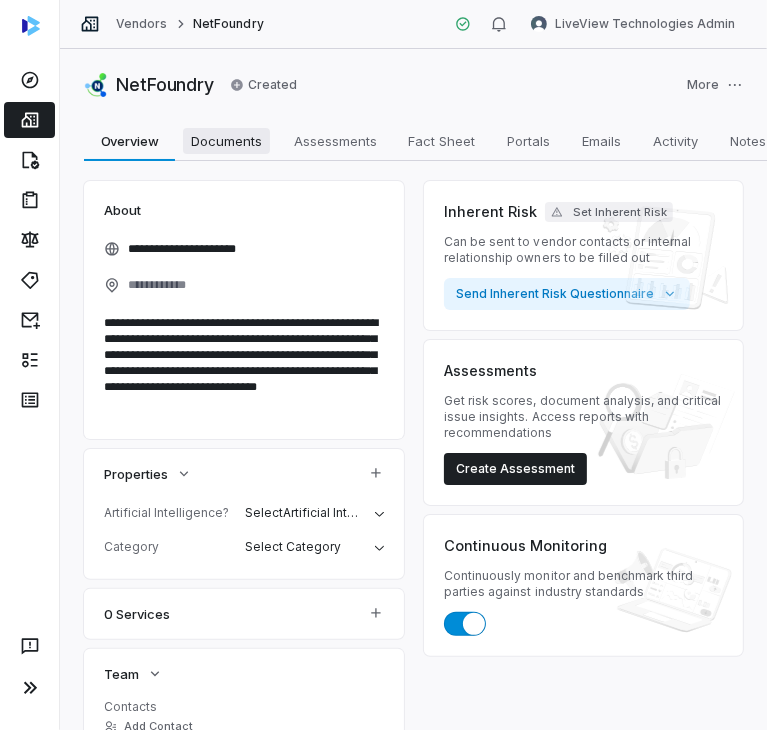 click on "Documents" at bounding box center (226, 141) 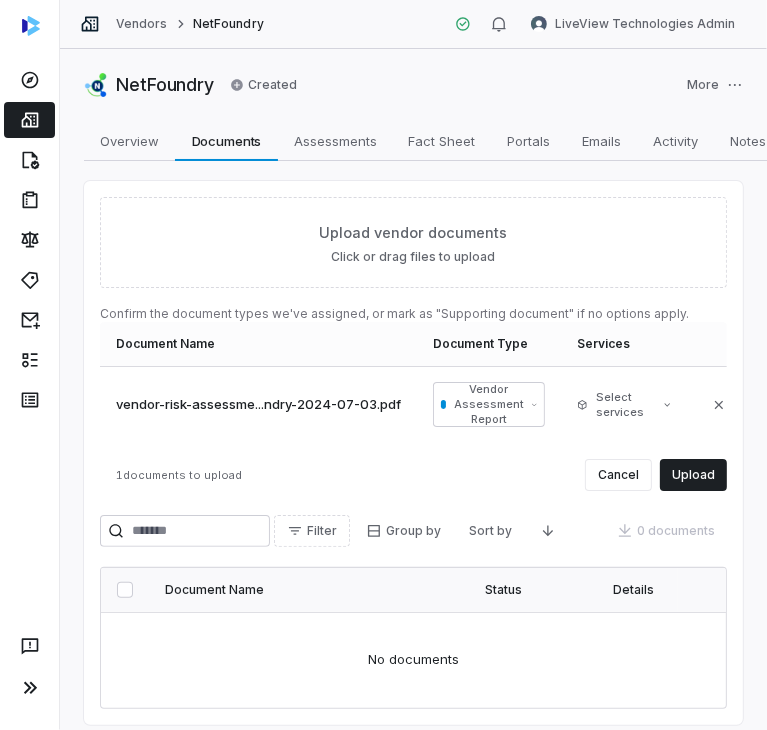 click on "Upload" at bounding box center [693, 475] 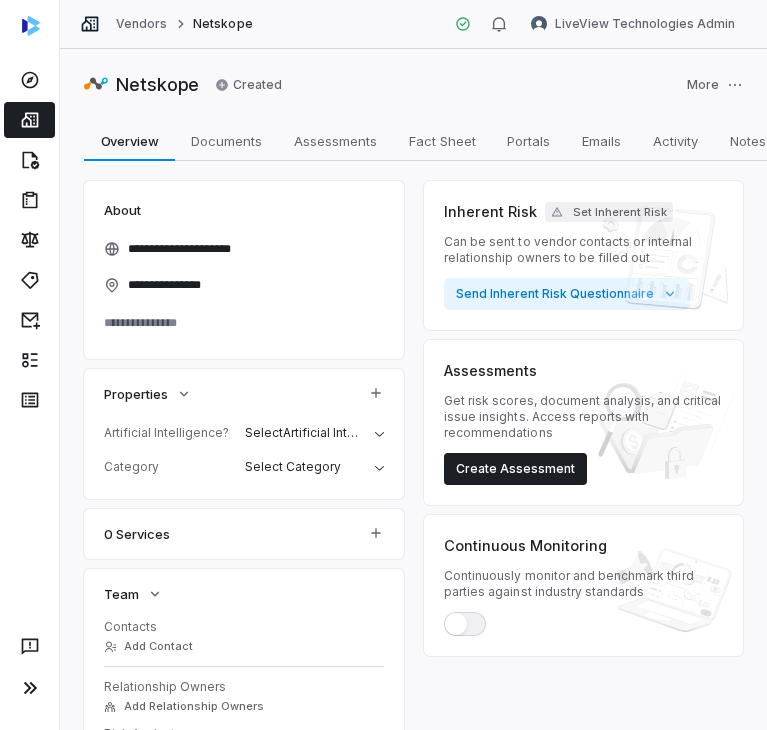 scroll, scrollTop: 0, scrollLeft: 0, axis: both 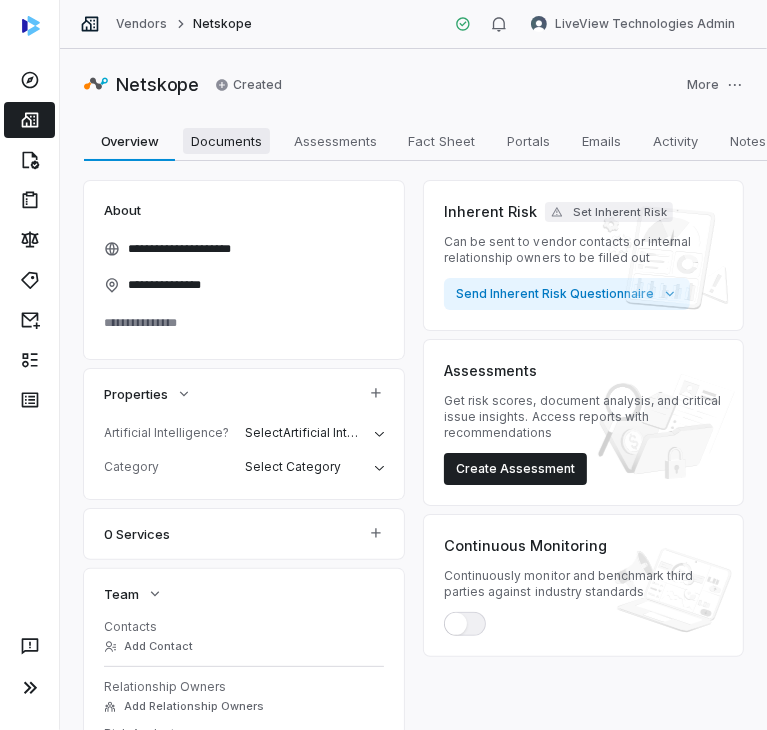 click on "Documents Documents" at bounding box center (226, 141) 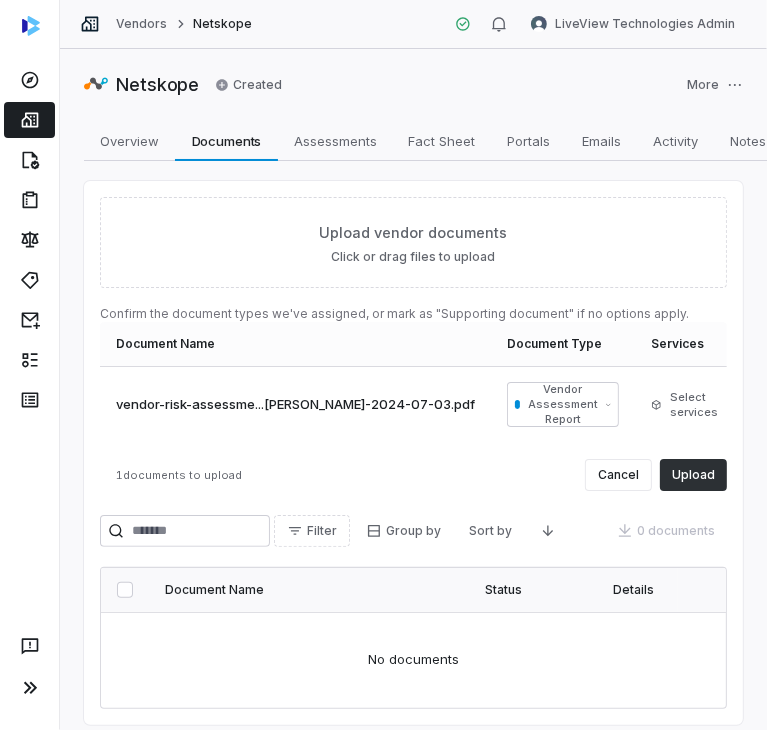 click on "Upload" at bounding box center [693, 475] 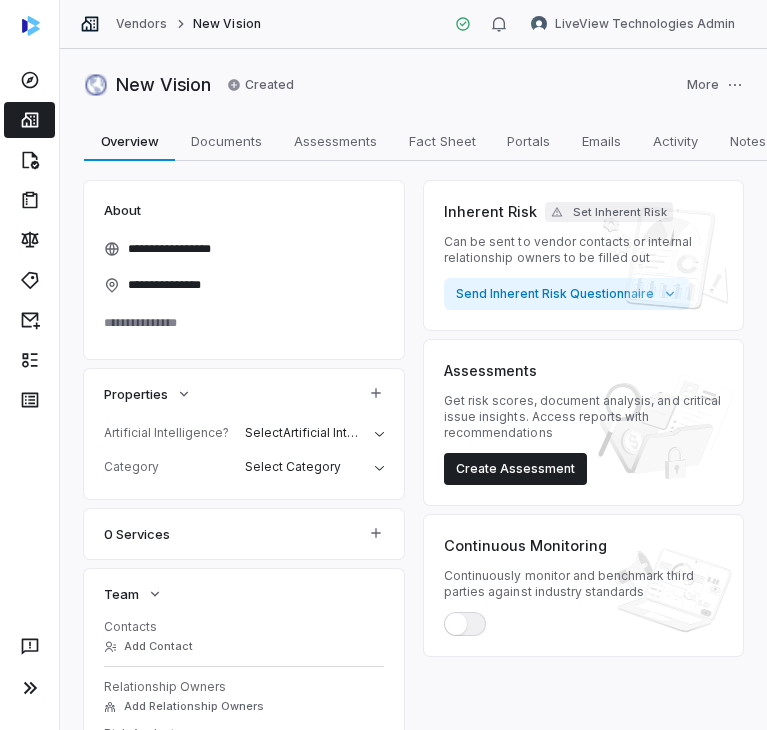scroll, scrollTop: 0, scrollLeft: 0, axis: both 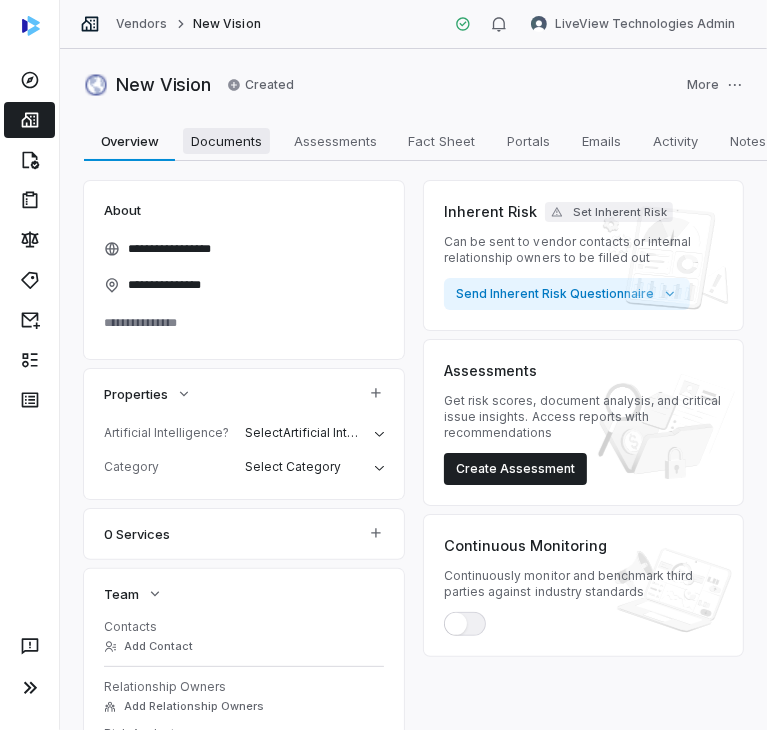 click on "Documents Documents" at bounding box center (226, 141) 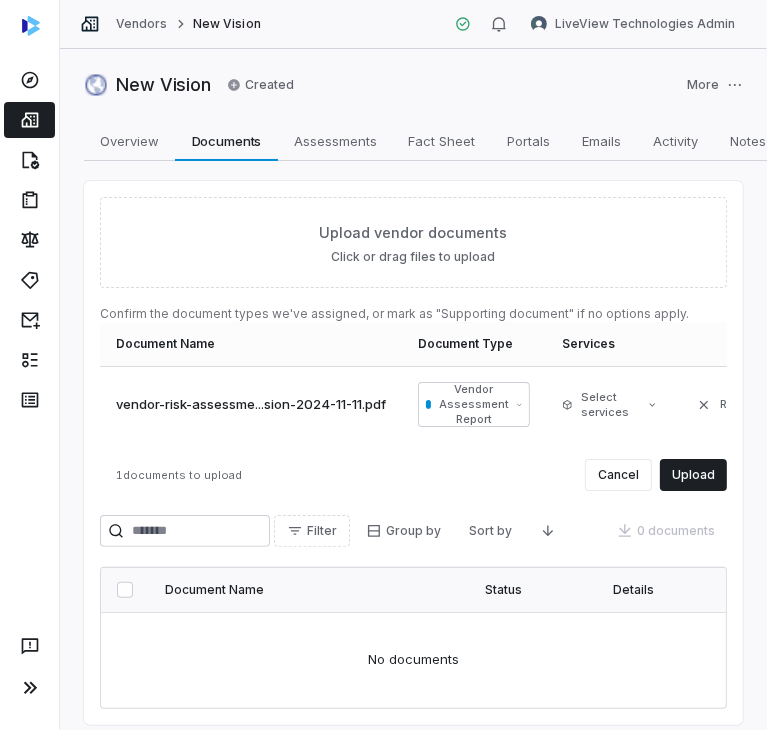 click on "Upload" at bounding box center (693, 475) 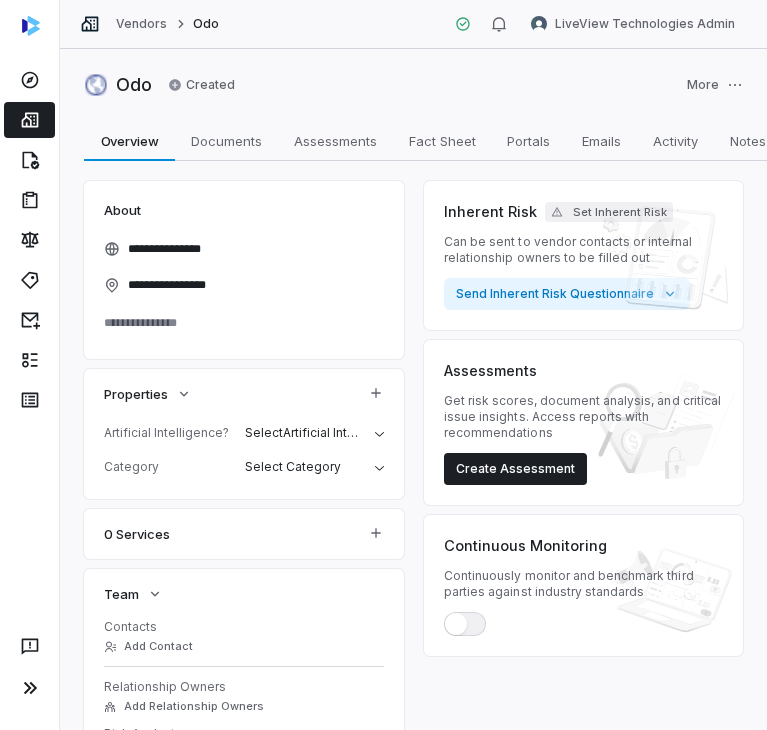 scroll, scrollTop: 0, scrollLeft: 0, axis: both 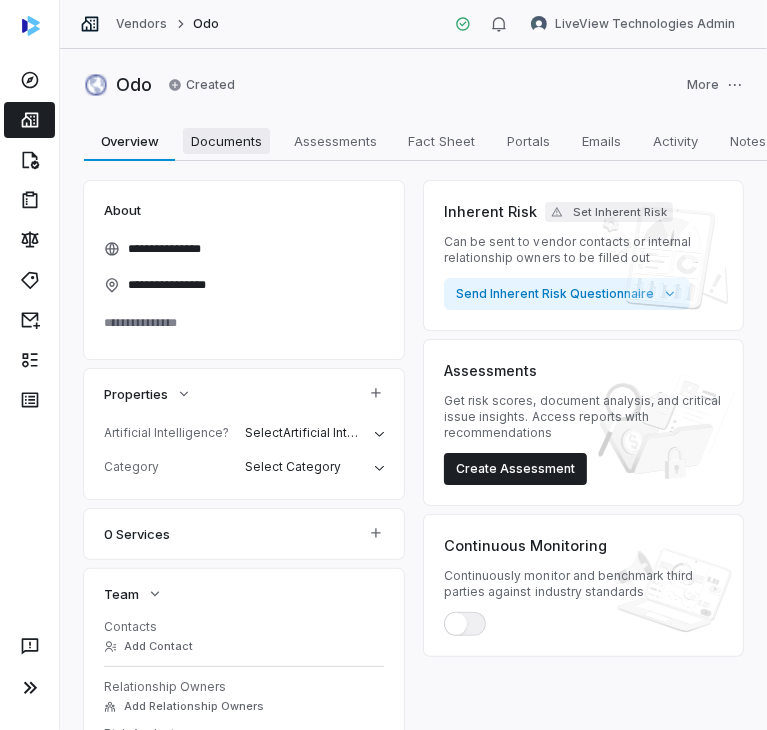 click on "Documents" at bounding box center (226, 141) 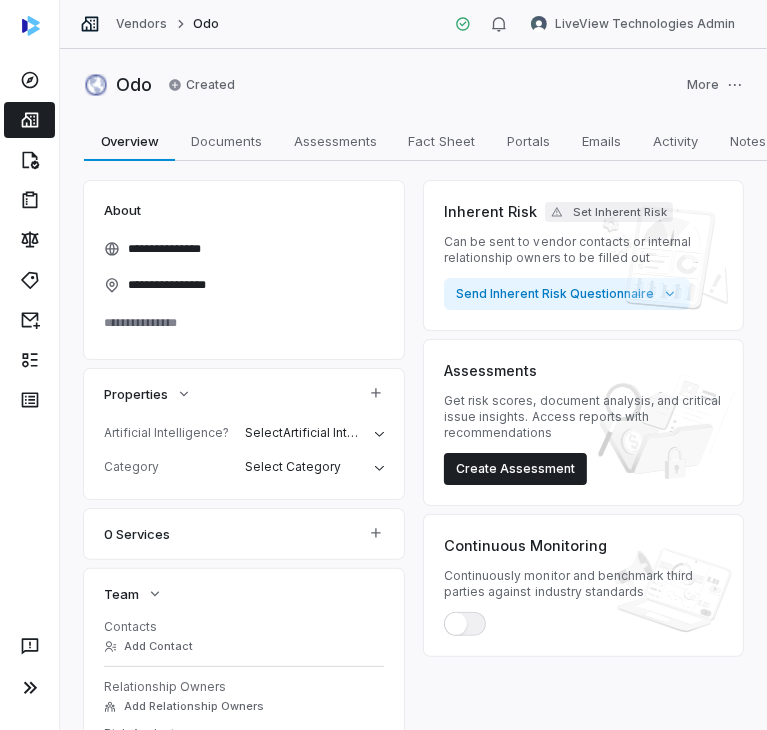 type on "*" 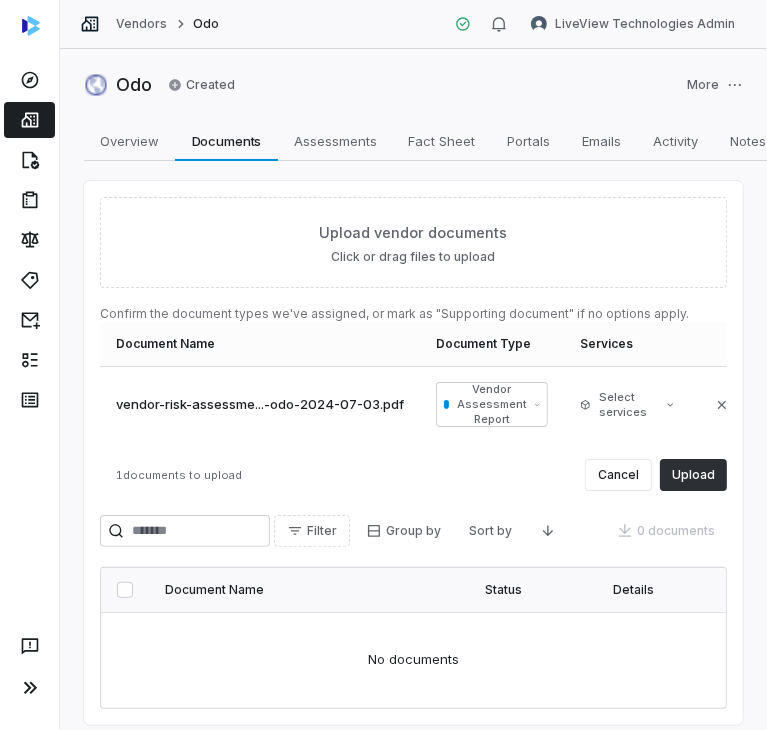 click on "Upload" at bounding box center [693, 475] 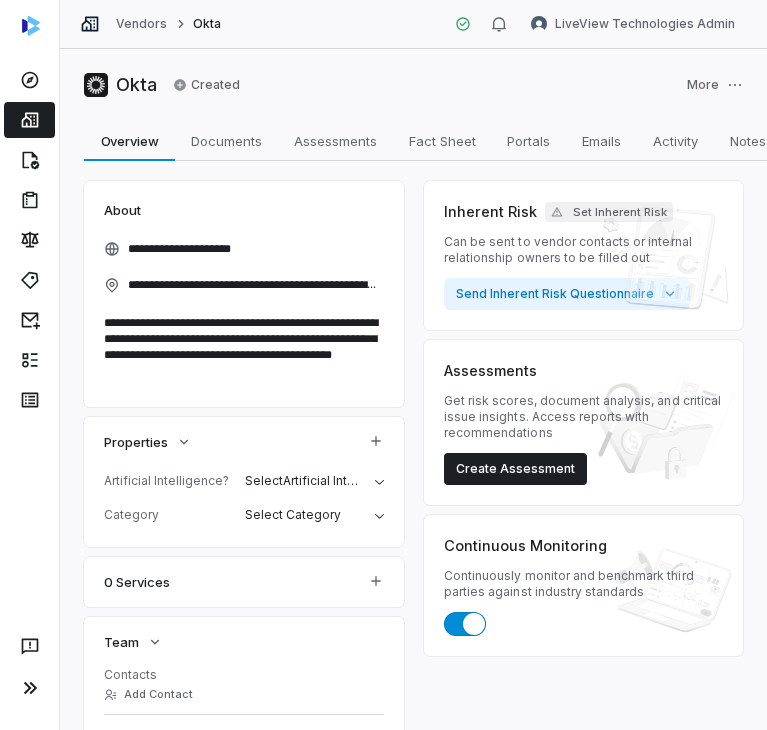 scroll, scrollTop: 0, scrollLeft: 0, axis: both 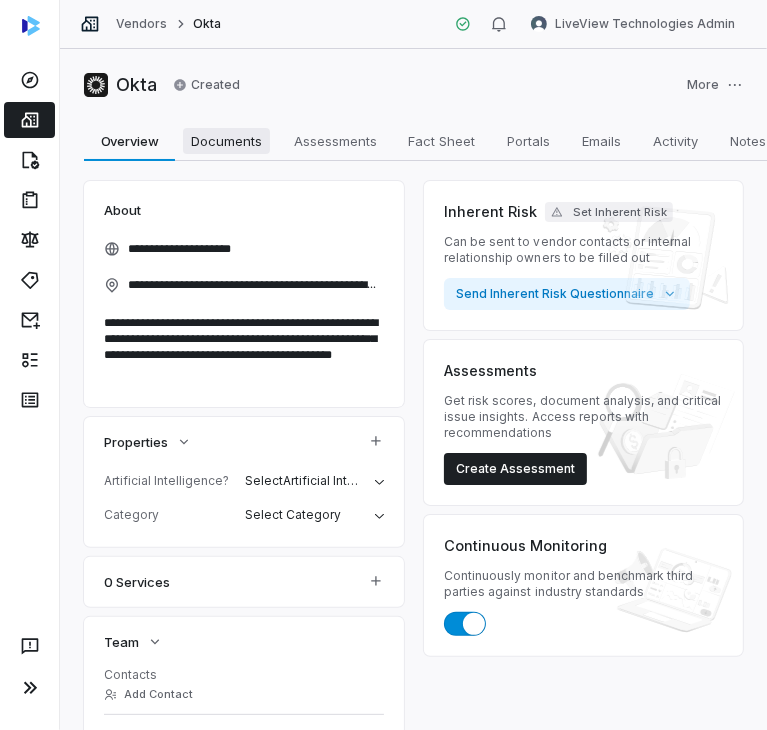 click on "Documents" at bounding box center (226, 141) 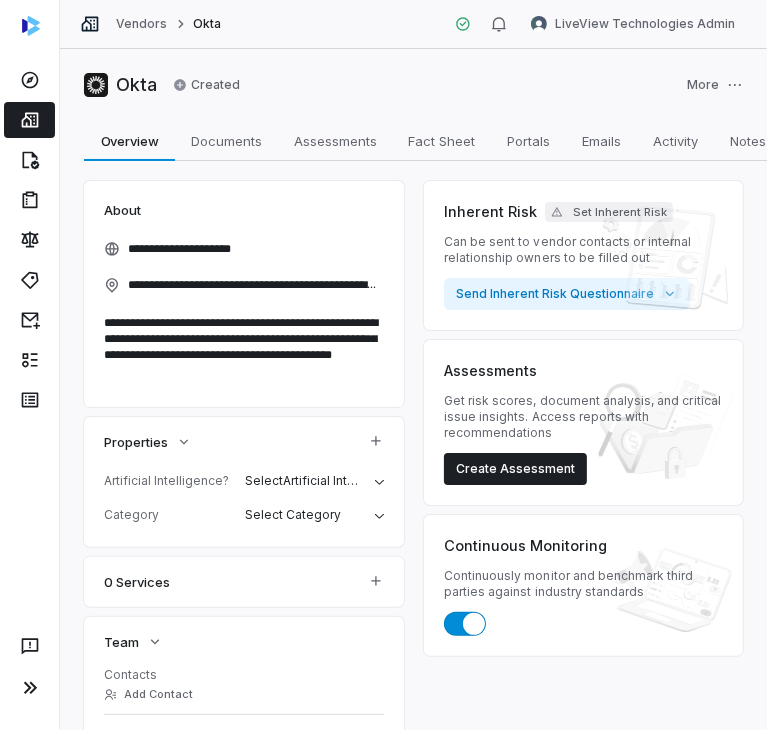type on "*" 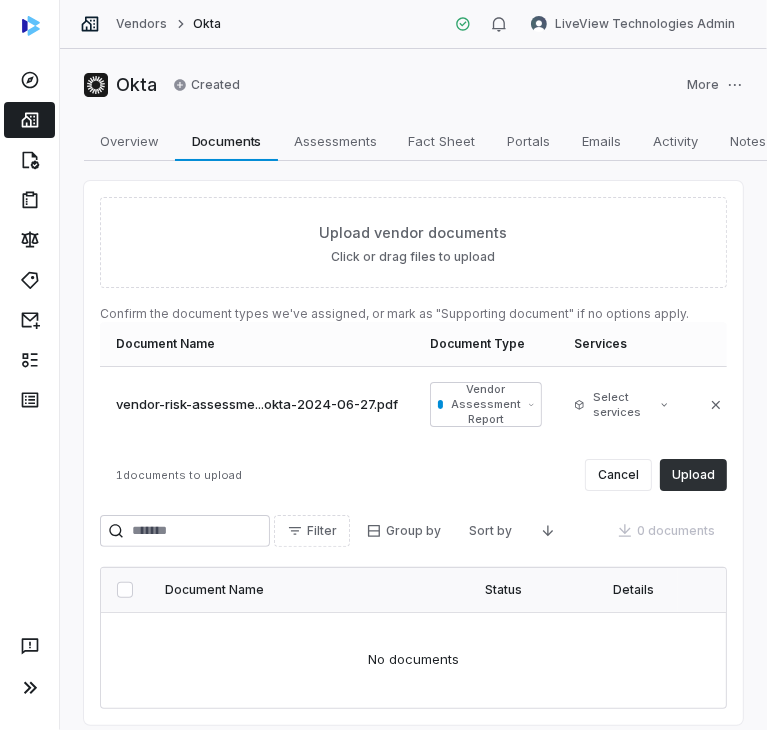 click on "Upload" at bounding box center (693, 475) 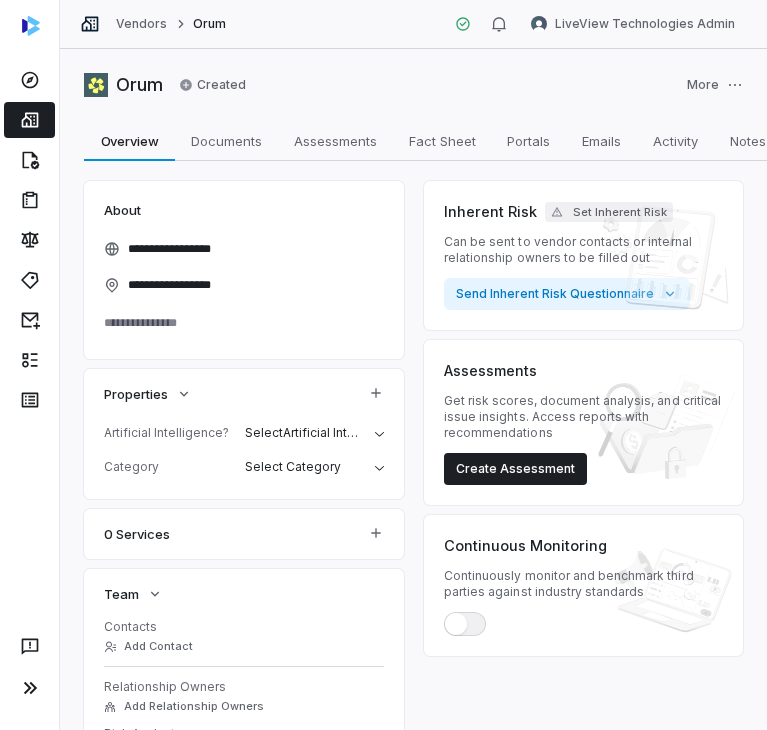 scroll, scrollTop: 0, scrollLeft: 0, axis: both 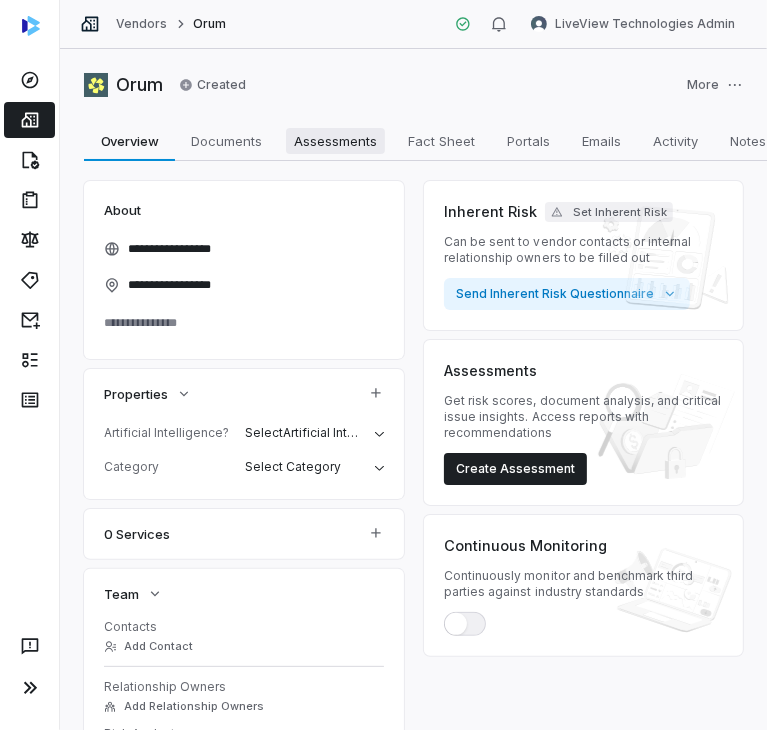 drag, startPoint x: 207, startPoint y: 152, endPoint x: 285, endPoint y: 145, distance: 78.31347 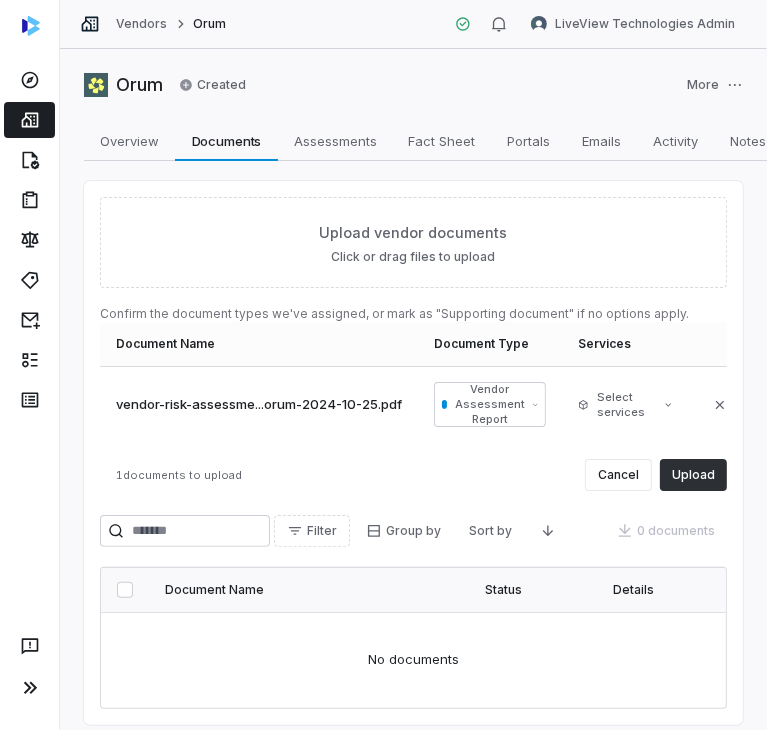 click on "Upload" at bounding box center (693, 475) 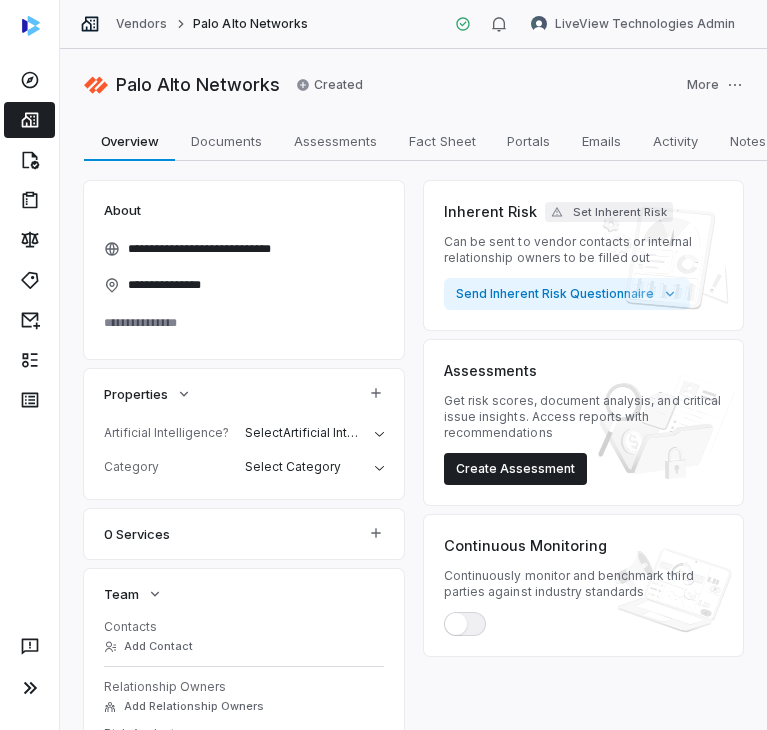 scroll, scrollTop: 0, scrollLeft: 0, axis: both 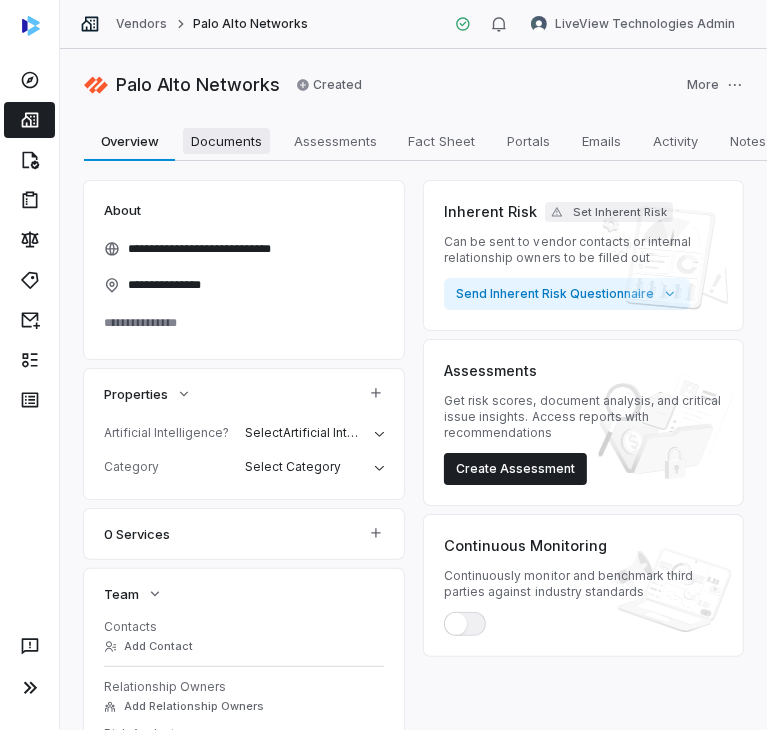 click on "Documents" at bounding box center (226, 141) 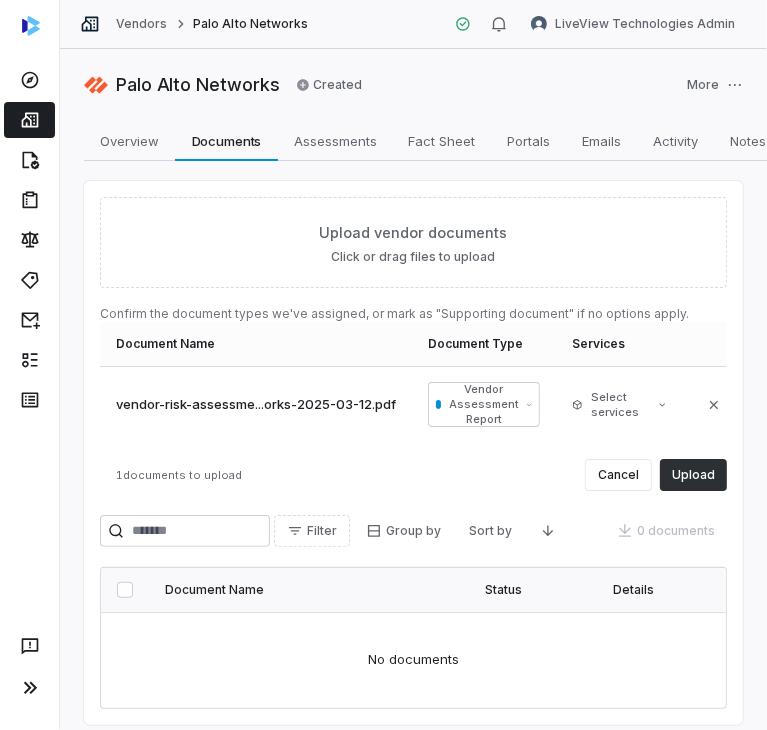 click on "Upload" at bounding box center [693, 475] 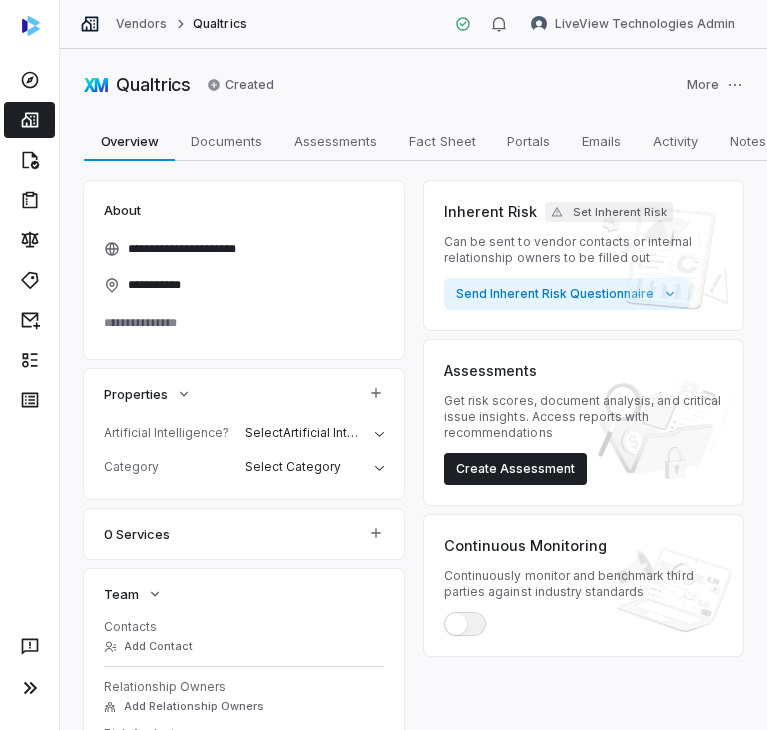 scroll, scrollTop: 0, scrollLeft: 0, axis: both 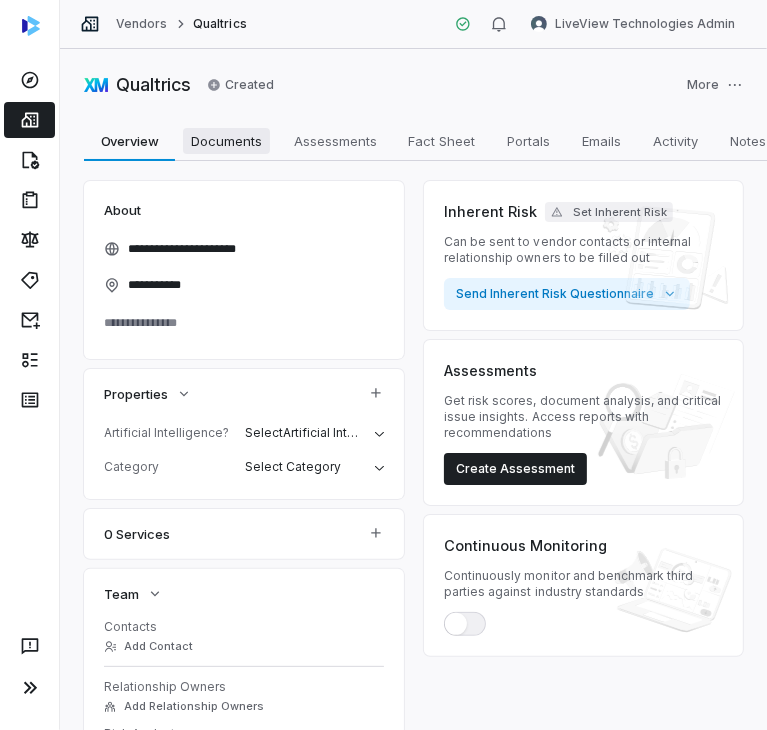 click on "Documents" at bounding box center (226, 141) 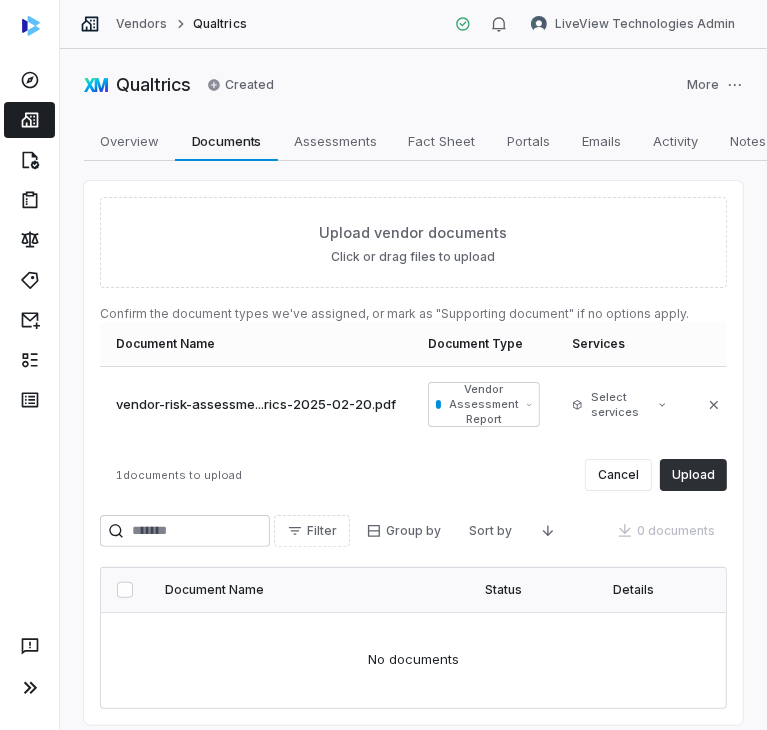 click on "Upload" at bounding box center (693, 475) 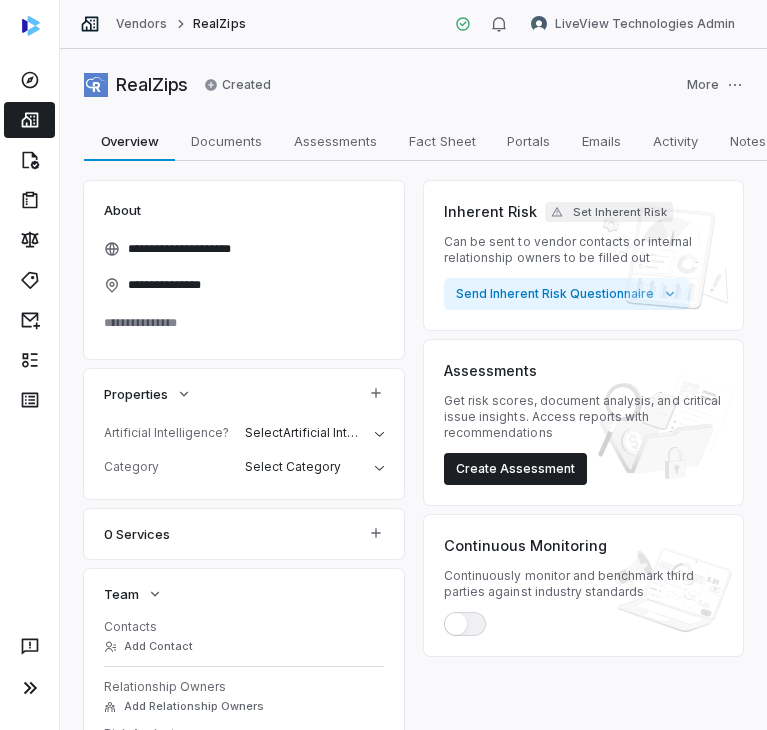 scroll, scrollTop: 0, scrollLeft: 0, axis: both 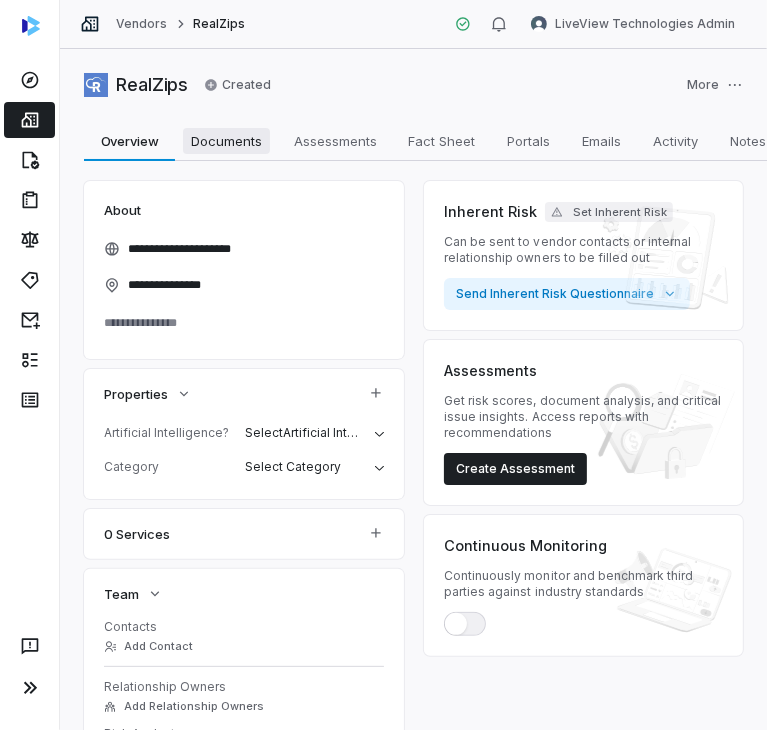 click on "Documents" at bounding box center [226, 141] 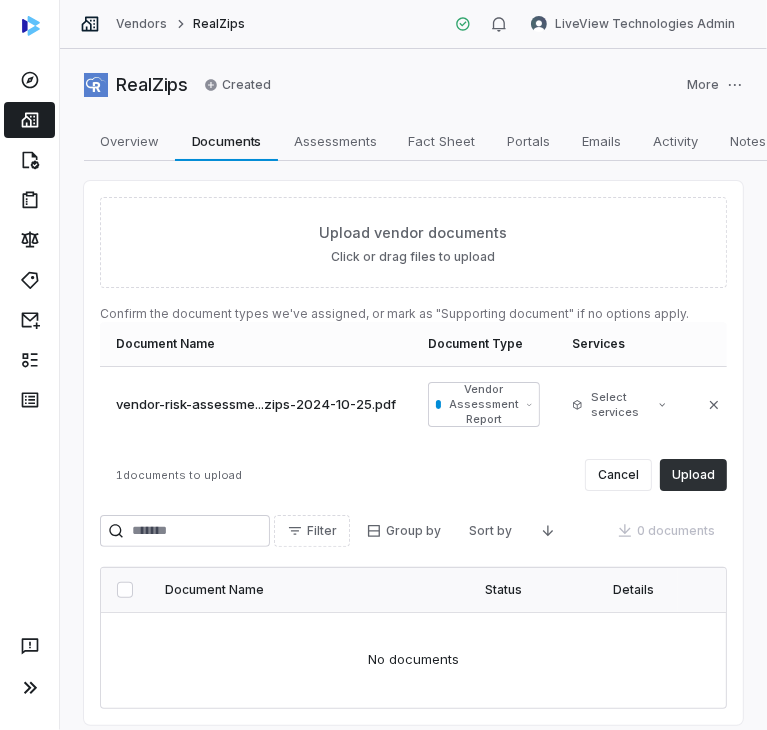 click on "Upload" at bounding box center [693, 475] 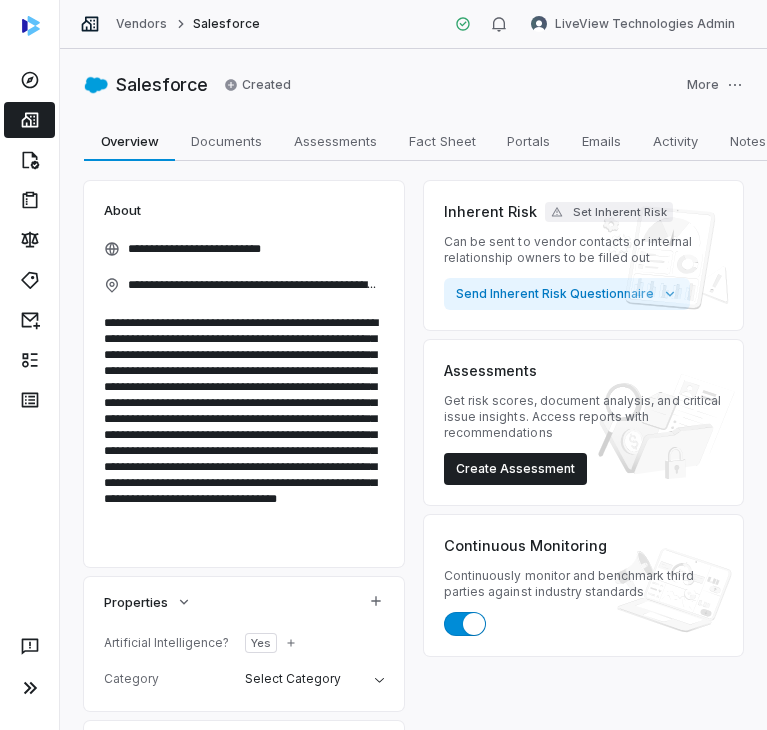 scroll, scrollTop: 0, scrollLeft: 0, axis: both 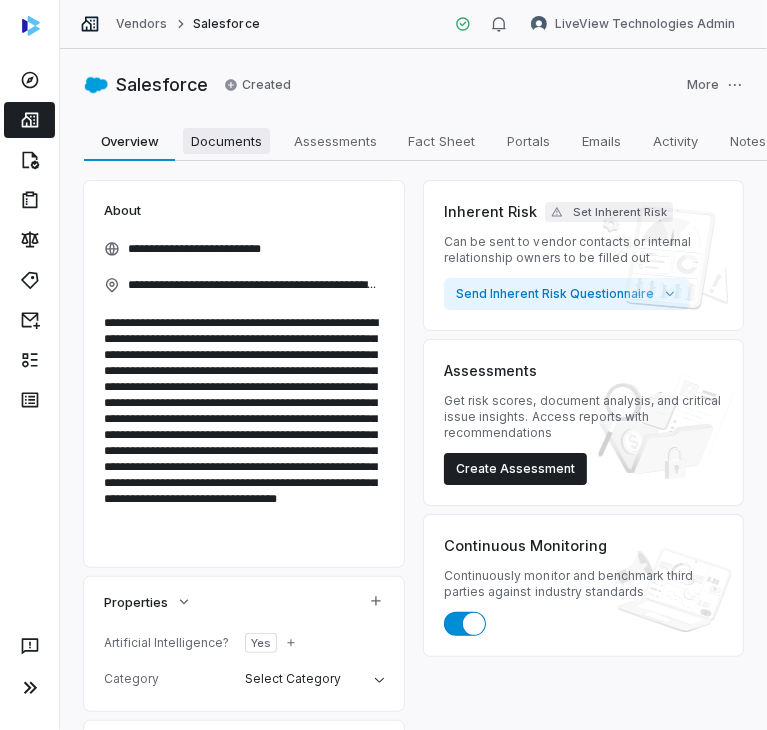 click on "Documents" at bounding box center [226, 141] 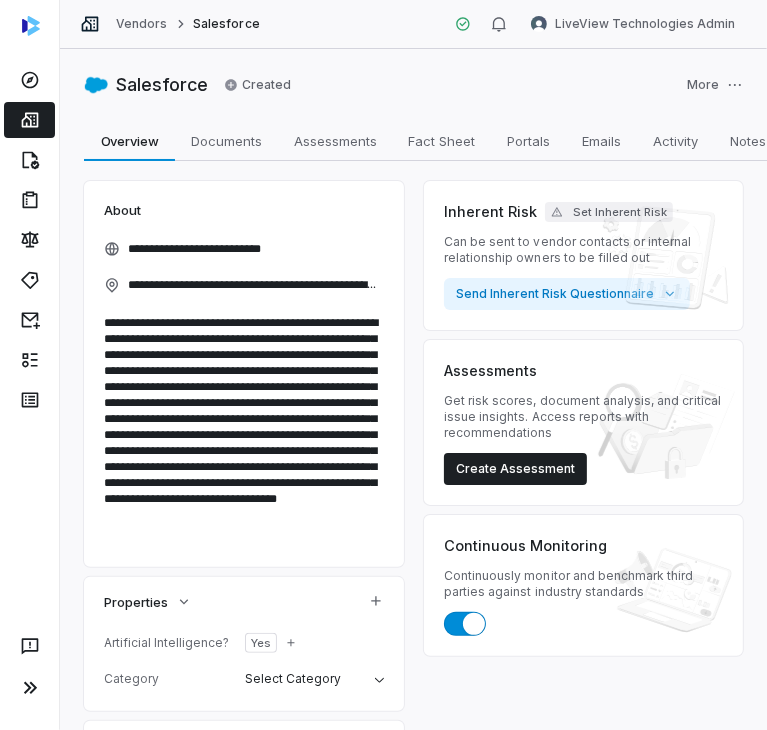 type on "*" 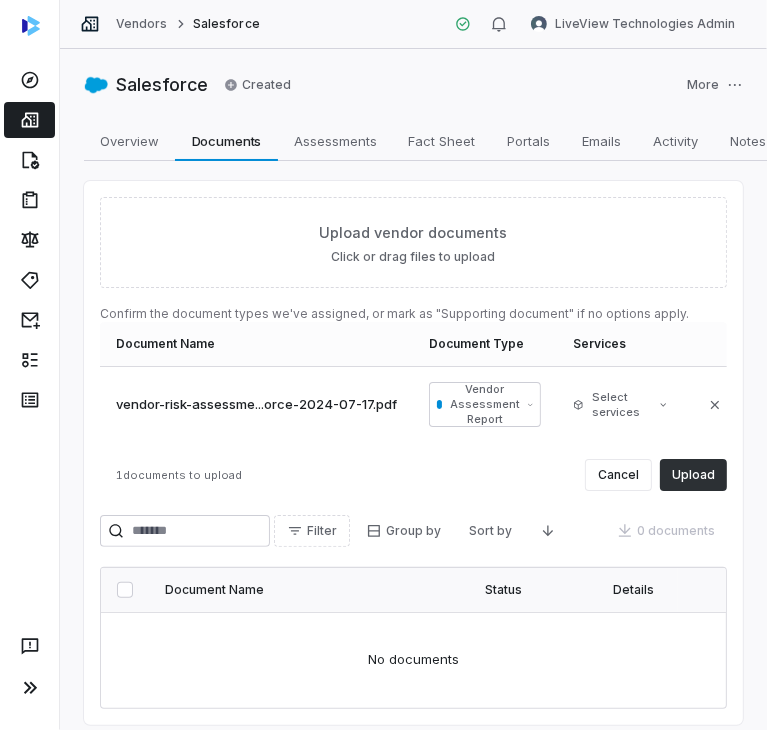 click on "Upload" at bounding box center (693, 475) 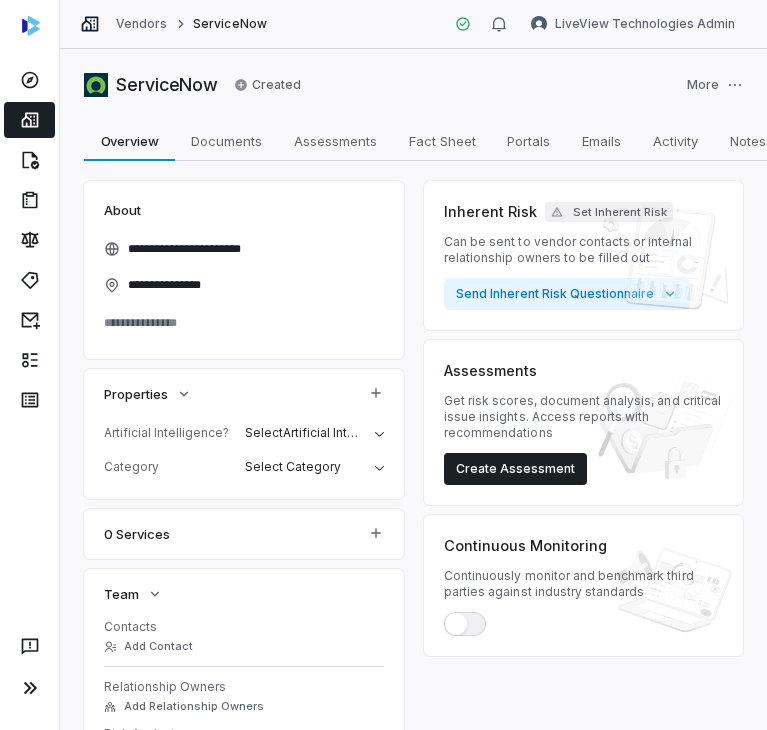 scroll, scrollTop: 0, scrollLeft: 0, axis: both 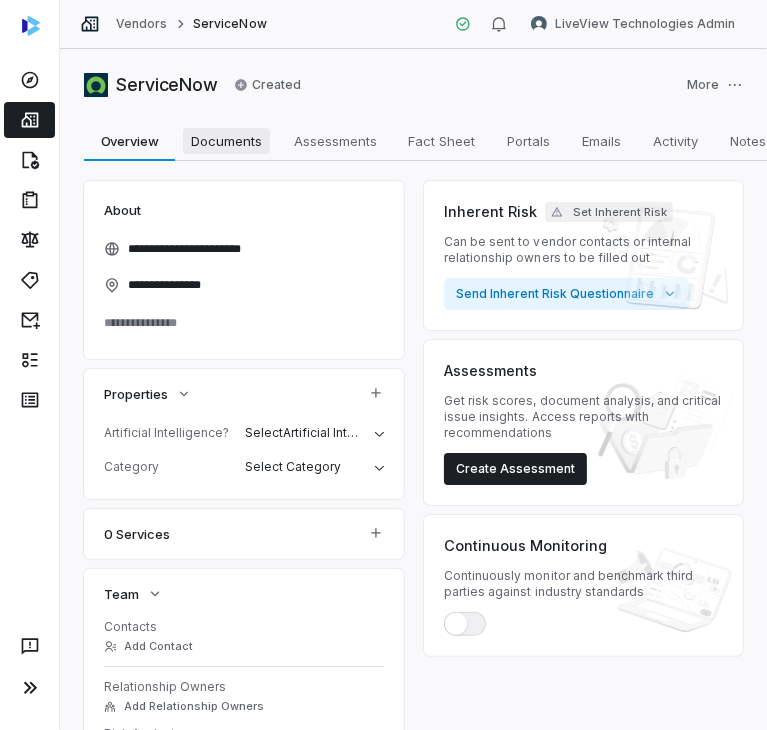 click on "Documents" at bounding box center (226, 141) 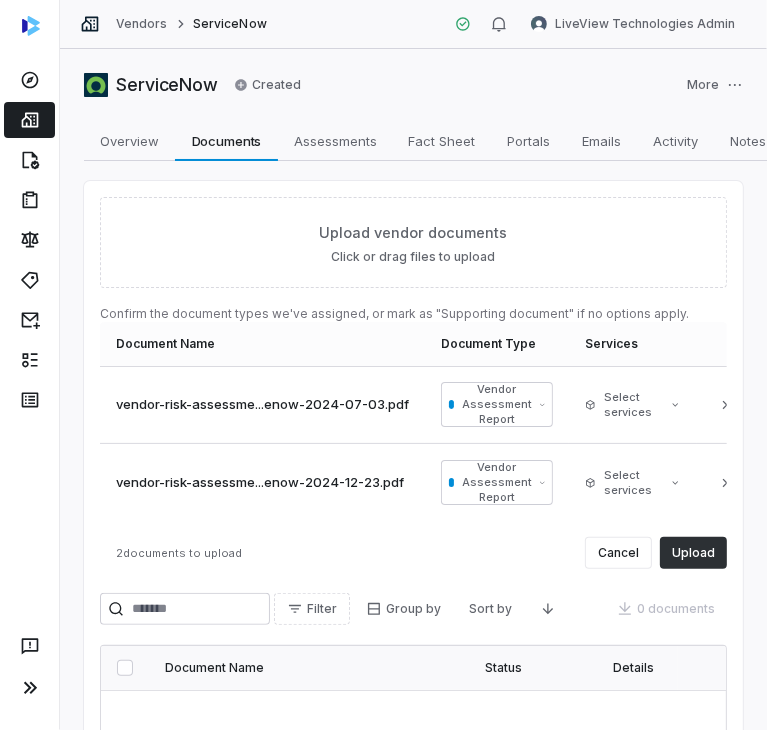 click on "Upload" at bounding box center (693, 553) 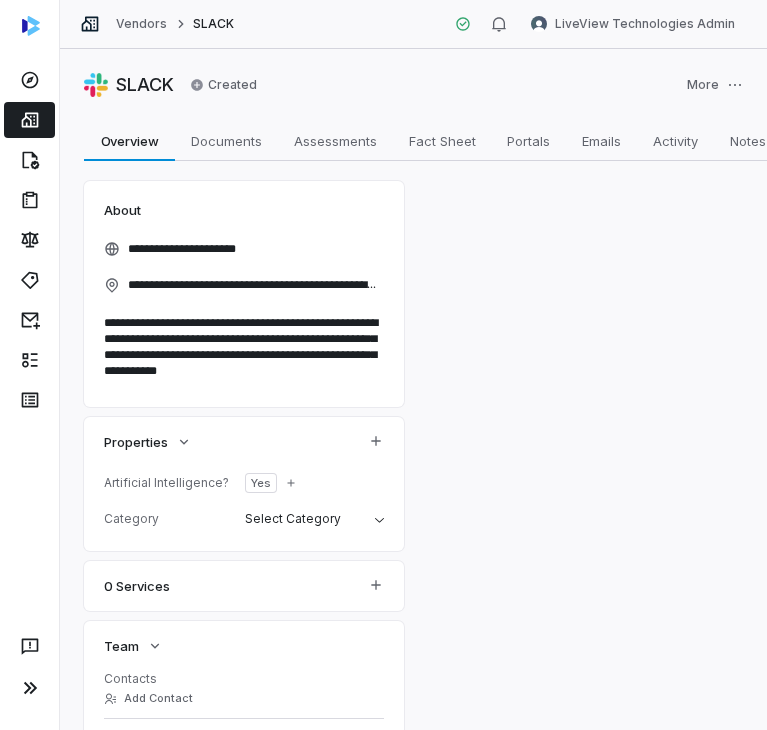 scroll, scrollTop: 0, scrollLeft: 0, axis: both 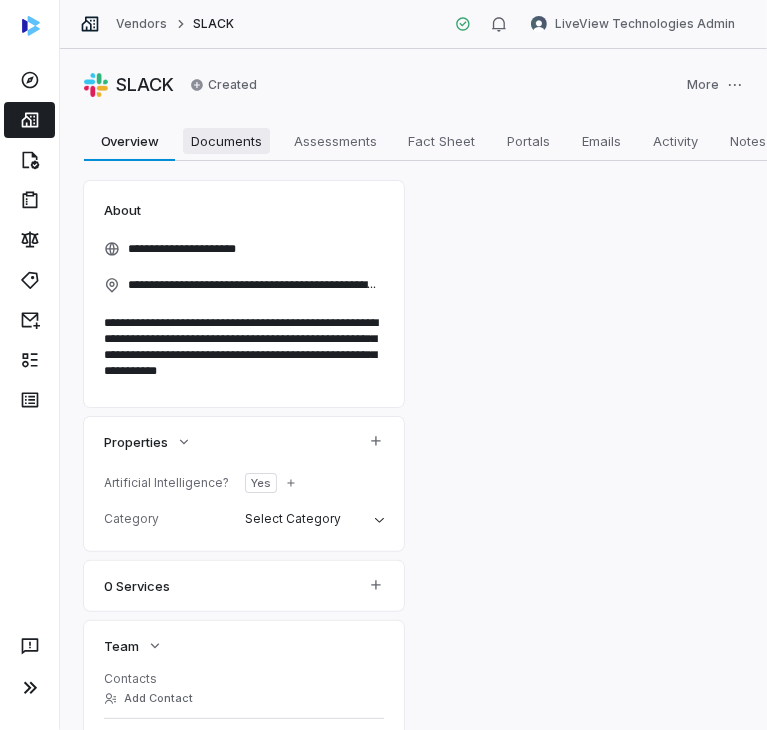 click on "Documents" at bounding box center [226, 141] 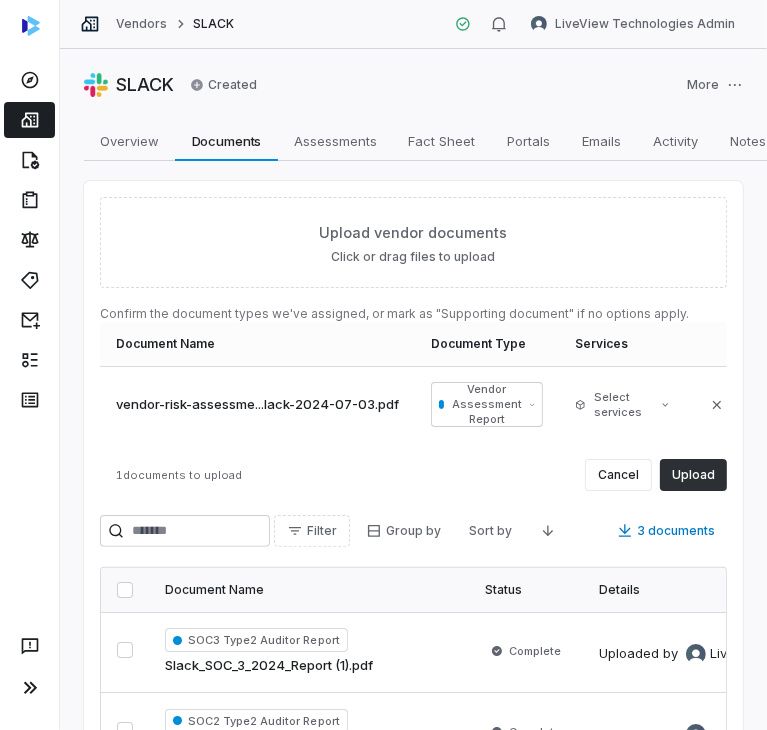 click on "Upload" at bounding box center [693, 475] 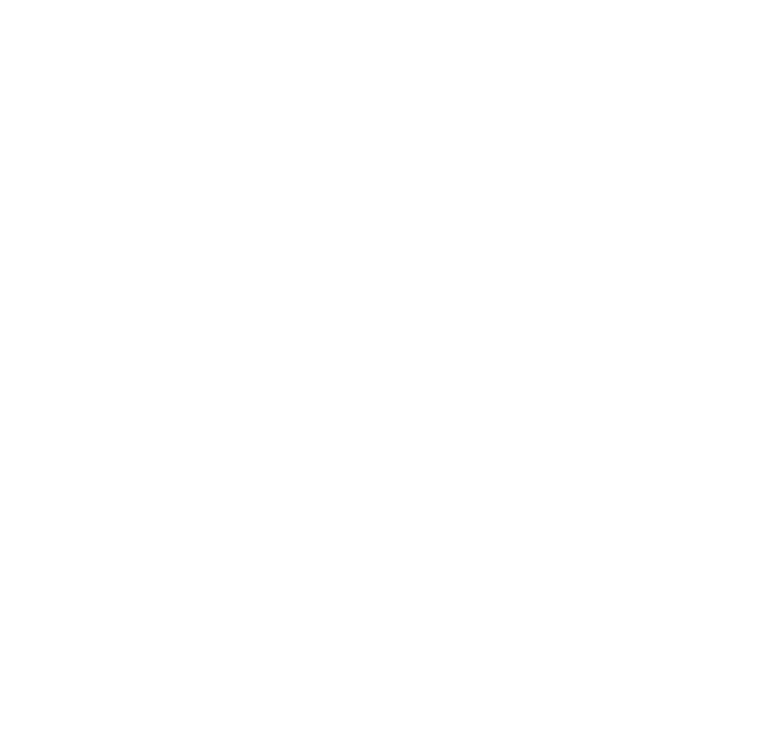 scroll, scrollTop: 0, scrollLeft: 0, axis: both 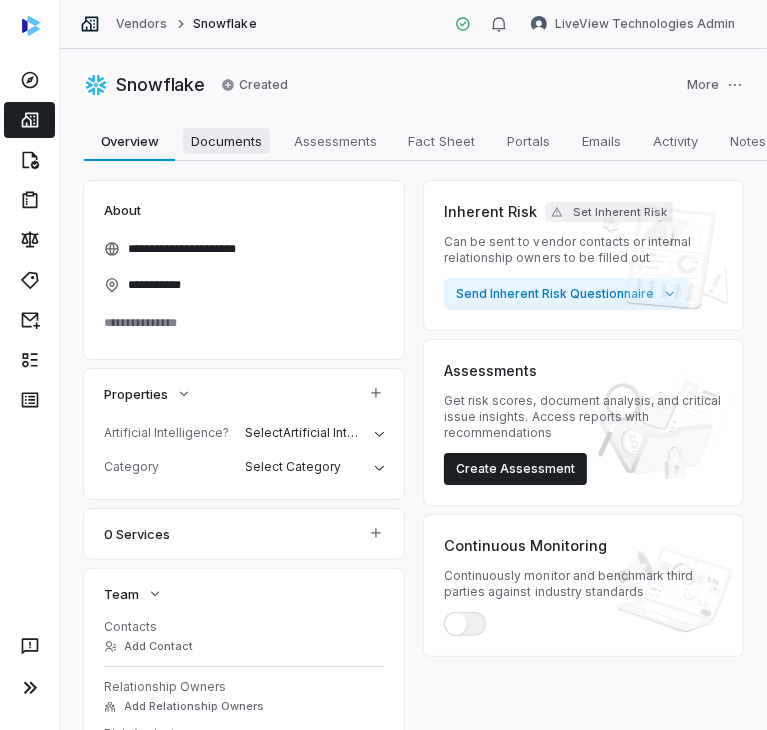 click on "Documents" at bounding box center (226, 141) 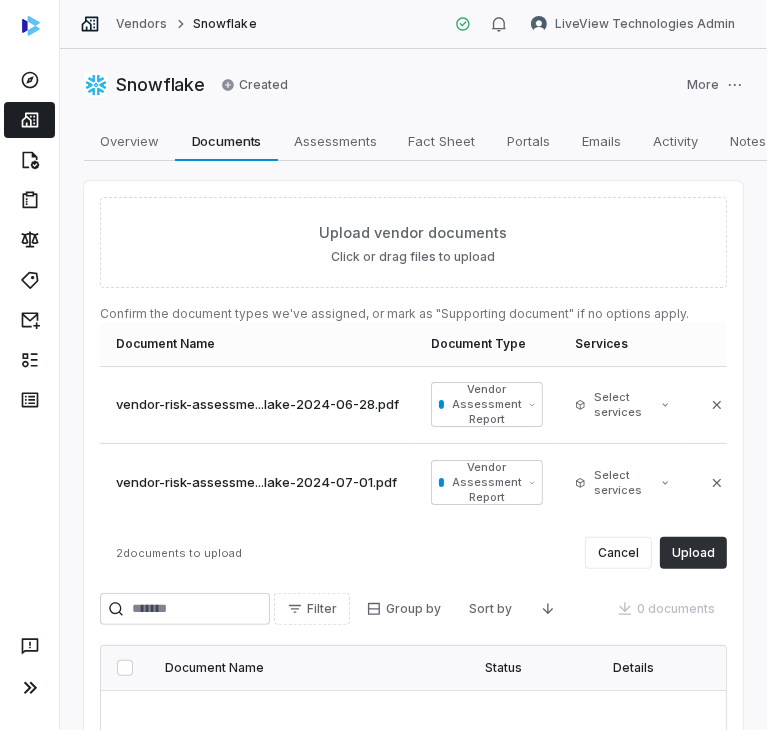 click on "Upload" at bounding box center (693, 553) 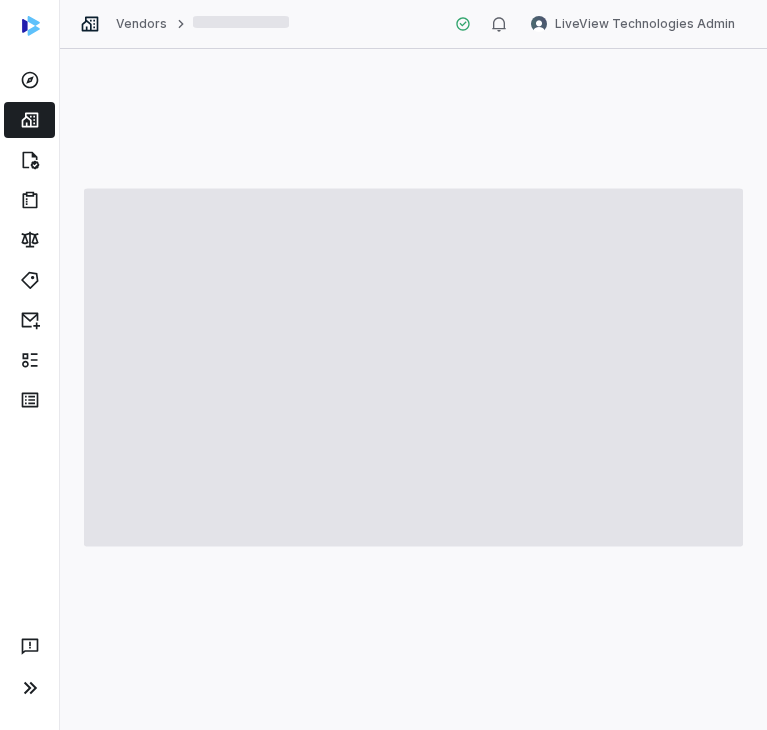 scroll, scrollTop: 0, scrollLeft: 0, axis: both 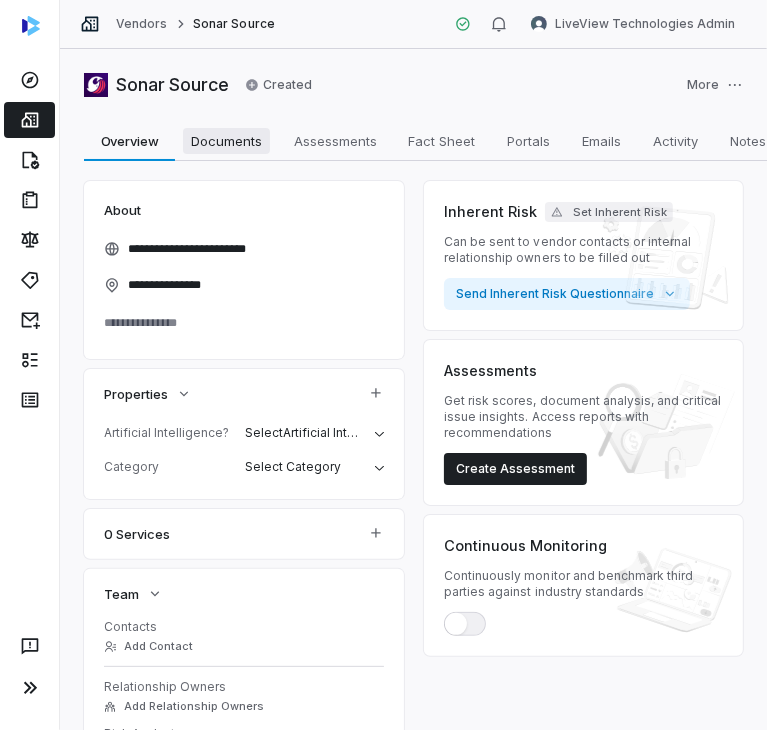 click on "Documents" at bounding box center (226, 141) 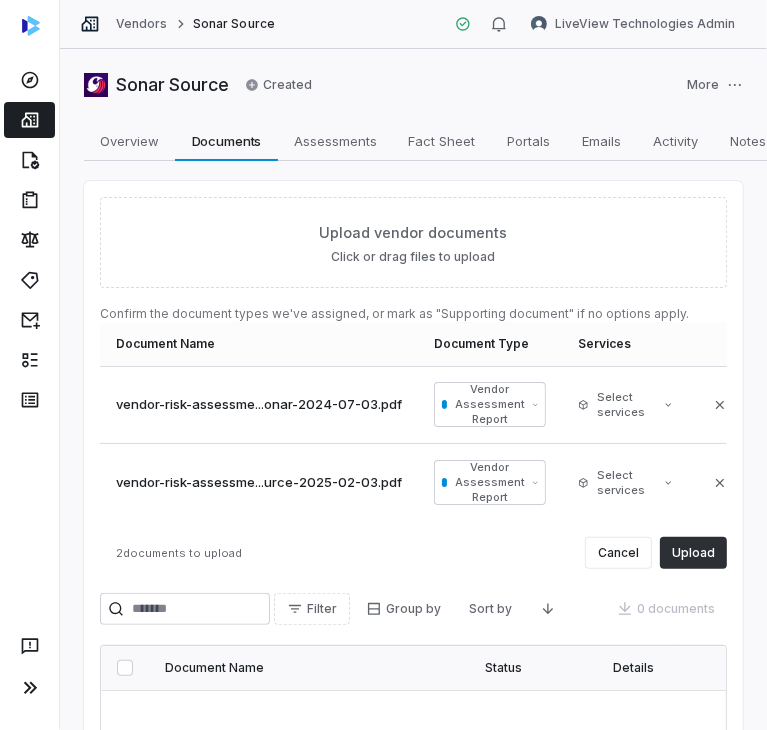 click on "Upload" at bounding box center [693, 553] 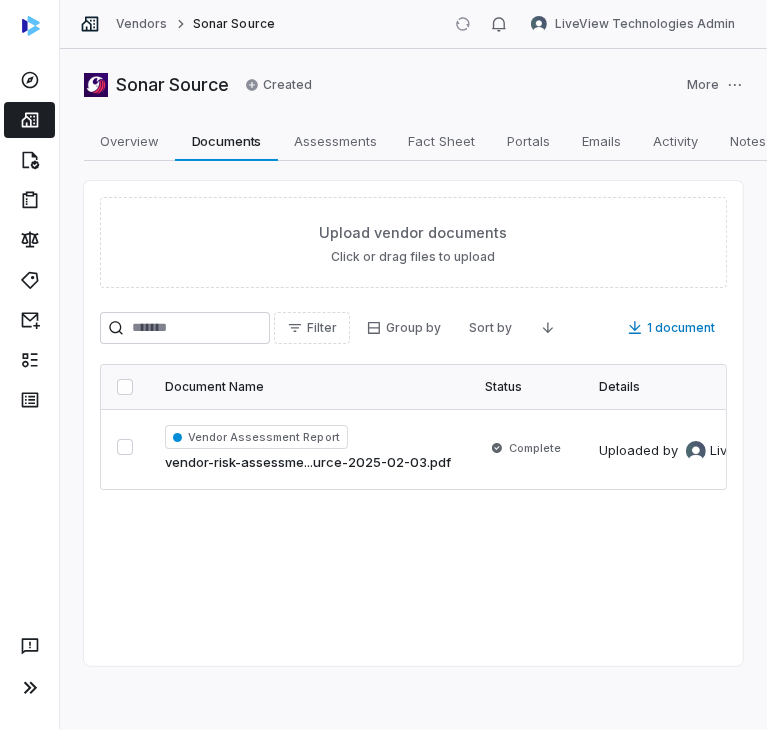 click on "Vendors" at bounding box center [141, 24] 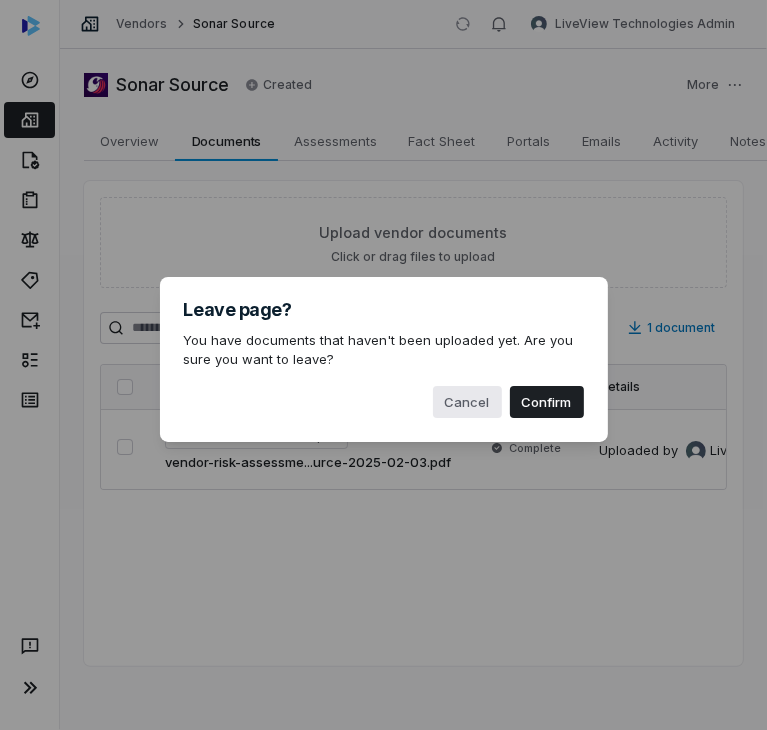 click on "Cancel" at bounding box center [467, 402] 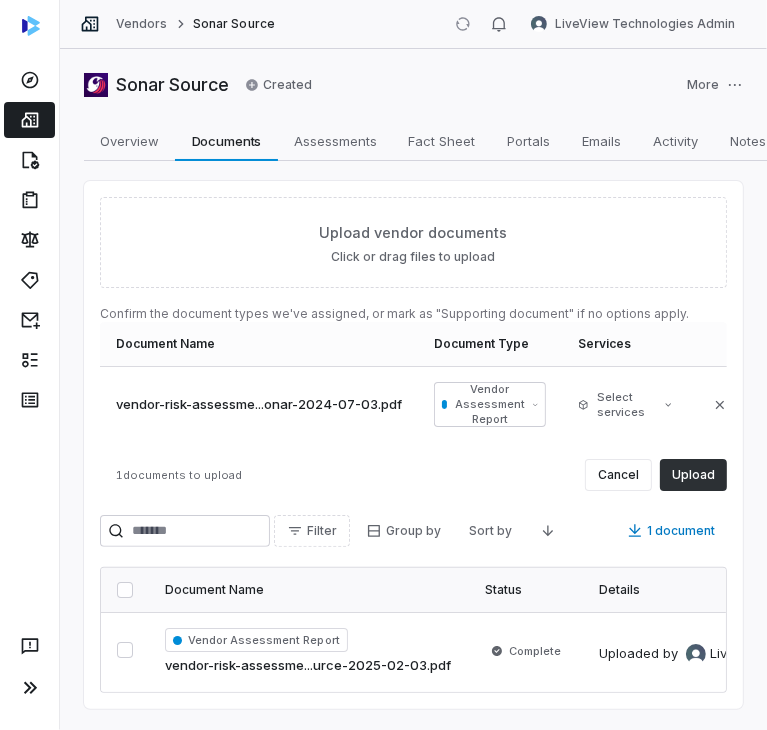 click on "Upload" at bounding box center (693, 475) 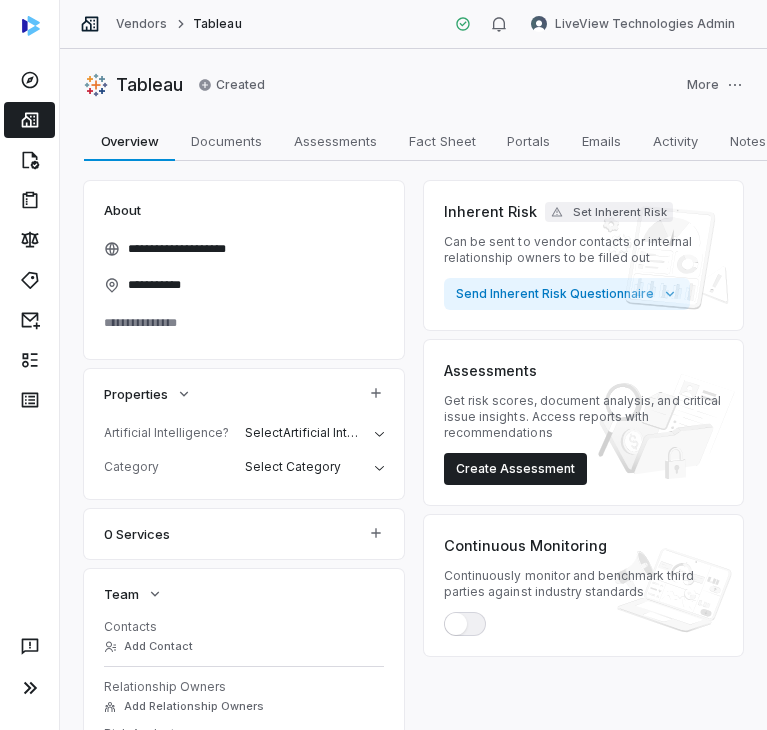 scroll, scrollTop: 0, scrollLeft: 0, axis: both 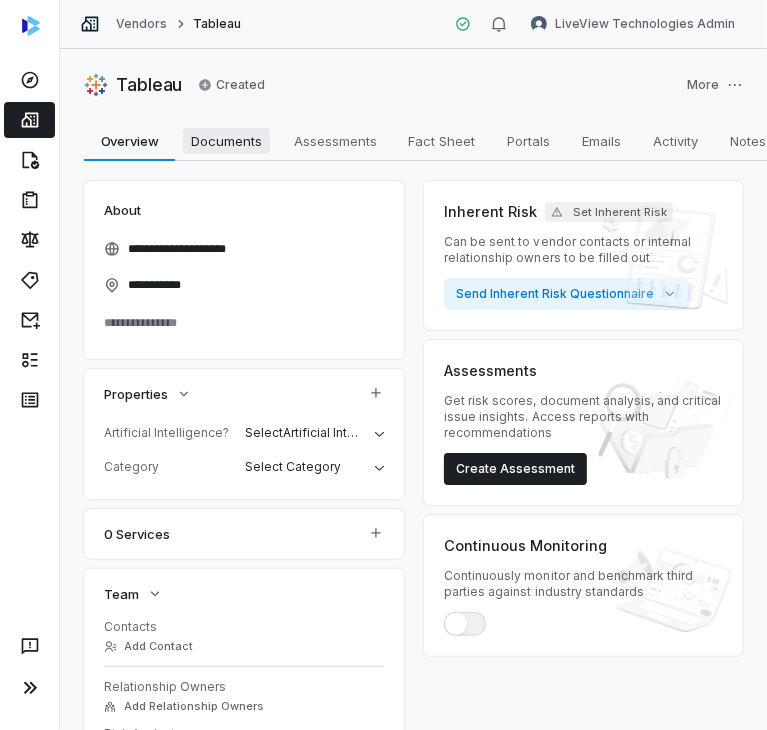 click on "Documents" at bounding box center (226, 141) 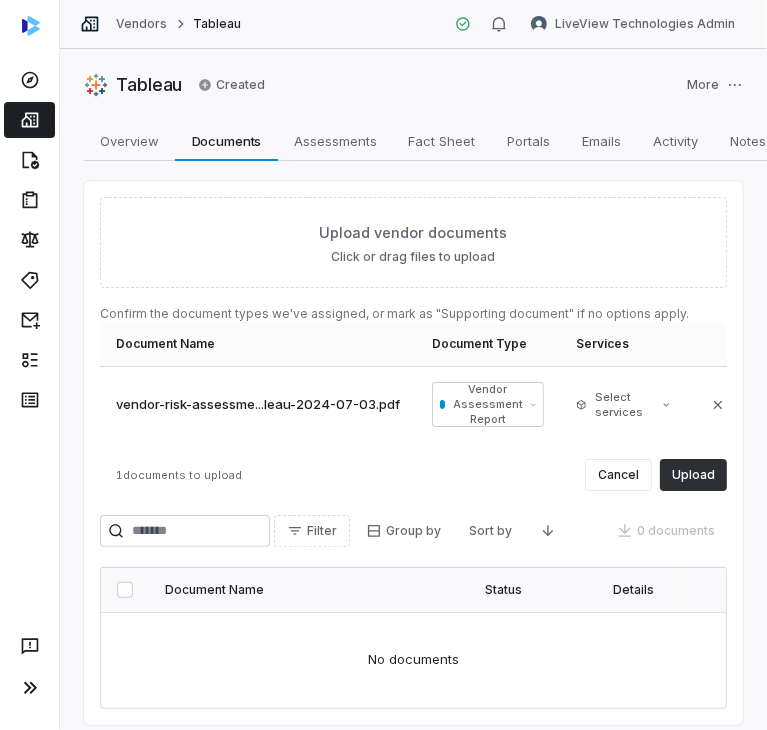 click on "Upload" at bounding box center (693, 475) 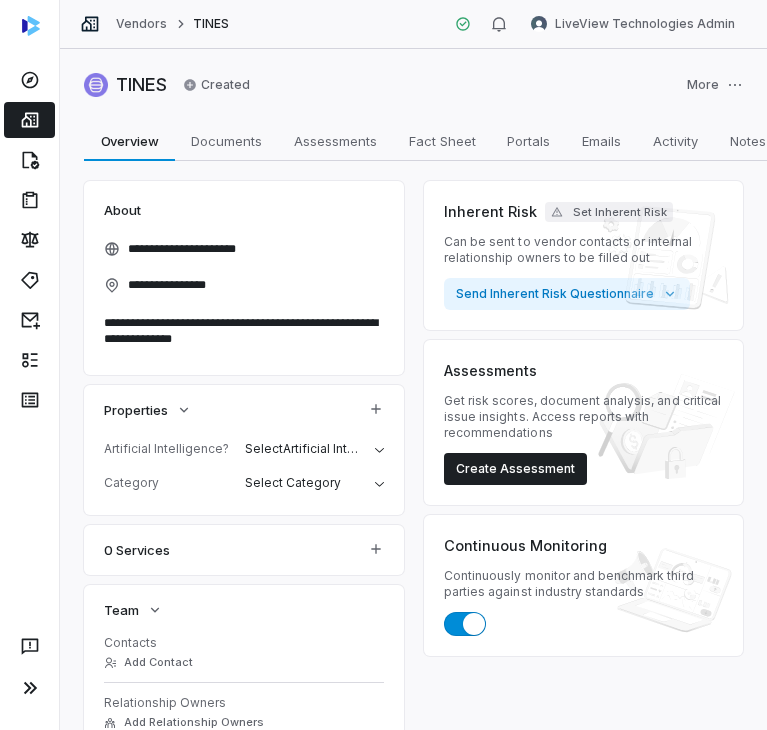 scroll, scrollTop: 0, scrollLeft: 0, axis: both 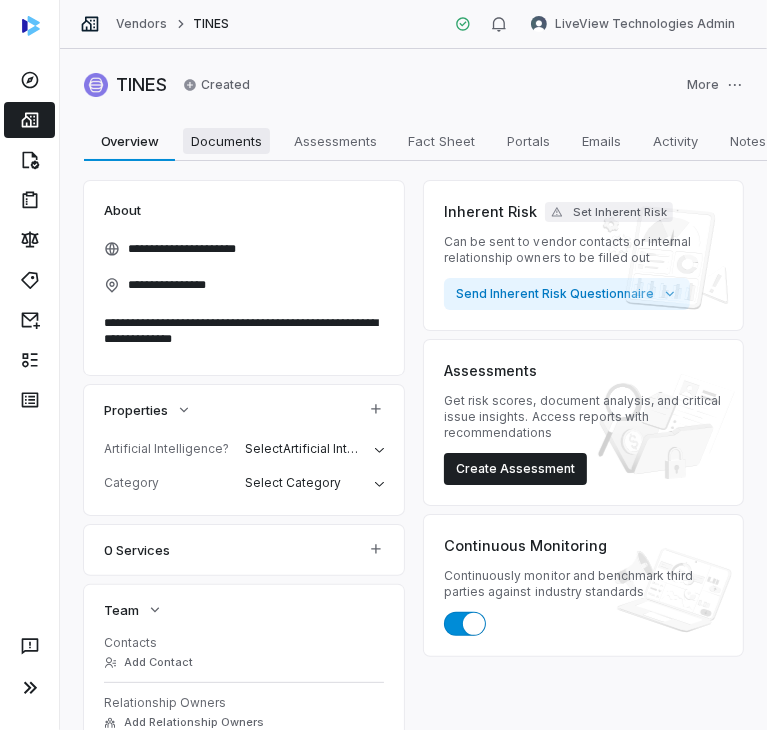 click on "Documents" at bounding box center [226, 141] 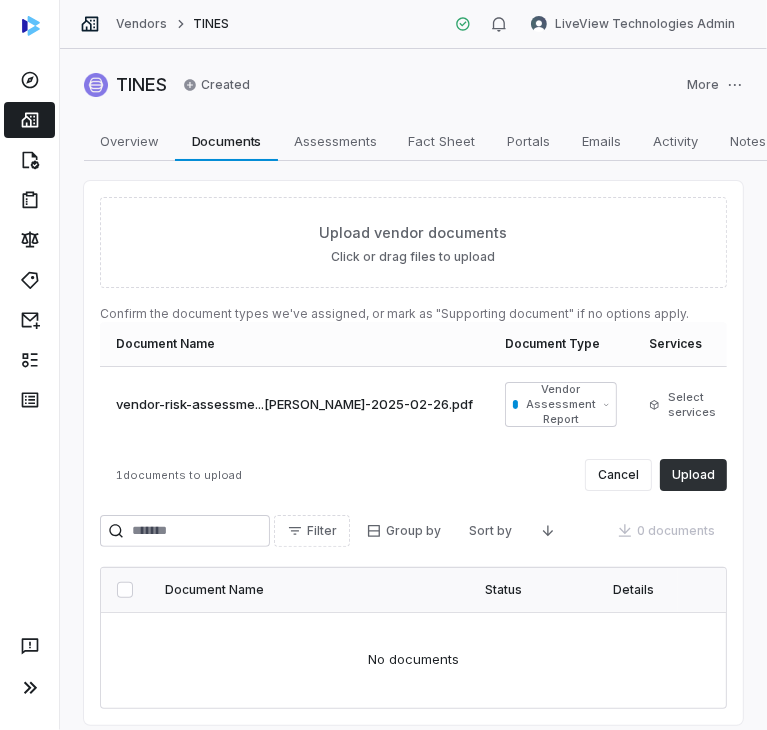 click on "Upload" at bounding box center (693, 475) 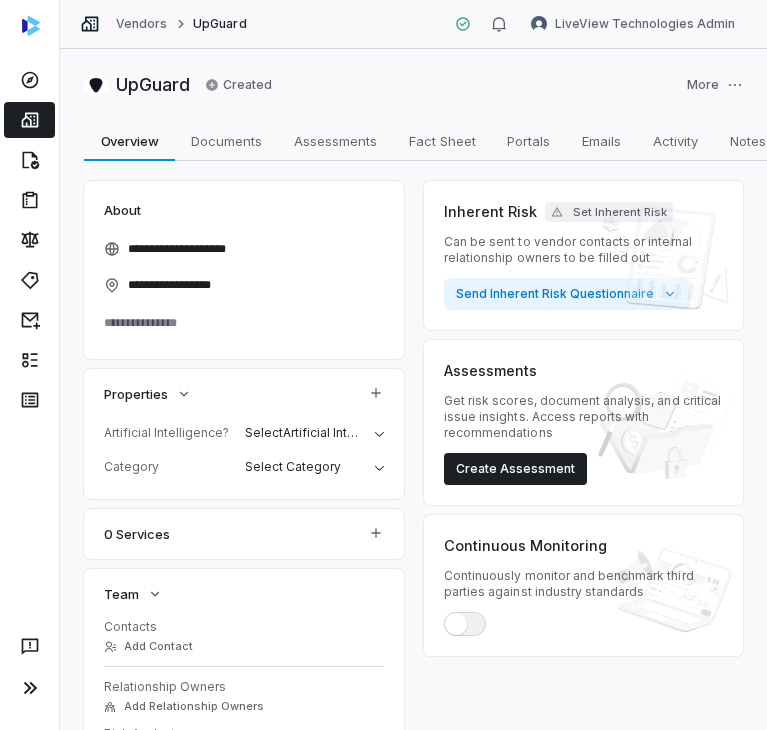 scroll, scrollTop: 0, scrollLeft: 0, axis: both 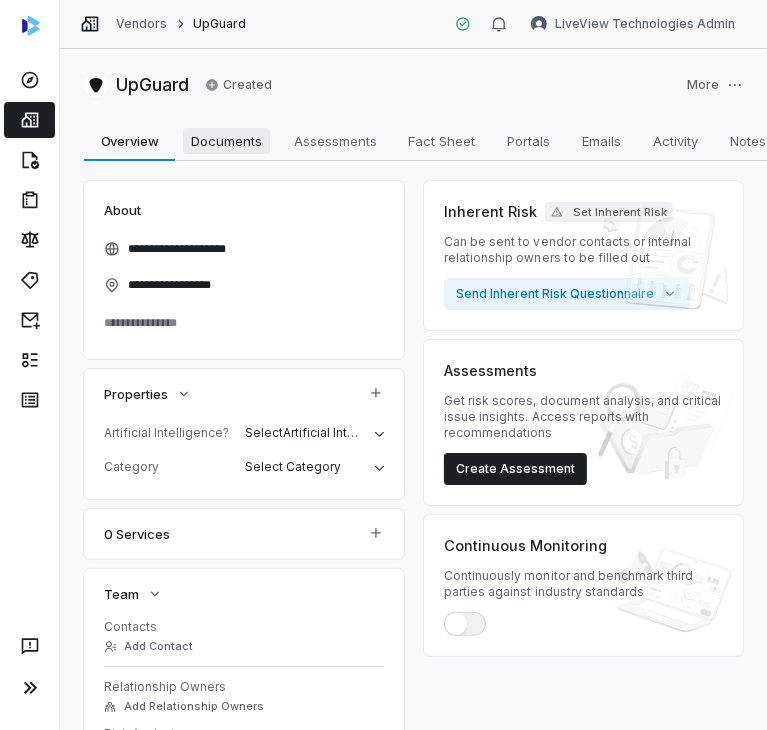 click on "Documents" at bounding box center [226, 141] 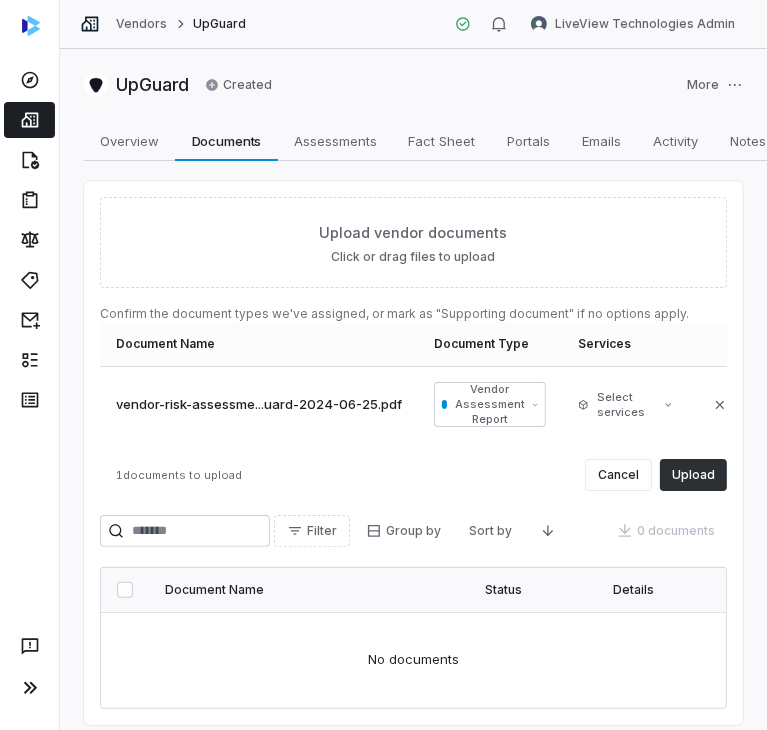 click on "Upload" at bounding box center (693, 475) 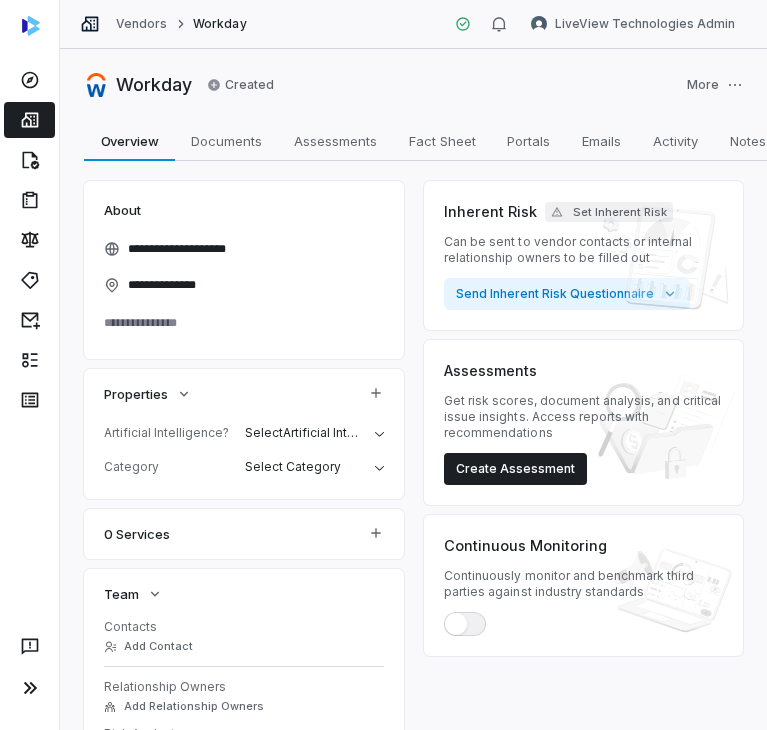 scroll, scrollTop: 0, scrollLeft: 0, axis: both 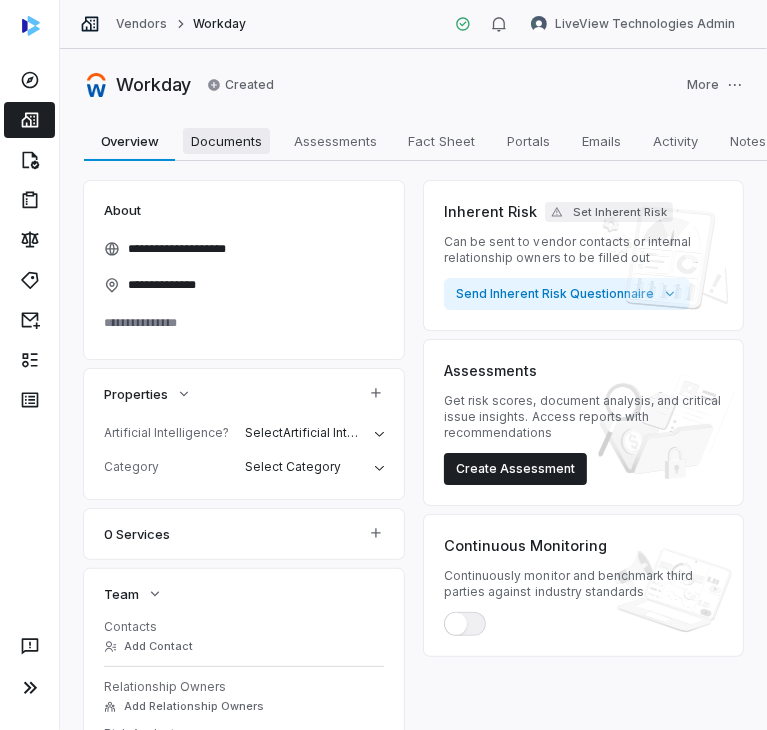 click on "Documents" at bounding box center [226, 141] 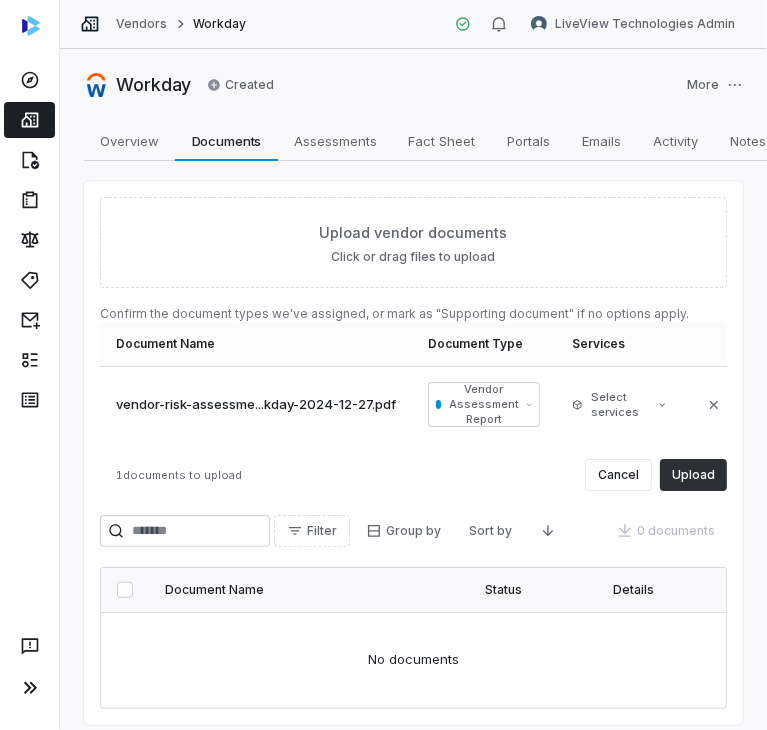 click on "Upload" at bounding box center (693, 475) 